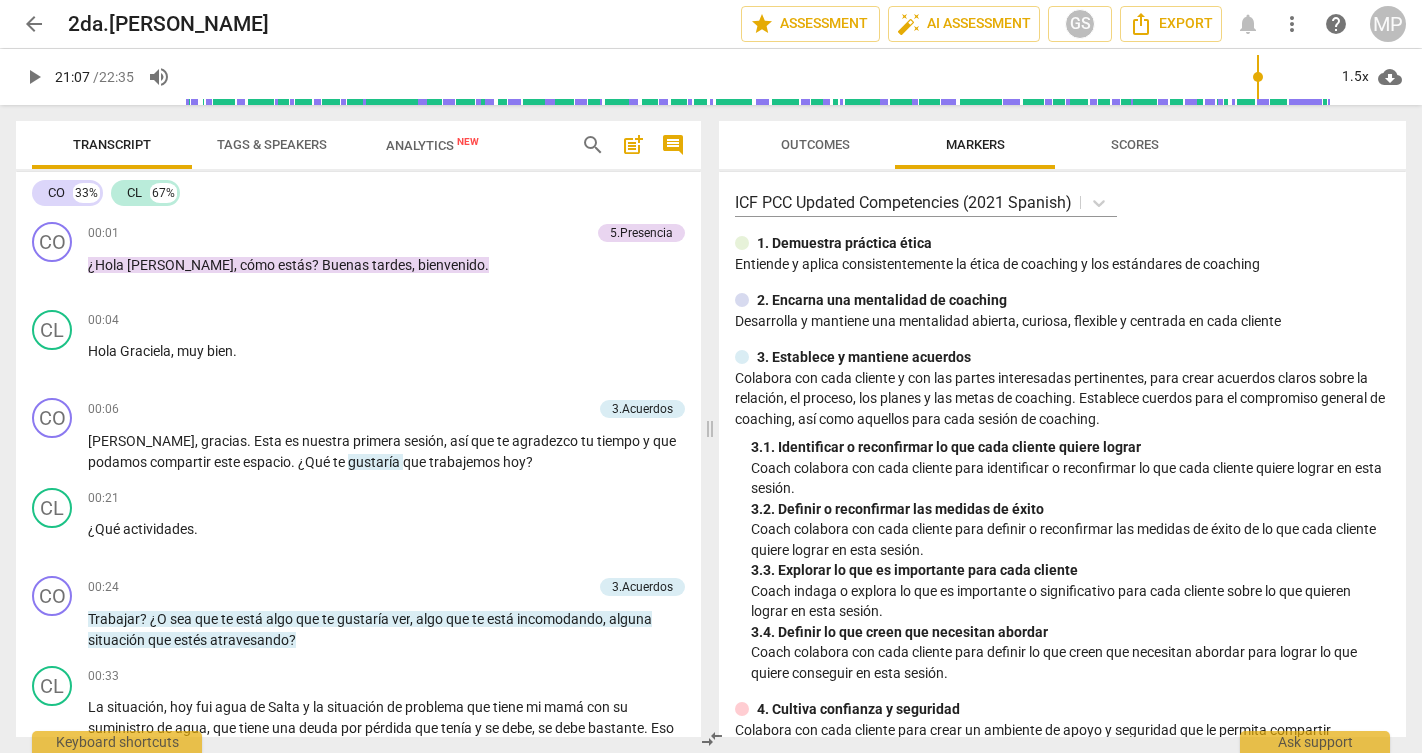 scroll, scrollTop: 0, scrollLeft: 0, axis: both 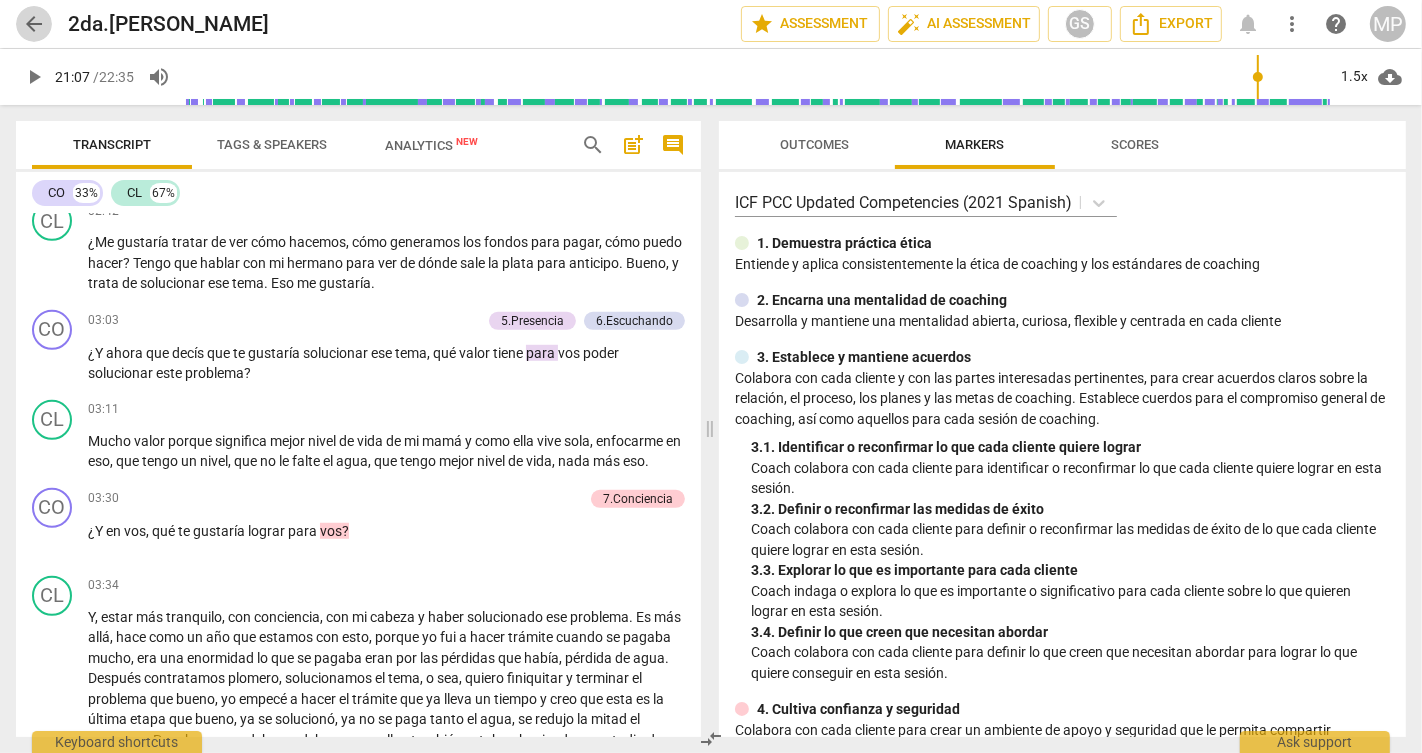 click on "arrow_back" at bounding box center [34, 24] 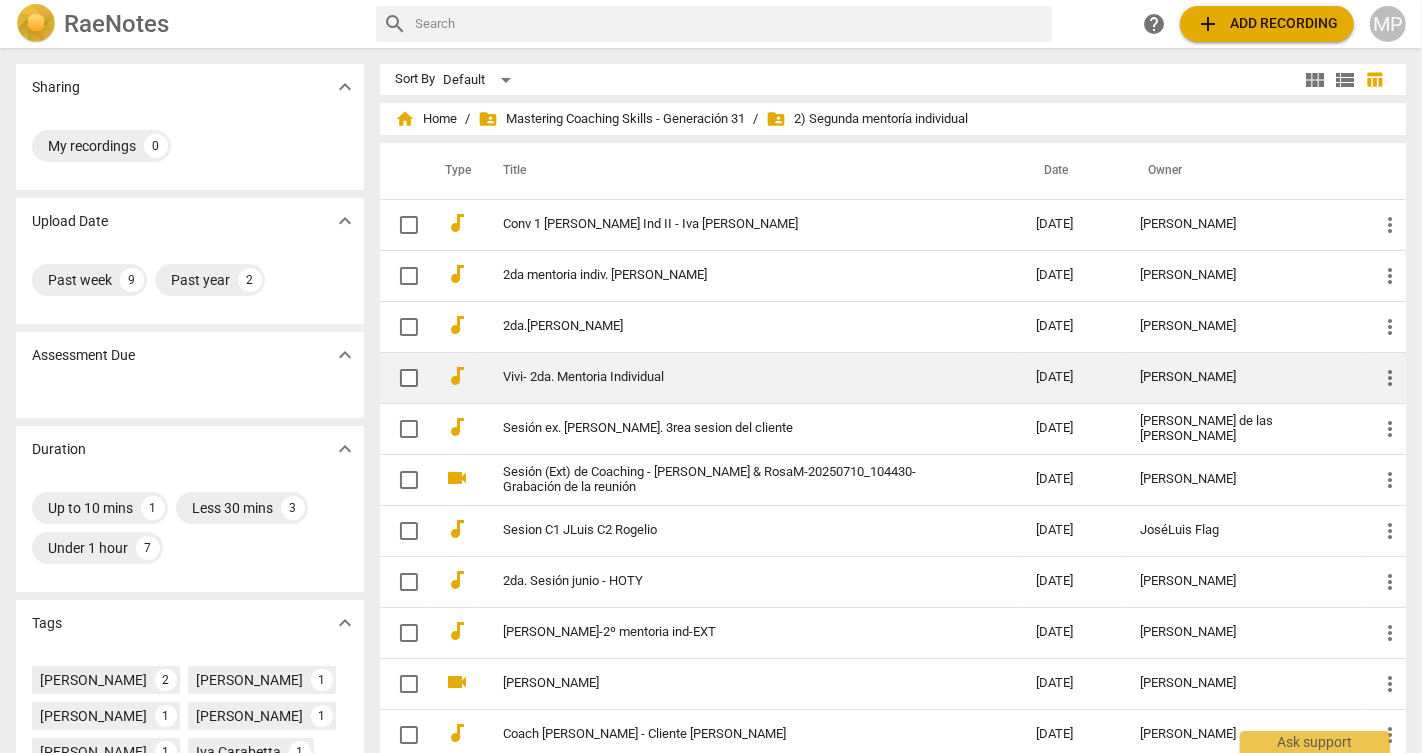 click on "[PERSON_NAME]" at bounding box center [1243, 377] 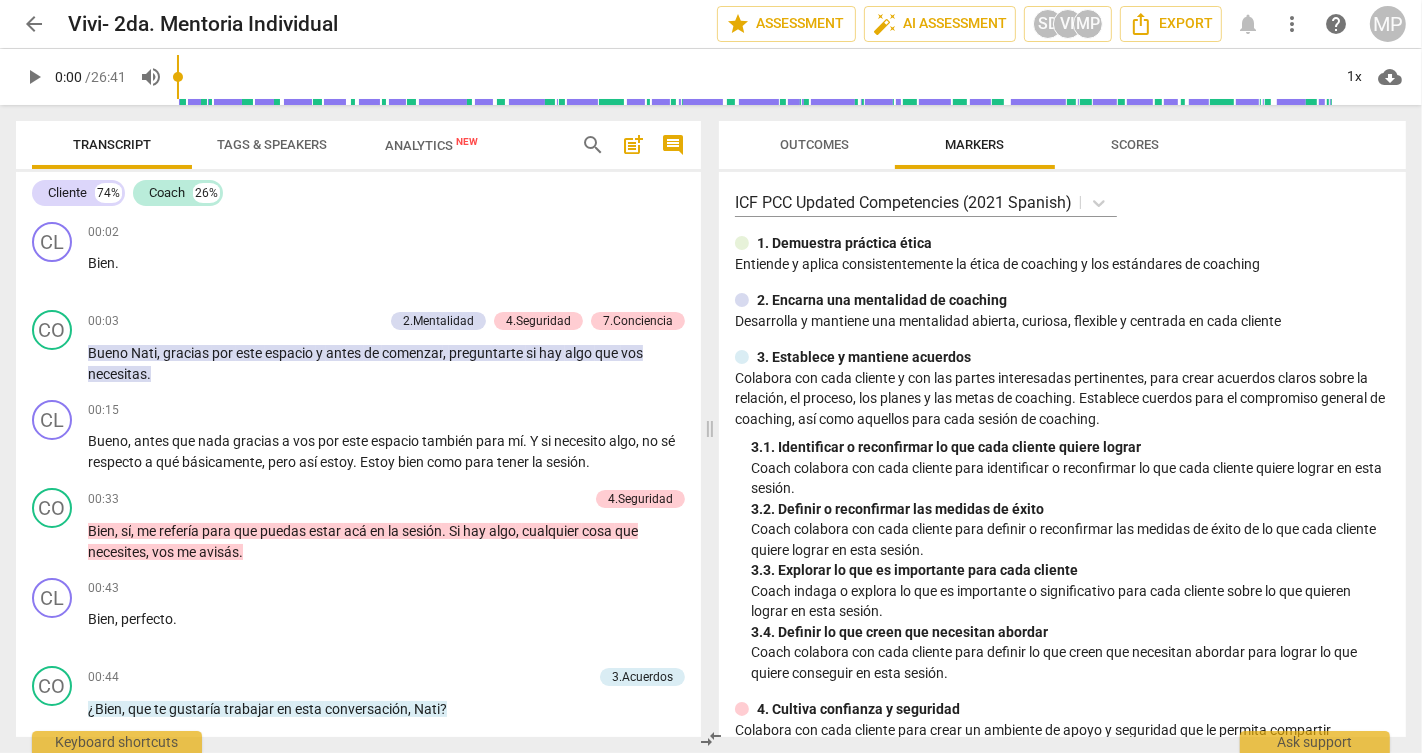 click on "play_arrow" at bounding box center [34, 77] 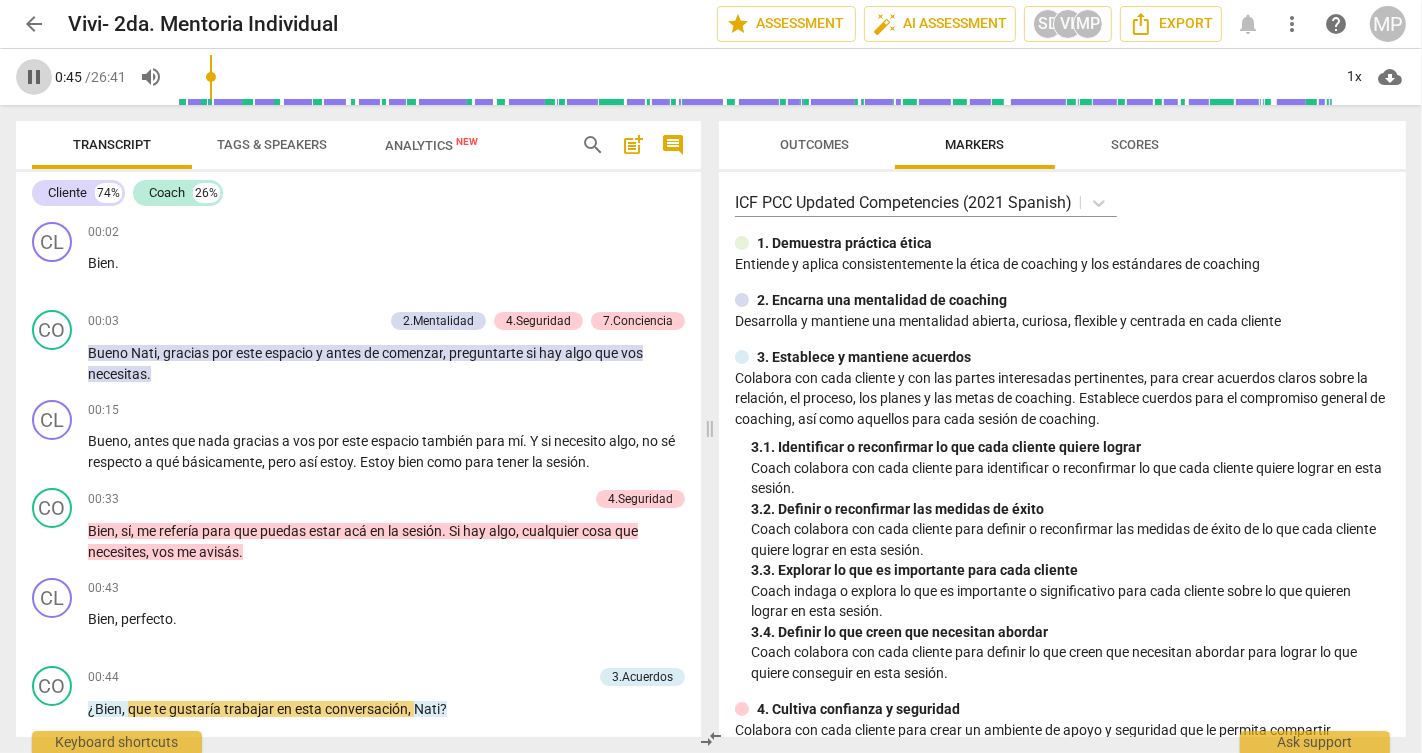 click on "pause" at bounding box center (34, 77) 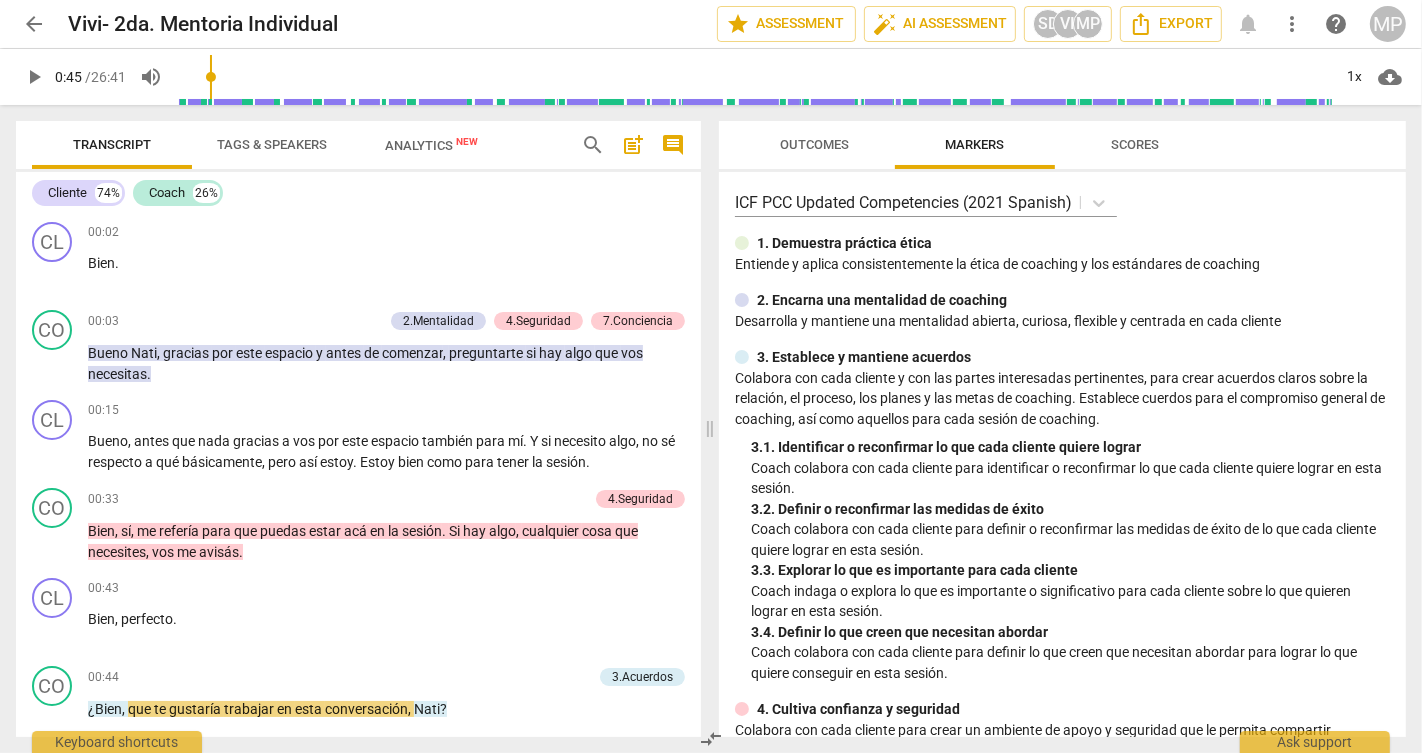 click on "play_arrow" at bounding box center (34, 77) 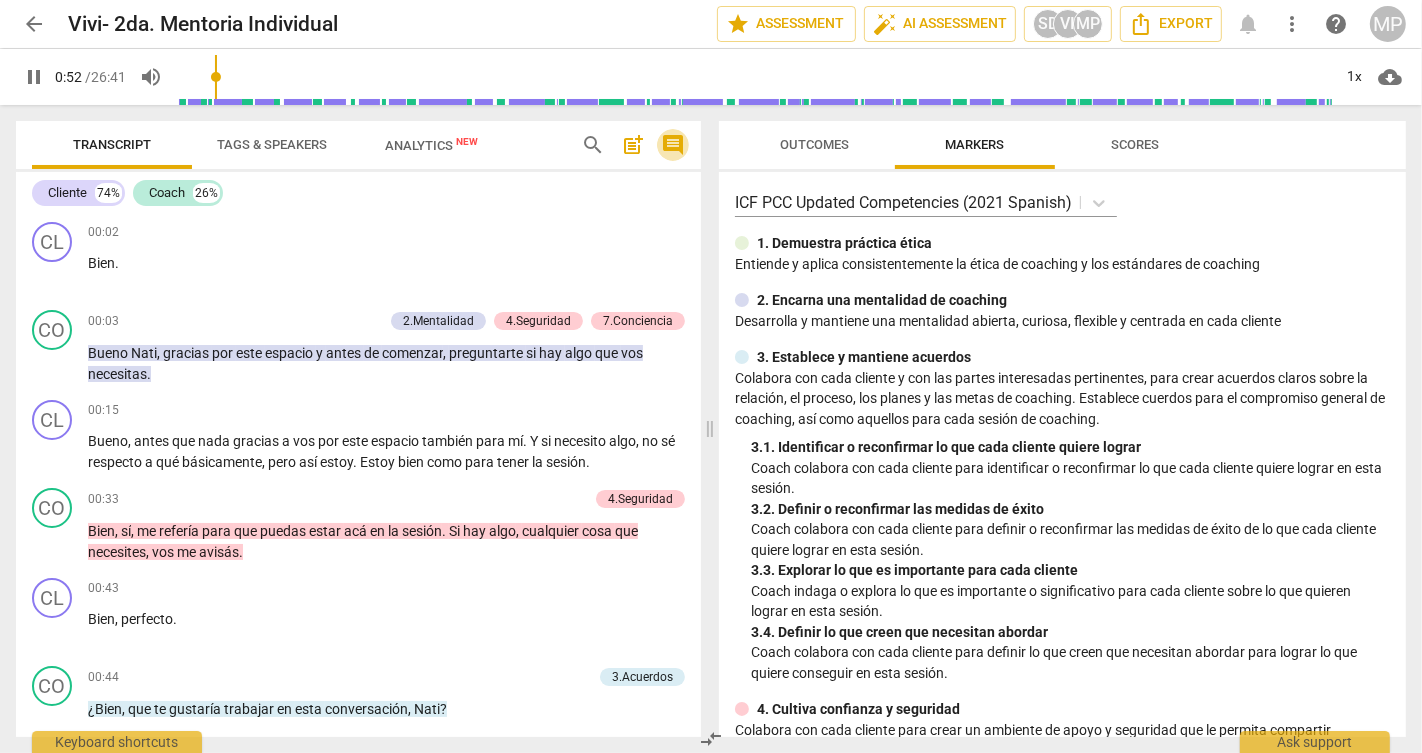 click on "comment" at bounding box center (673, 145) 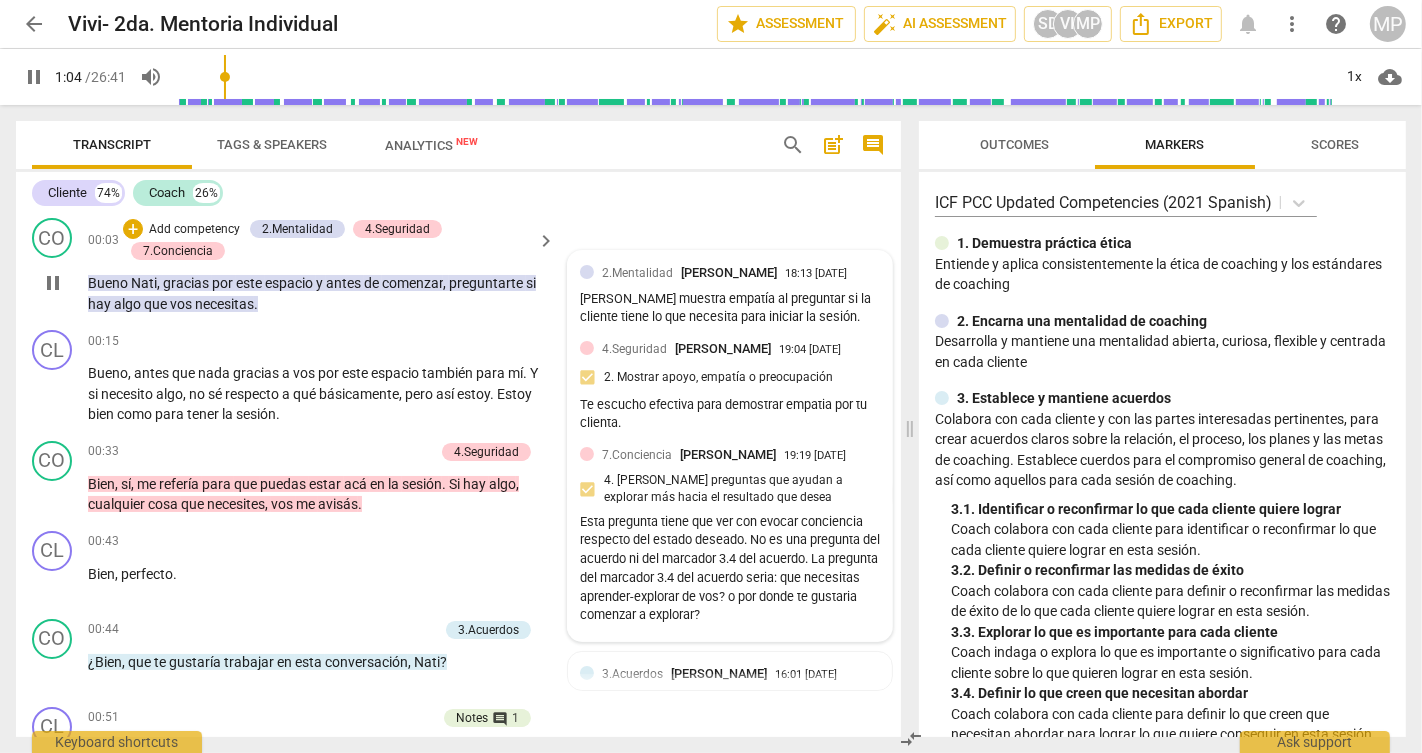 scroll, scrollTop: 0, scrollLeft: 0, axis: both 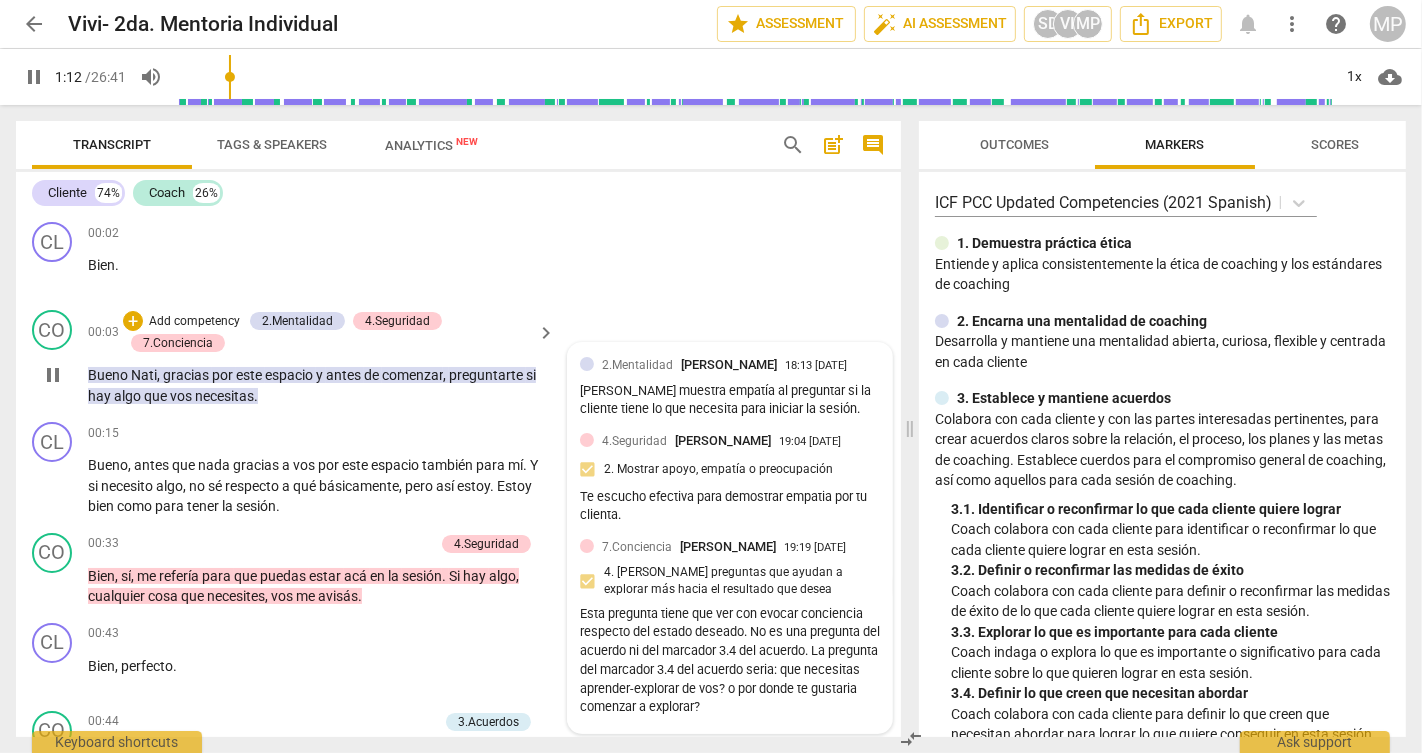 click on "[PERSON_NAME] muestra empatía al preguntar si la cliente tiene lo que necesita para iniciar la sesión." at bounding box center (730, 401) 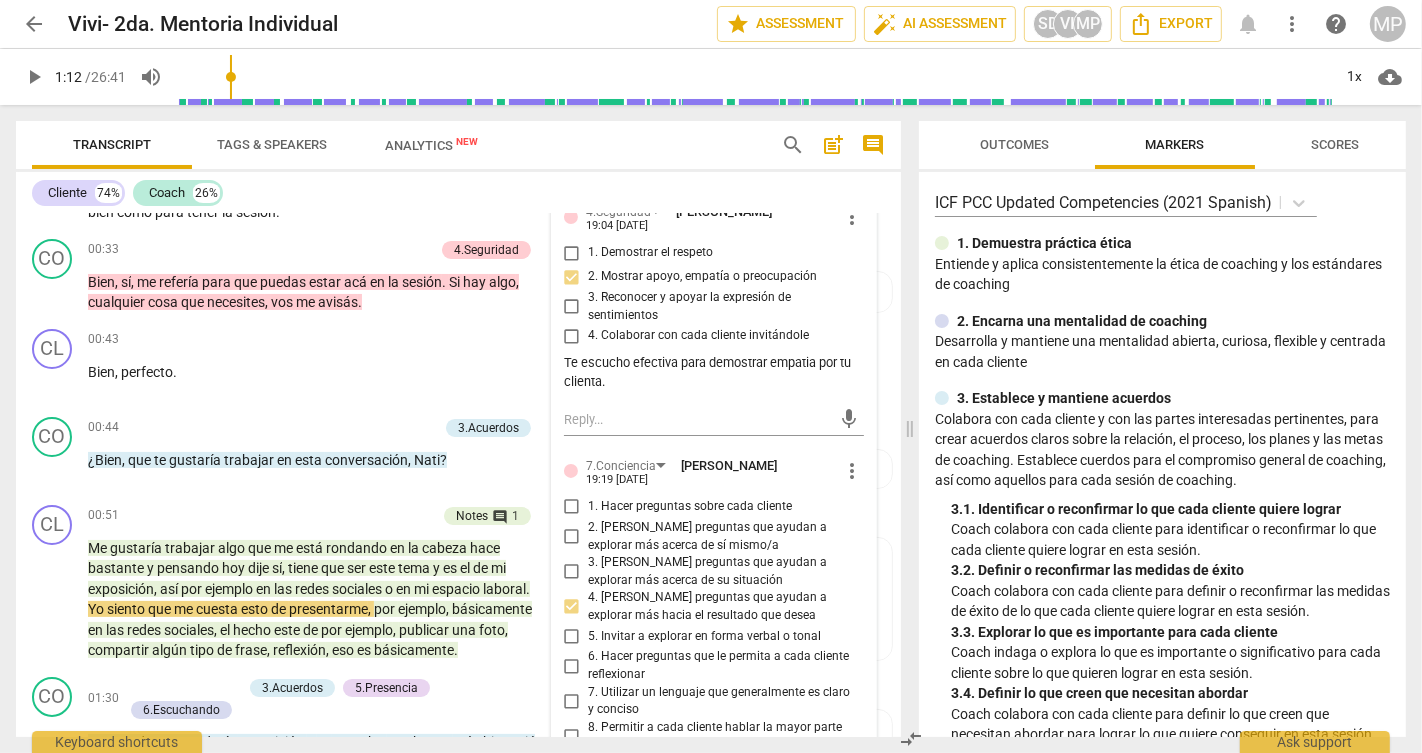 scroll, scrollTop: 301, scrollLeft: 0, axis: vertical 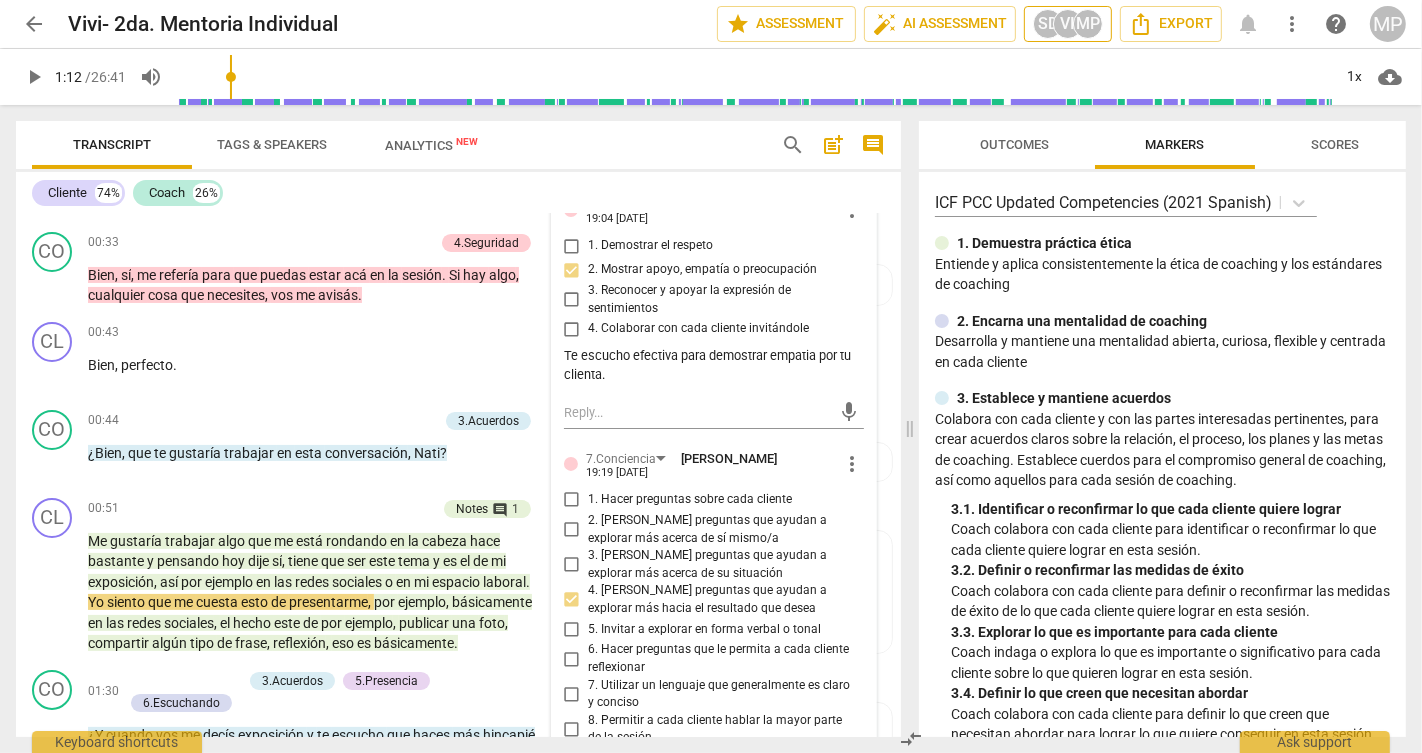 click on "SD" at bounding box center (1048, 24) 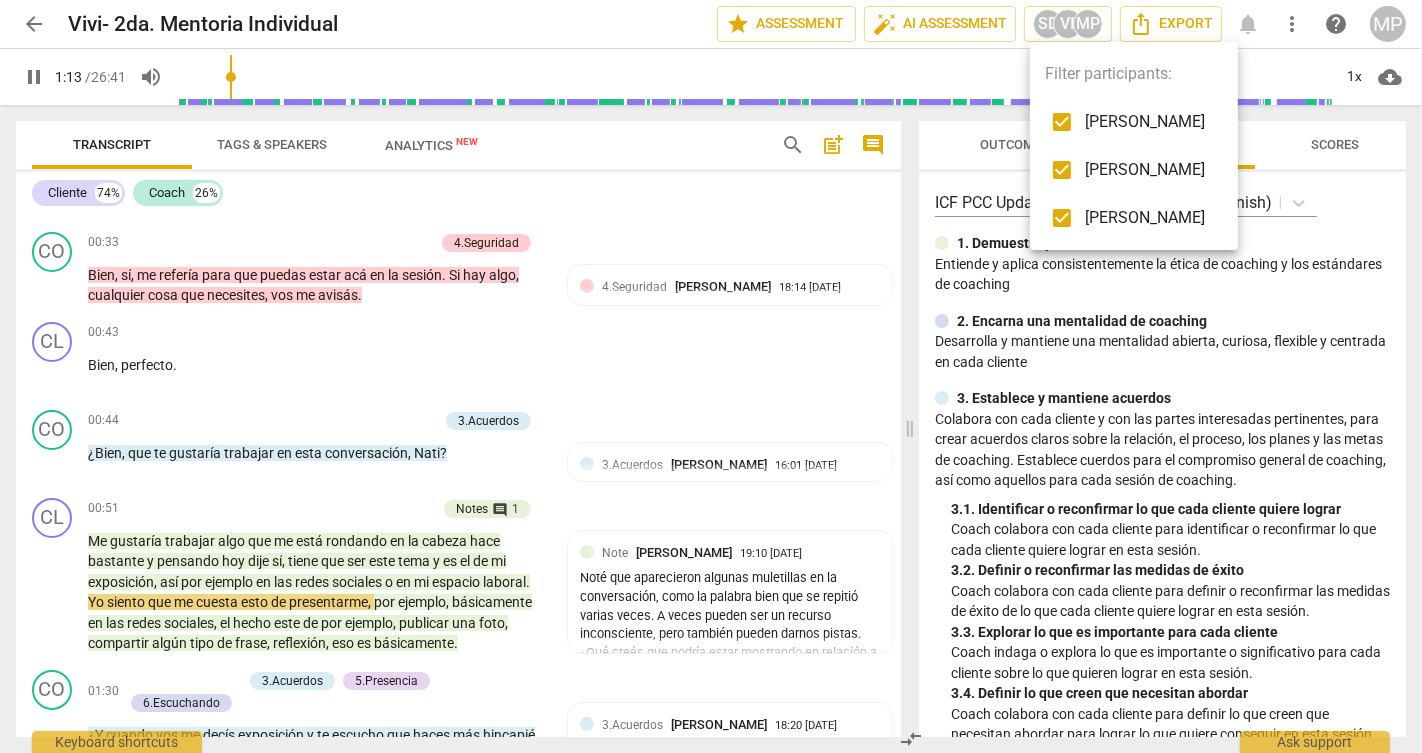 type on "74" 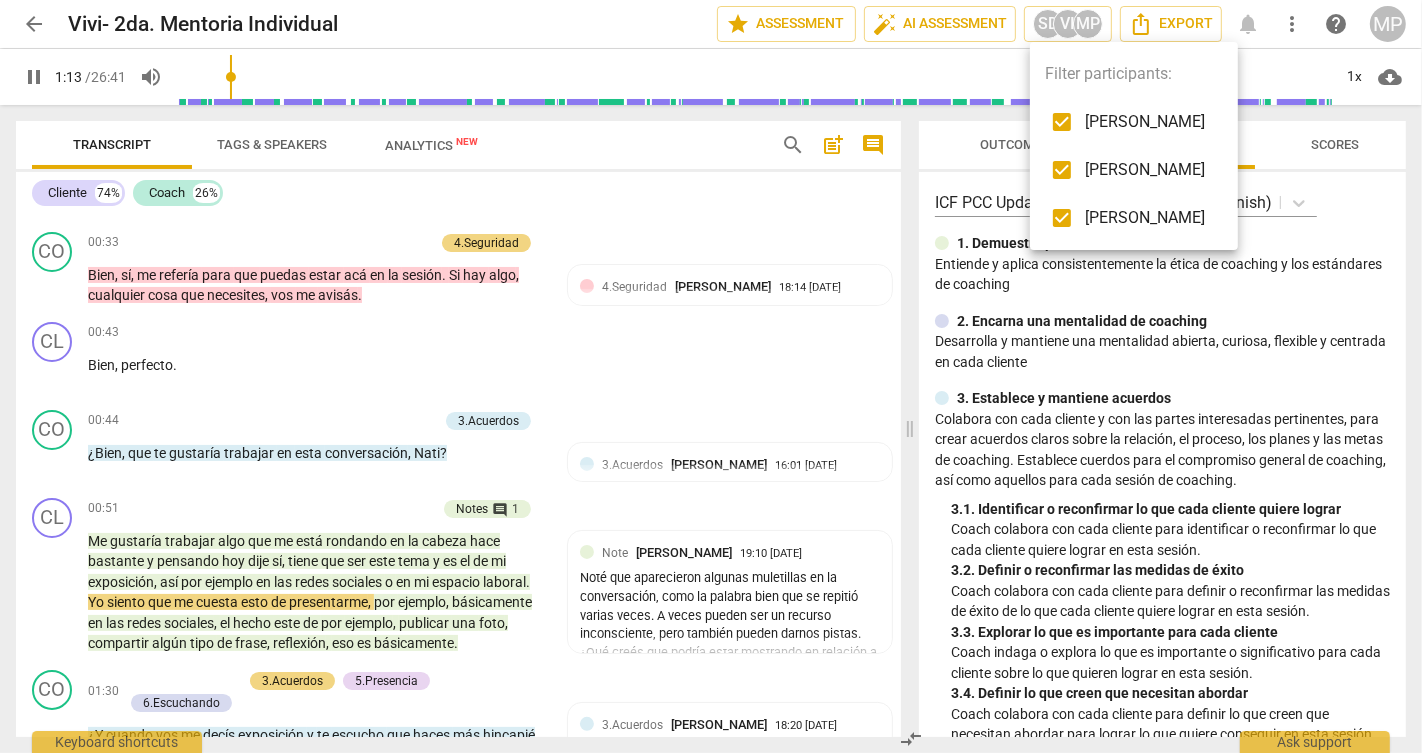 checkbox on "false" 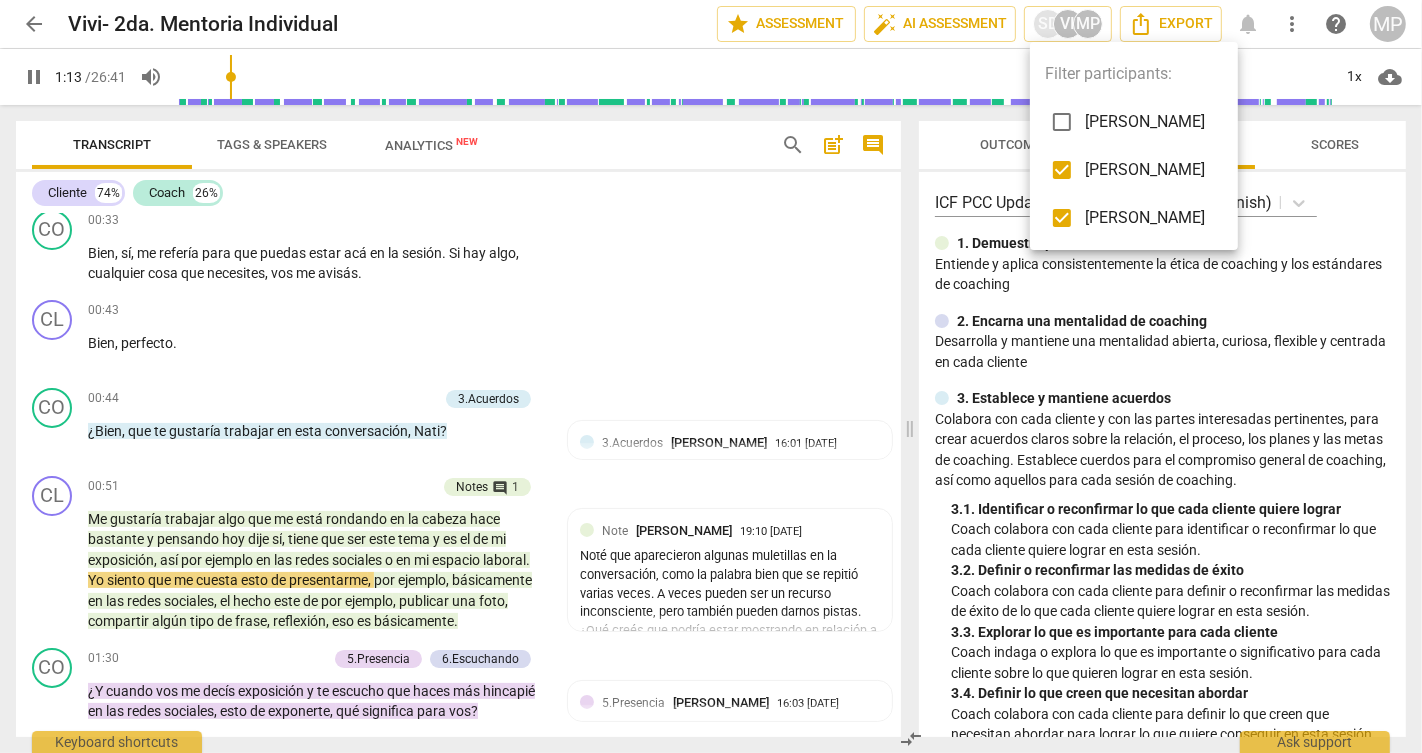 scroll, scrollTop: 279, scrollLeft: 0, axis: vertical 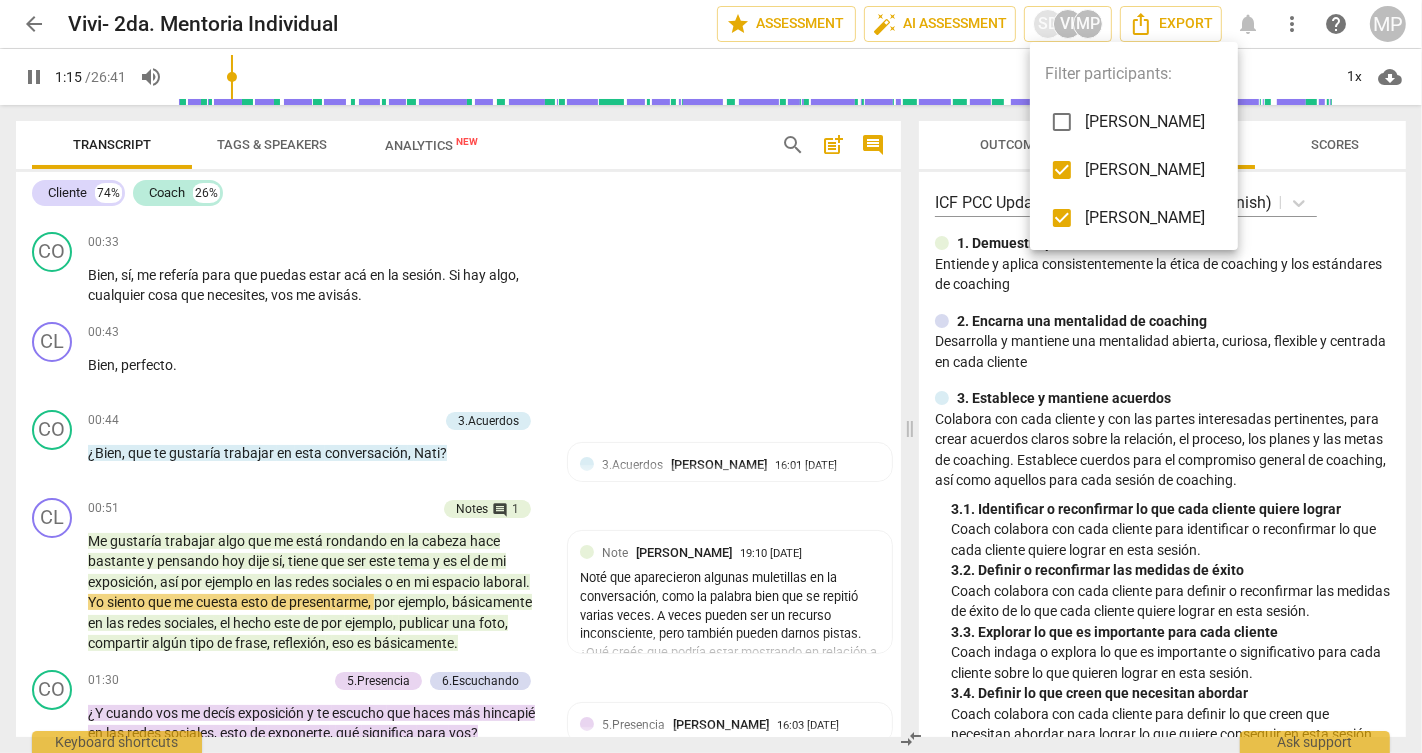 click at bounding box center [711, 376] 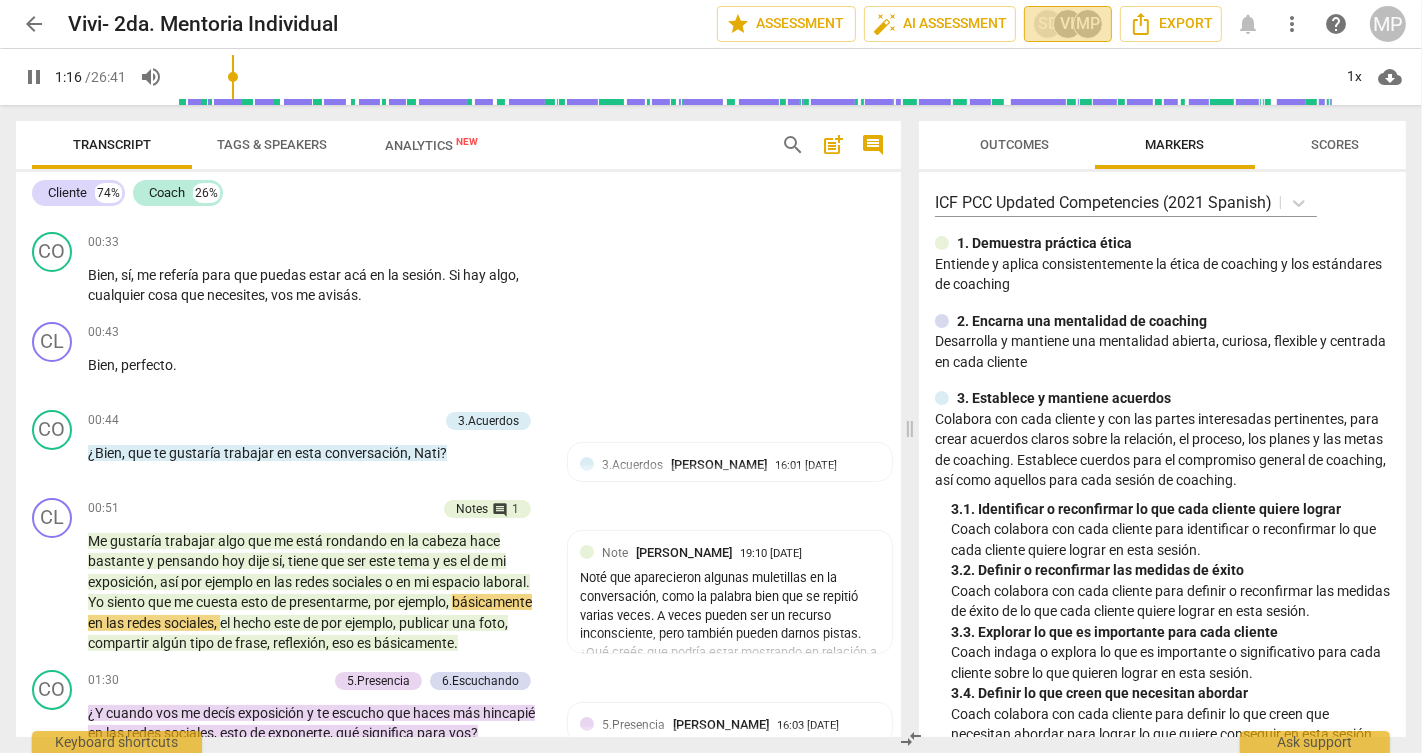 click on "VI" at bounding box center [1068, 24] 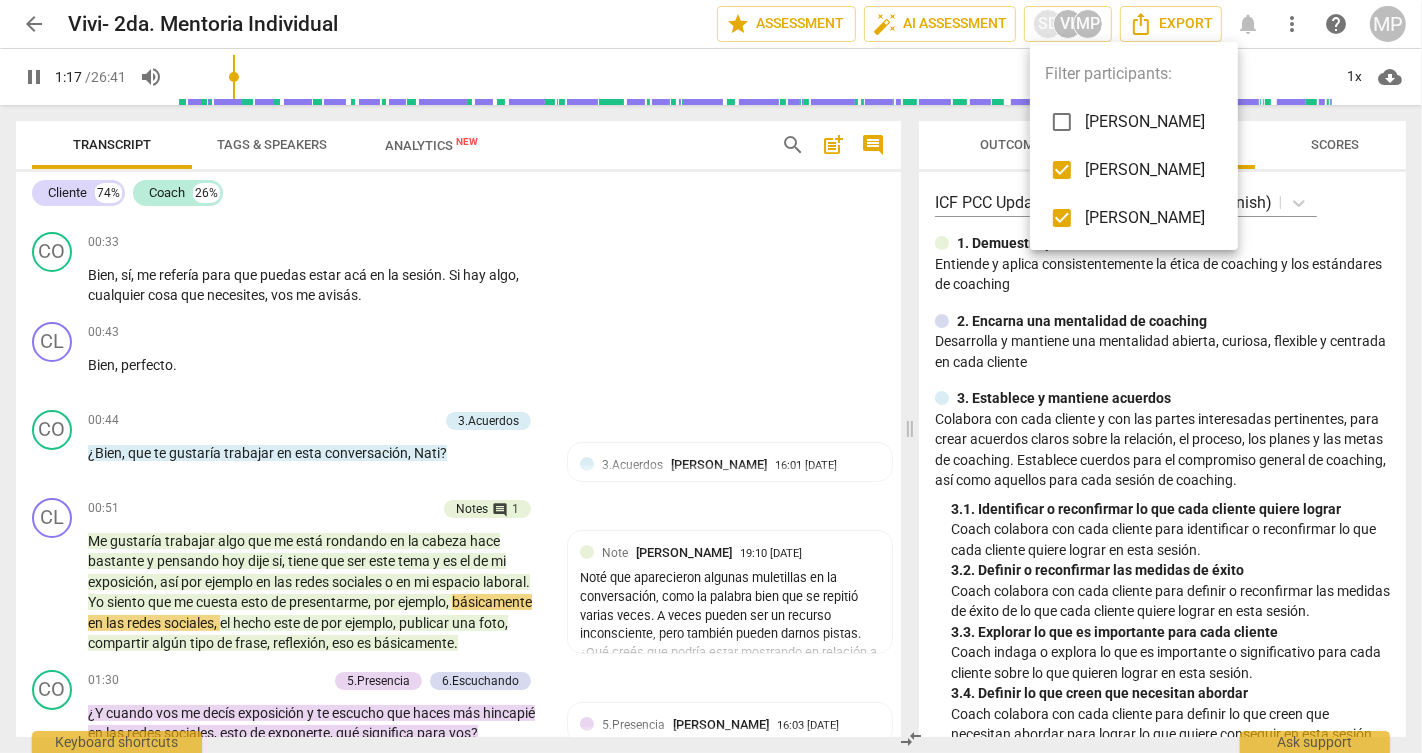 type on "78" 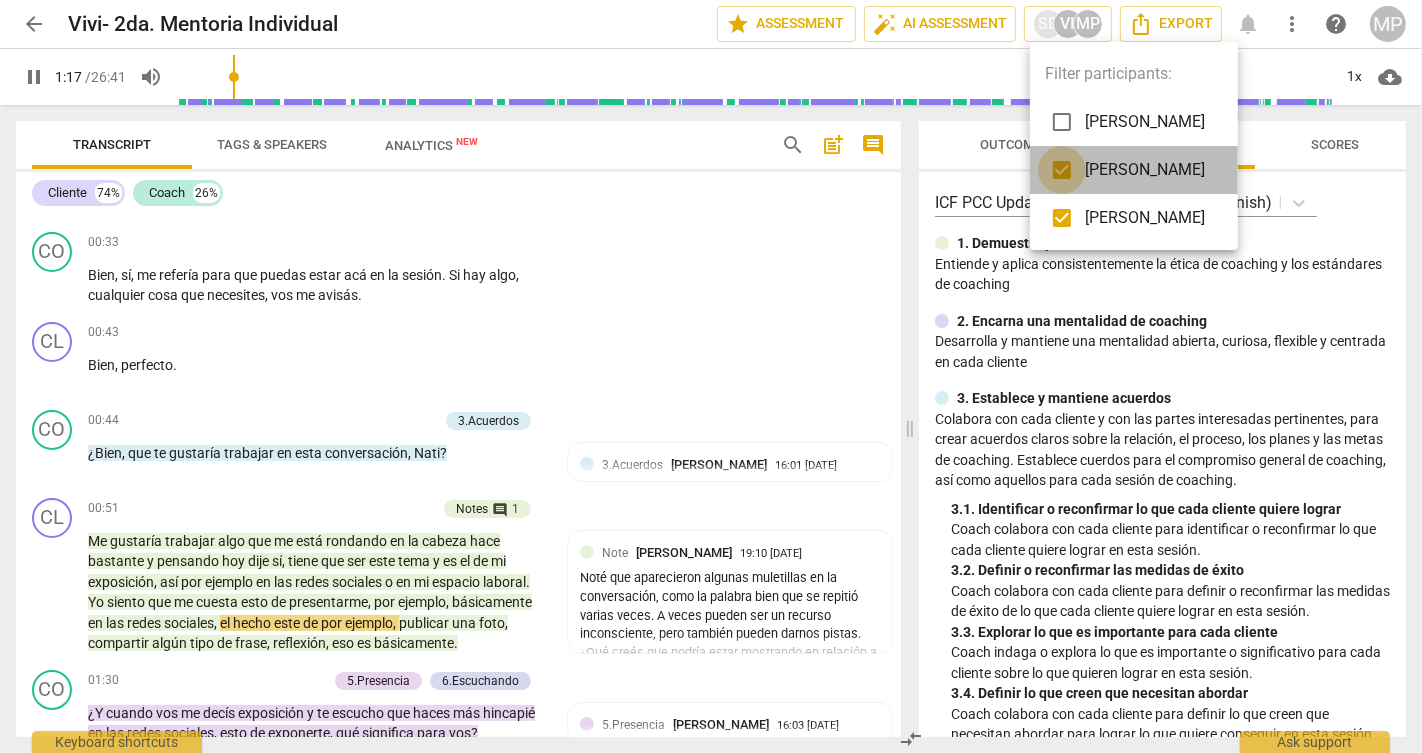 click at bounding box center (1062, 170) 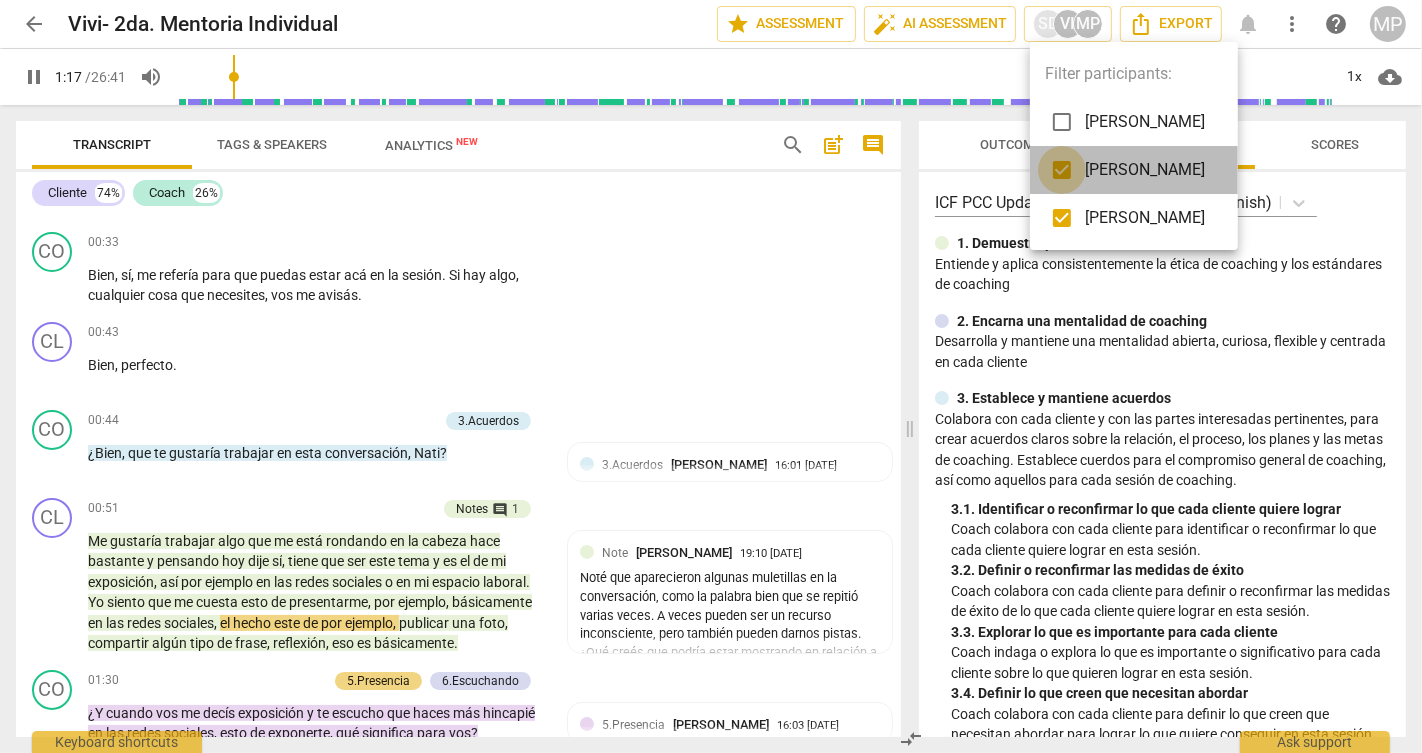 checkbox on "false" 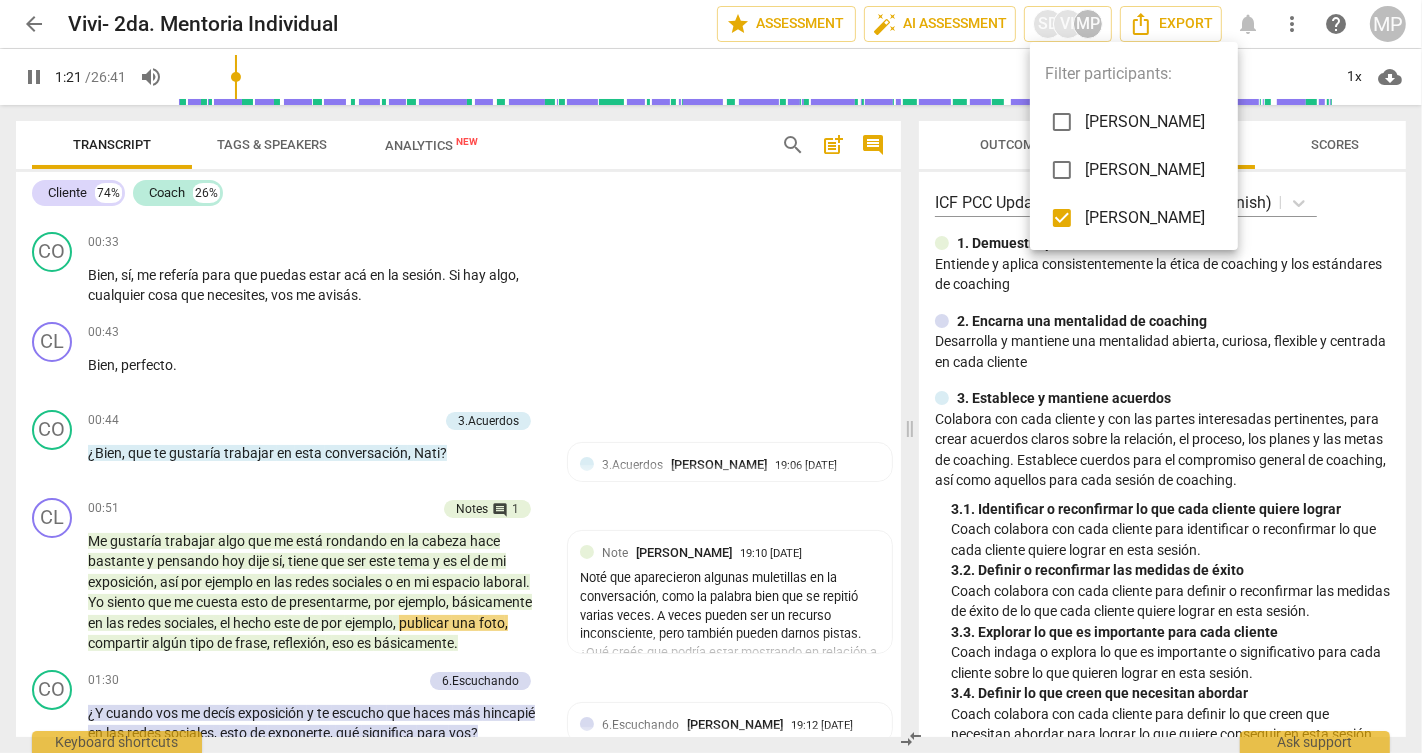 click at bounding box center [711, 376] 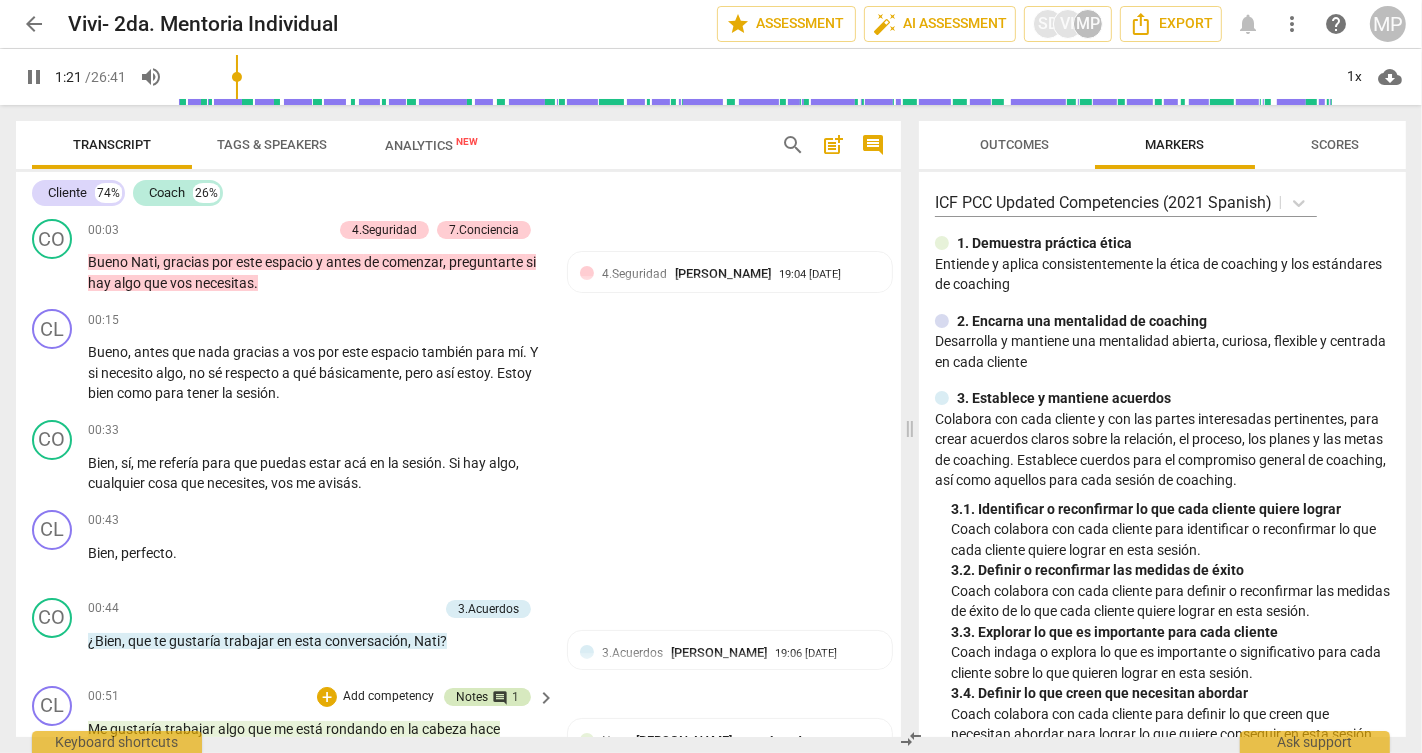scroll, scrollTop: 0, scrollLeft: 0, axis: both 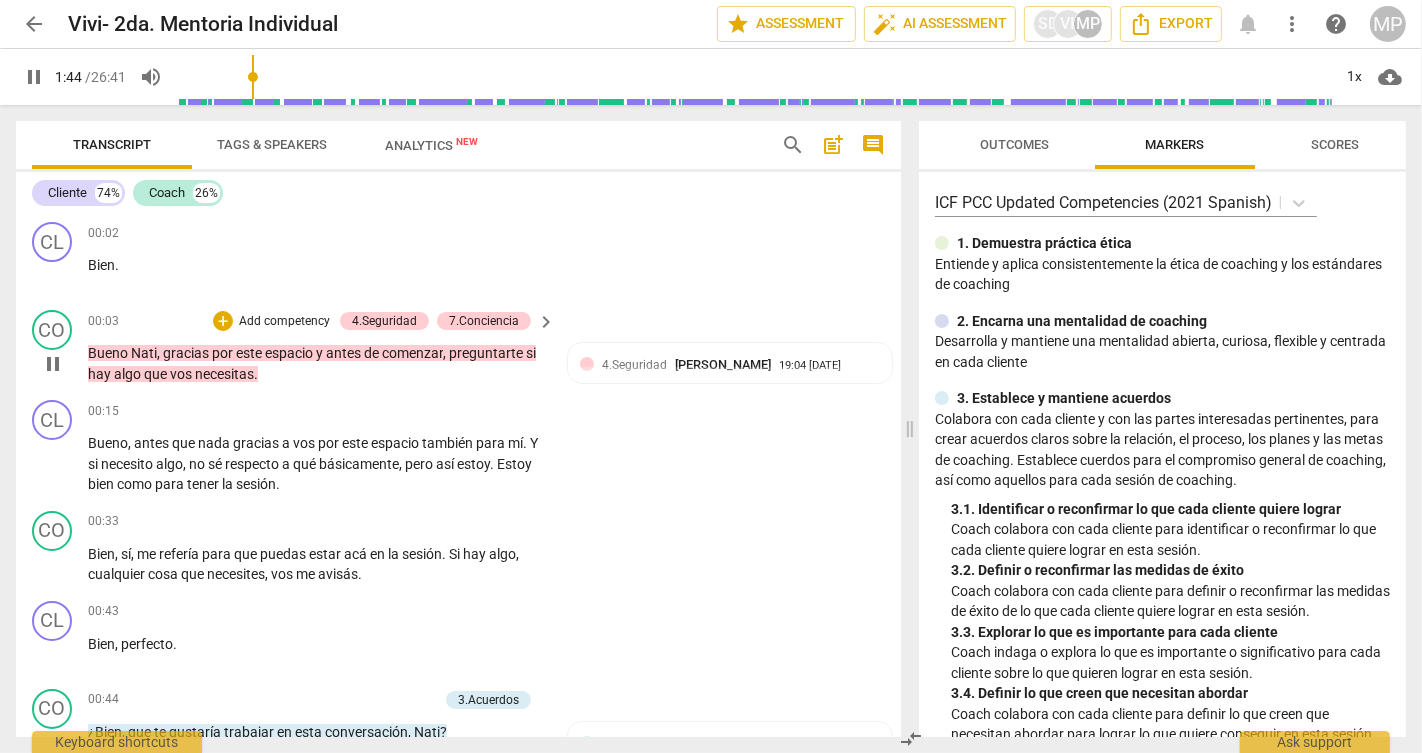 click on "pause" at bounding box center [53, 364] 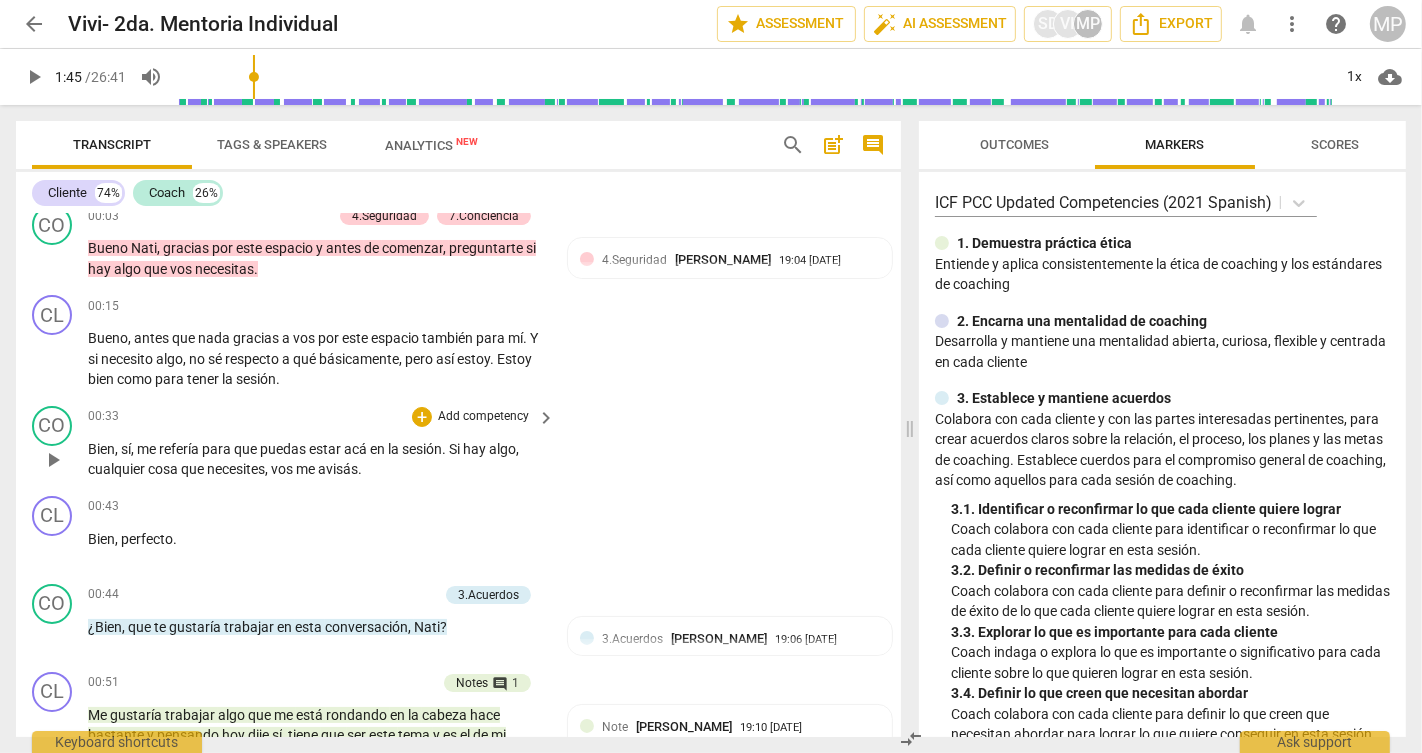 scroll, scrollTop: 106, scrollLeft: 0, axis: vertical 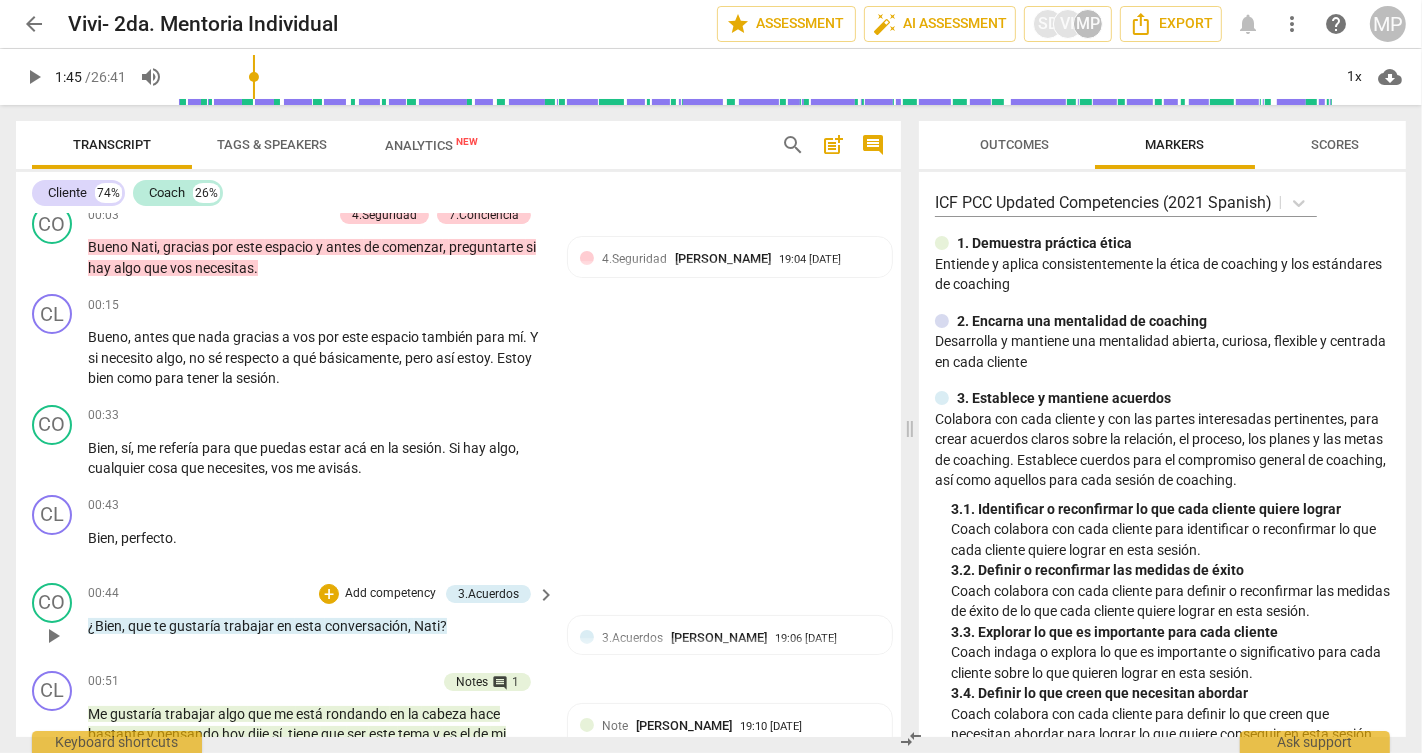 click on "00:44 + Add competency 3.Acuerdos keyboard_arrow_right ¿Bien ,   que   te   gustaría   trabajar   en   esta   conversación ,   [PERSON_NAME] ?" at bounding box center (322, 619) 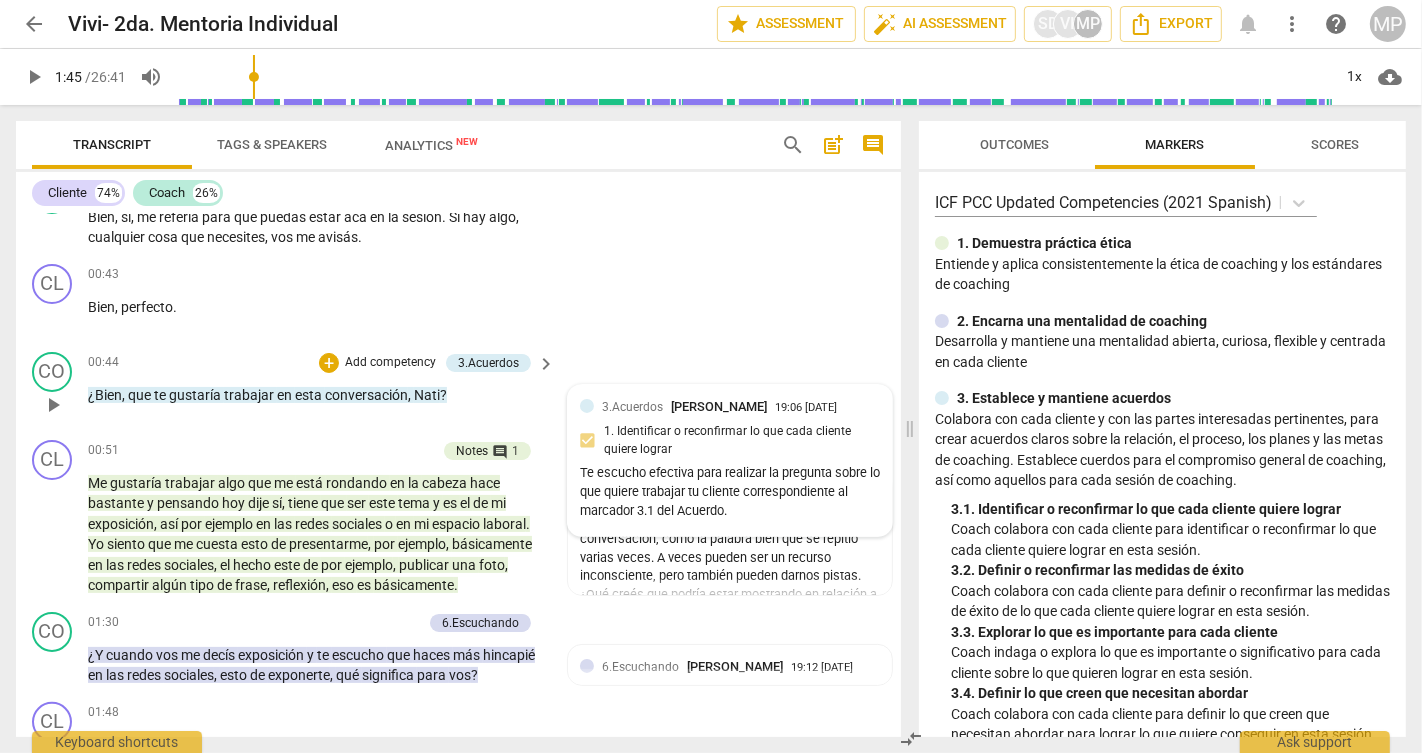 scroll, scrollTop: 341, scrollLeft: 0, axis: vertical 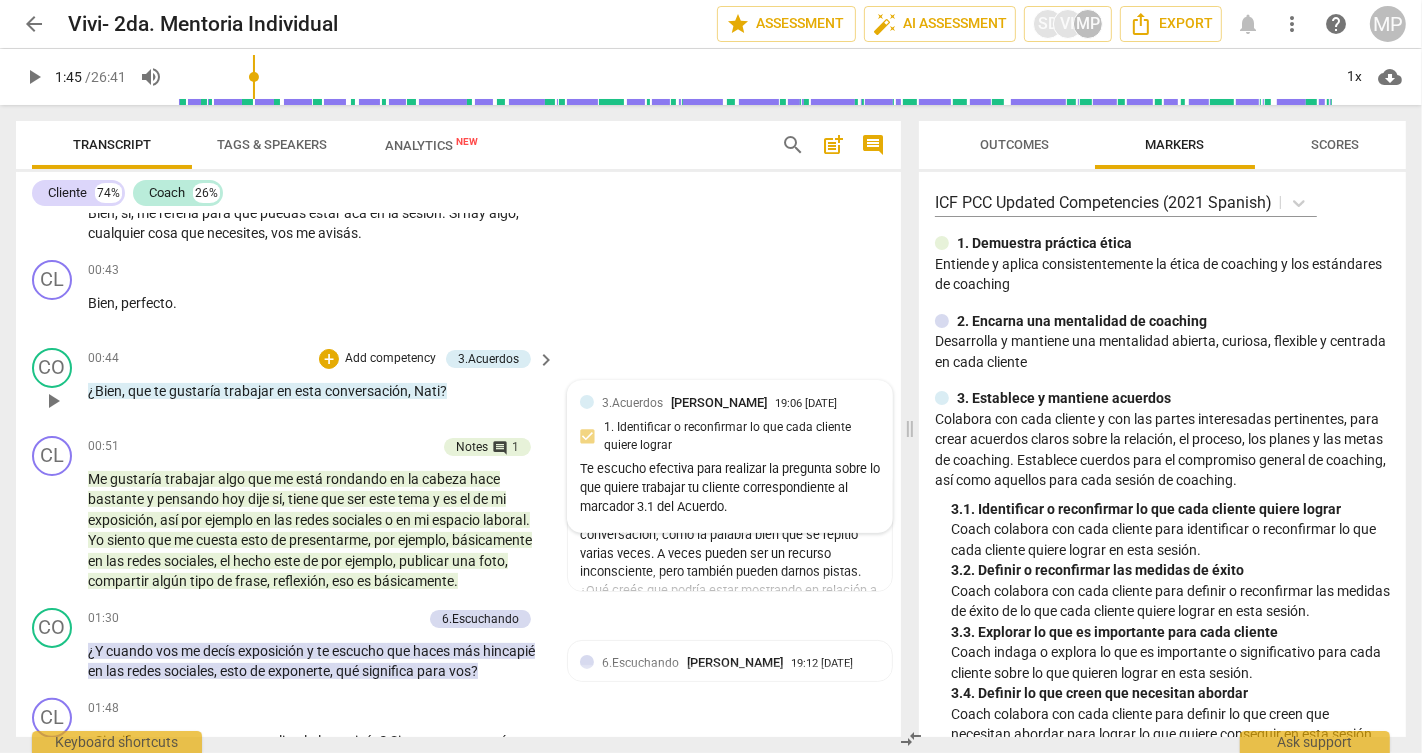 click on "Noté que aparecieron algunas muletillas en la conversación, como la palabra bien que se repitió varias veces. A veces pueden ser un recurso inconsciente, pero también pueden darnos pistas. ¿Qué creés que podría estar mostrando en relación a tu presencia o a cómo te sentís en ese momento de la sesión?
Las muletillas a veces surgen cuando estamos apurados o inseguros sobre lo que queremos decir." at bounding box center [730, 591] 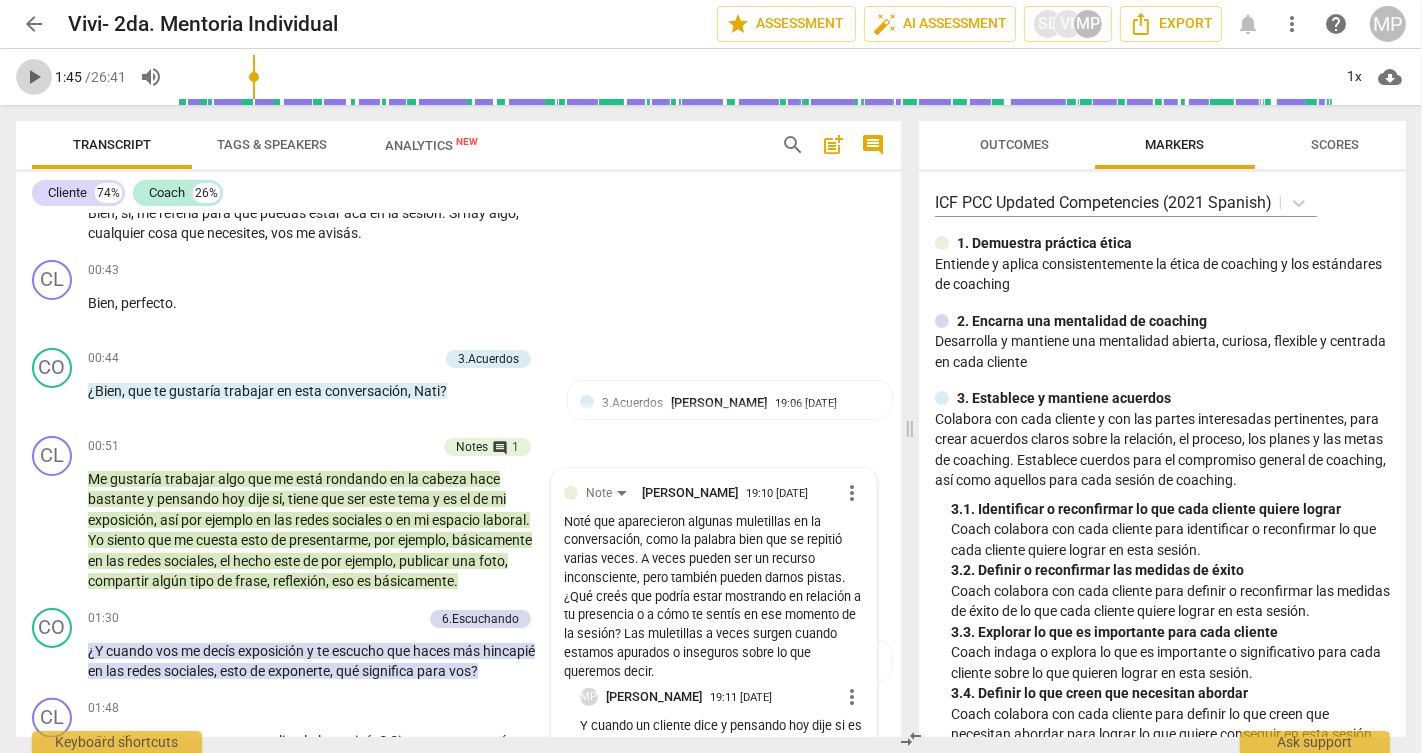 click on "play_arrow" at bounding box center (34, 77) 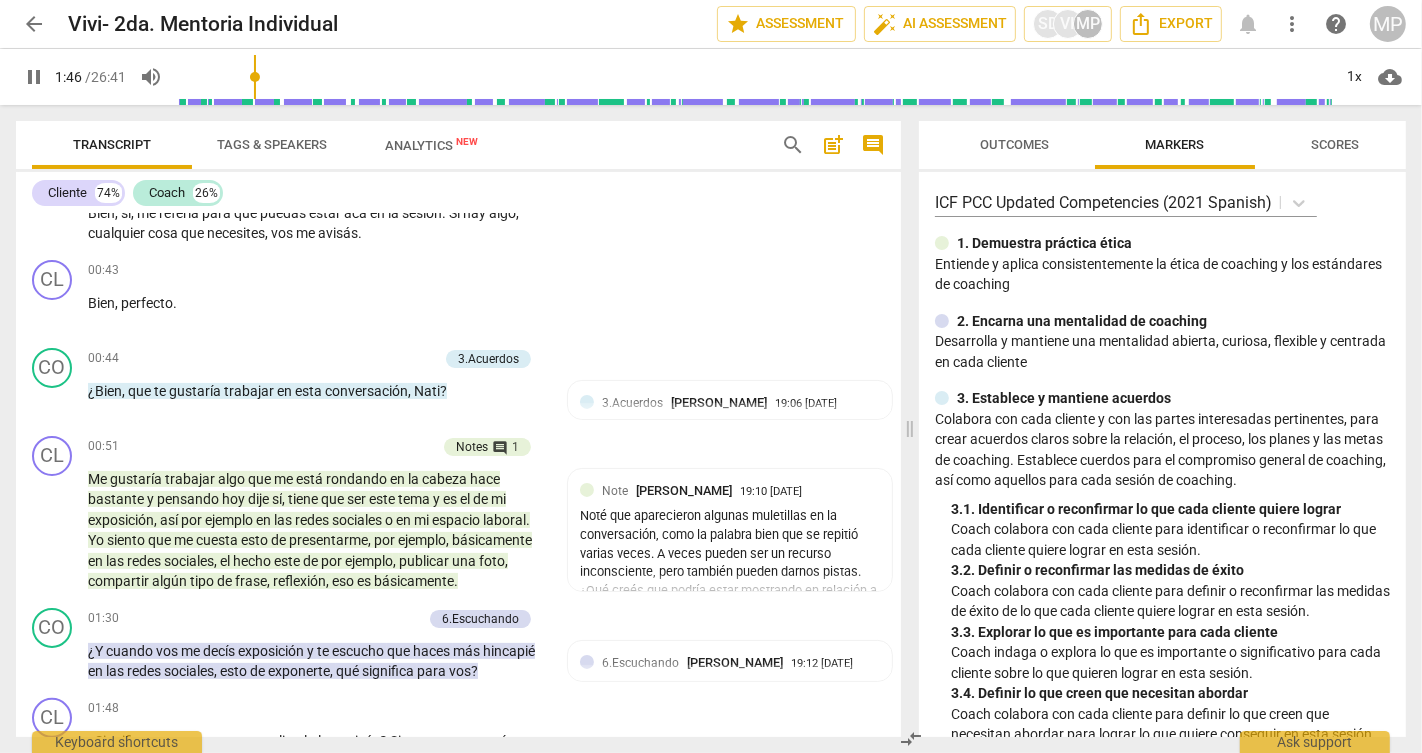 click on "pause" at bounding box center (34, 77) 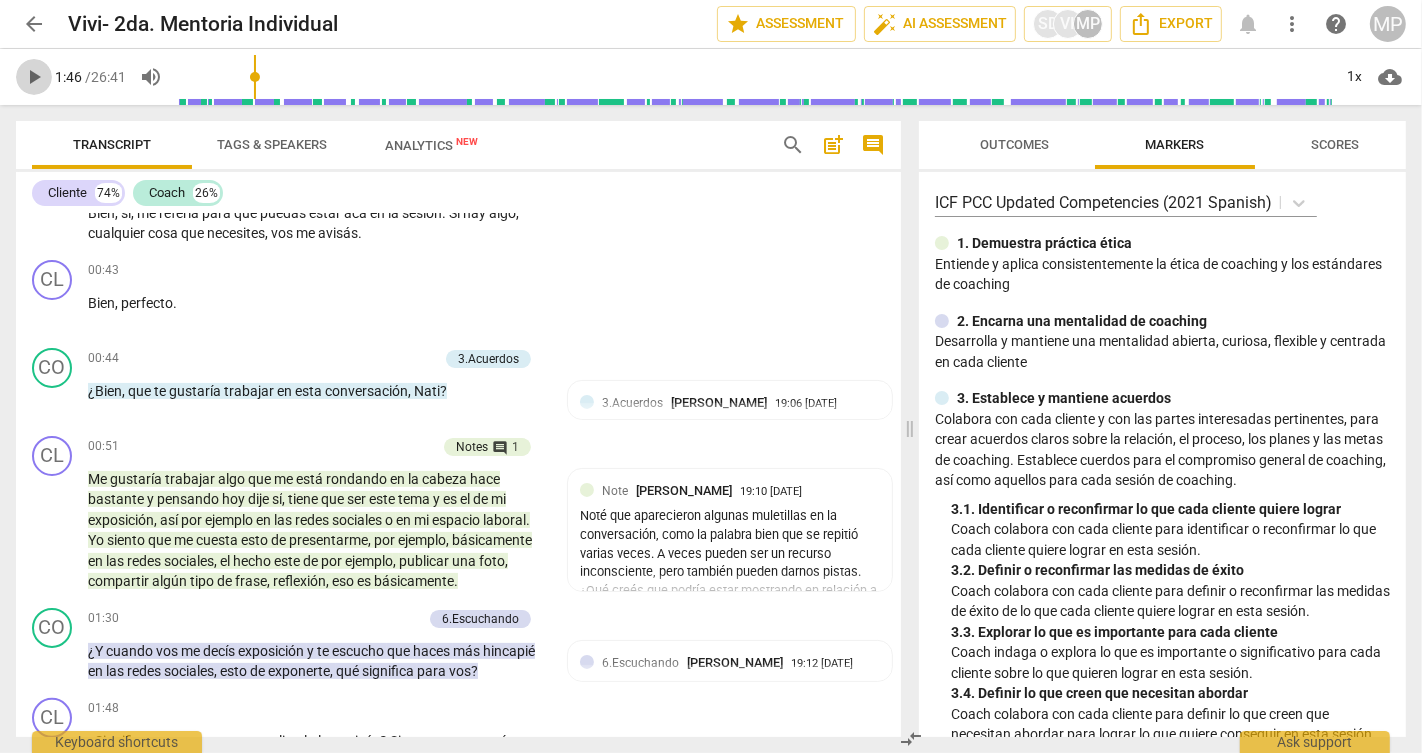 click on "play_arrow" at bounding box center (34, 77) 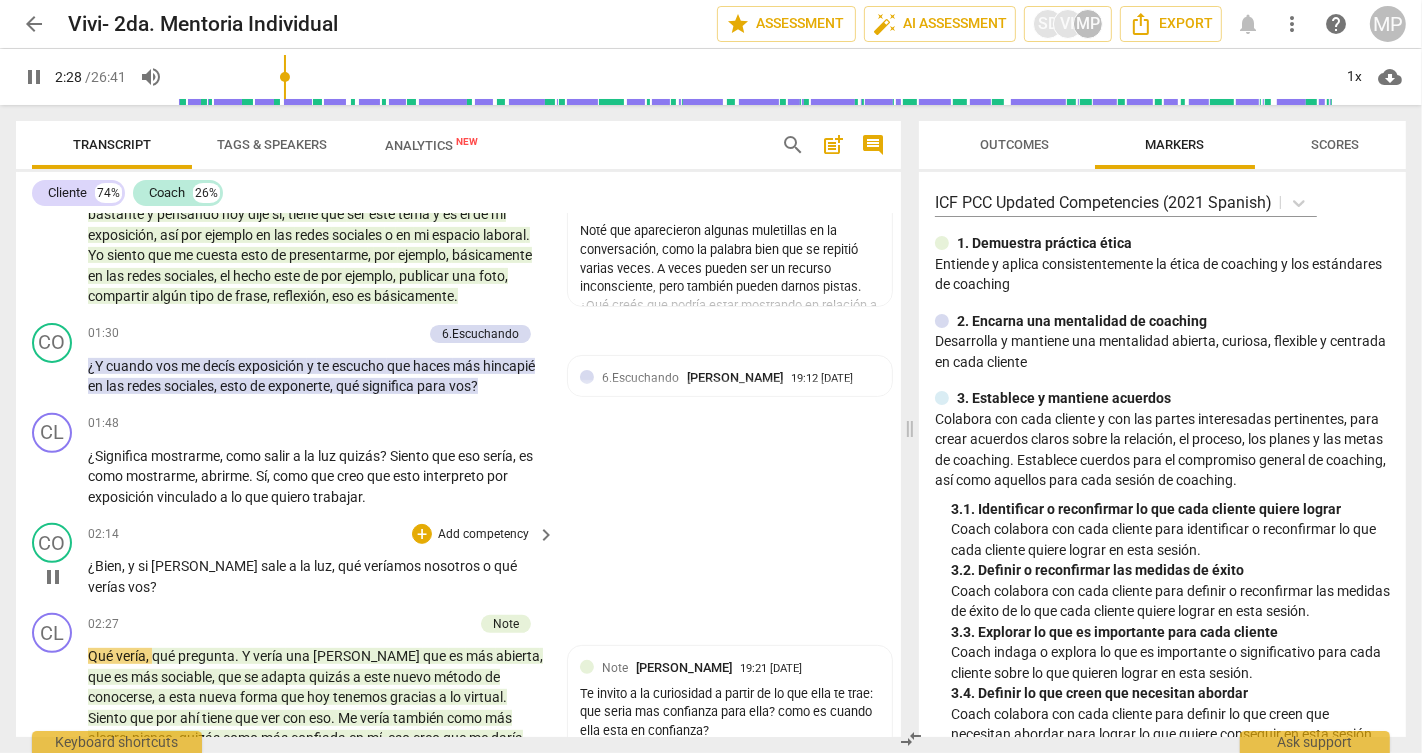 scroll, scrollTop: 634, scrollLeft: 0, axis: vertical 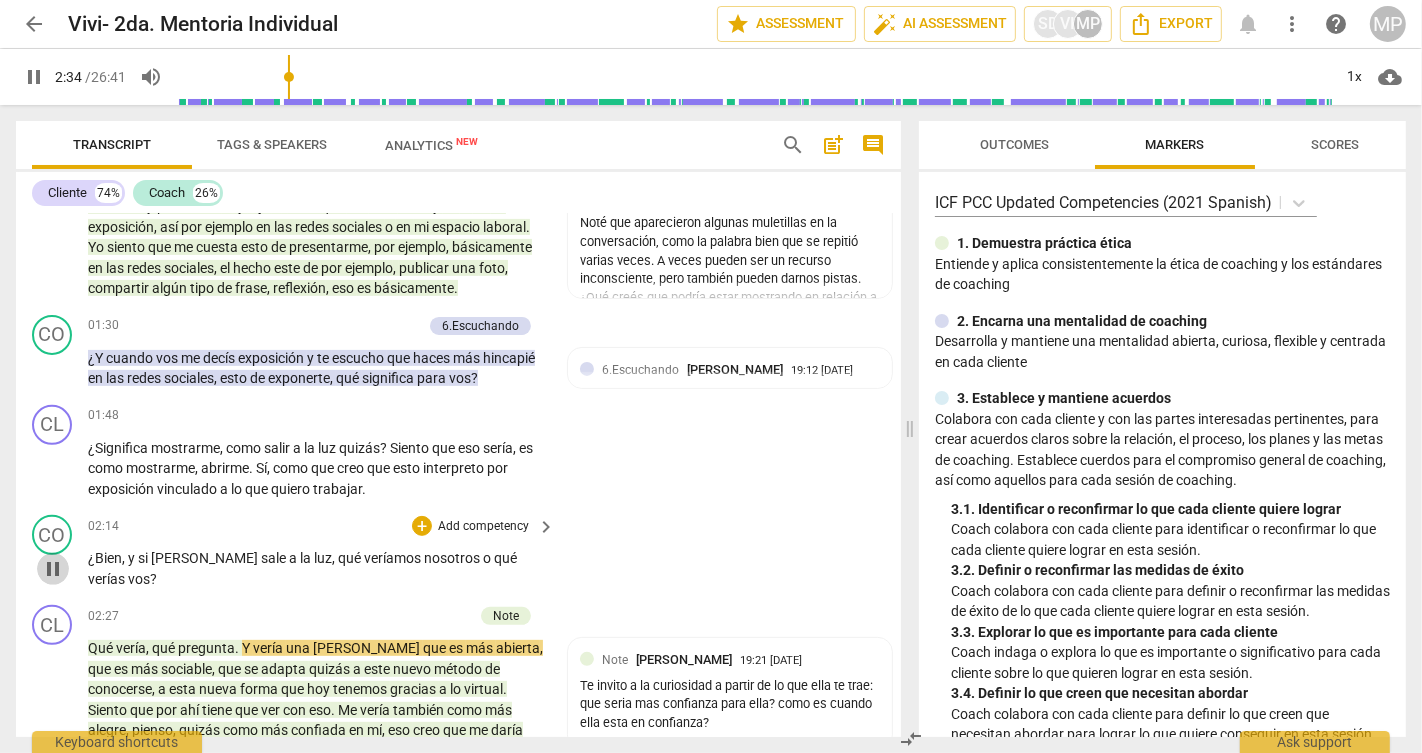 click on "pause" at bounding box center (53, 569) 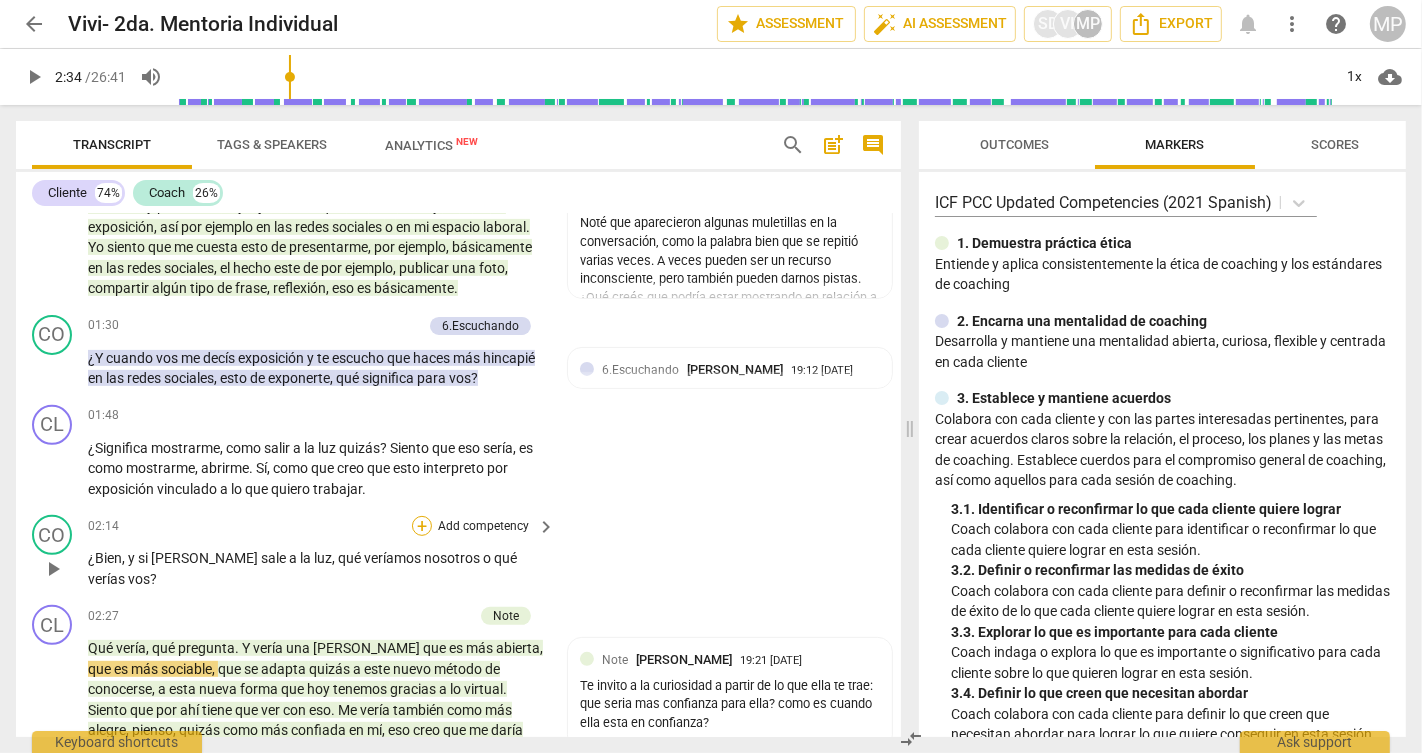 click on "+" at bounding box center (422, 526) 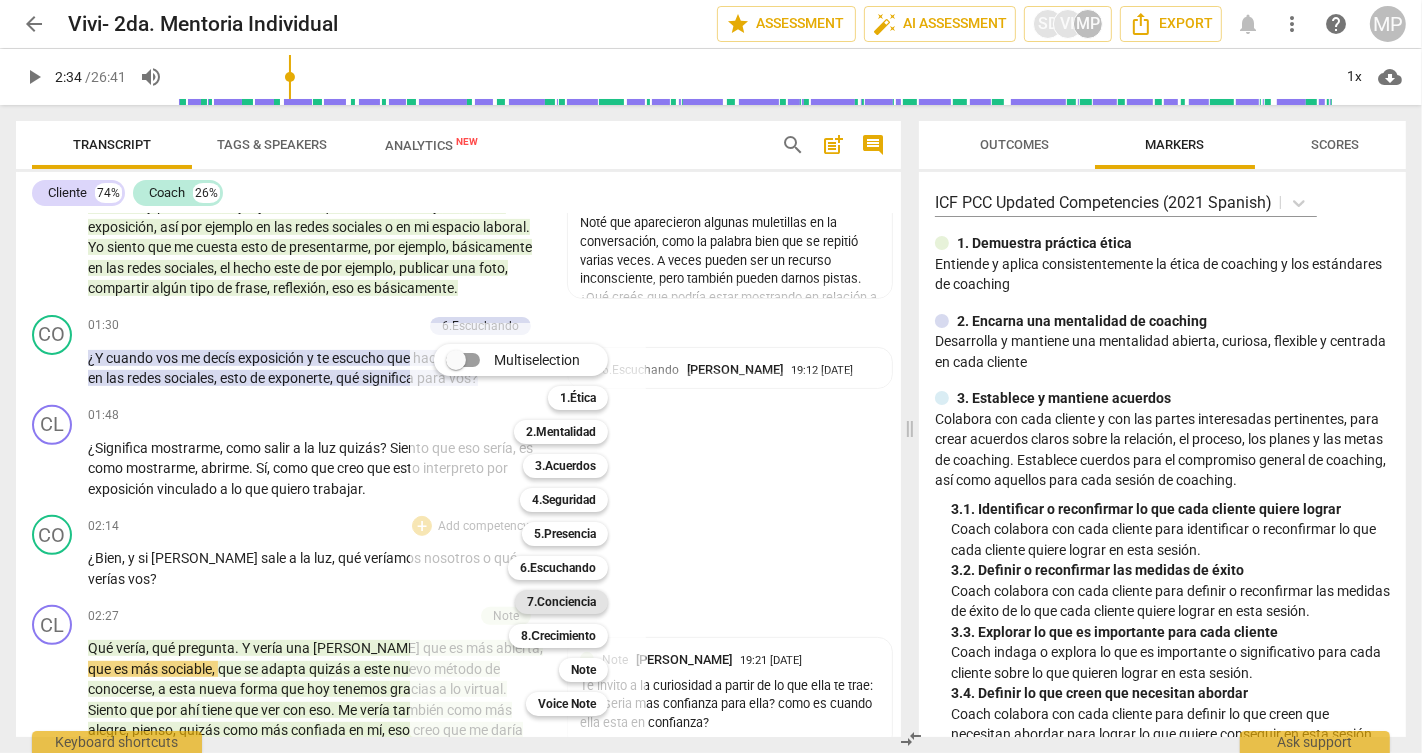 click on "7.Conciencia" at bounding box center [561, 602] 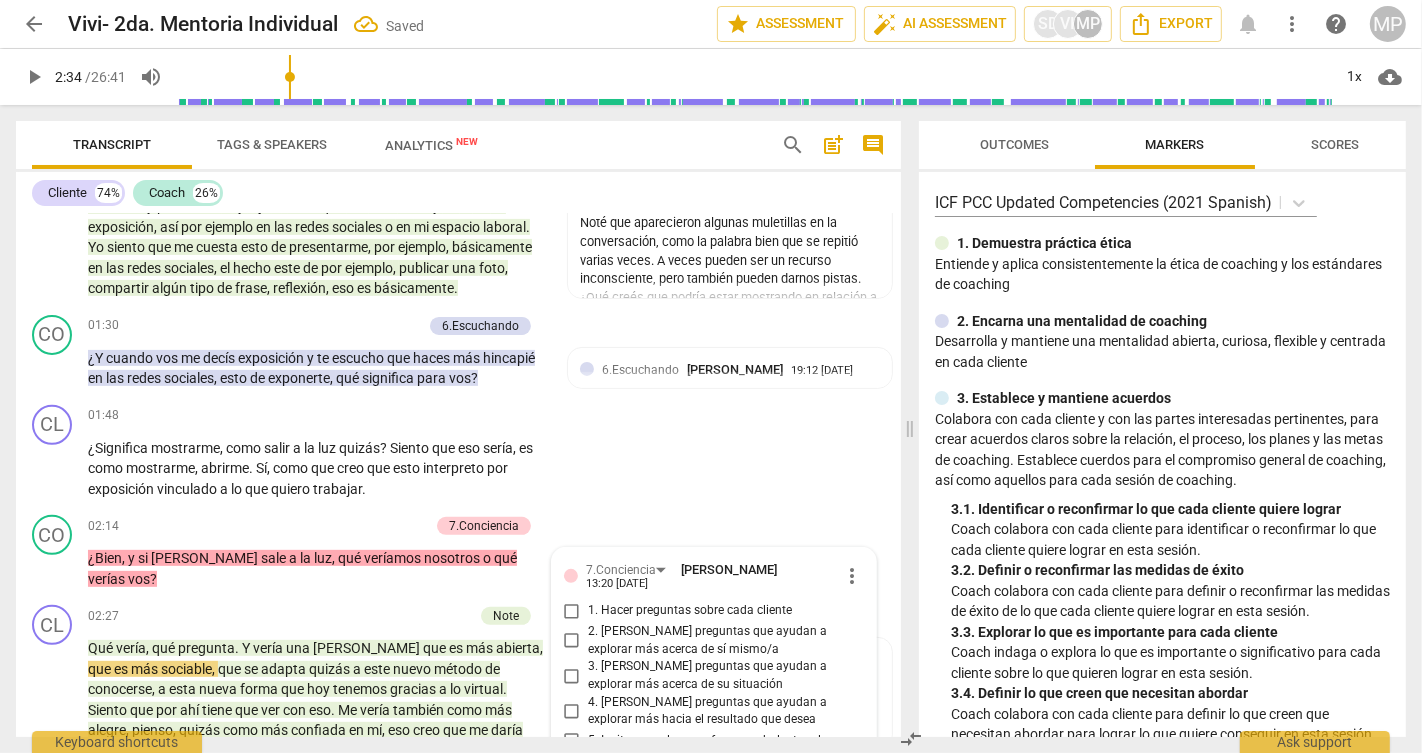 scroll, scrollTop: 1067, scrollLeft: 0, axis: vertical 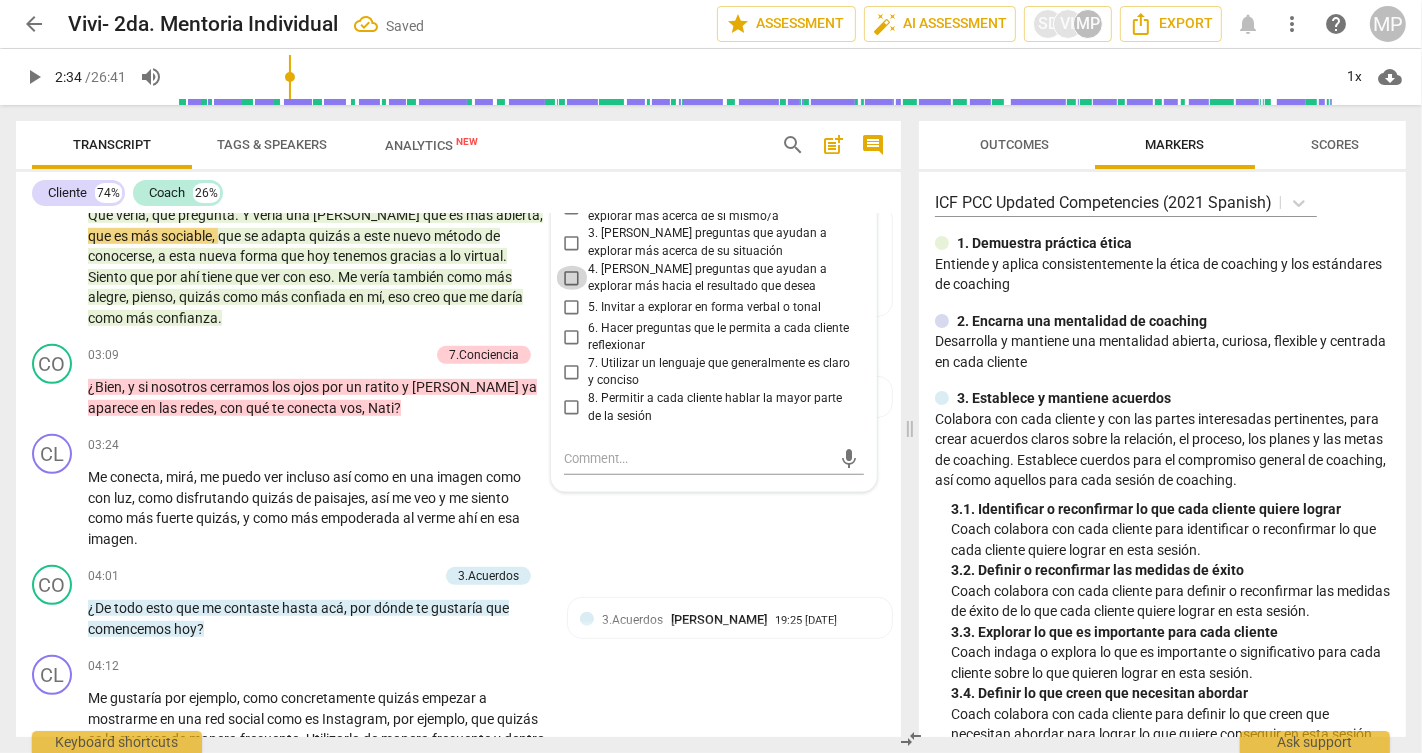 click on "4. [PERSON_NAME] preguntas que ayudan a explorar más hacia el resultado que desea" at bounding box center (572, 278) 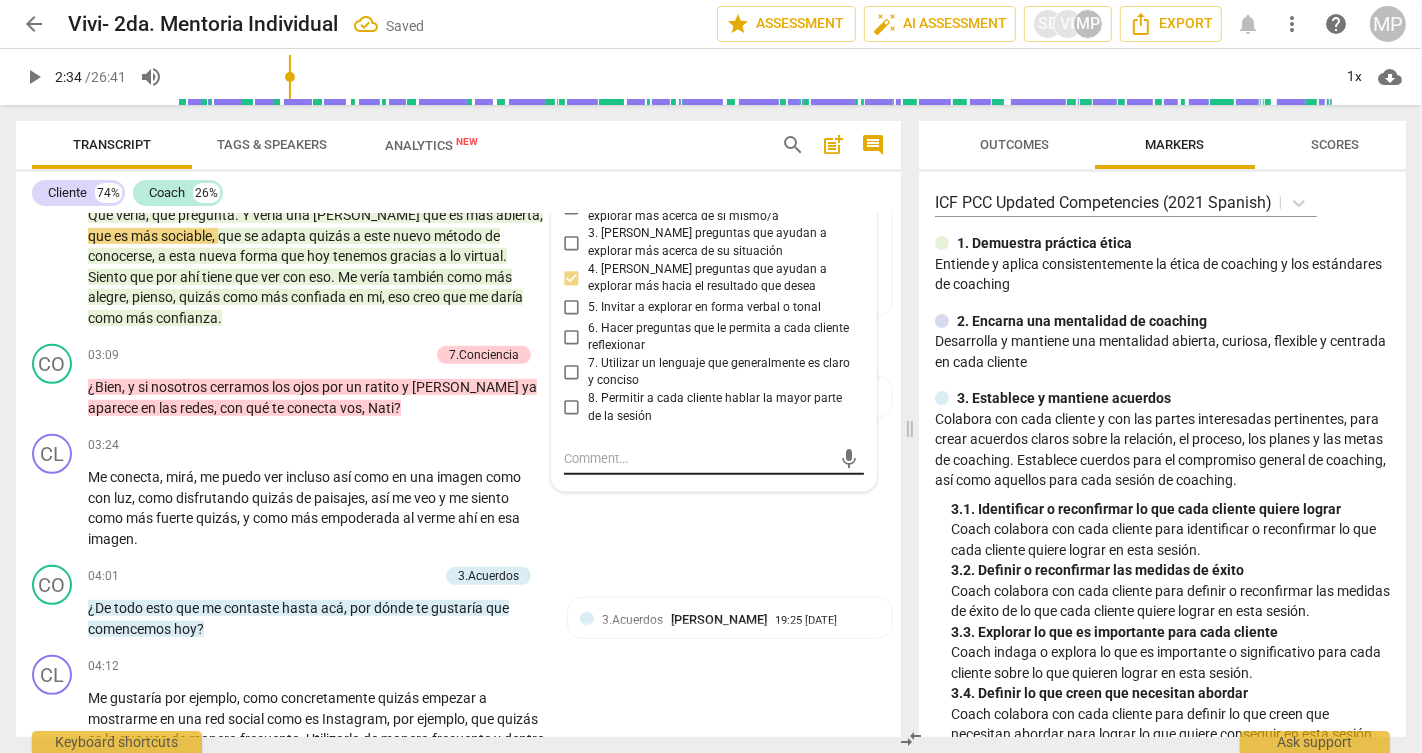 click at bounding box center (698, 458) 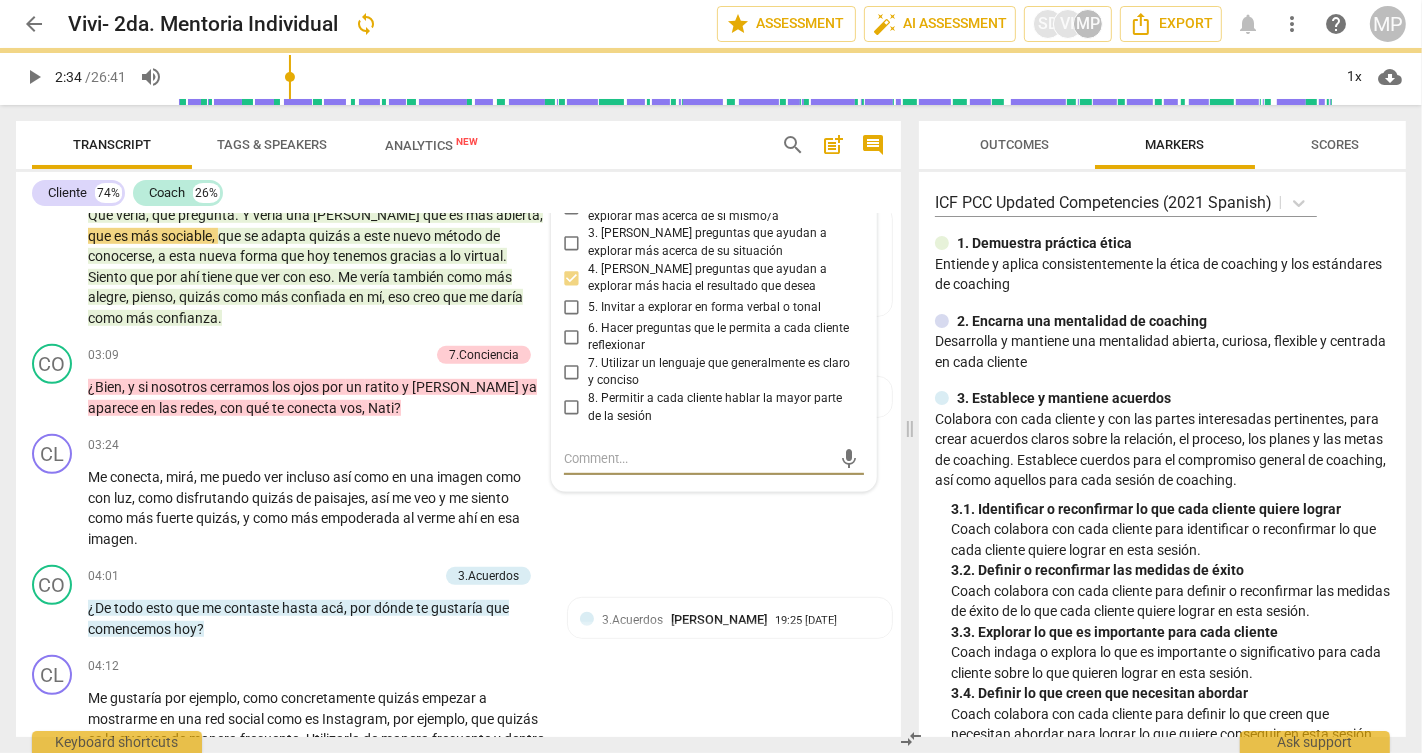 type on "E" 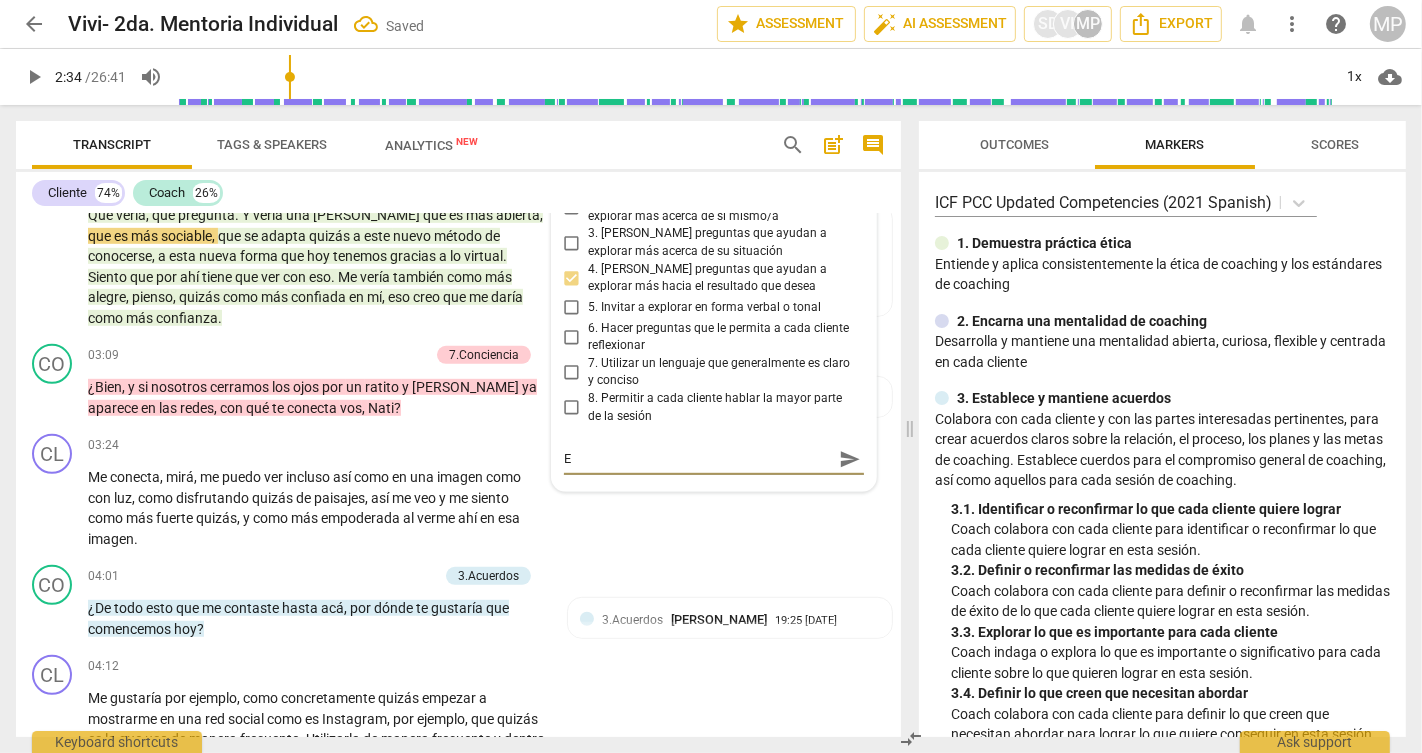 type on "E" 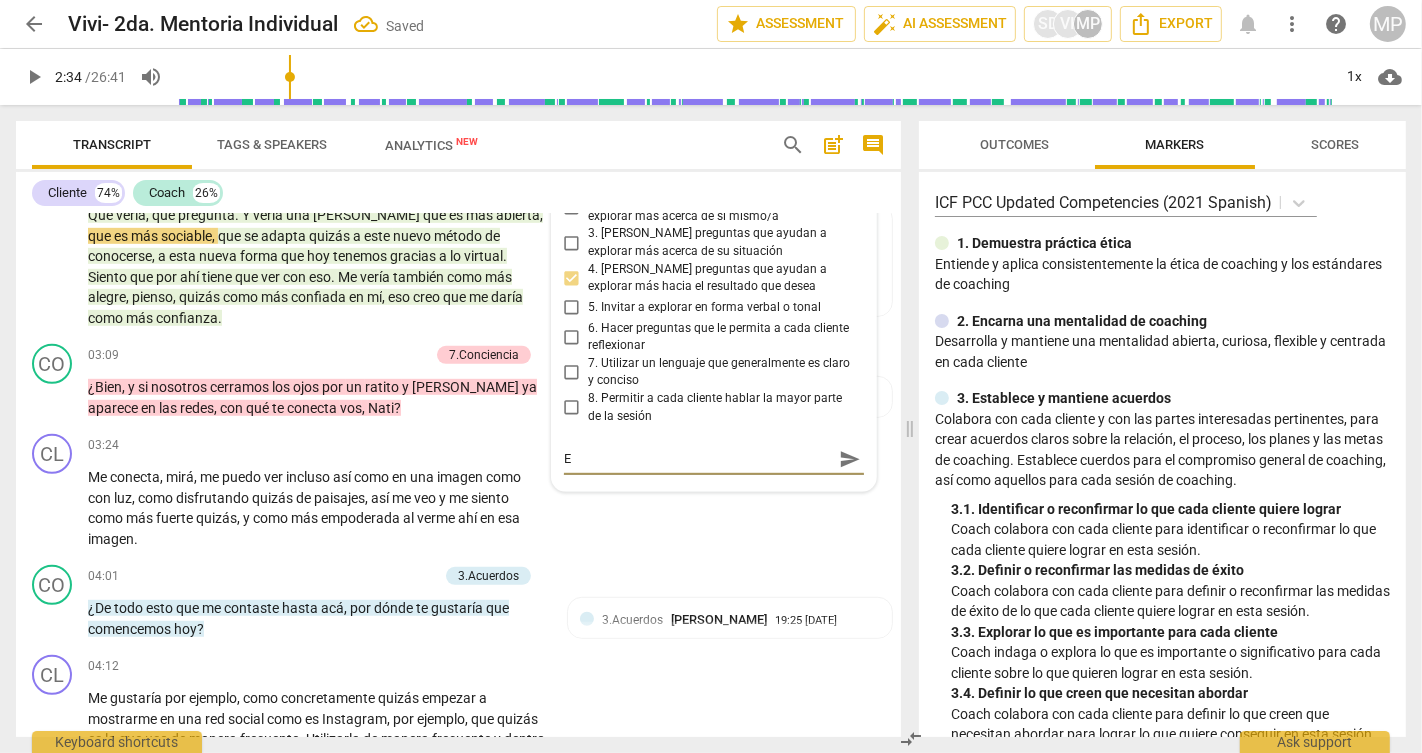 type 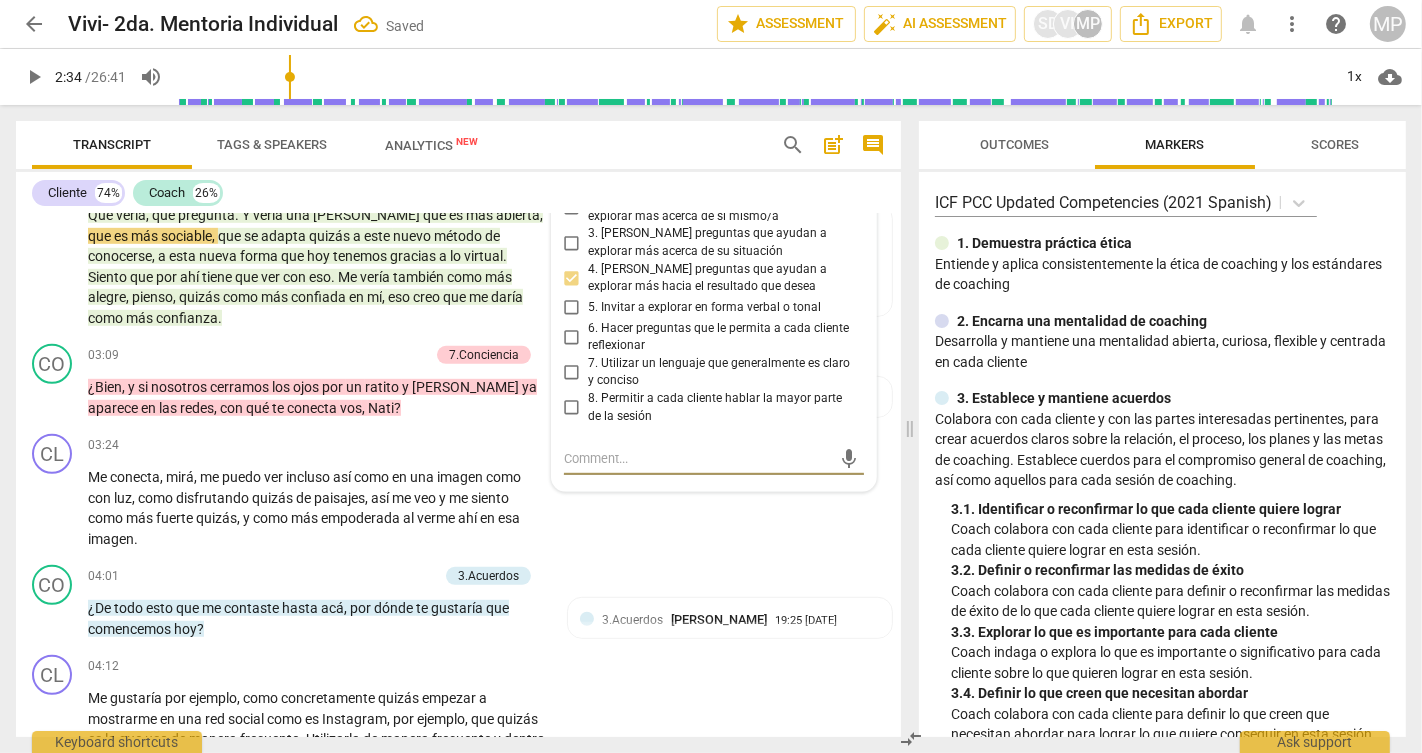 type on "T" 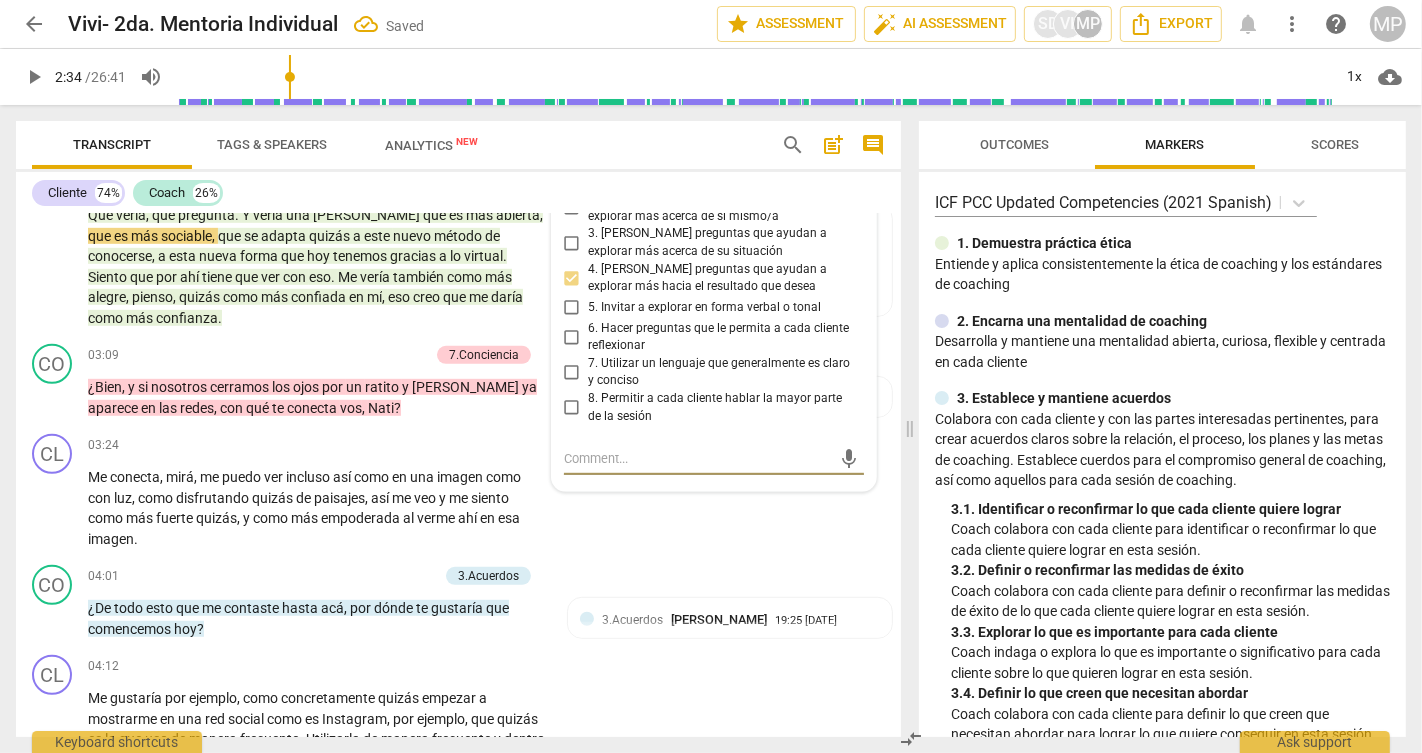 type on "T" 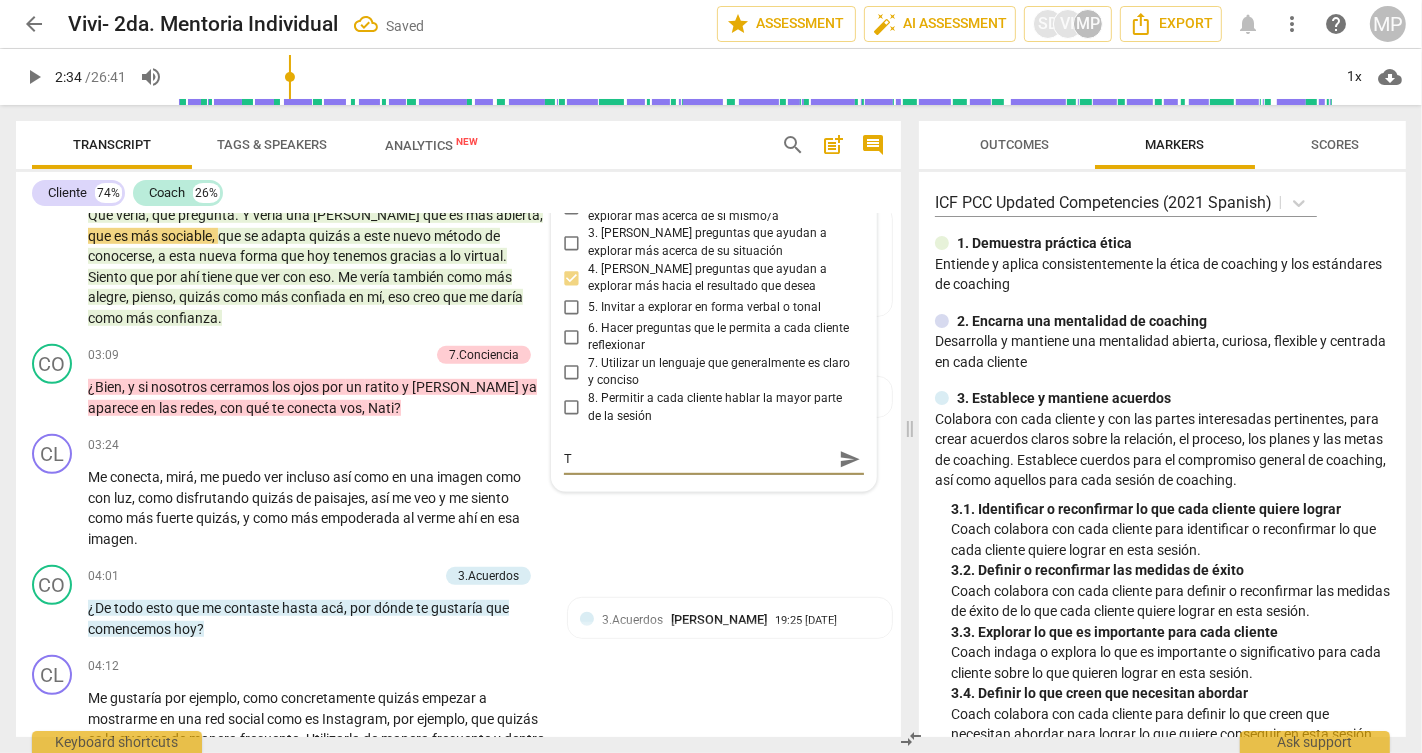 type on "Te" 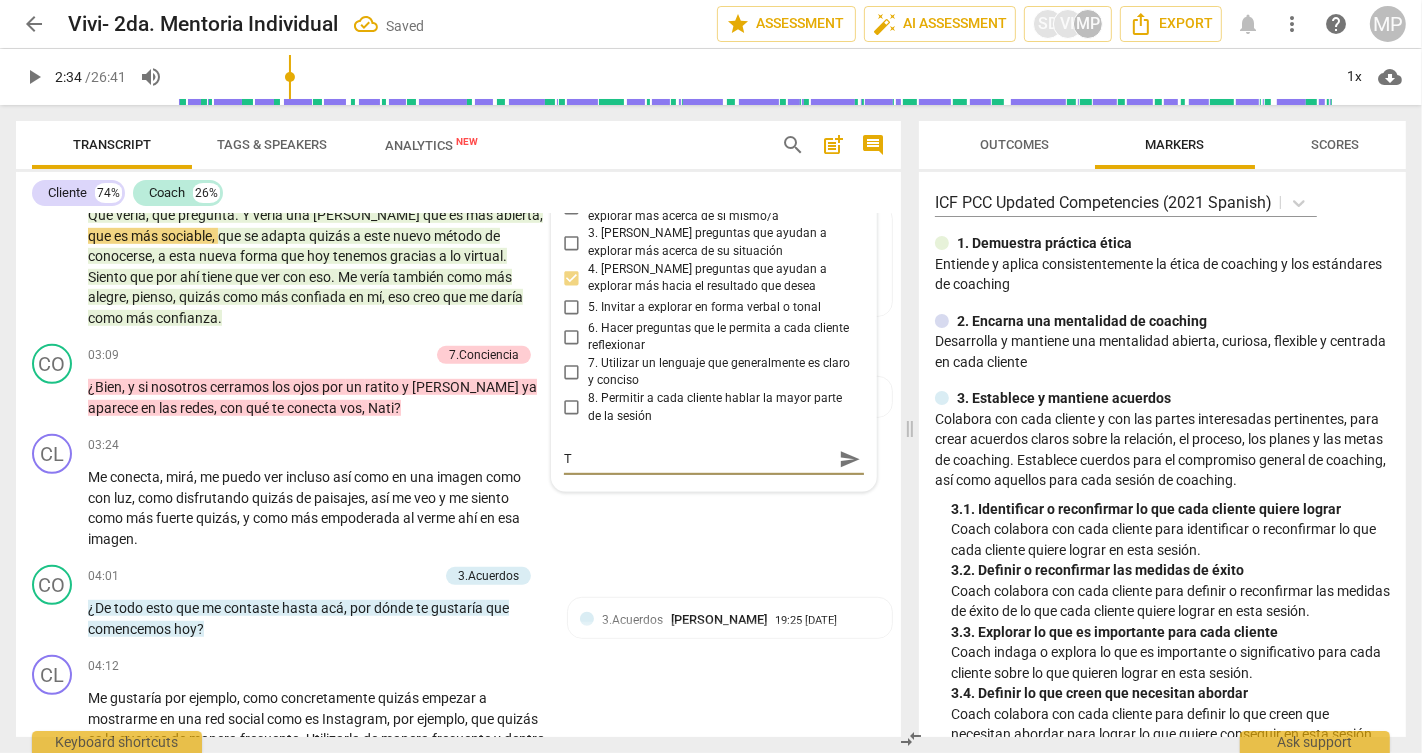 type on "Te" 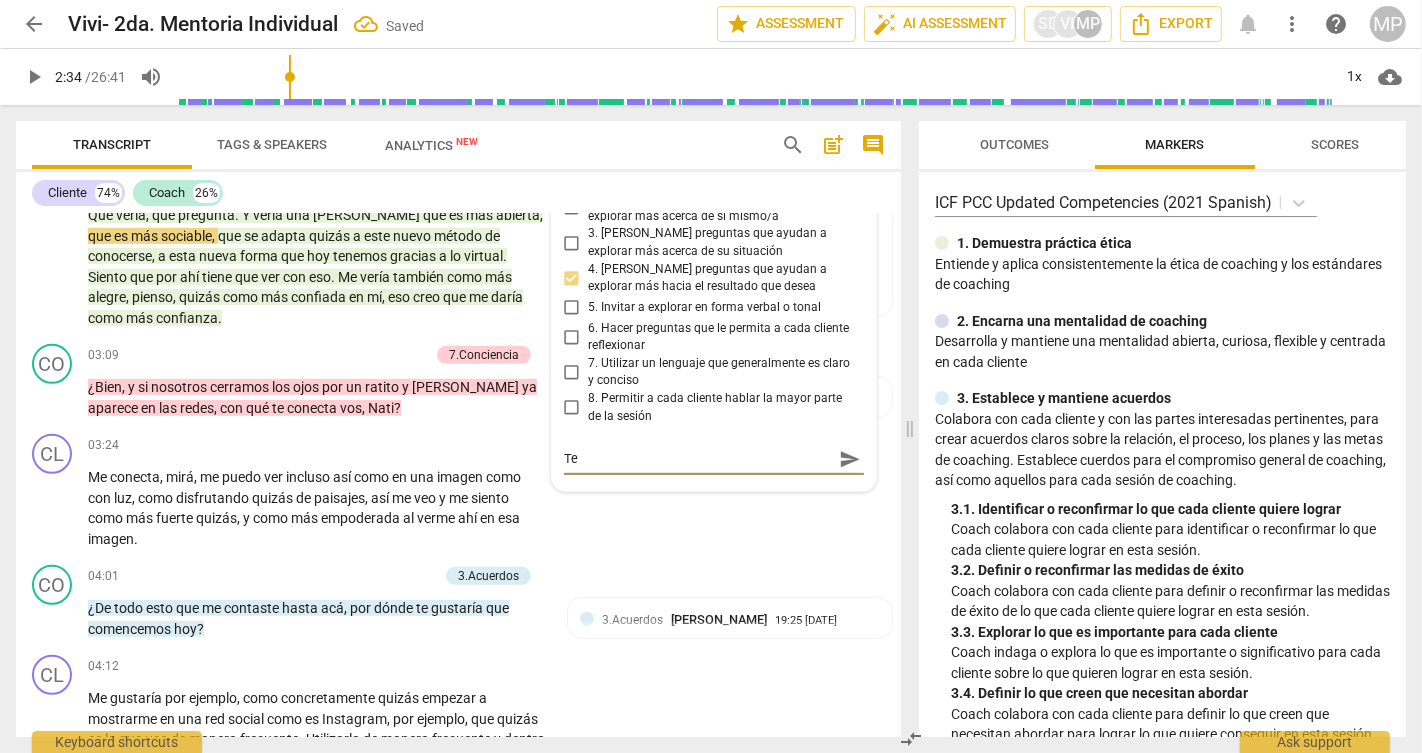 type on "Te" 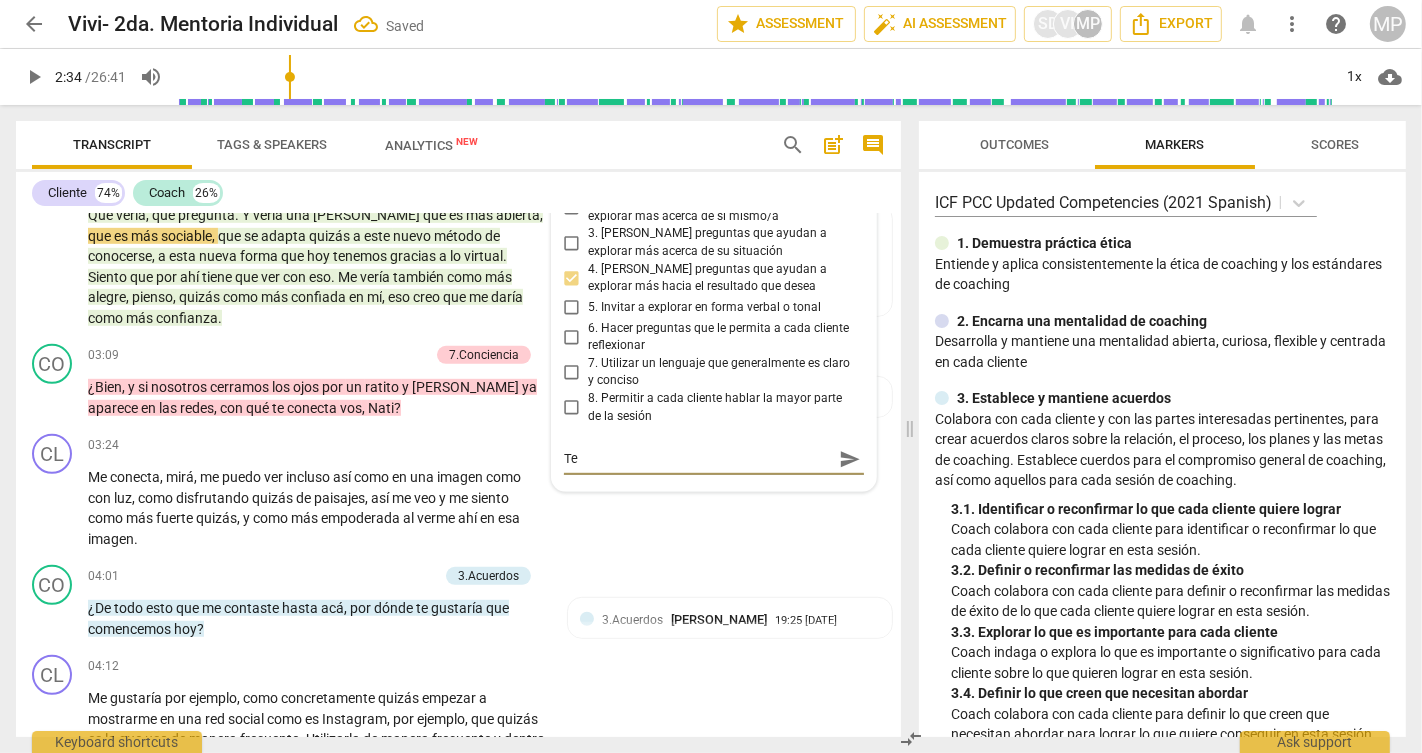 type on "Te e" 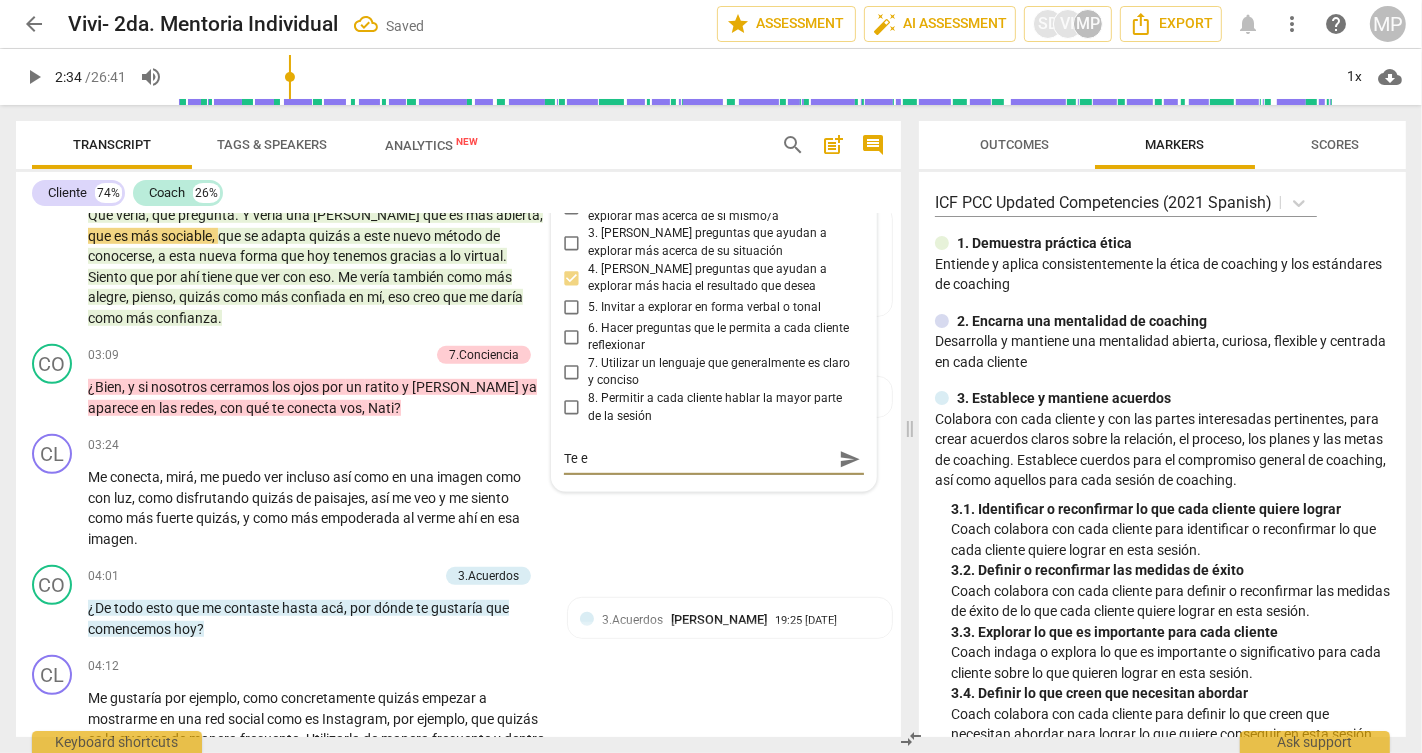 type on "Te es" 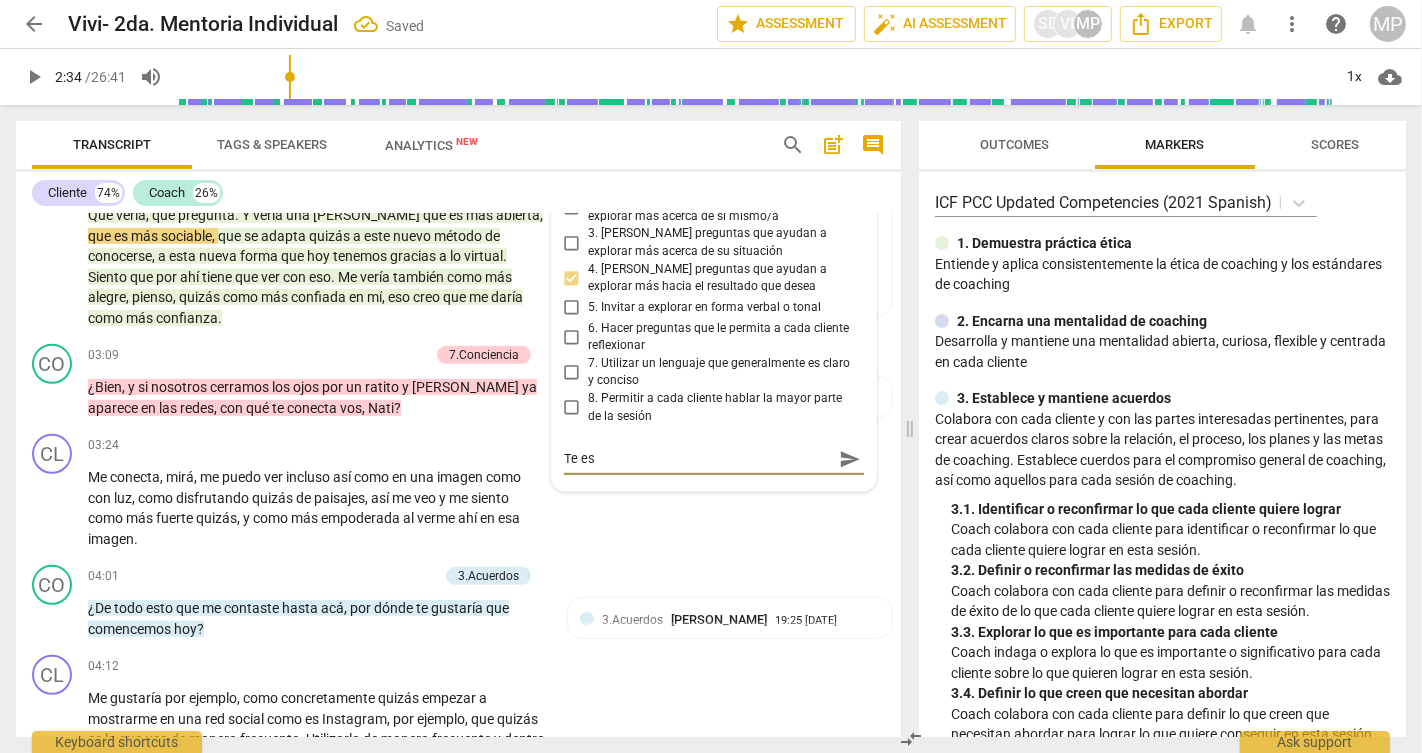 type on "Te esc" 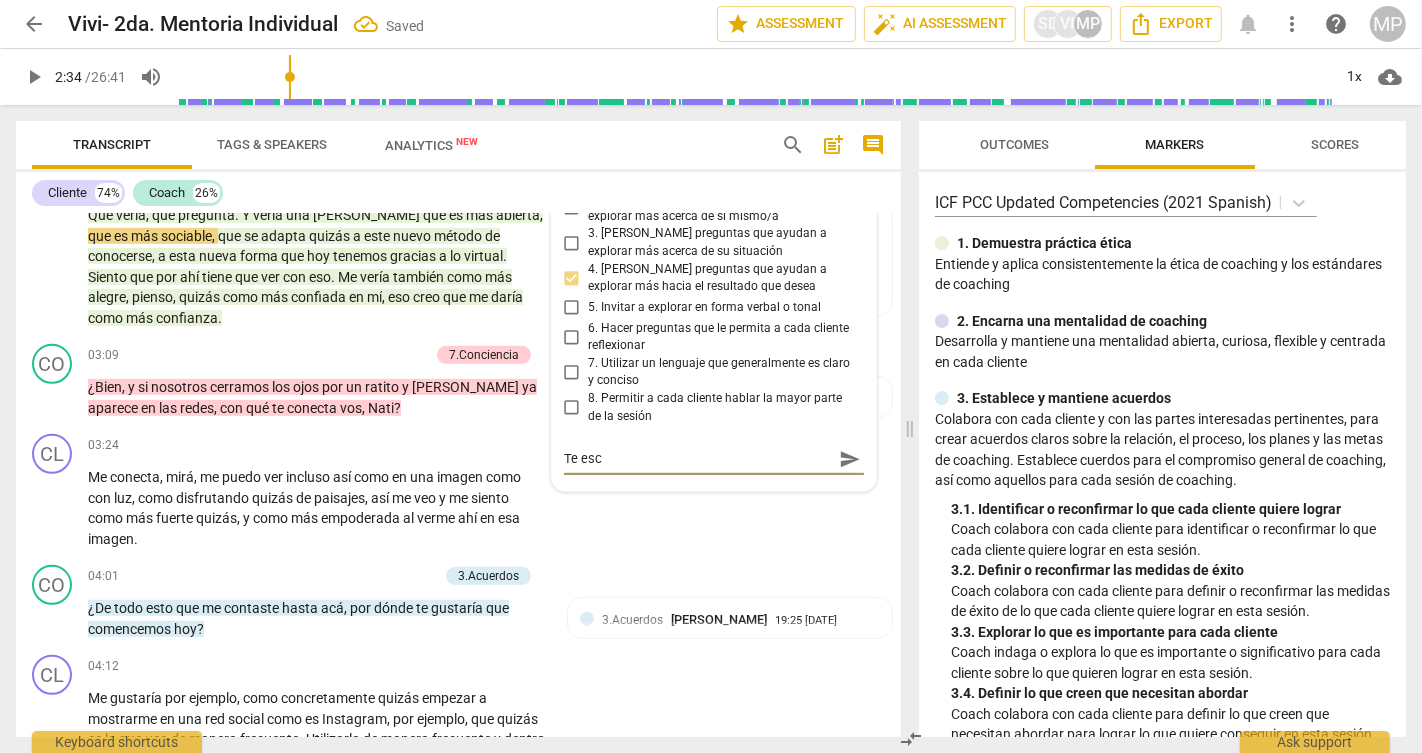 type on "Te escu" 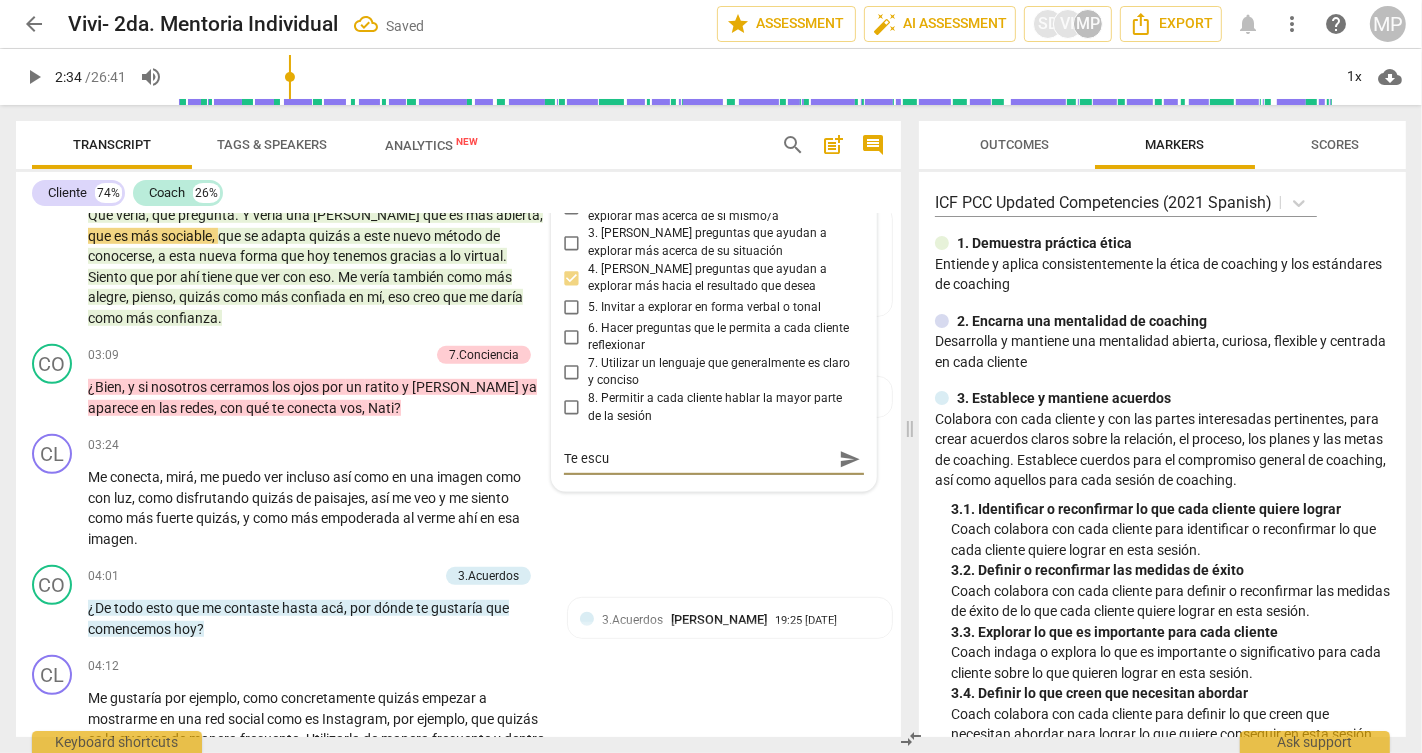type on "Te escuc" 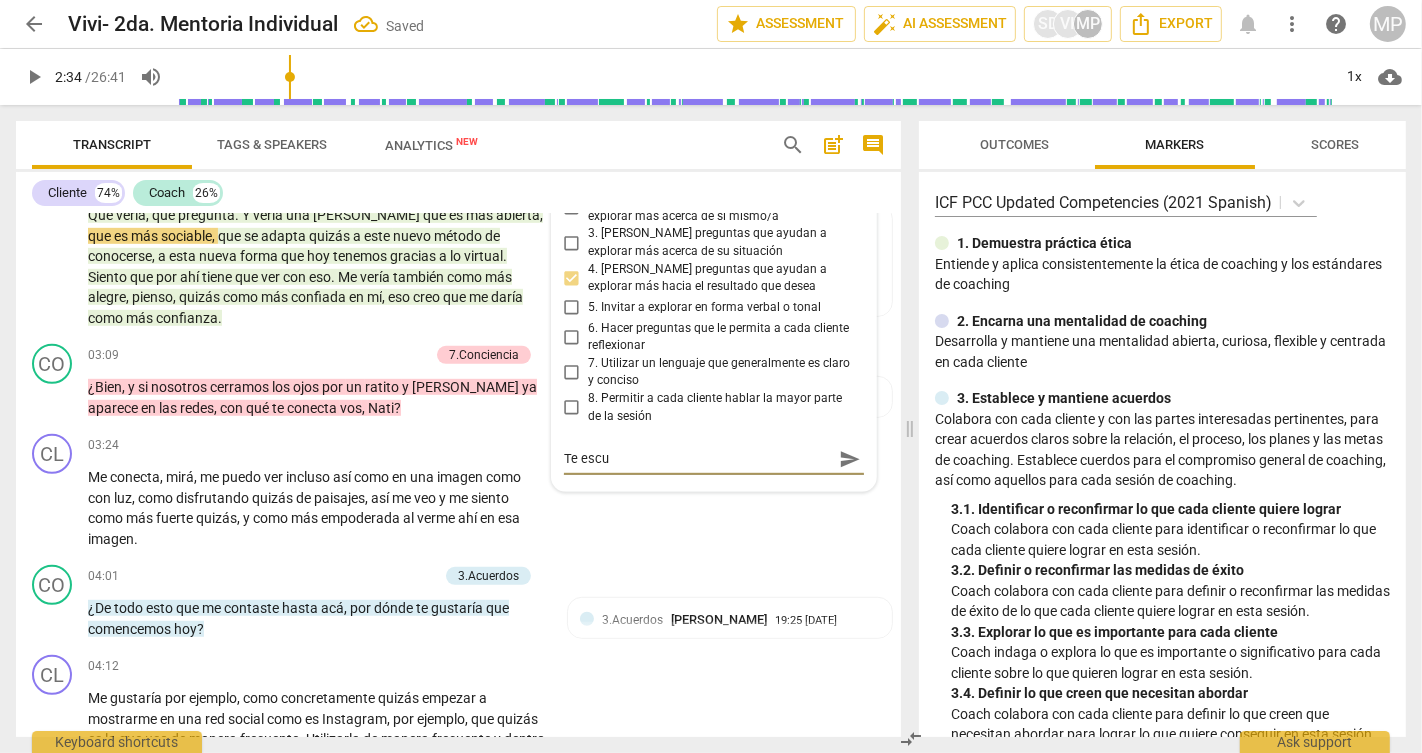 type on "Te escuc" 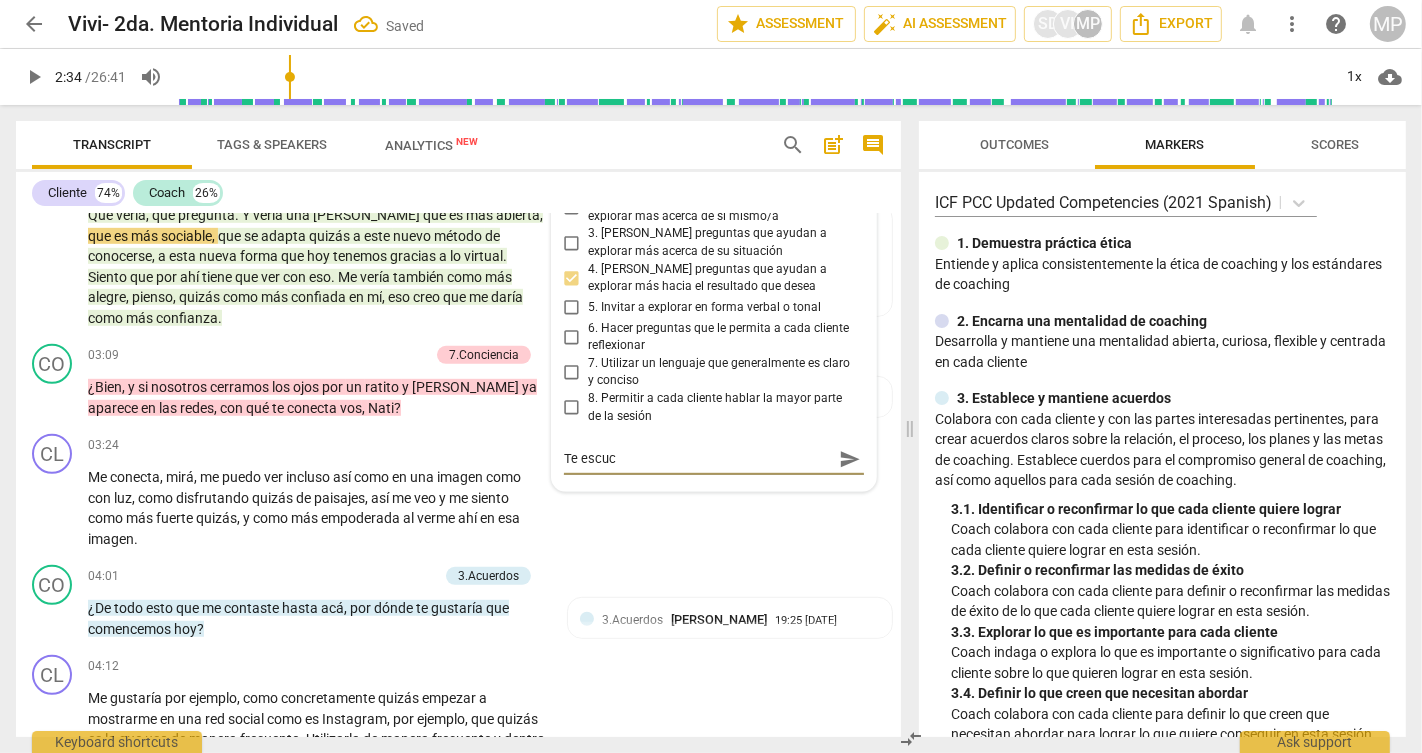 type on "Te escuch" 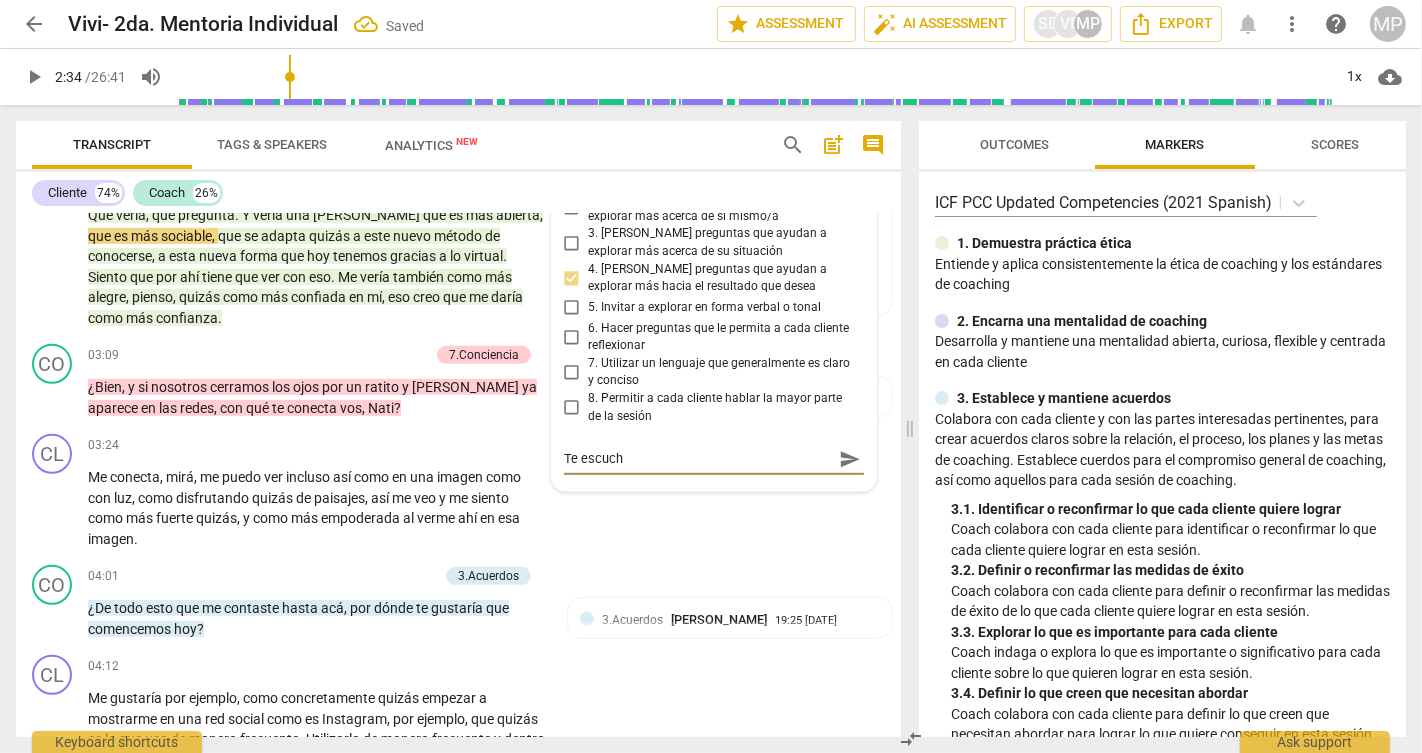 type on "Te escucho" 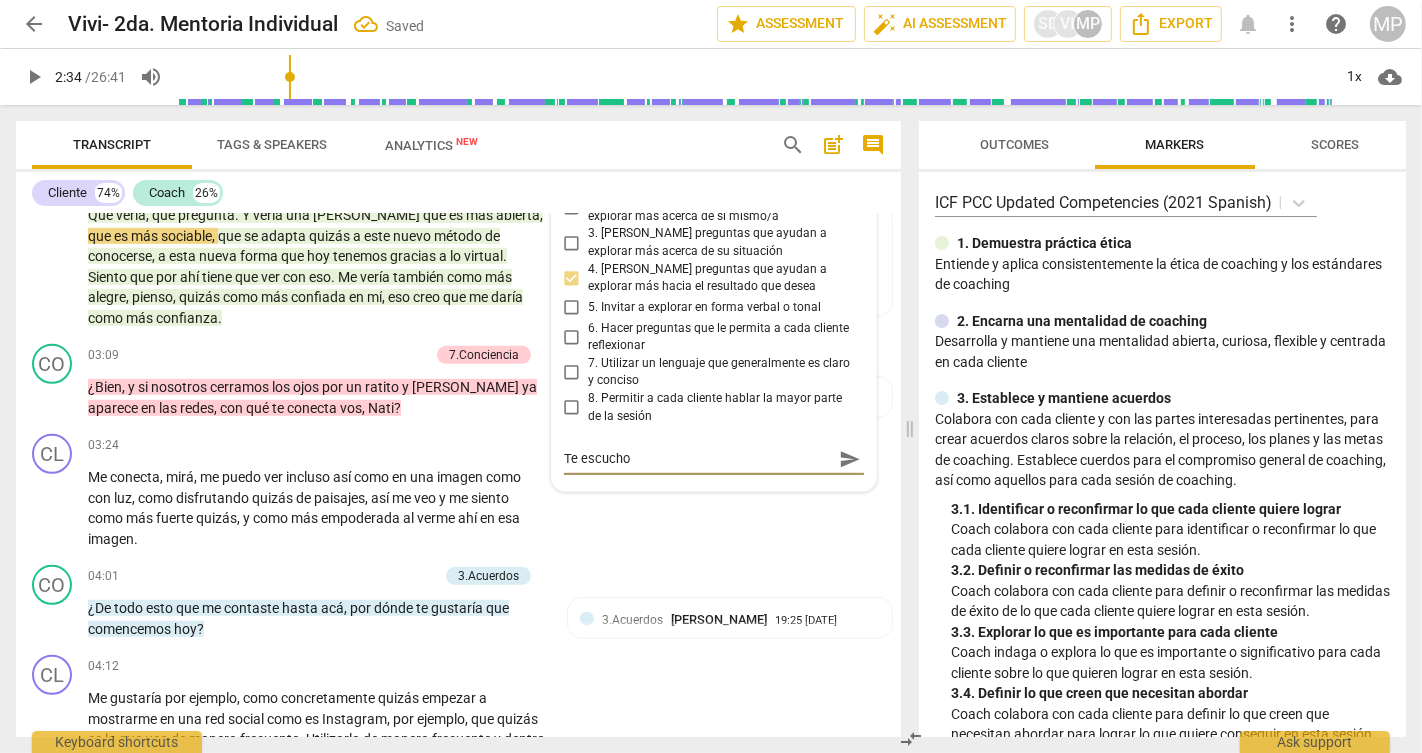 type on "Te escucho" 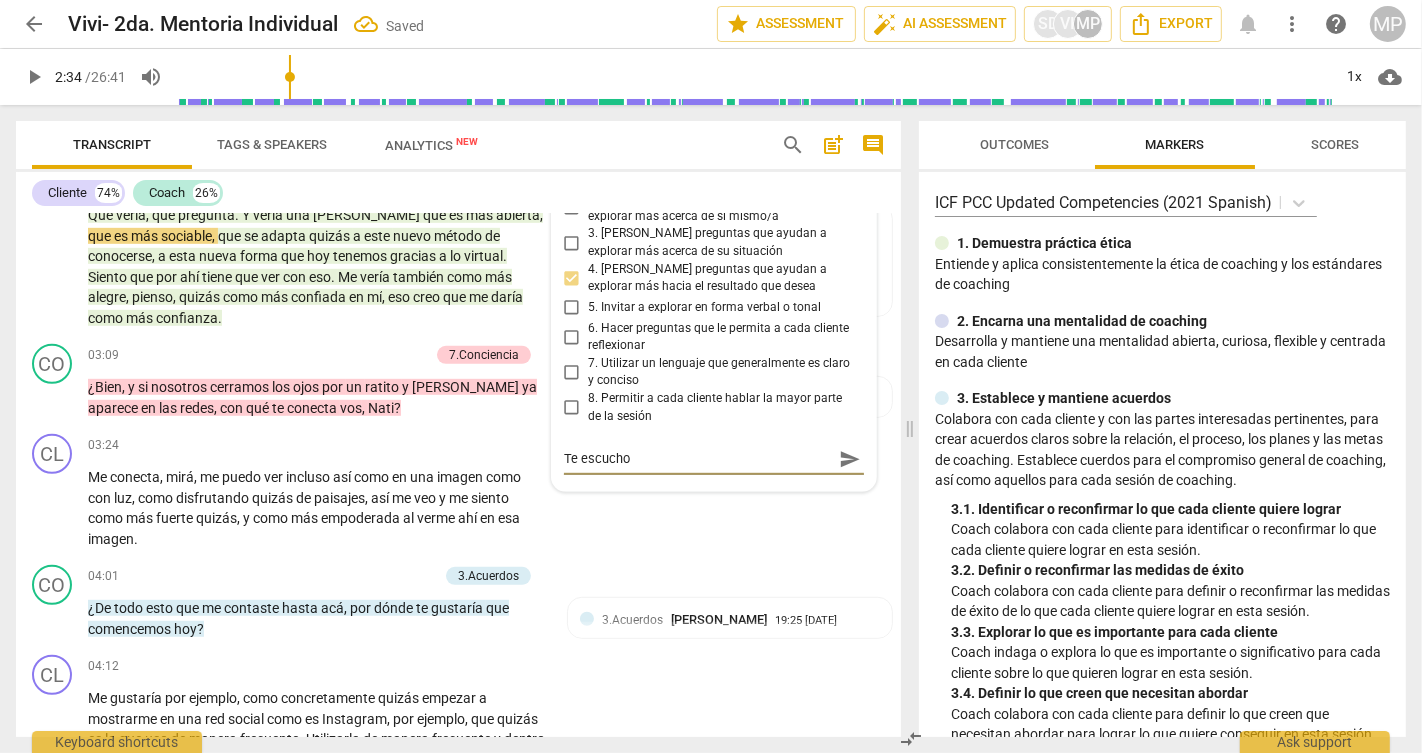 type on "Te escucho" 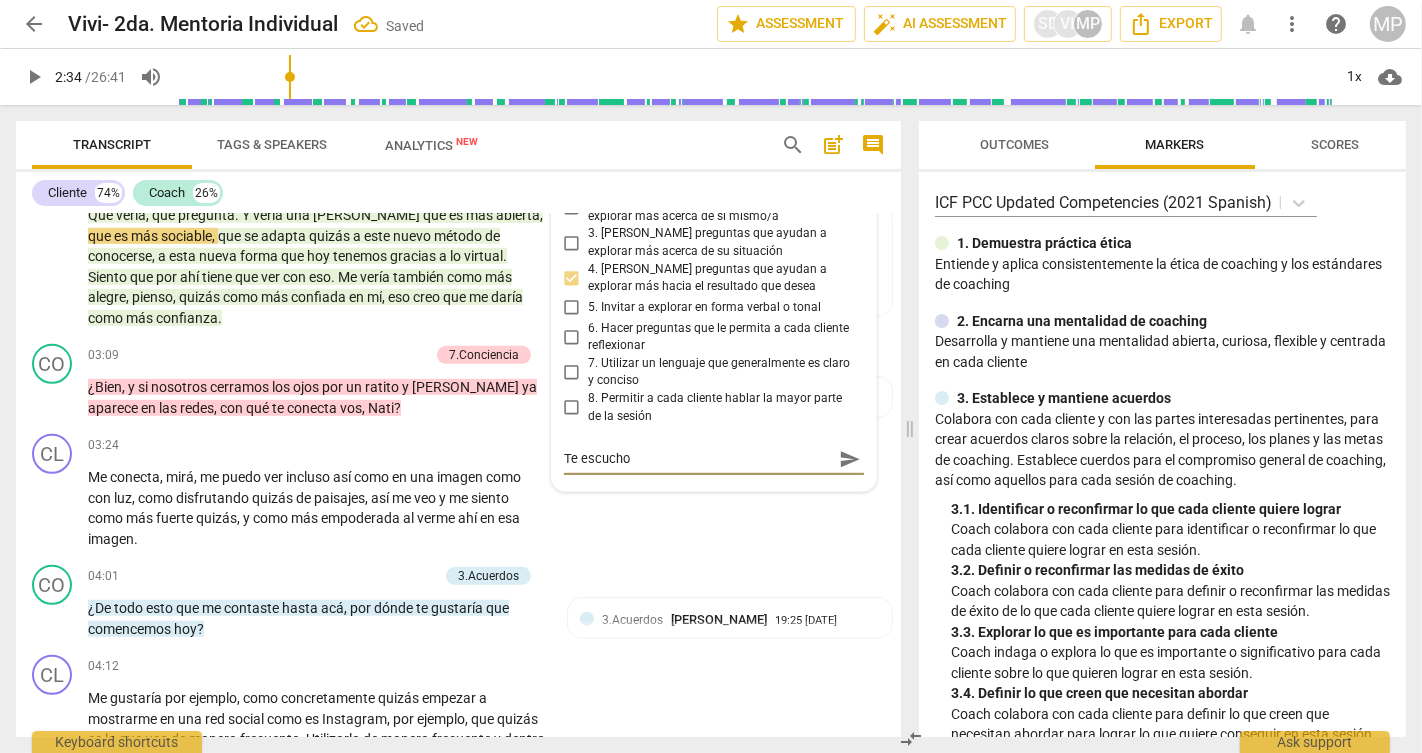 type on "Te escucho e" 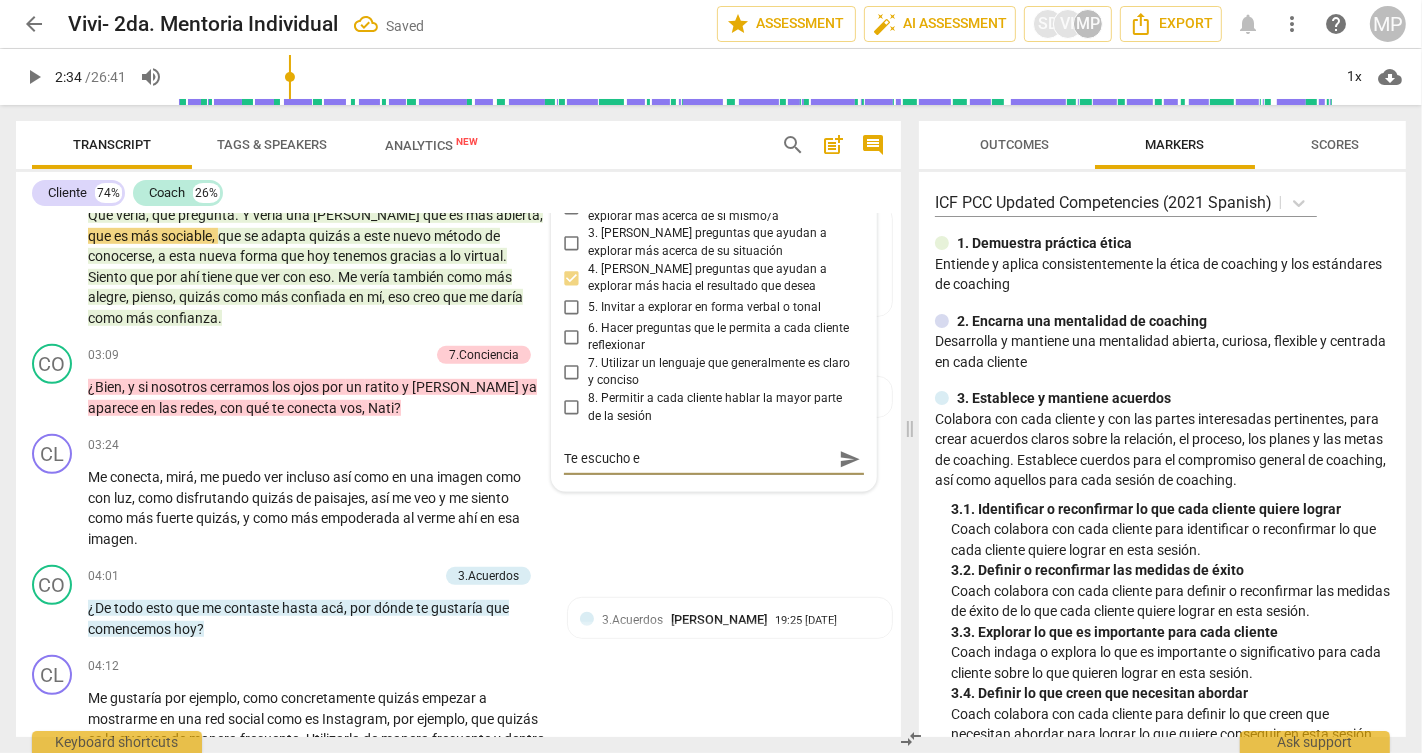 type on "Te escucho ef" 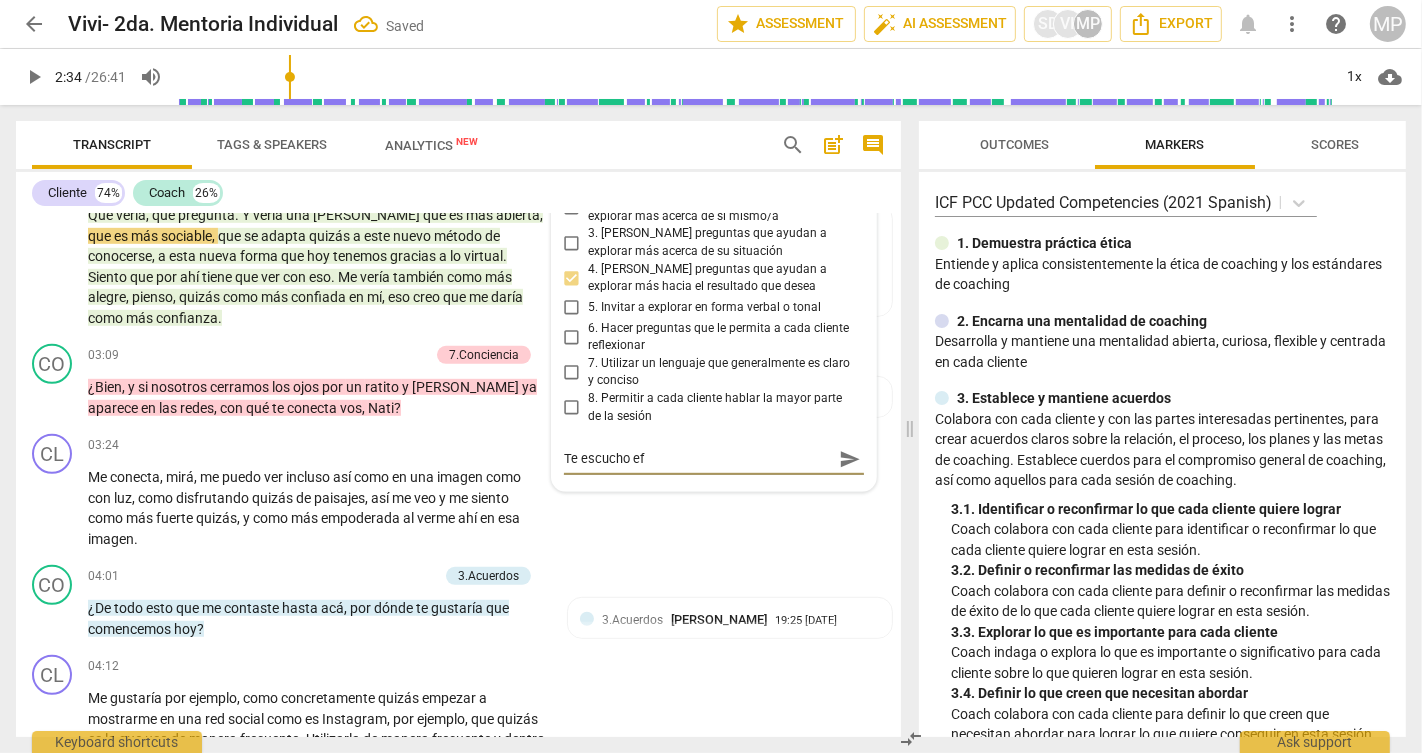 type on "Te escucho efe" 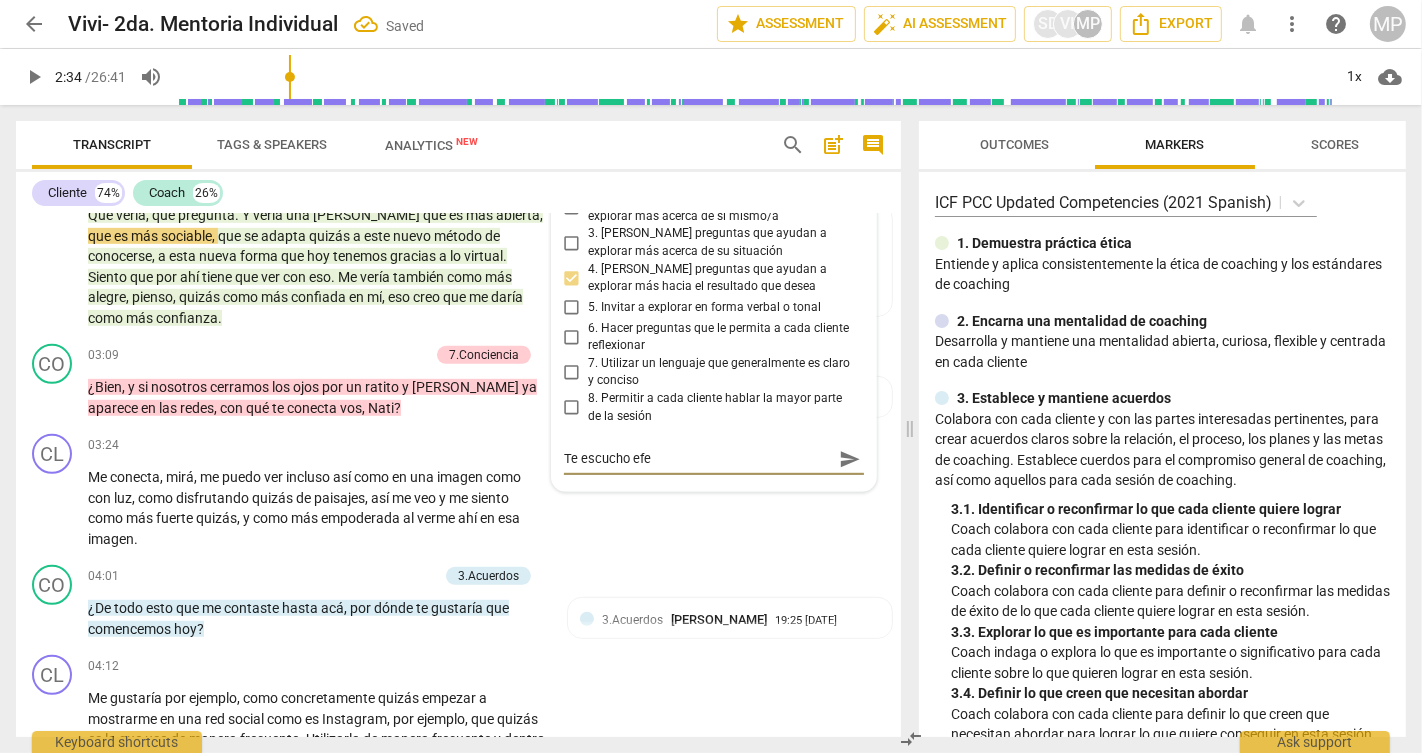 type on "Te escucho efec" 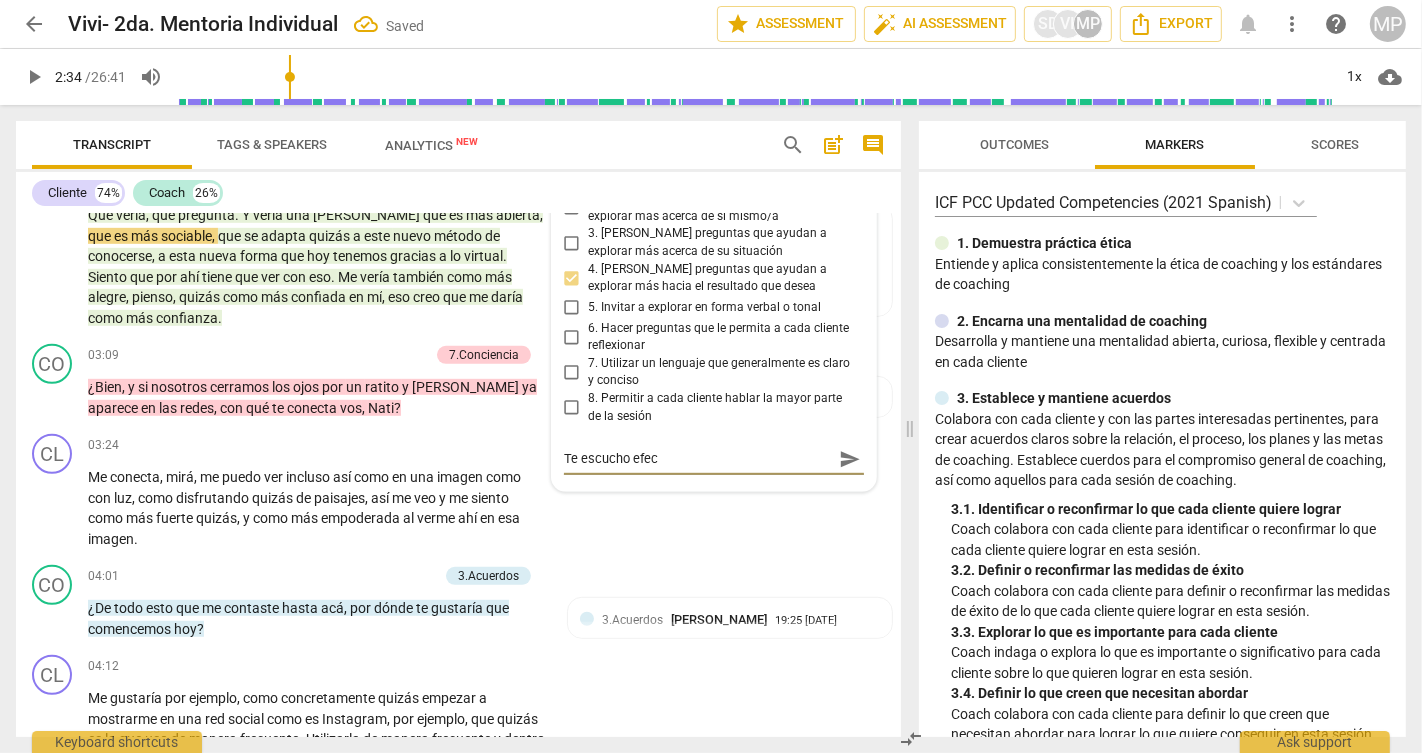 type on "Te escucho efect" 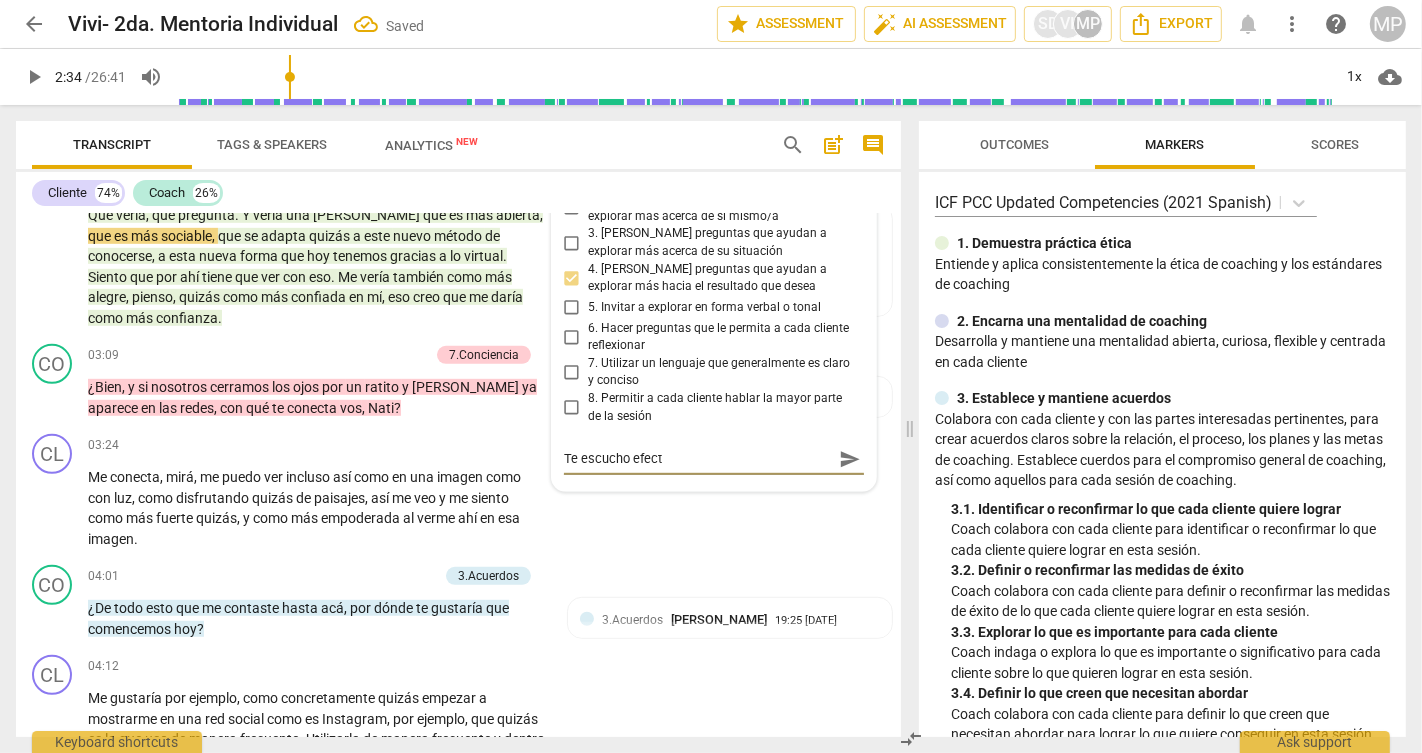 type on "Te escucho efecti" 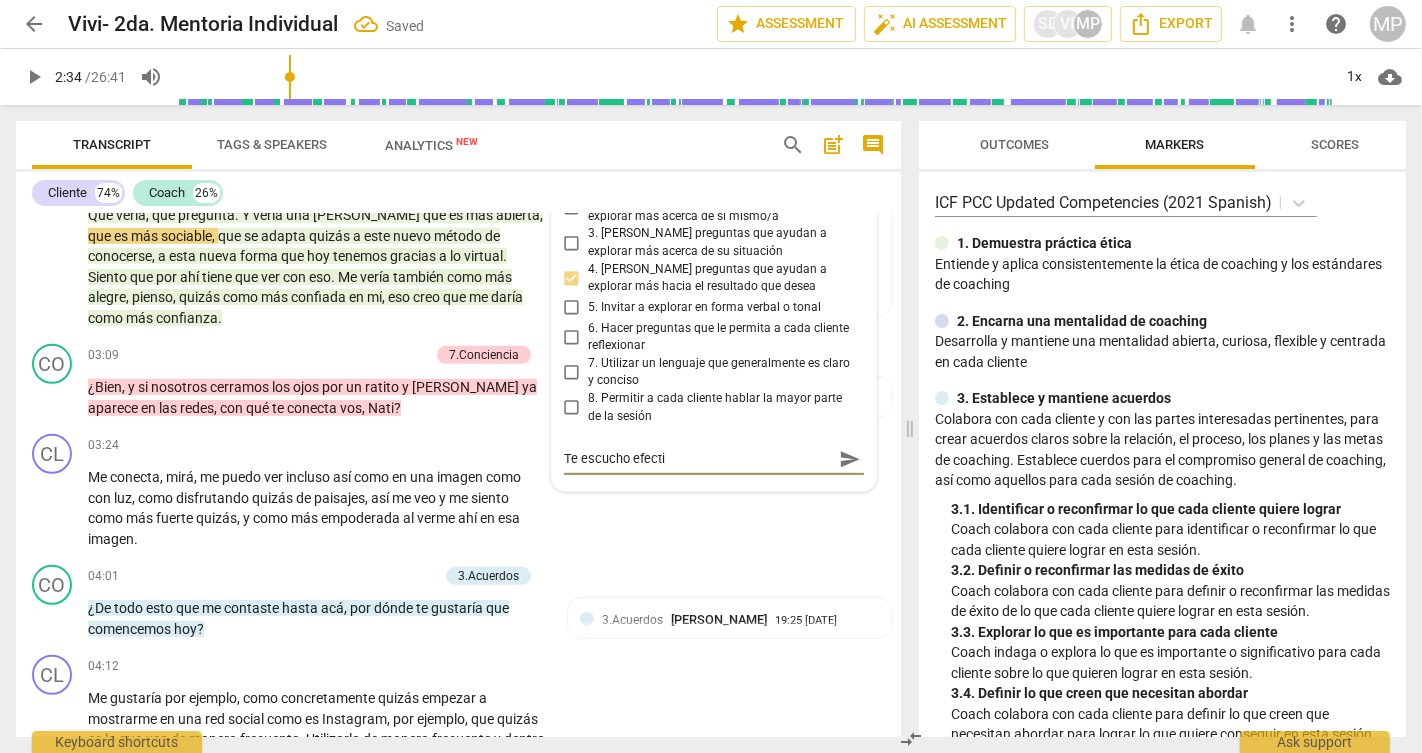type on "Te escucho efectiv" 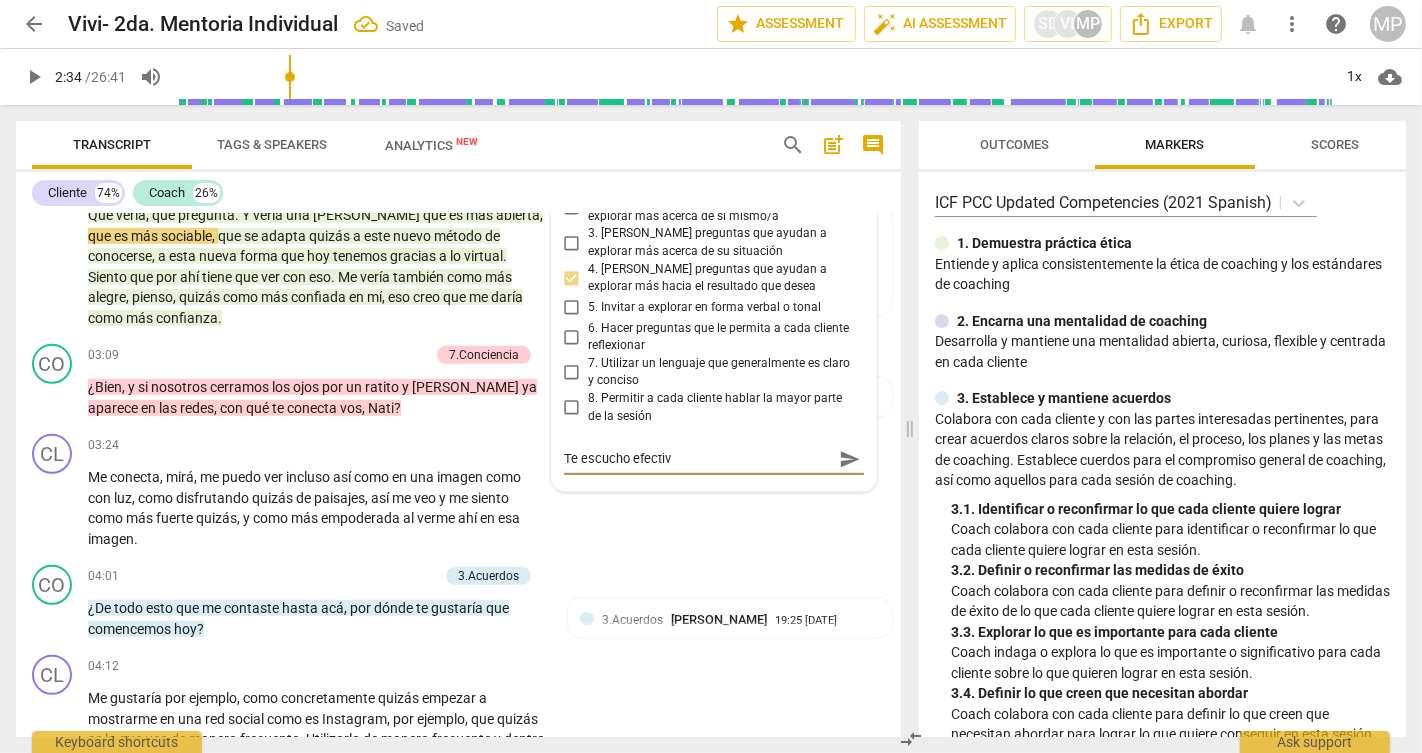 type on "Te escucho efectiva" 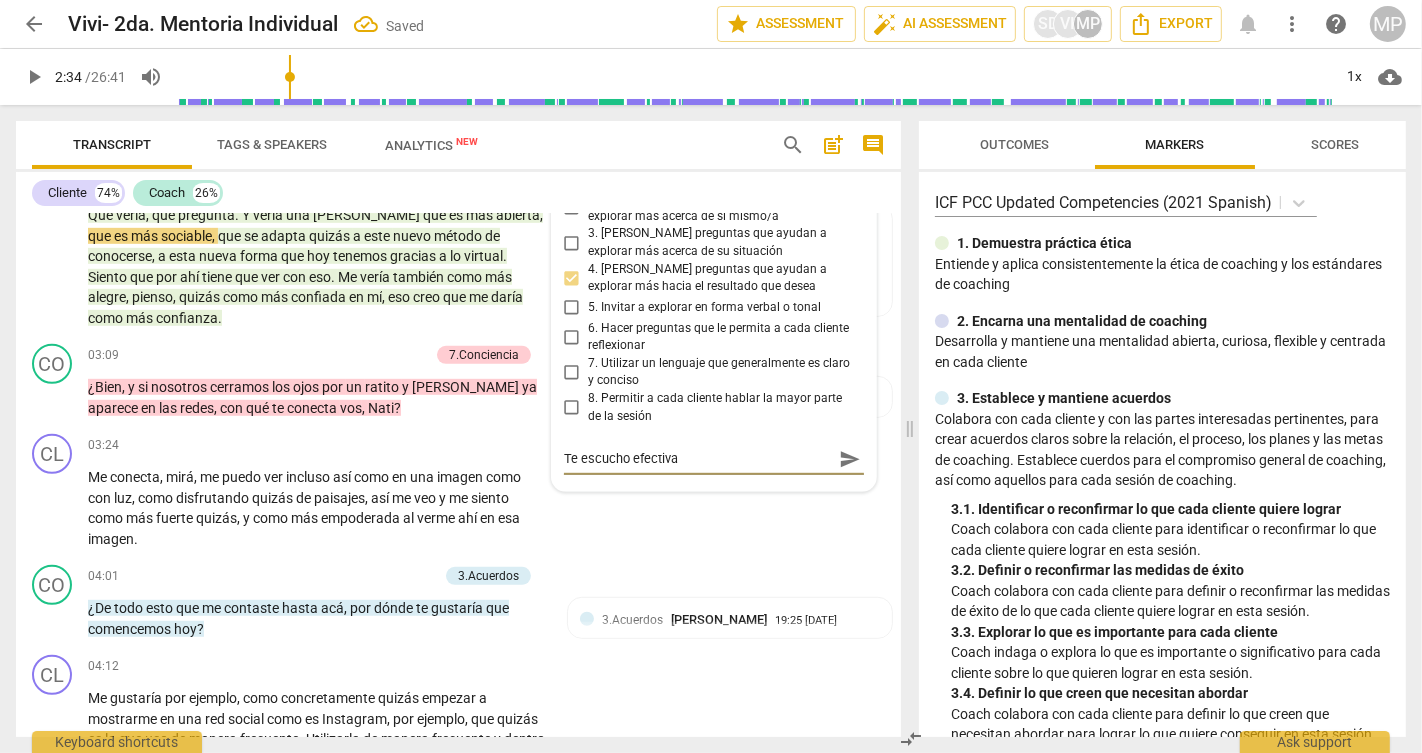 type on "Te escucho efectiva" 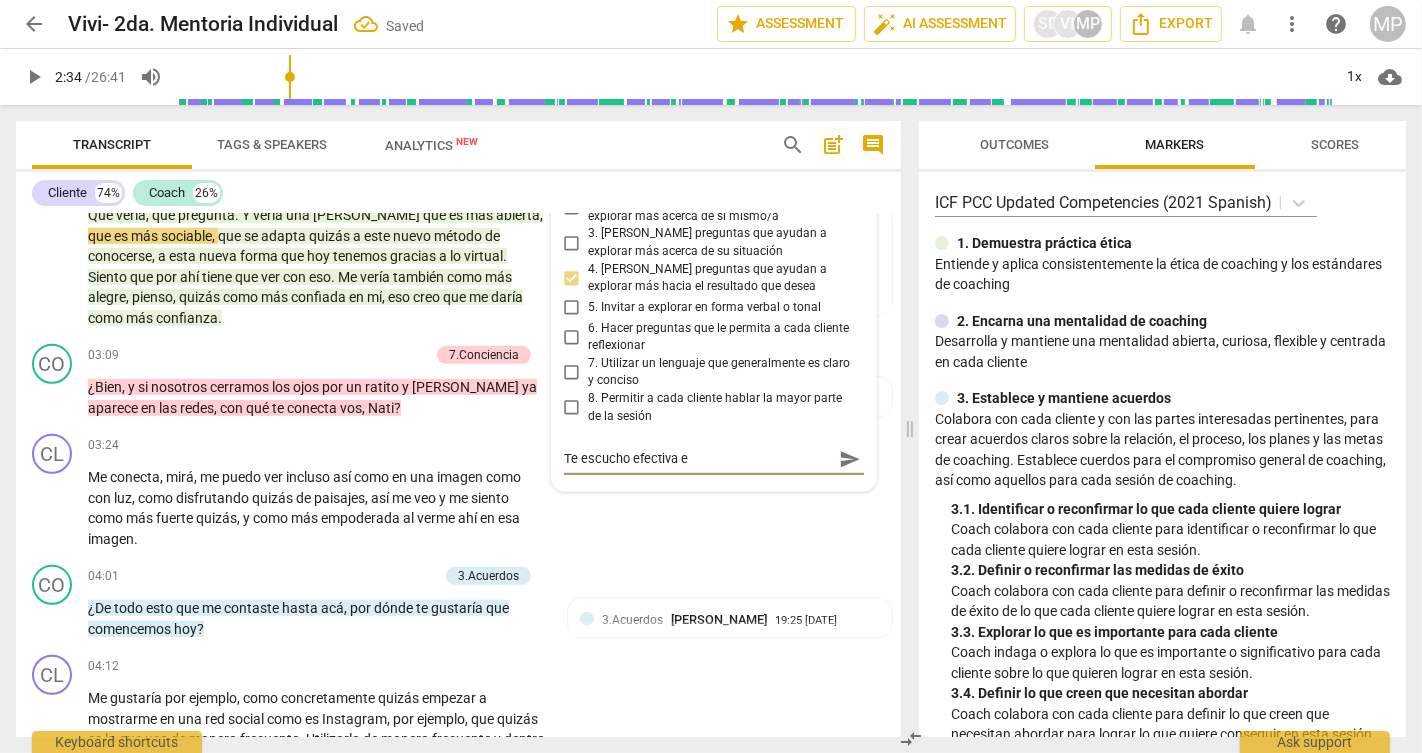 type on "Te escucho efectiva ep" 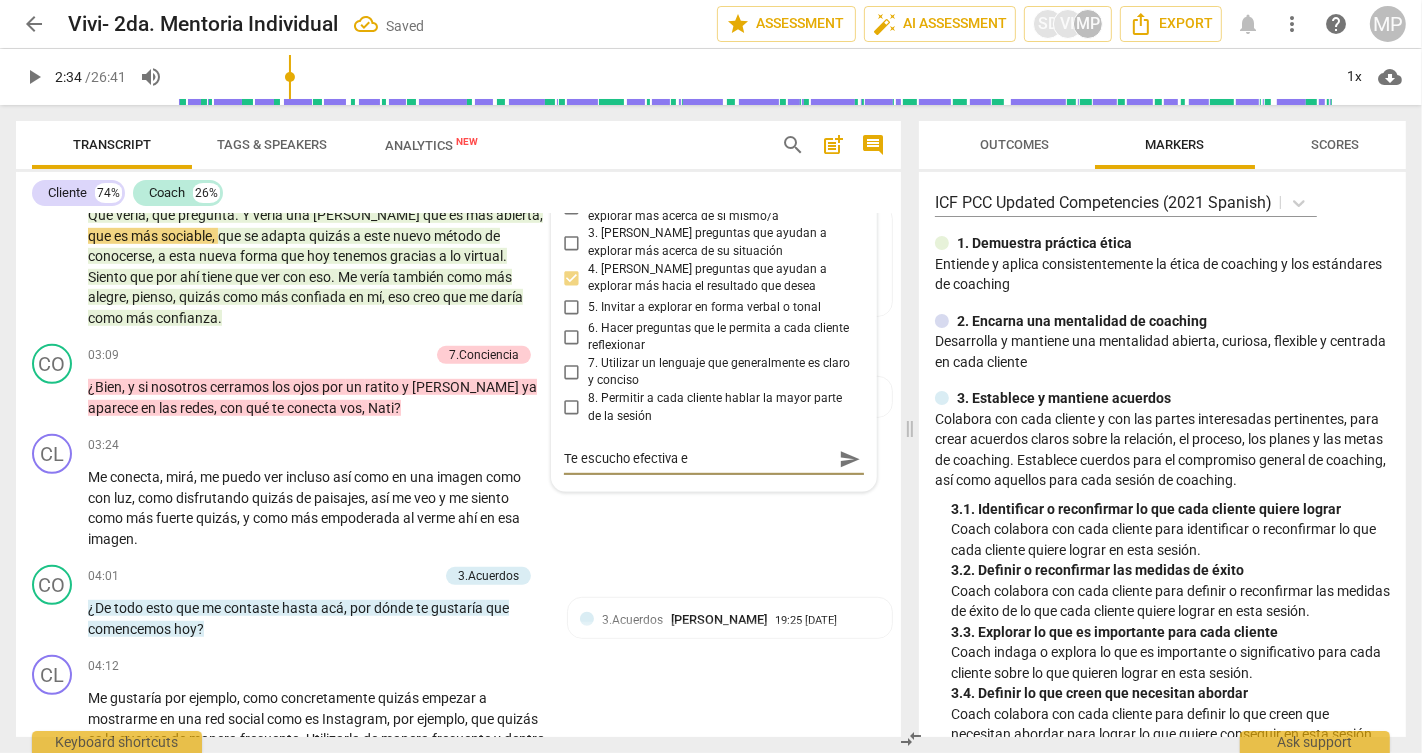 type on "Te escucho efectiva ep" 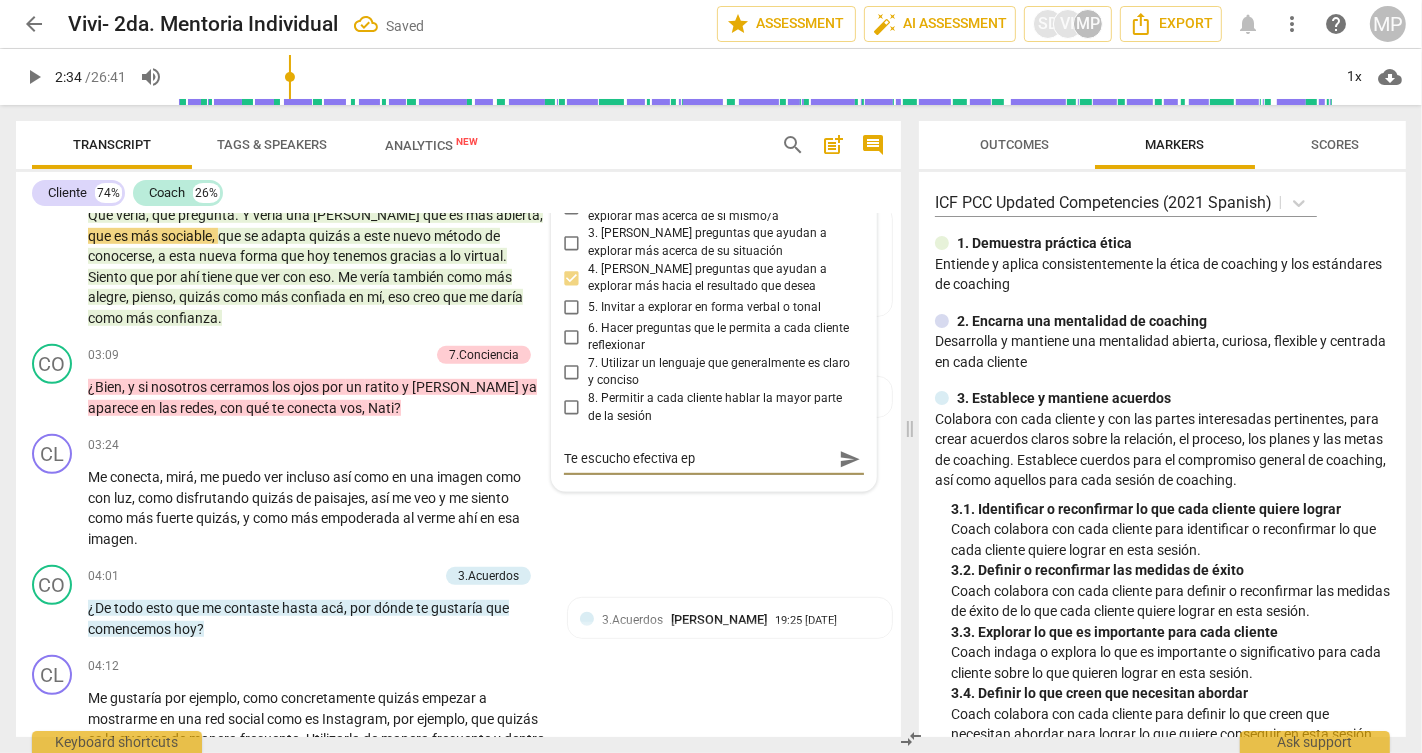 type on "Te escucho efectiva e" 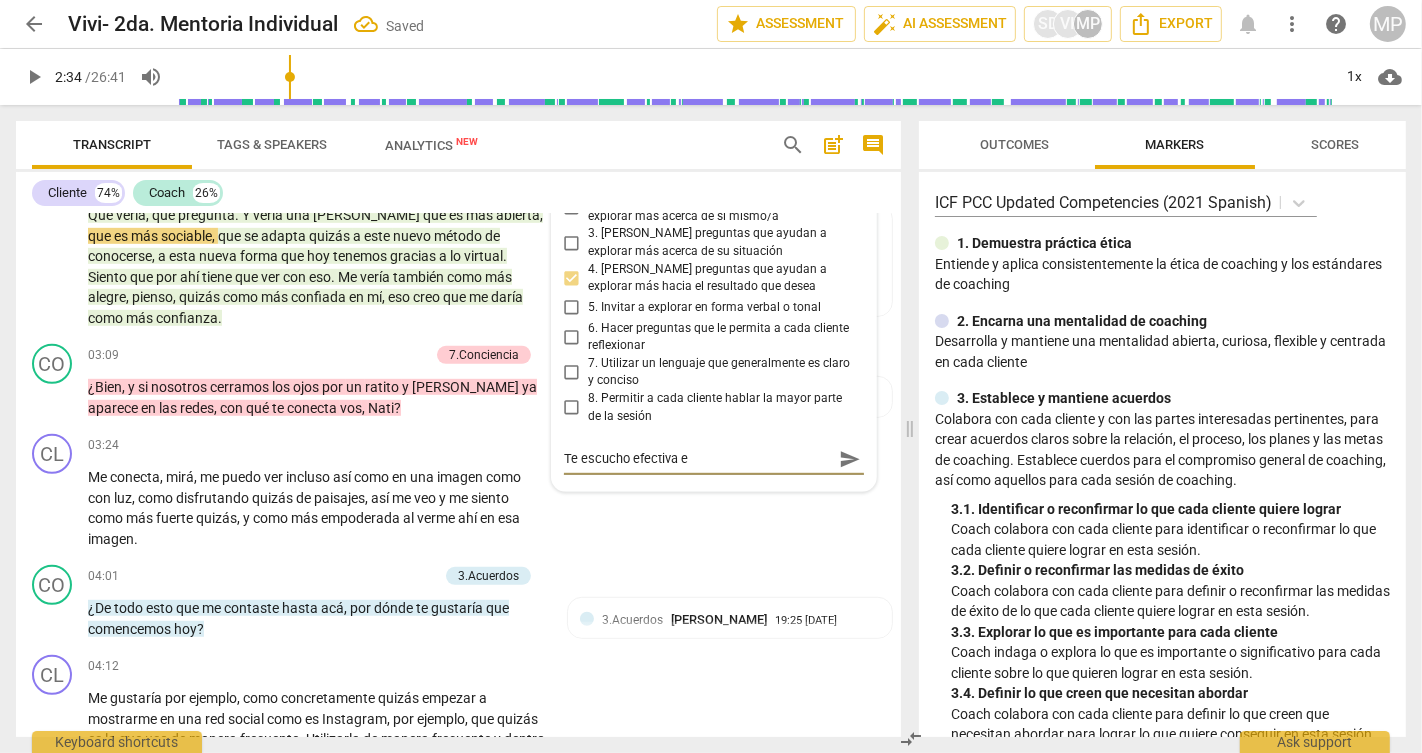 type on "Te escucho efectiva ex" 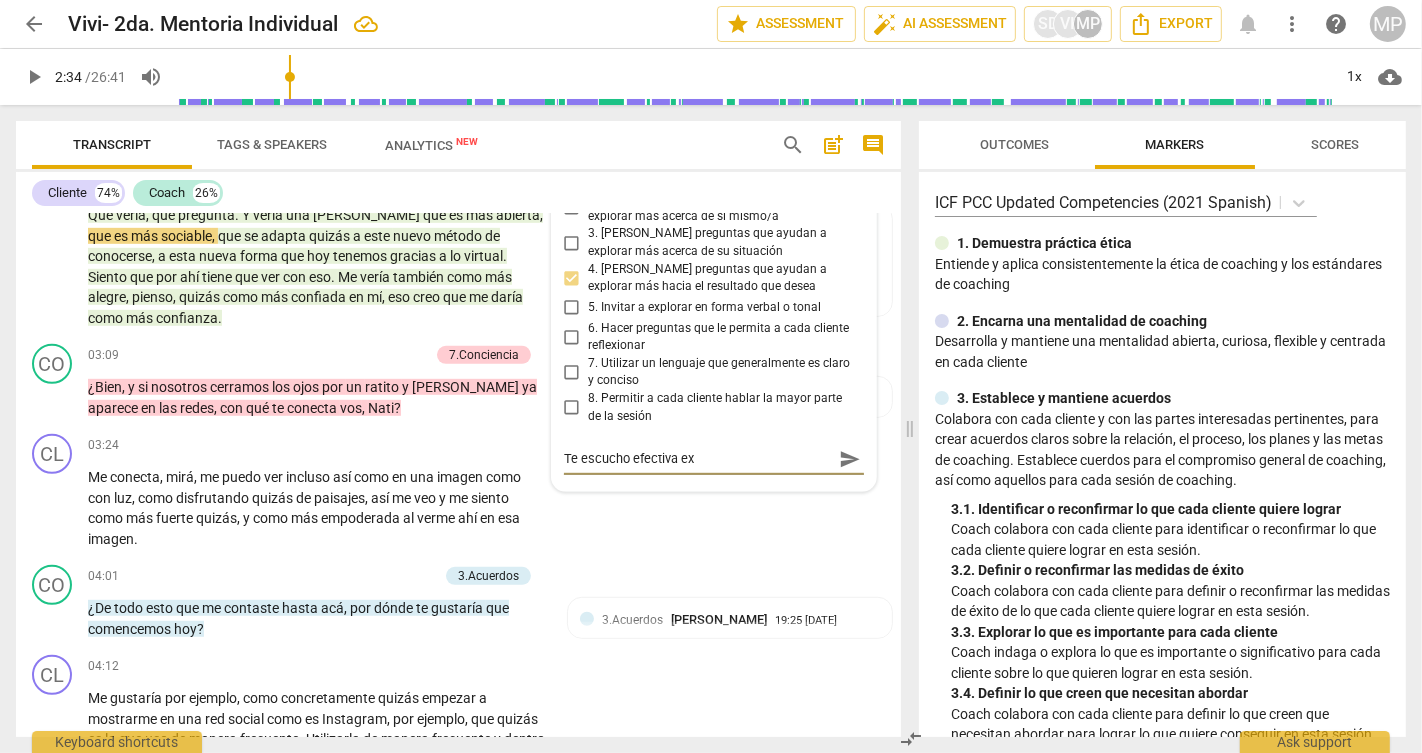 type on "Te escucho efectiva exp" 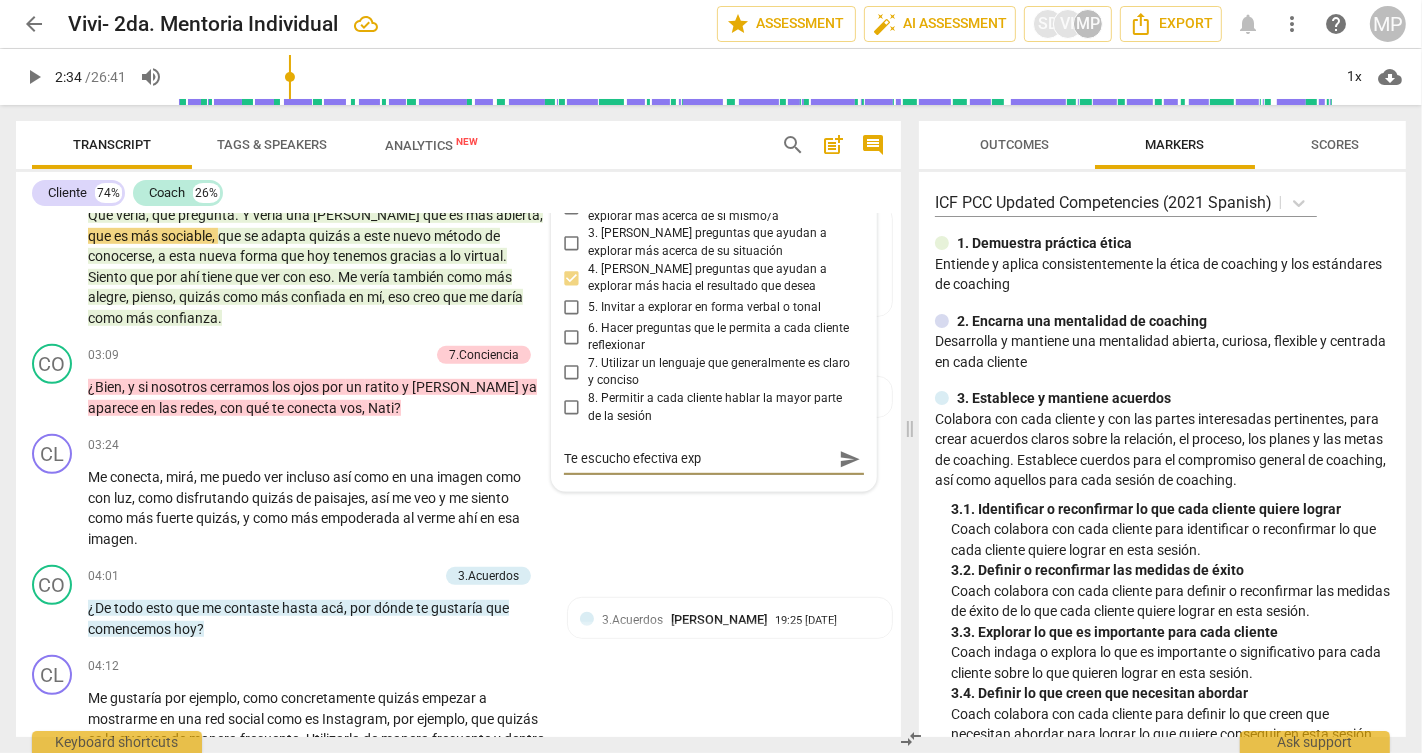 type on "Te escucho efectiva expl" 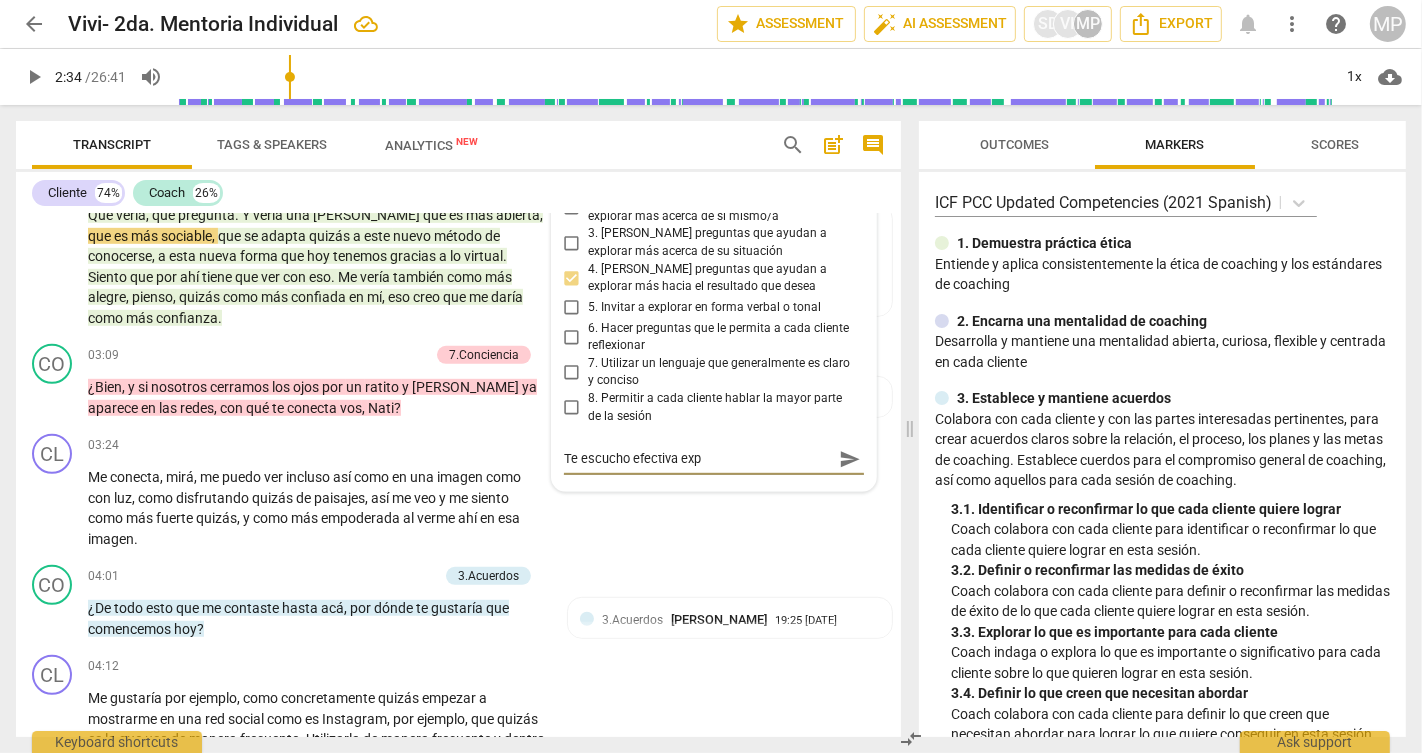 type on "Te escucho efectiva expl" 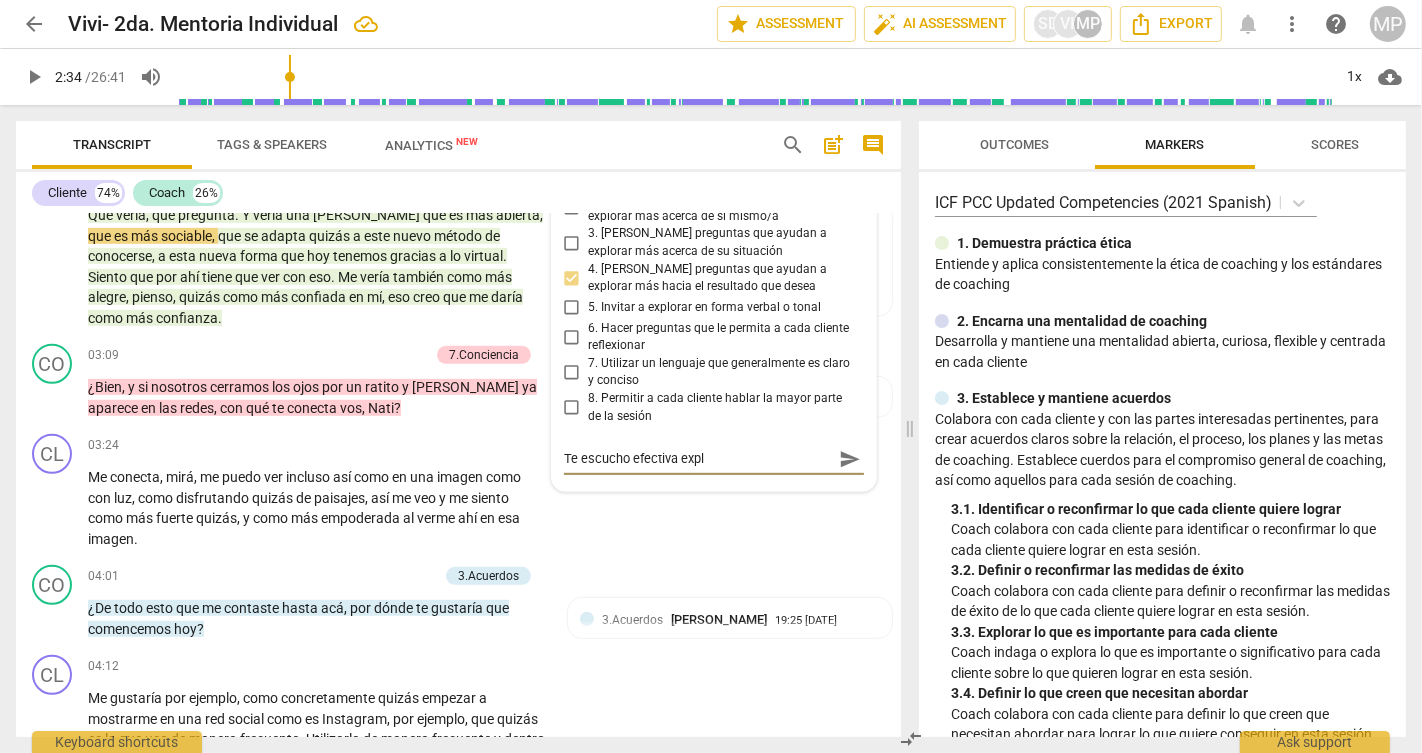 type on "Te escucho efectiva explo" 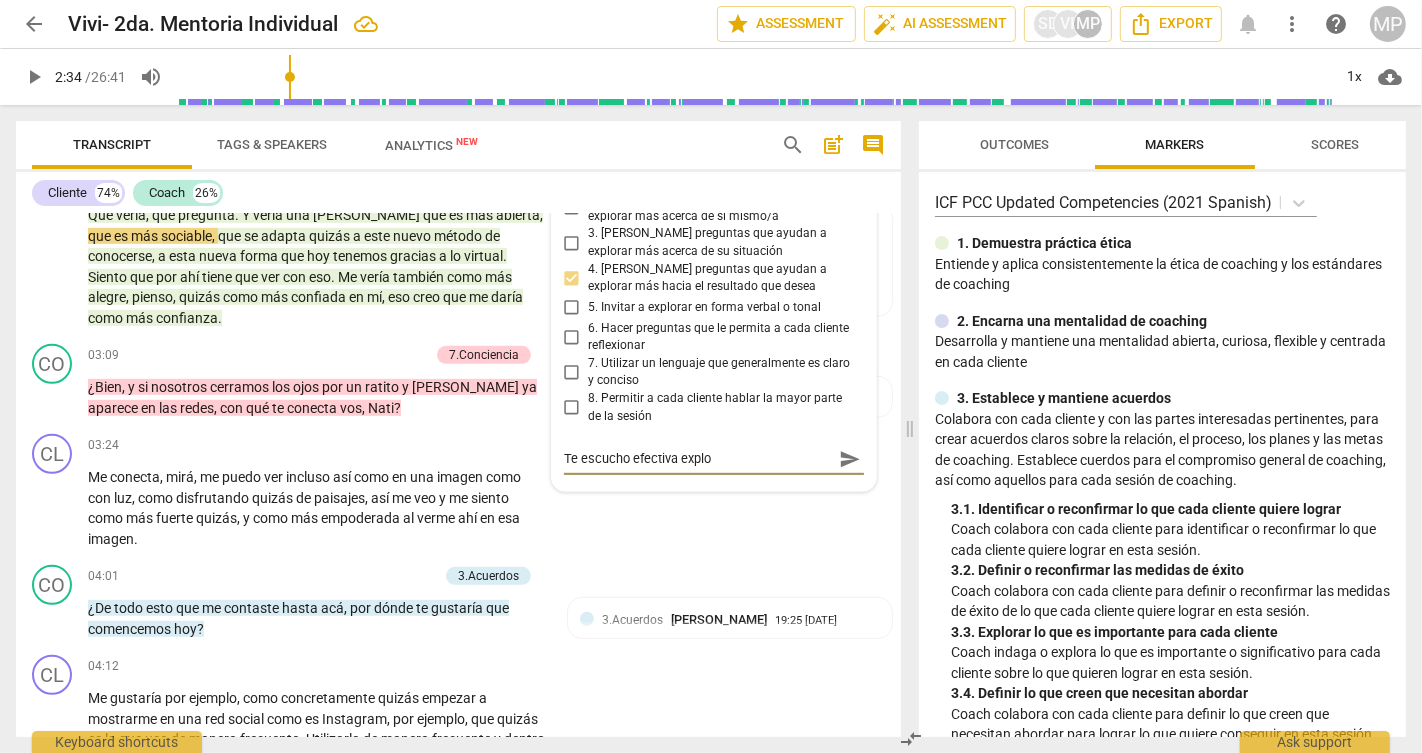 type on "Te escucho efectiva explor" 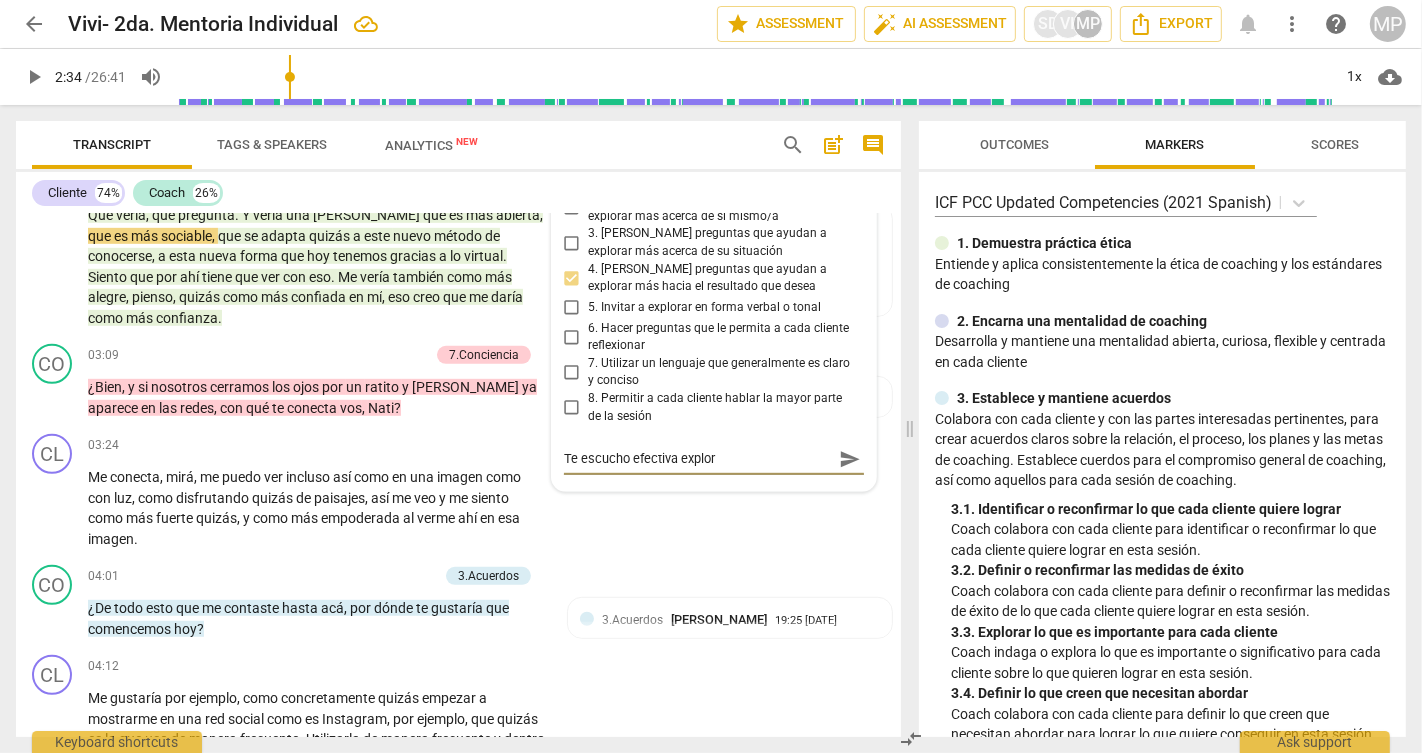 type on "Te escucho efectiva explora" 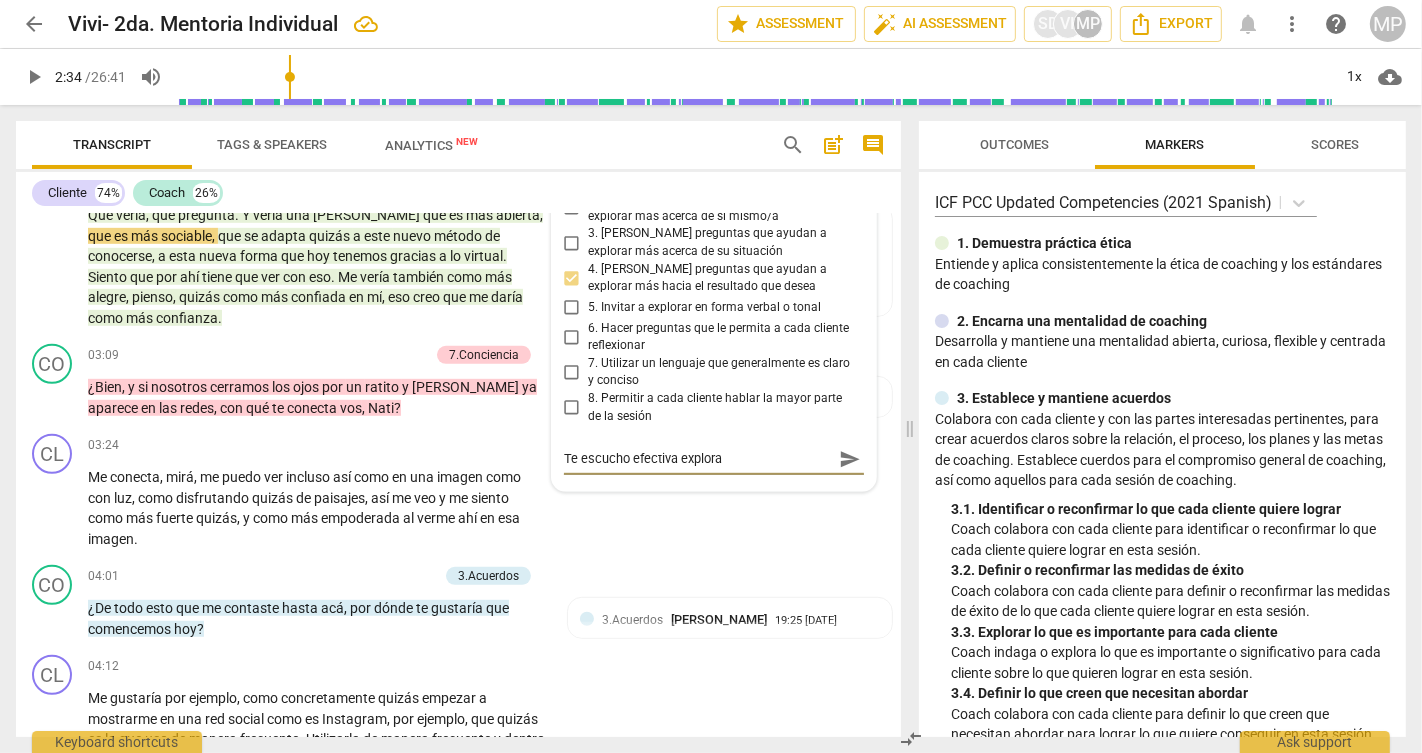 type on "Te escucho efectiva exploran" 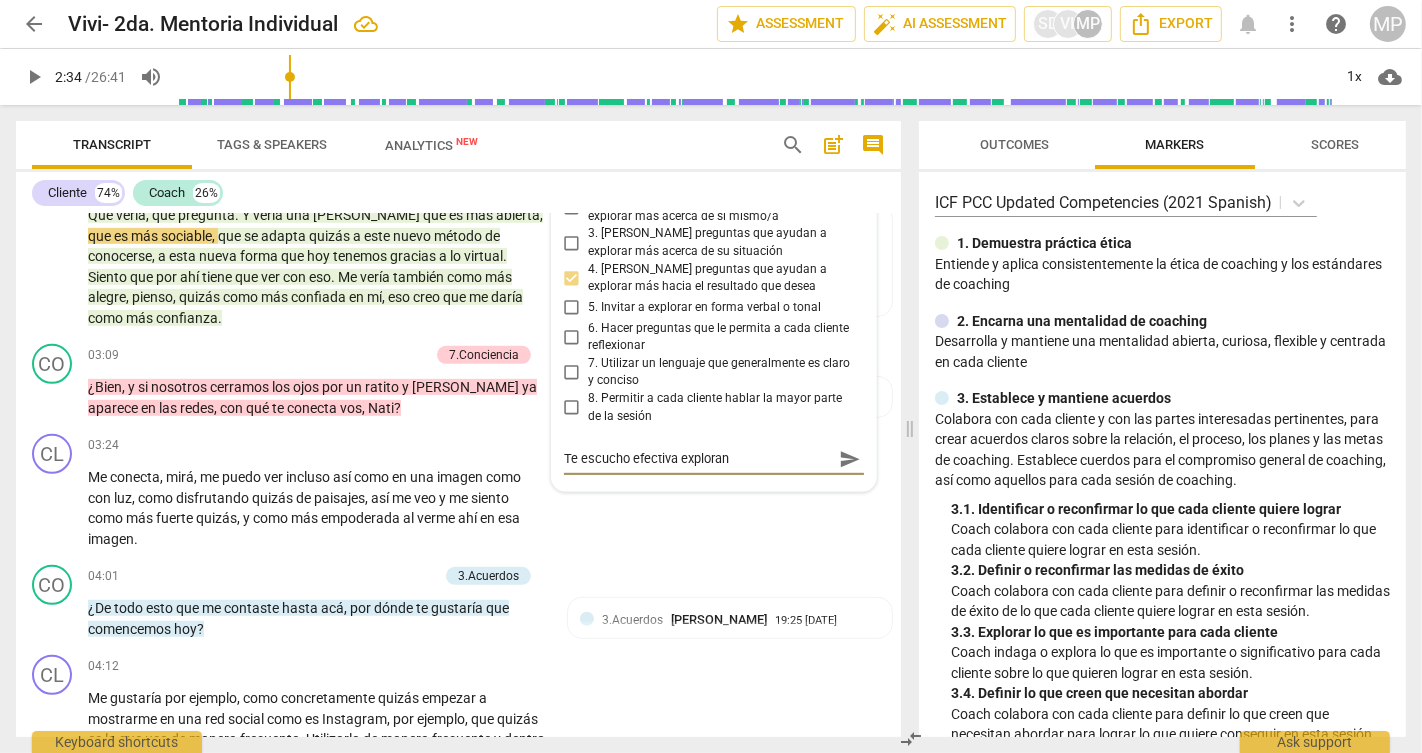 type on "Te escucho efectiva explorand" 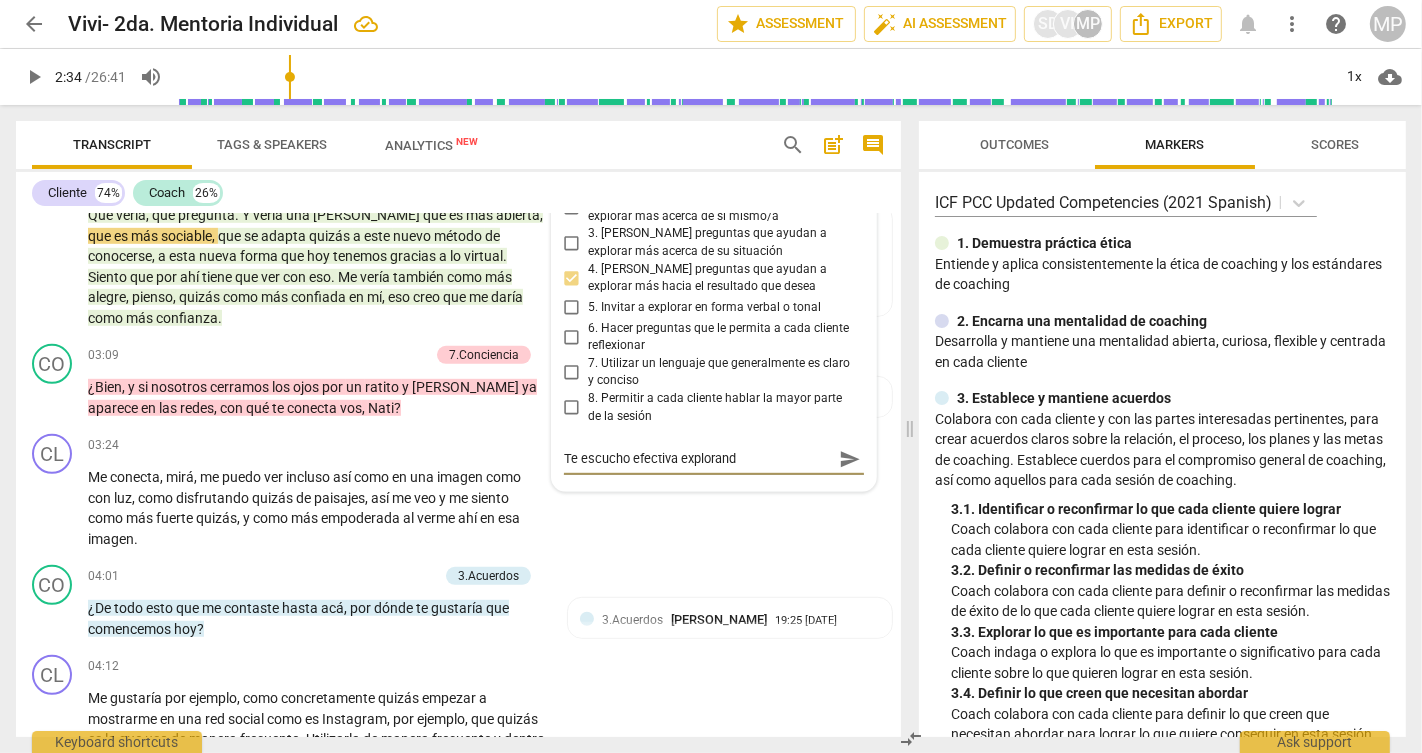 type on "Te escucho efectiva explorando" 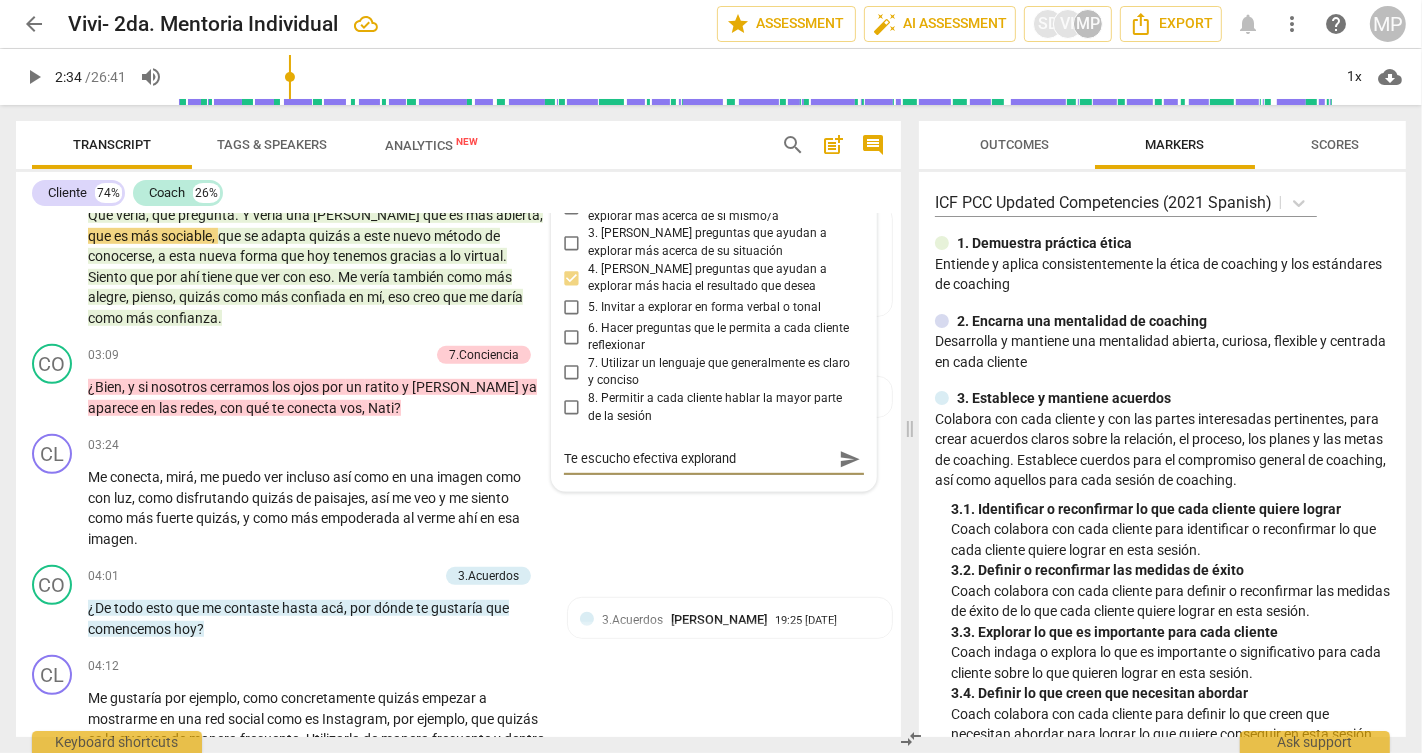 type on "Te escucho efectiva explorando" 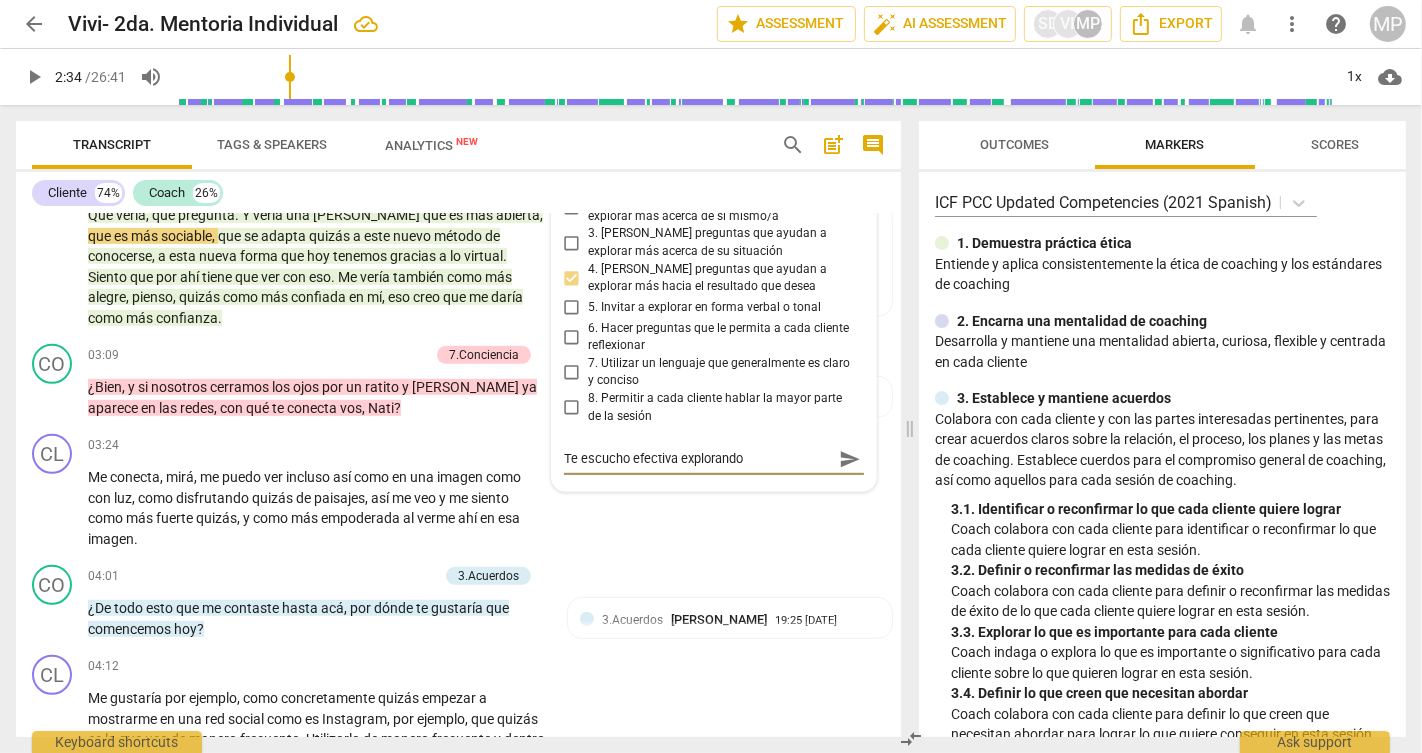 type on "Te escucho efectiva explorando" 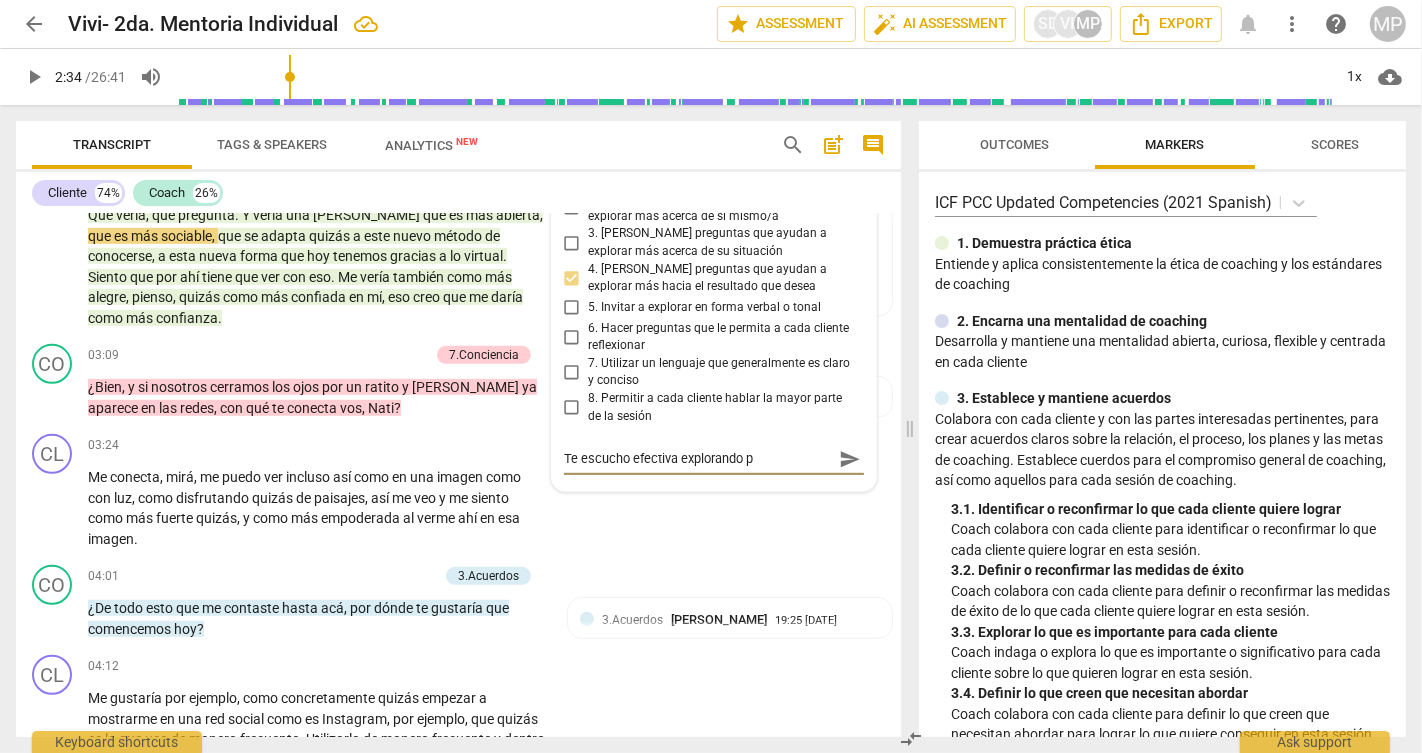 type on "Te escucho efectiva explorando po" 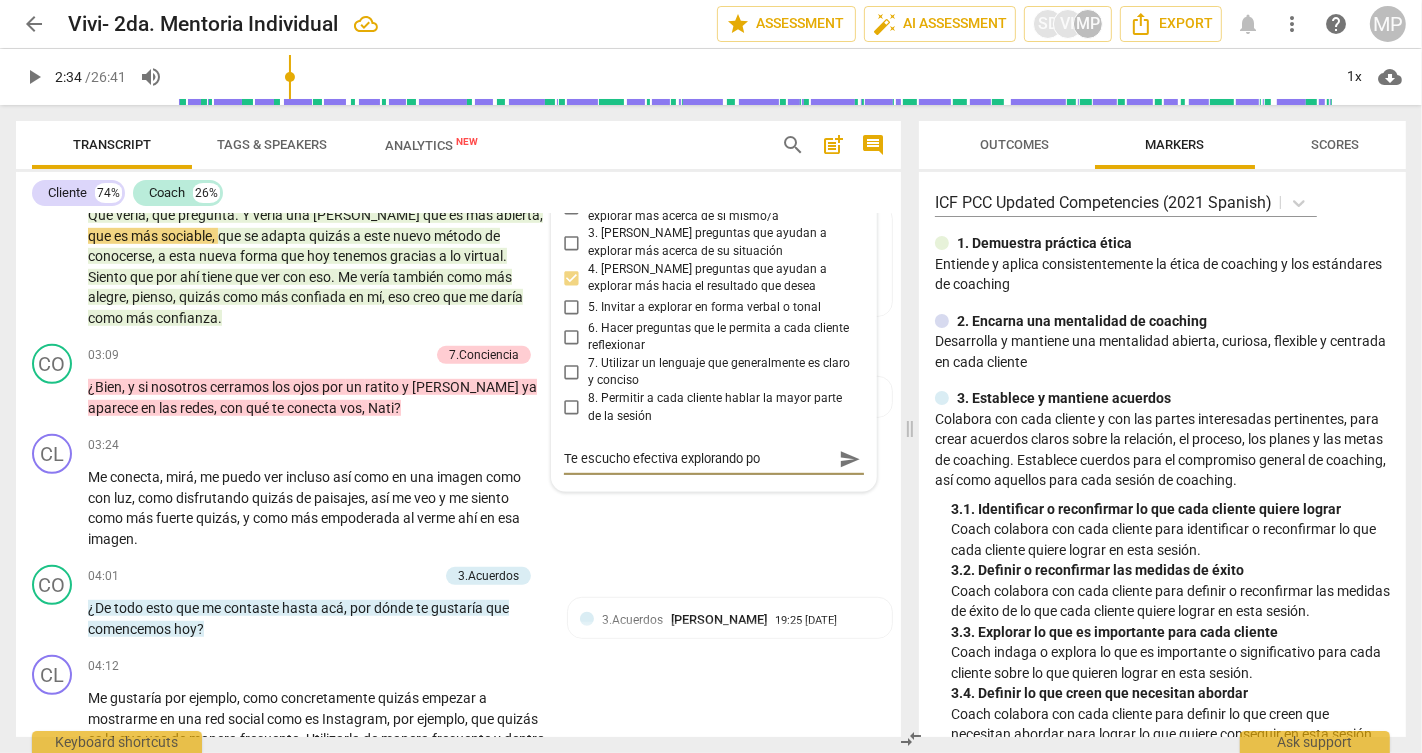 type on "Te escucho efectiva explorando por" 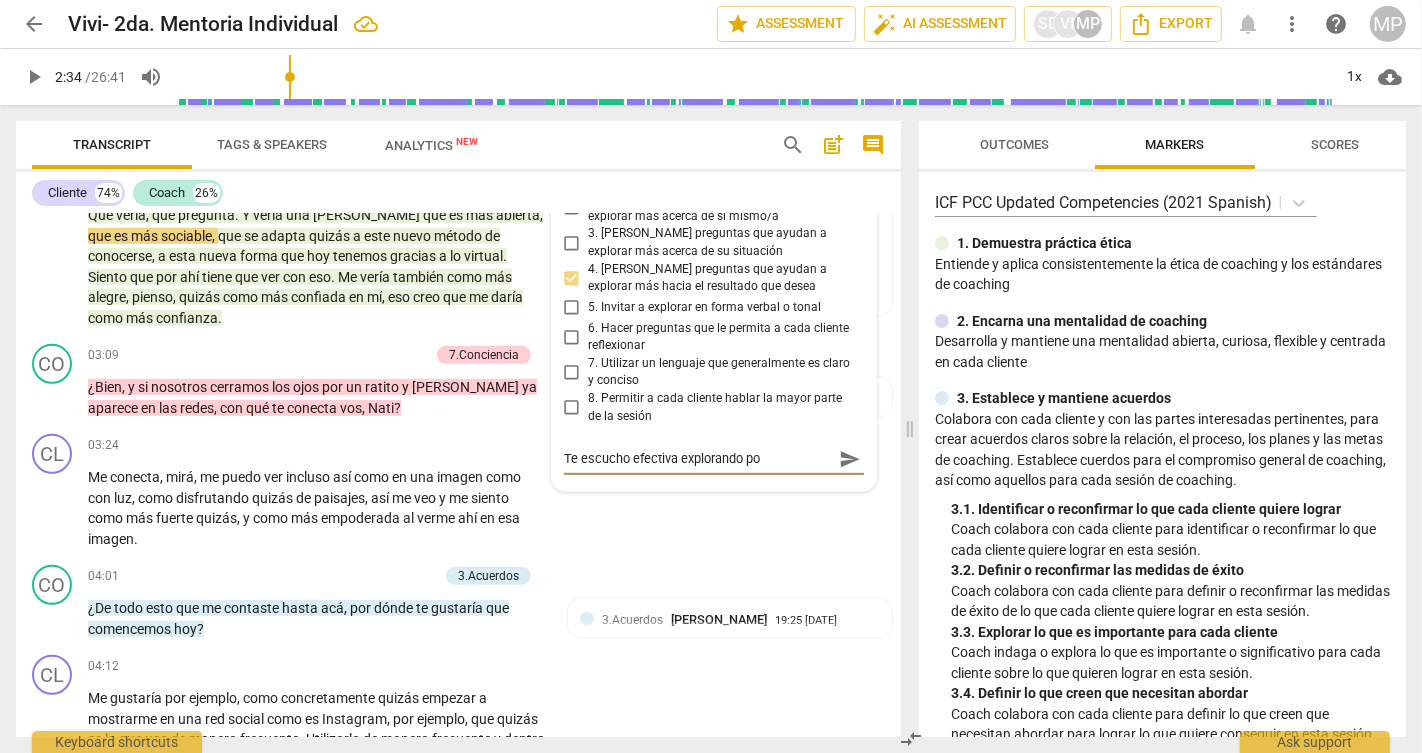type on "Te escucho efectiva explorando por" 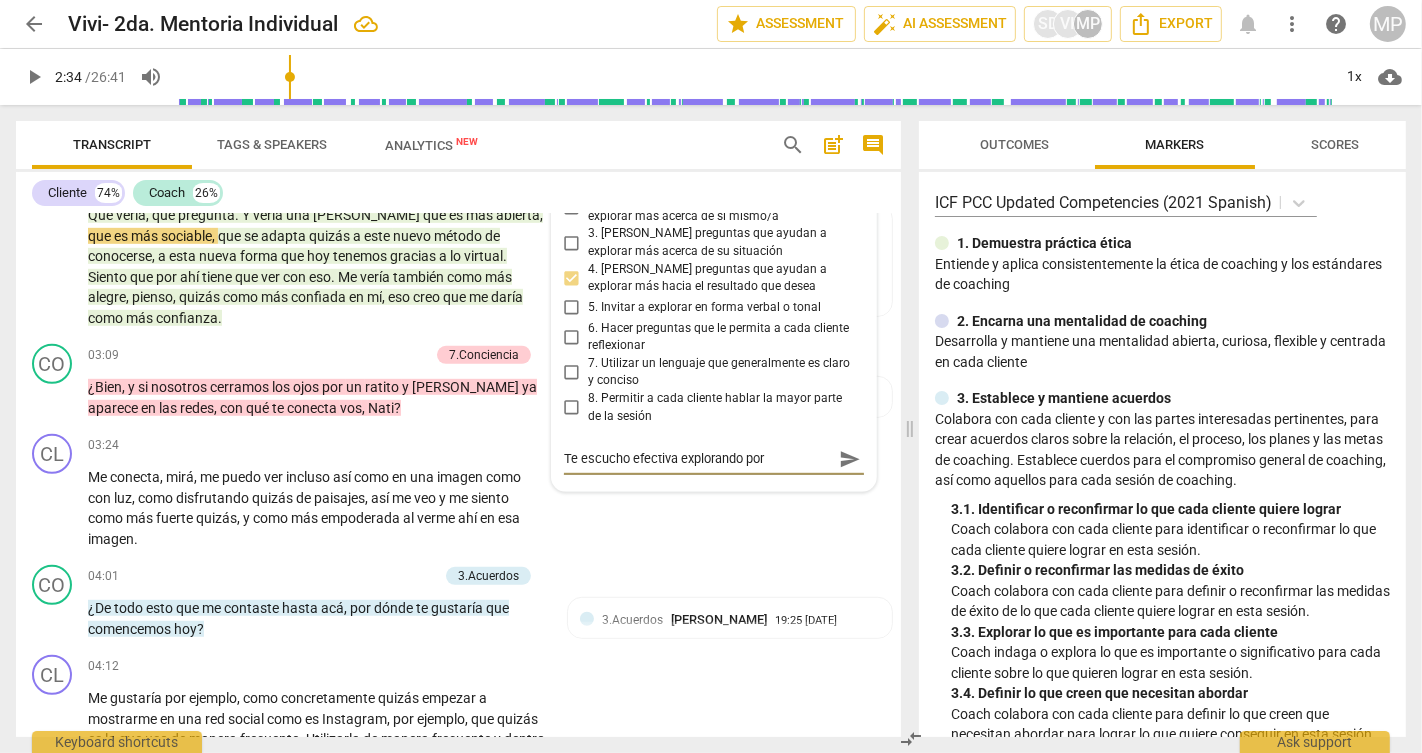 type on "Te escucho efectiva explorando por" 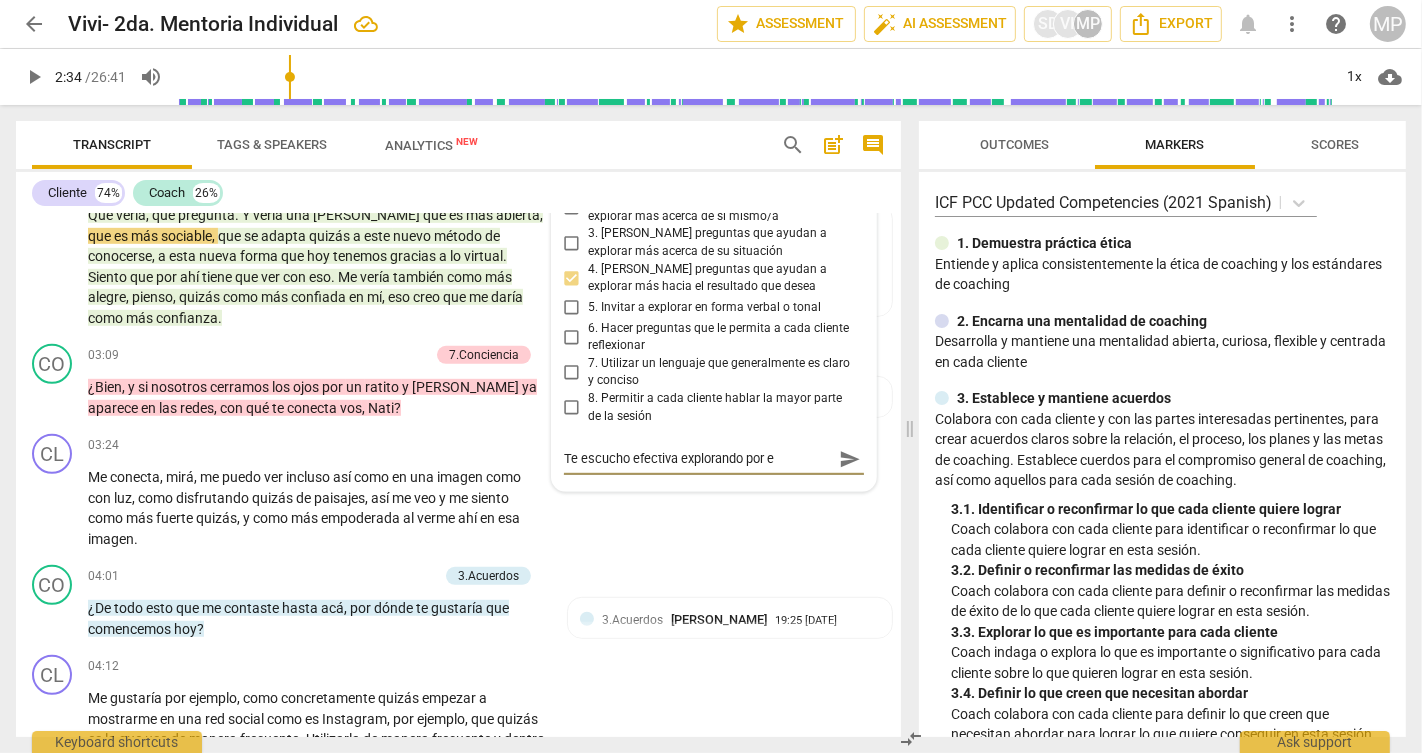 type on "Te escucho efectiva explorando por el" 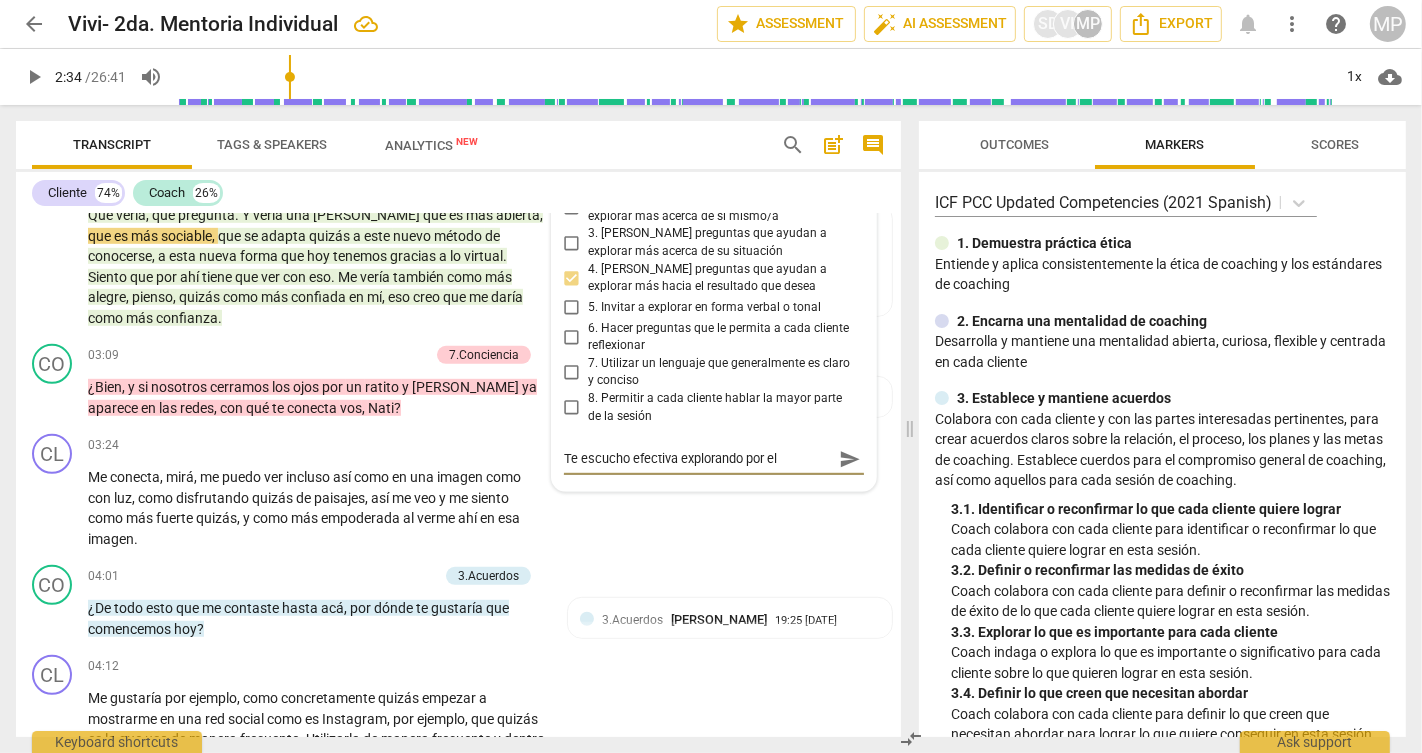 type on "Te escucho efectiva explorando por el" 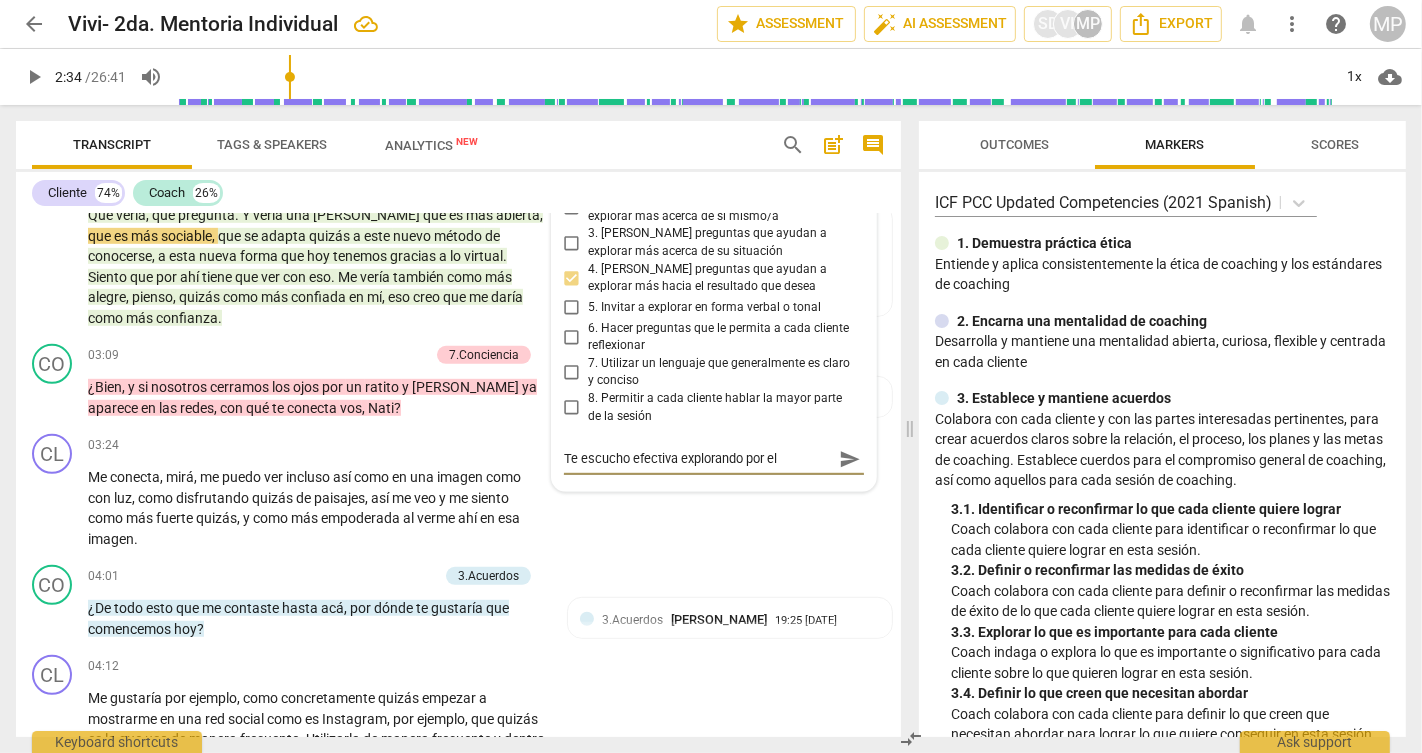 type on "Te escucho efectiva explorando por el" 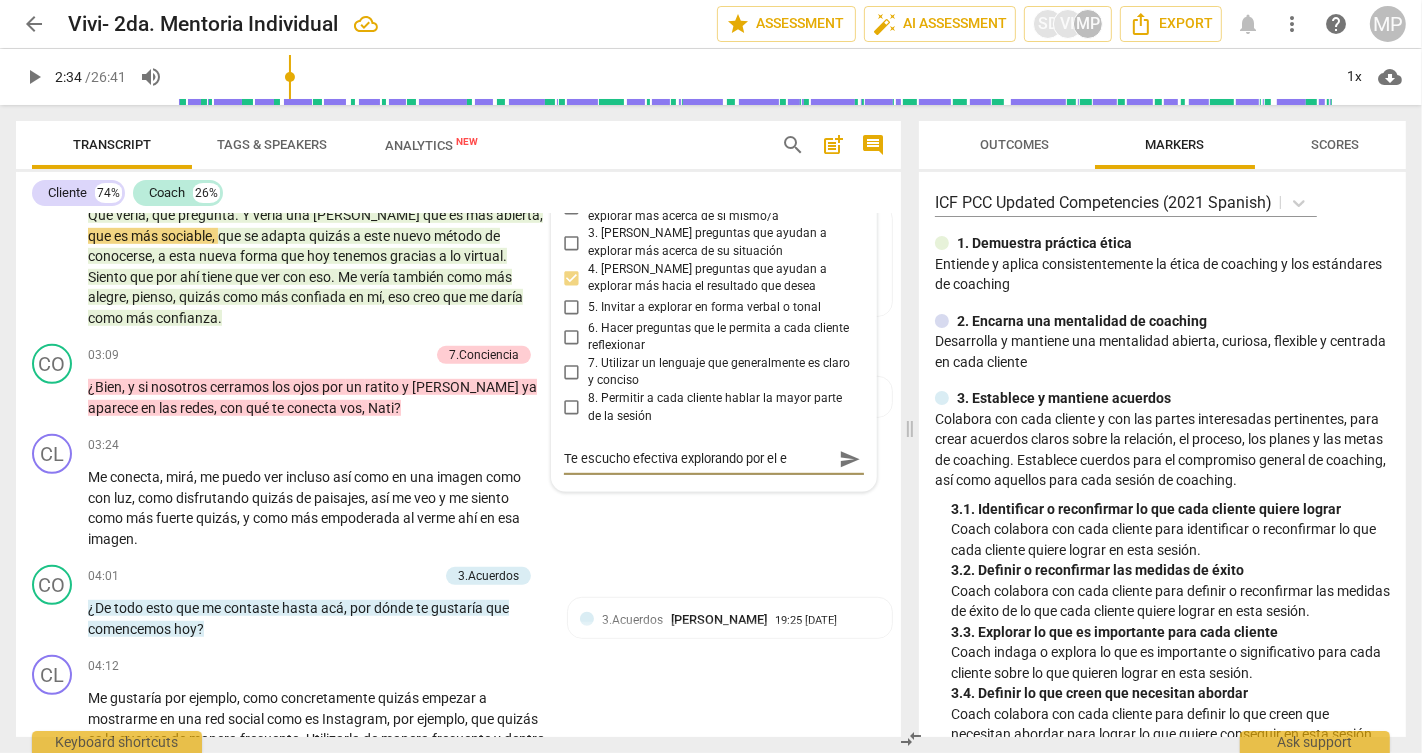 type on "Te escucho efectiva explorando por el es" 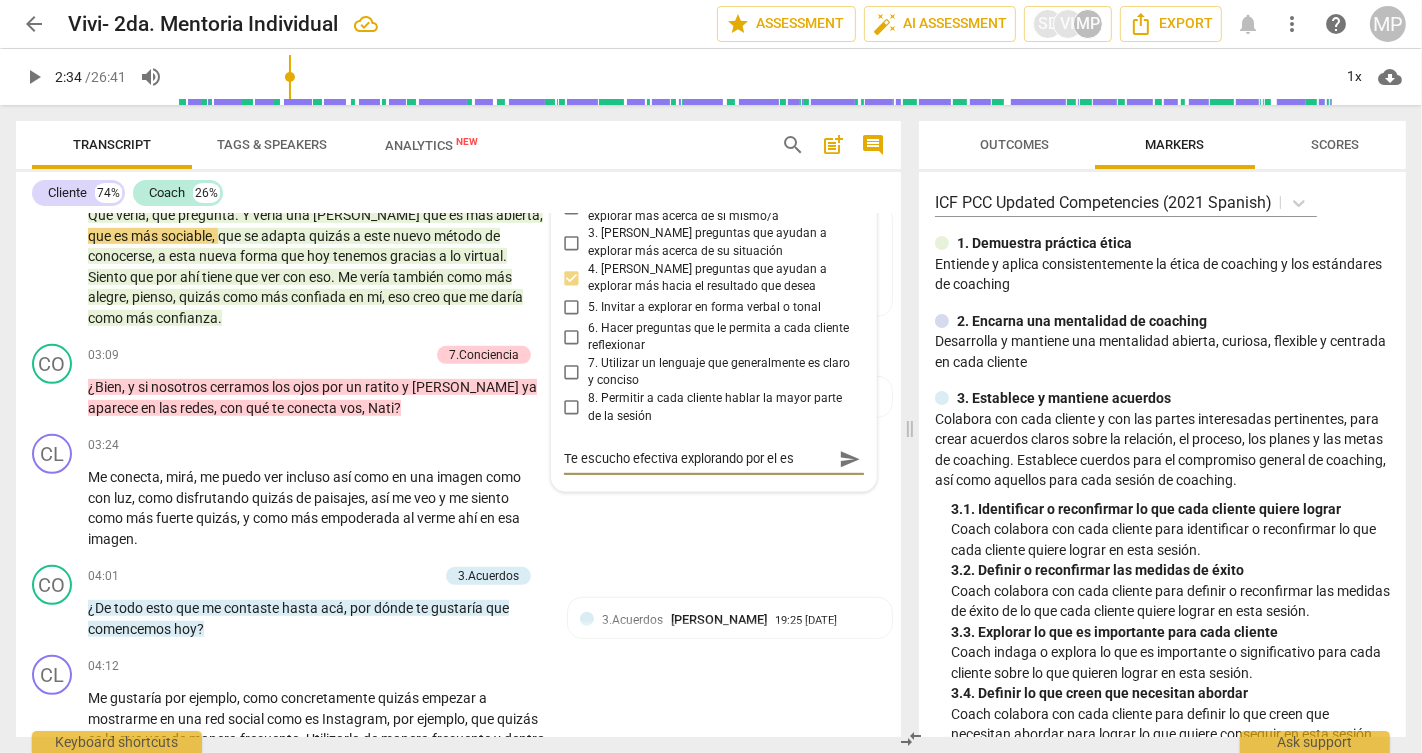 type on "Te escucho efectiva explorando por el est" 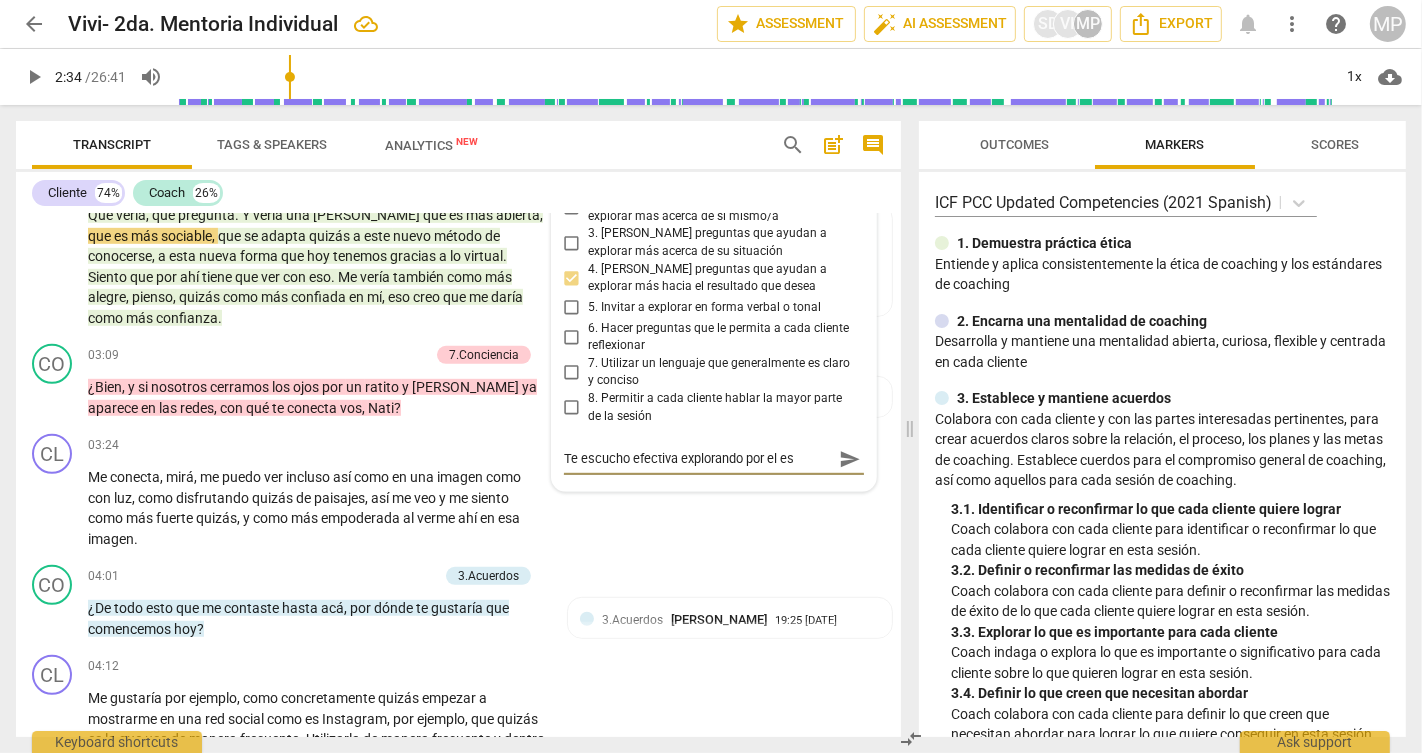 type on "Te escucho efectiva explorando por el est" 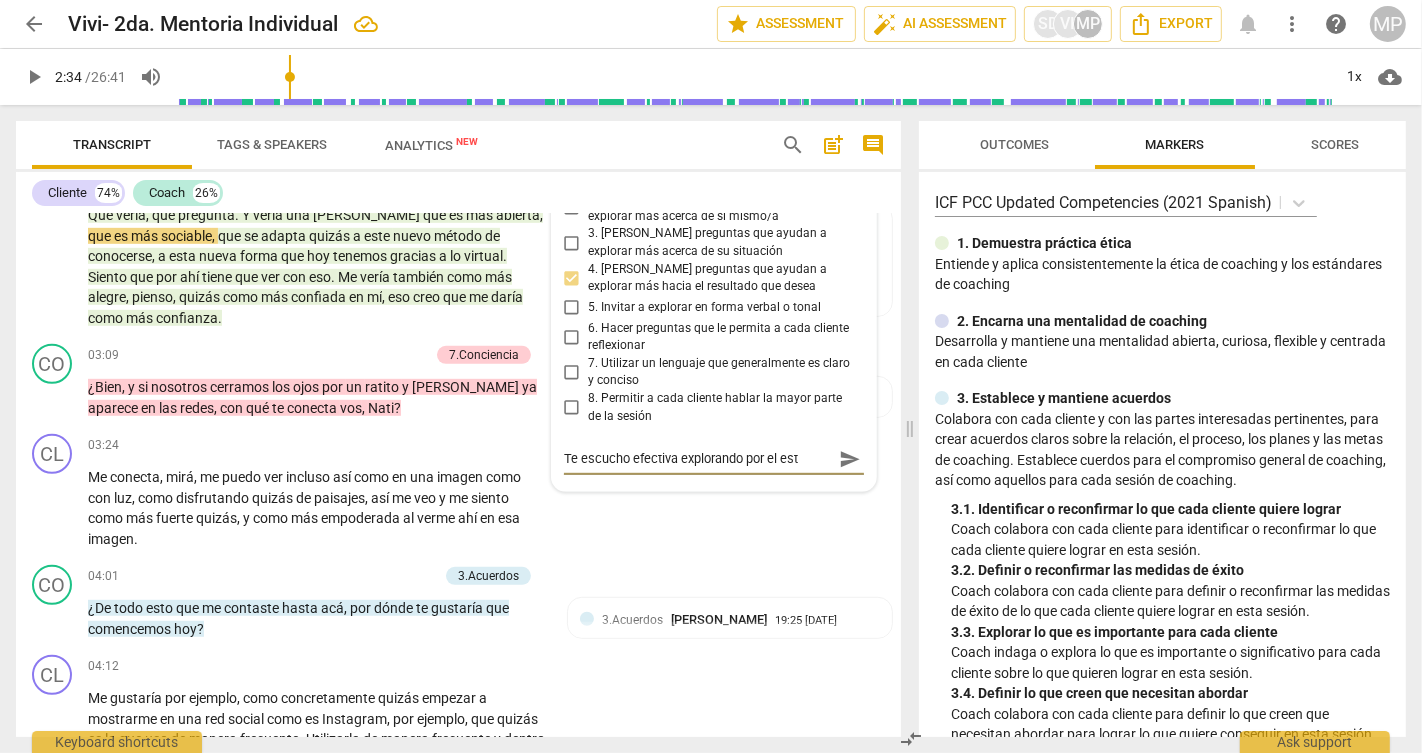type on "Te escucho efectiva explorando por el esta" 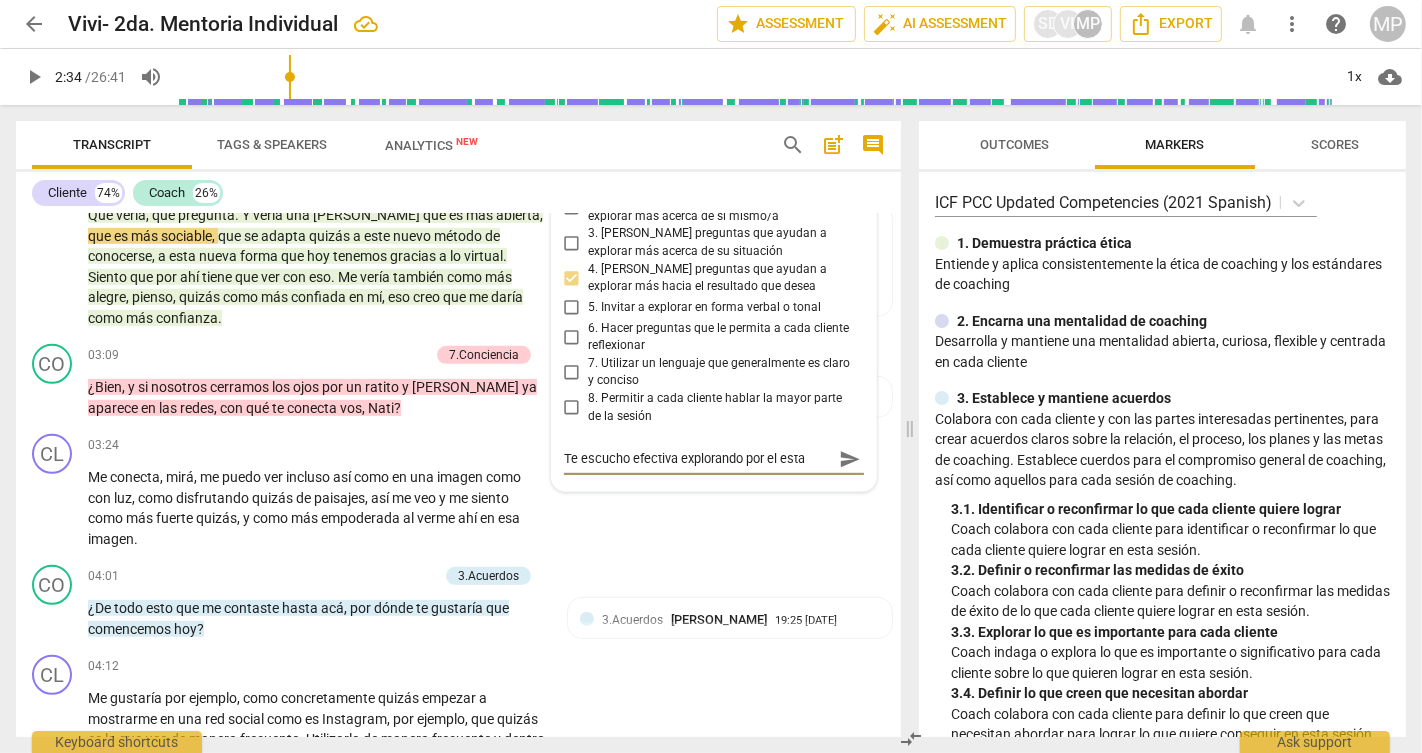 type on "Te escucho efectiva explorando por el estad" 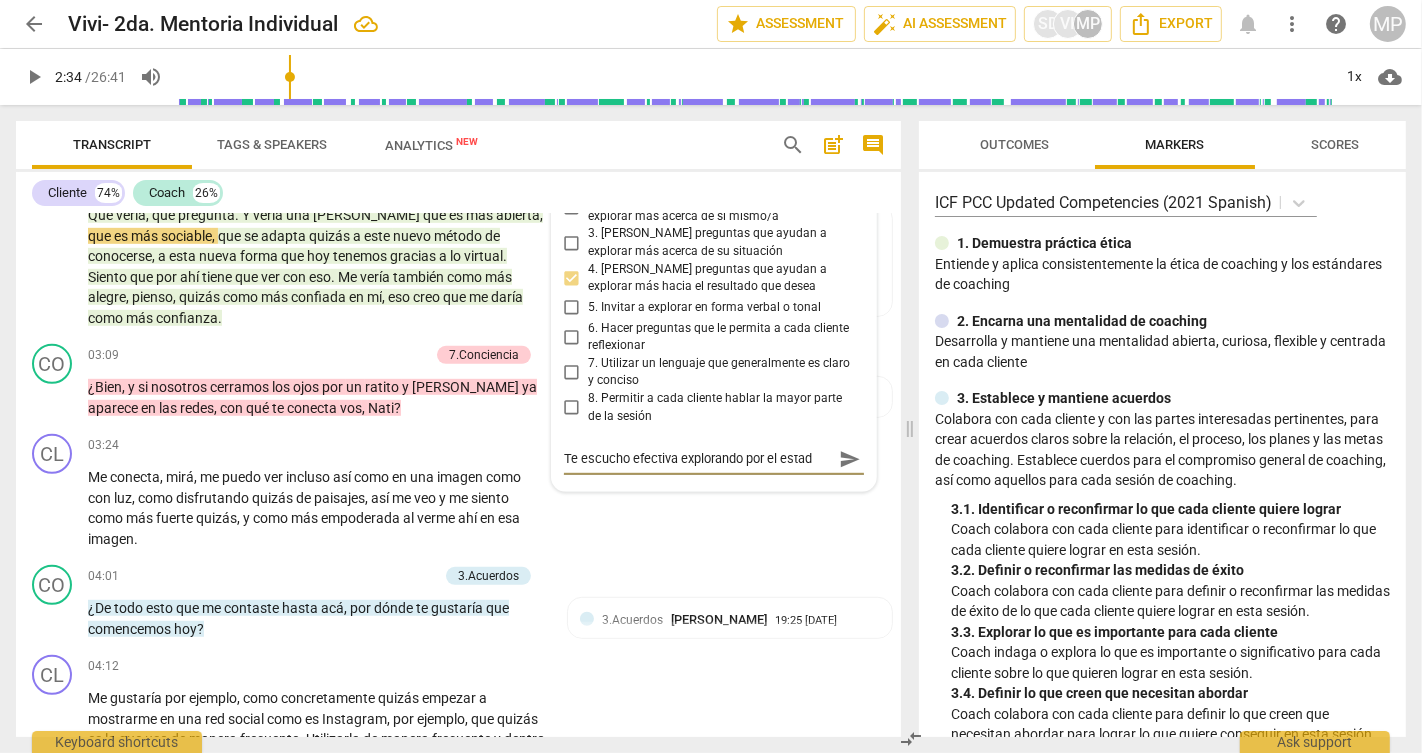 type on "Te escucho efectiva explorando por el estado" 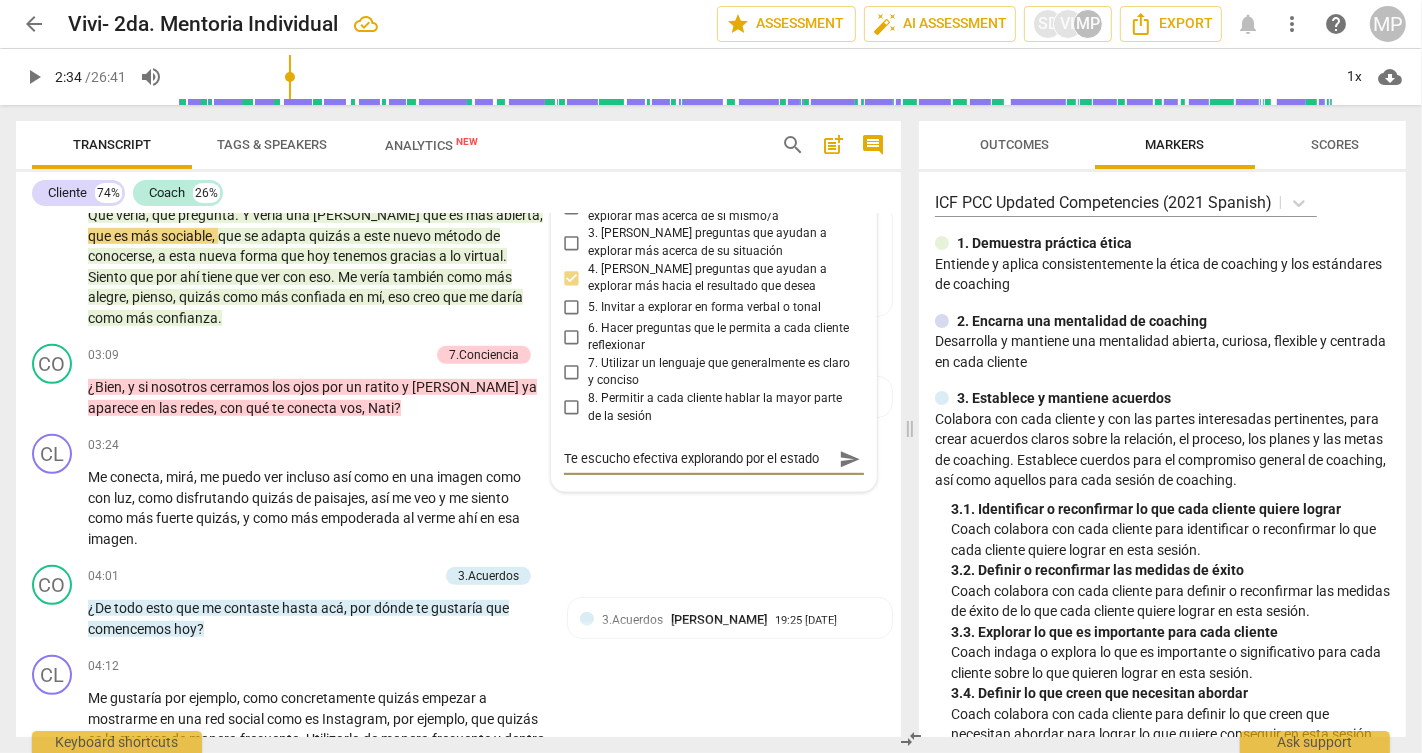type on "Te escucho efectiva explorando por el estado" 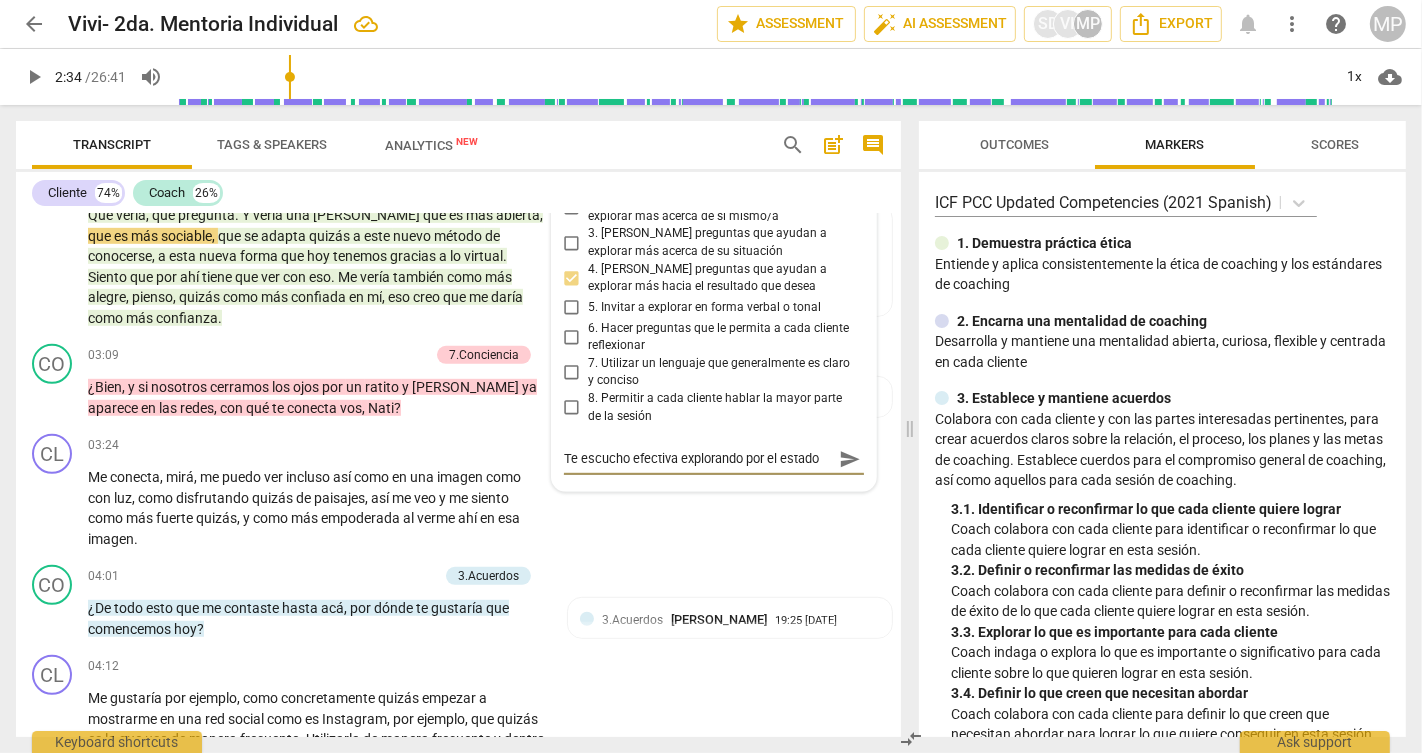type on "Te escucho efectiva explorando por el estado d" 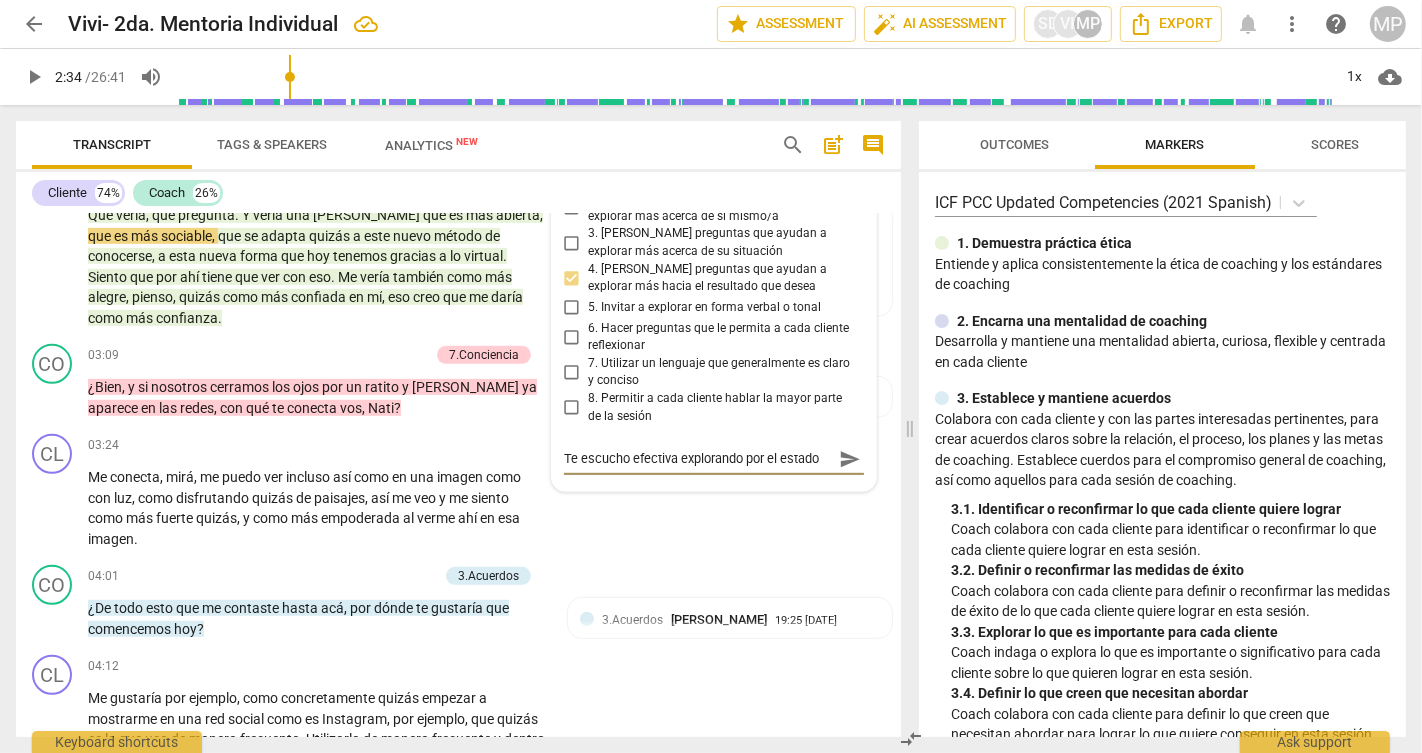 type on "Te escucho efectiva explorando por el estado d" 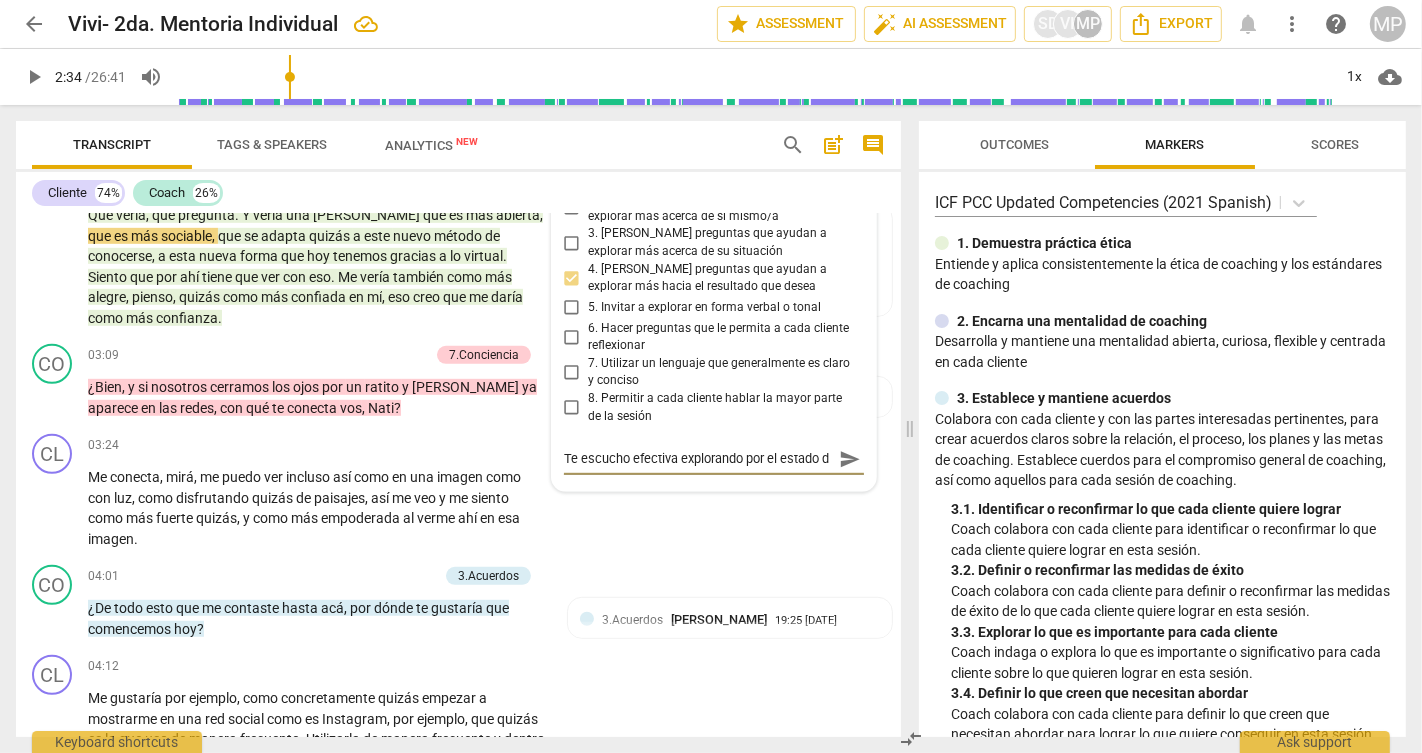 scroll, scrollTop: 17, scrollLeft: 0, axis: vertical 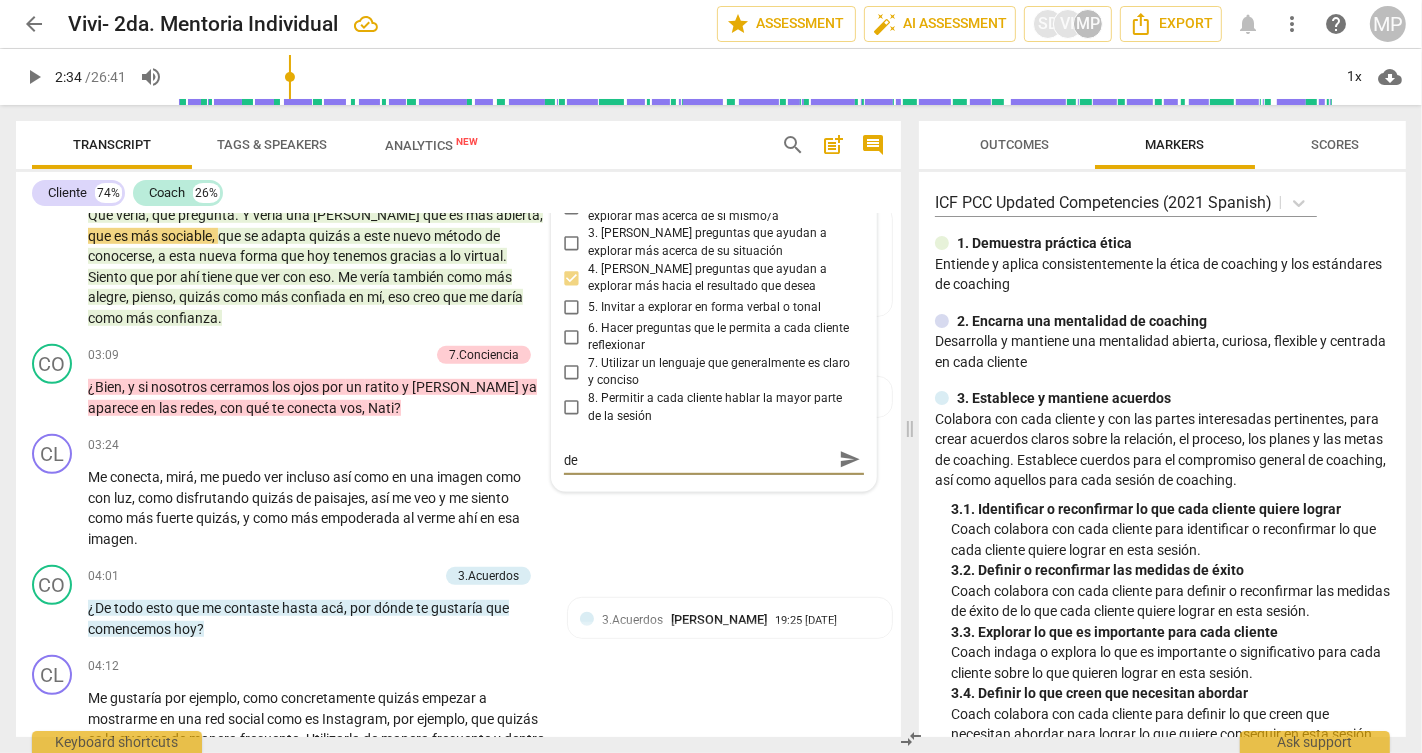 type on "Te escucho efectiva explorando por el estado de" 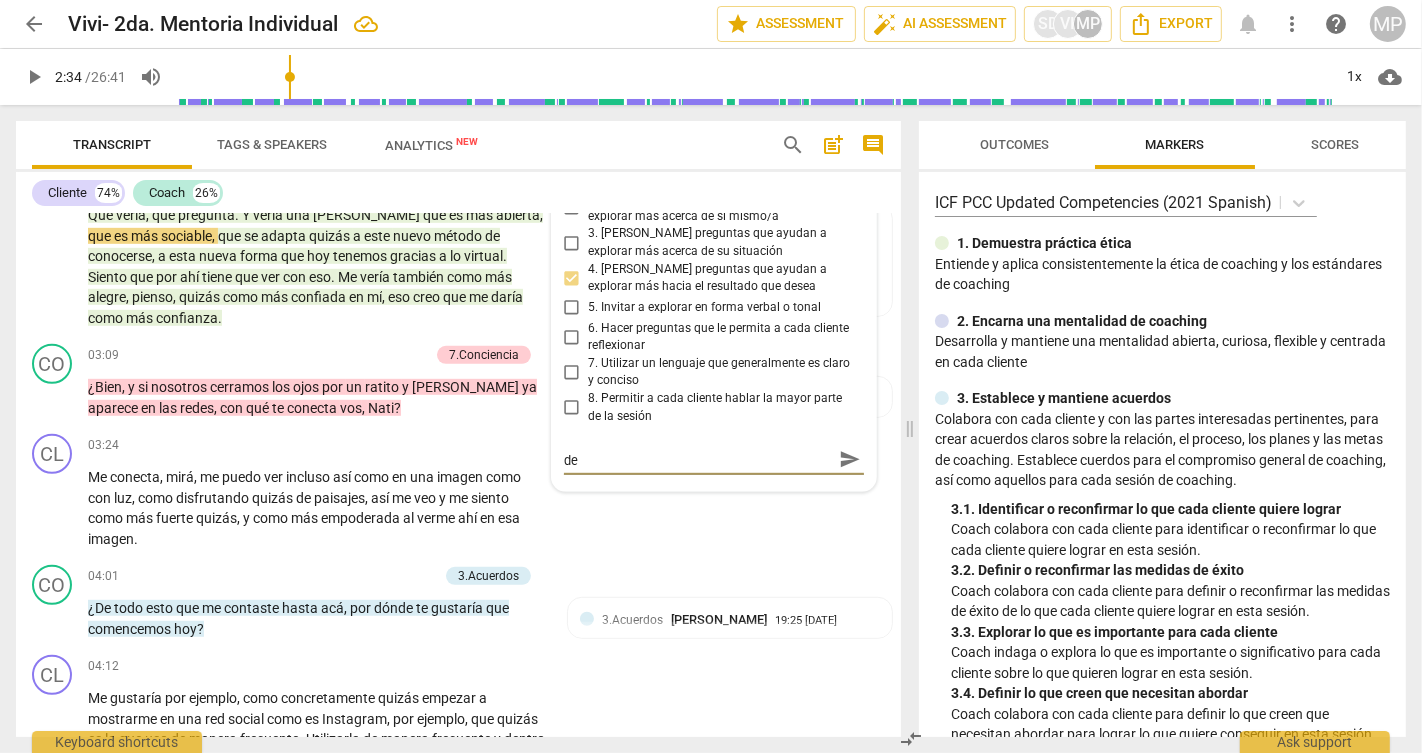 type on "Te escucho efectiva explorando por el estado de" 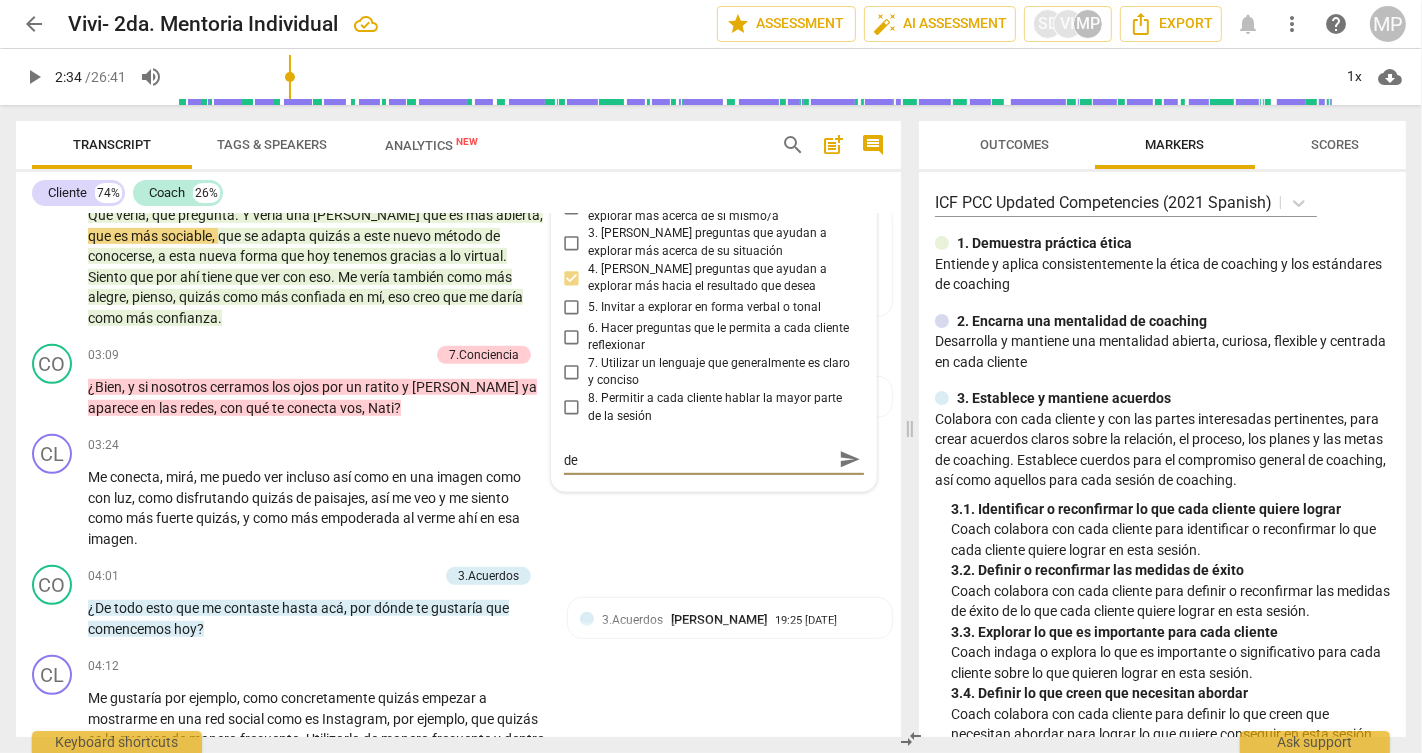 type on "Te escucho efectiva explorando por el estado des" 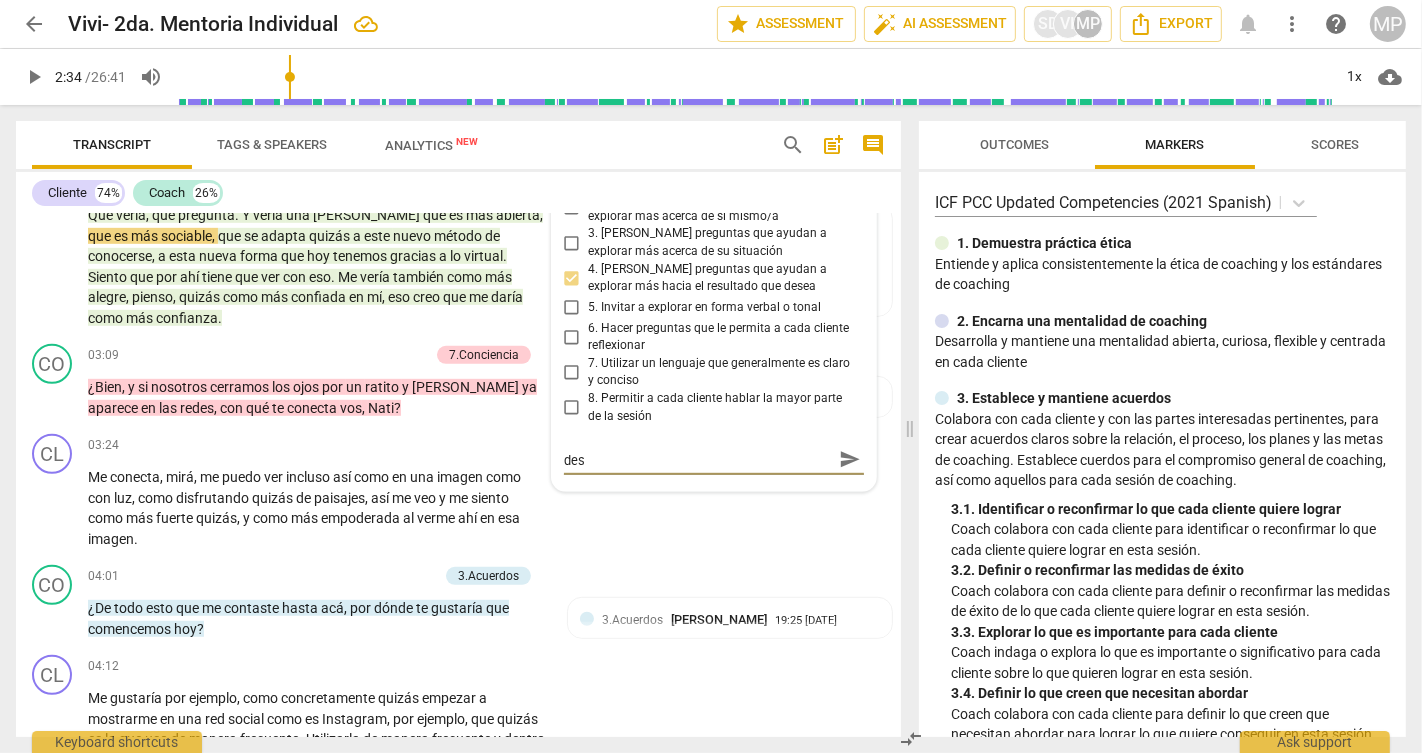 type on "Te escucho efectiva explorando por el estado dese" 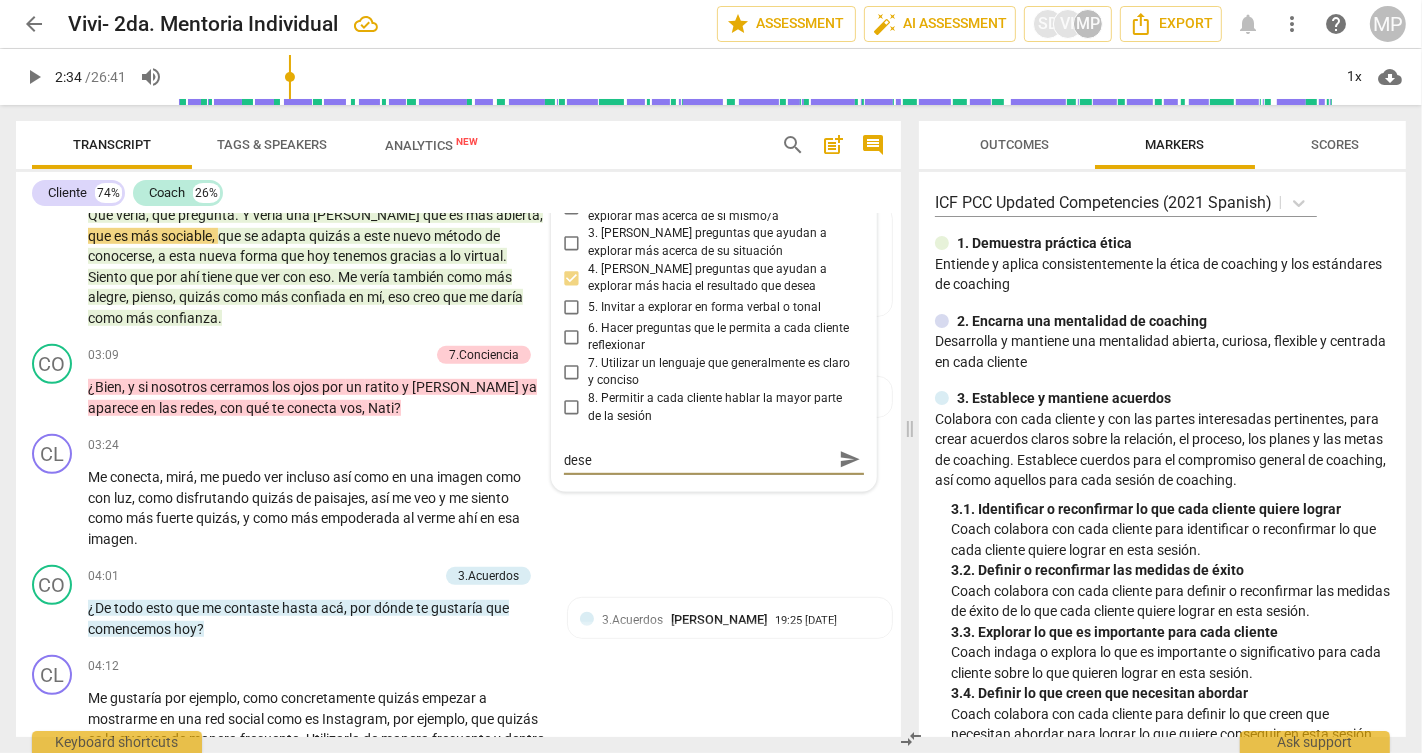 type on "Te escucho efectiva explorando por el estado desea" 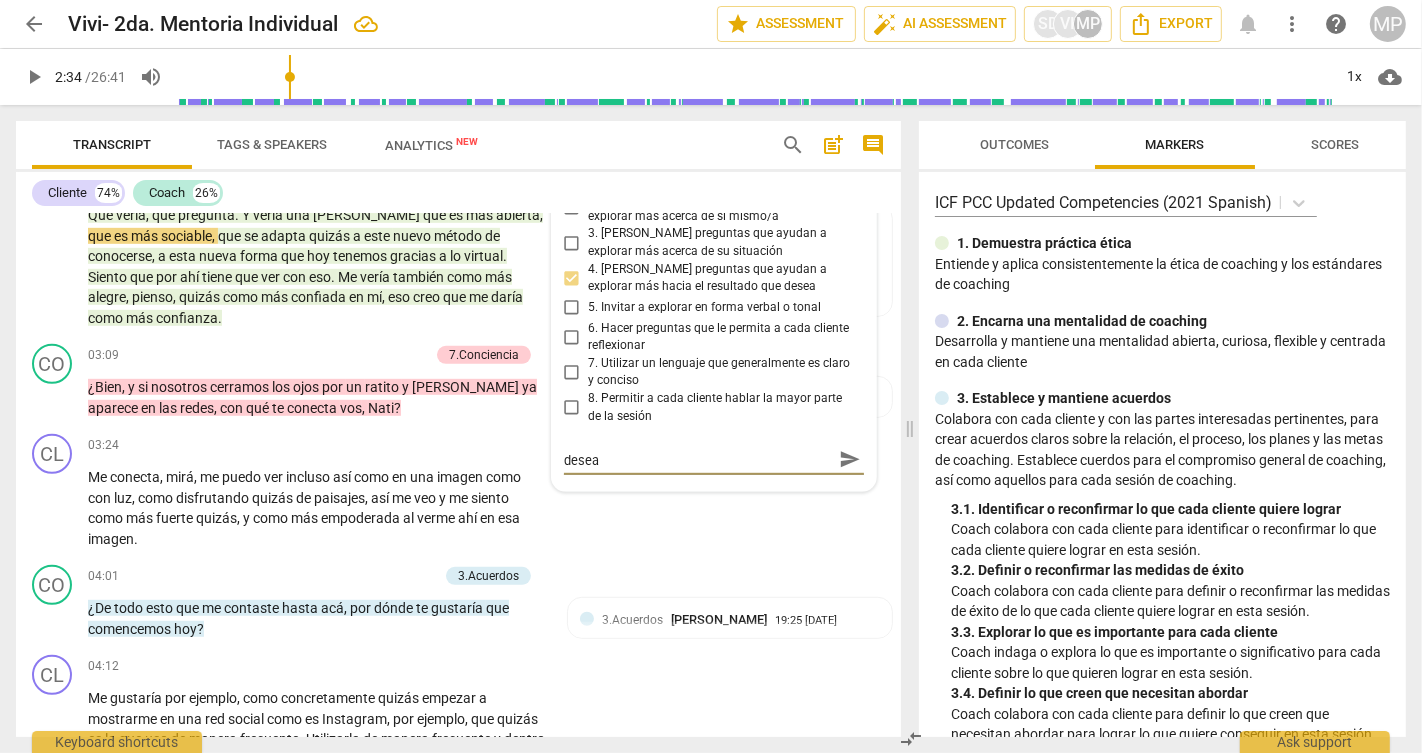 type on "Te escucho efectiva explorando por el estado desead" 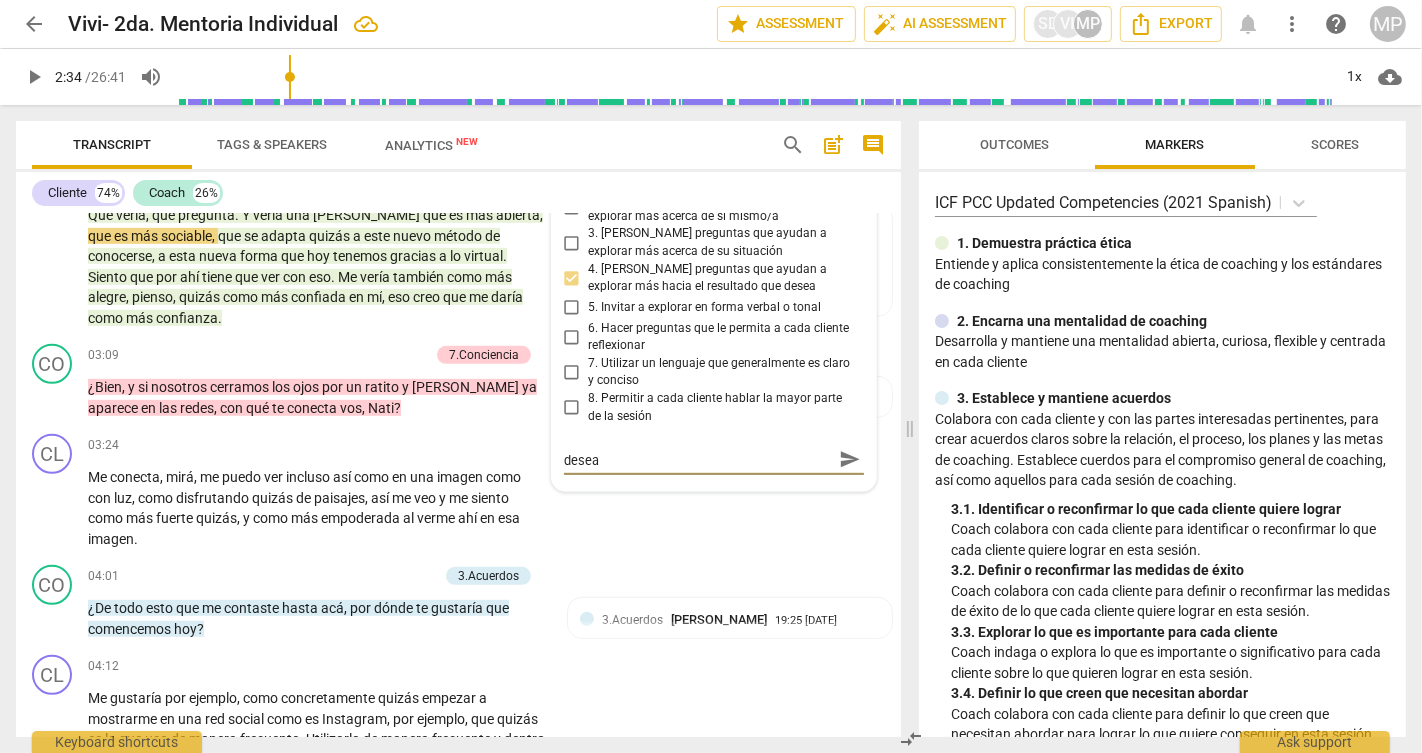 type on "Te escucho efectiva explorando por el estado desead" 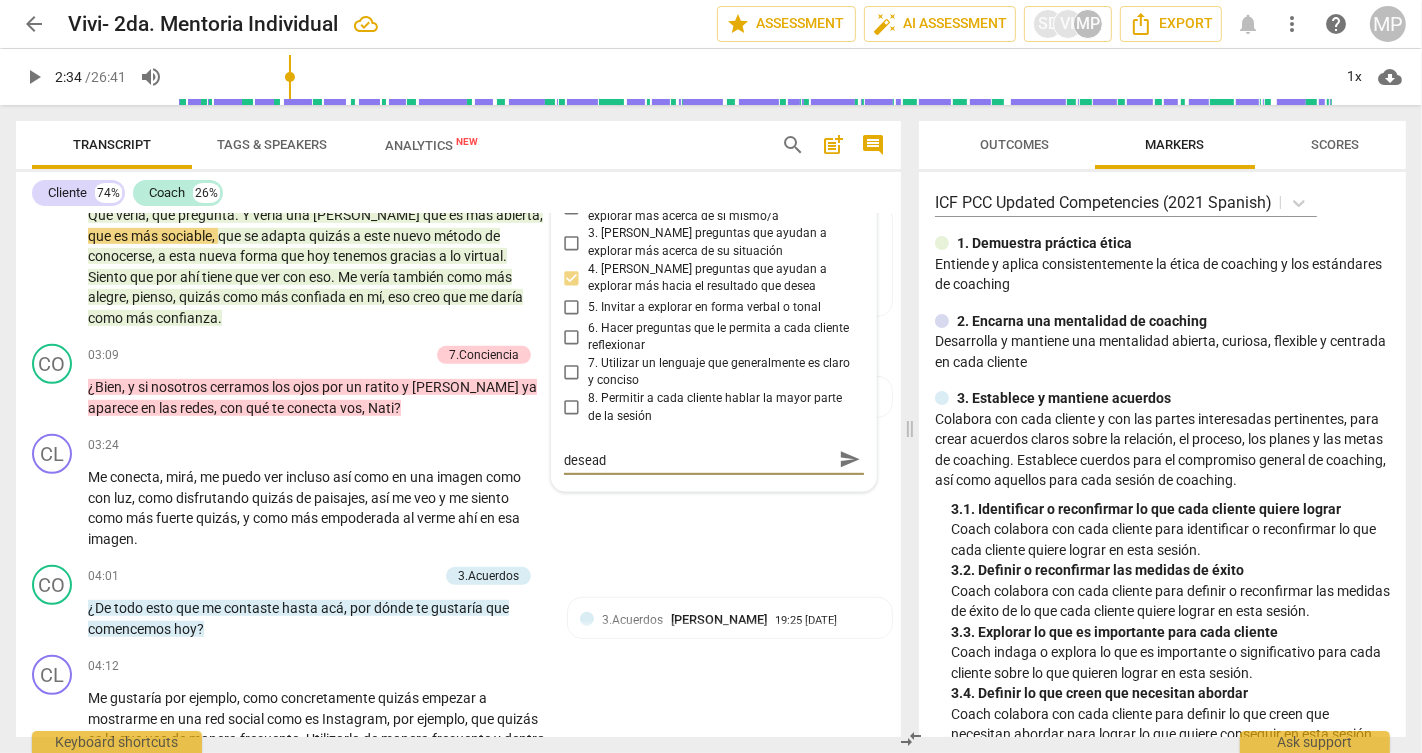 scroll, scrollTop: 0, scrollLeft: 0, axis: both 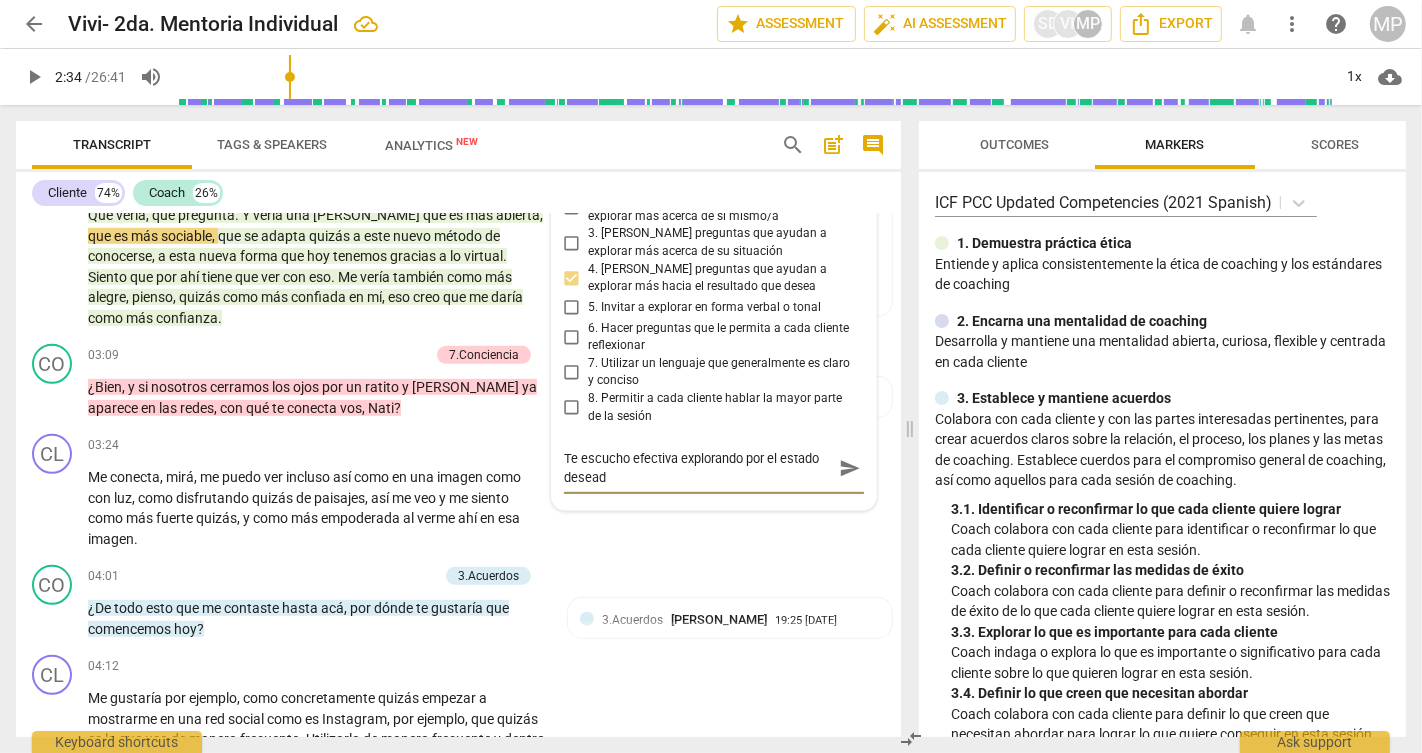 type on "Te escucho efectiva explorando por el estado deseado" 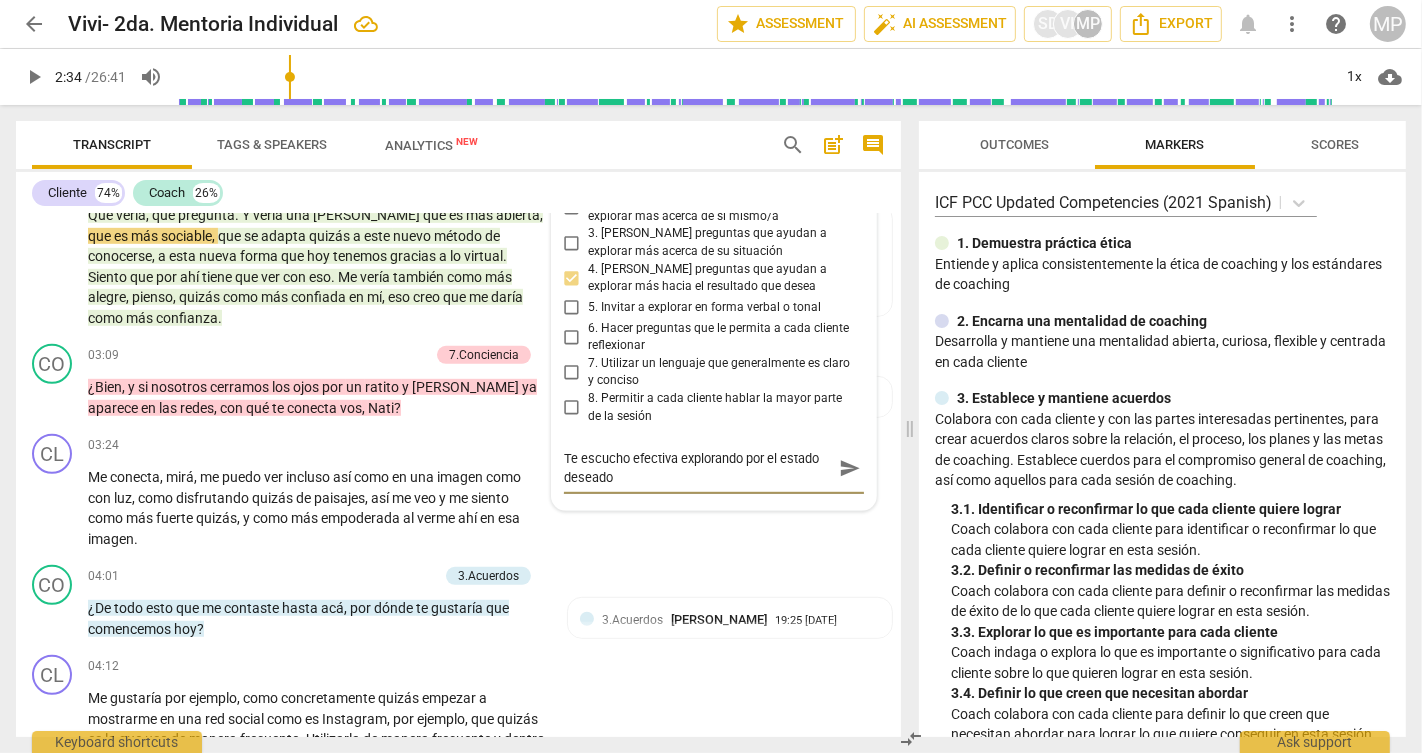 type on "Te escucho efectiva explorando por el estado deseado." 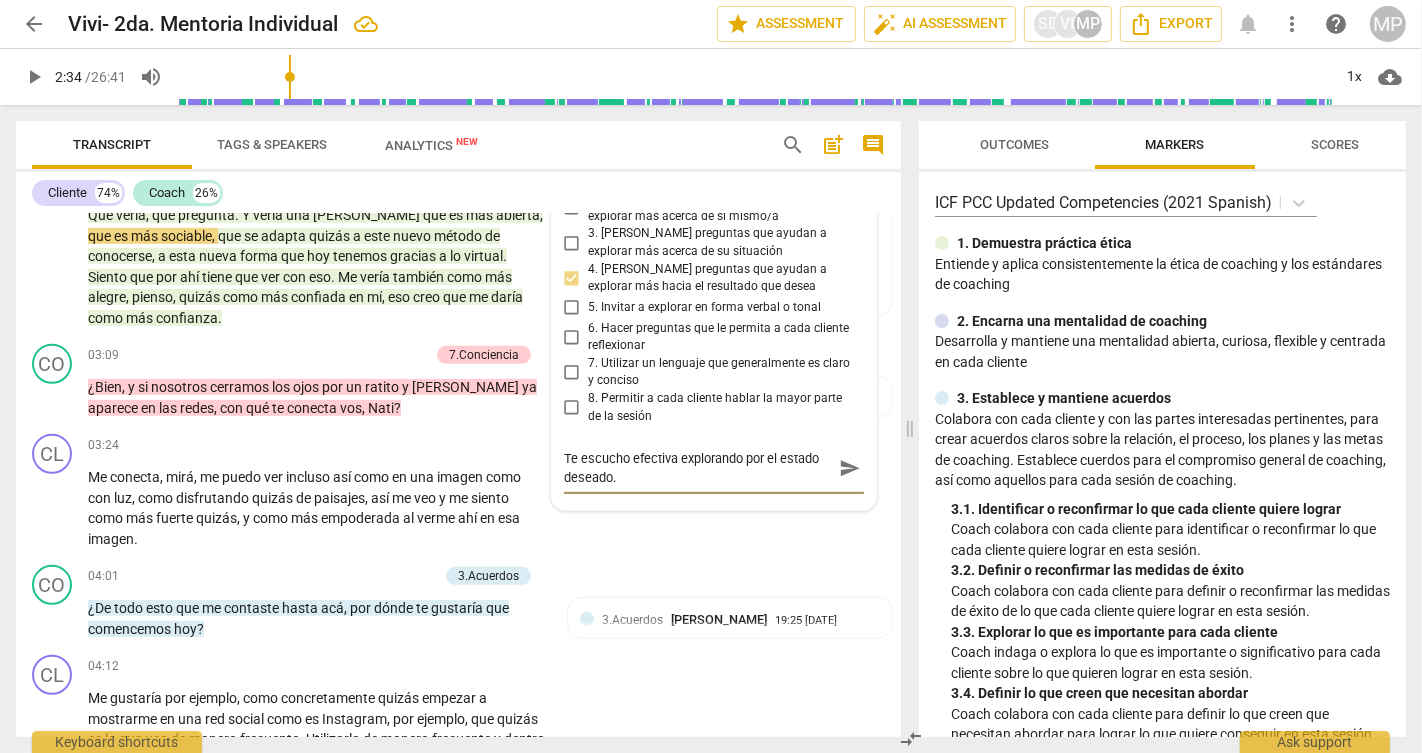type on "Te escucho efectiva explorando por el estado deseado." 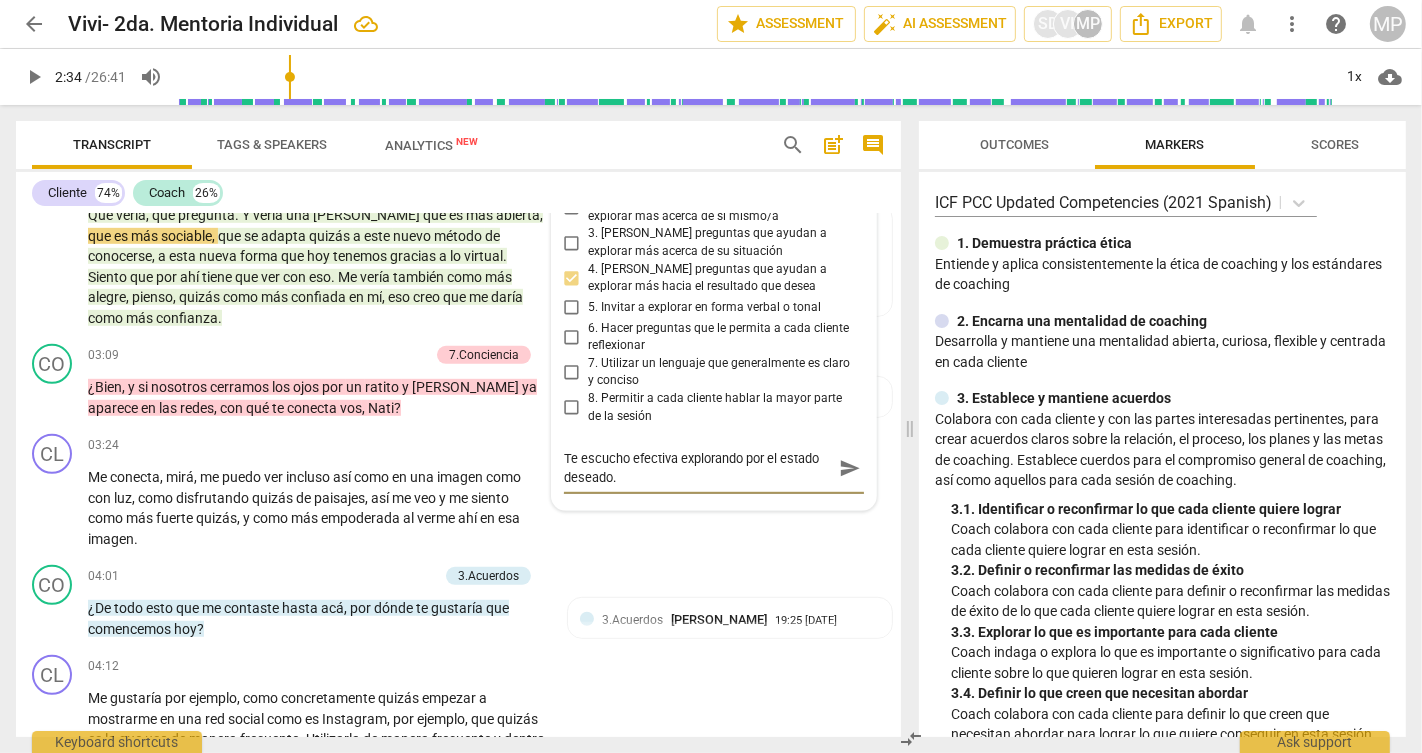 type on "Te escucho efectiva explorando por el estado deseado." 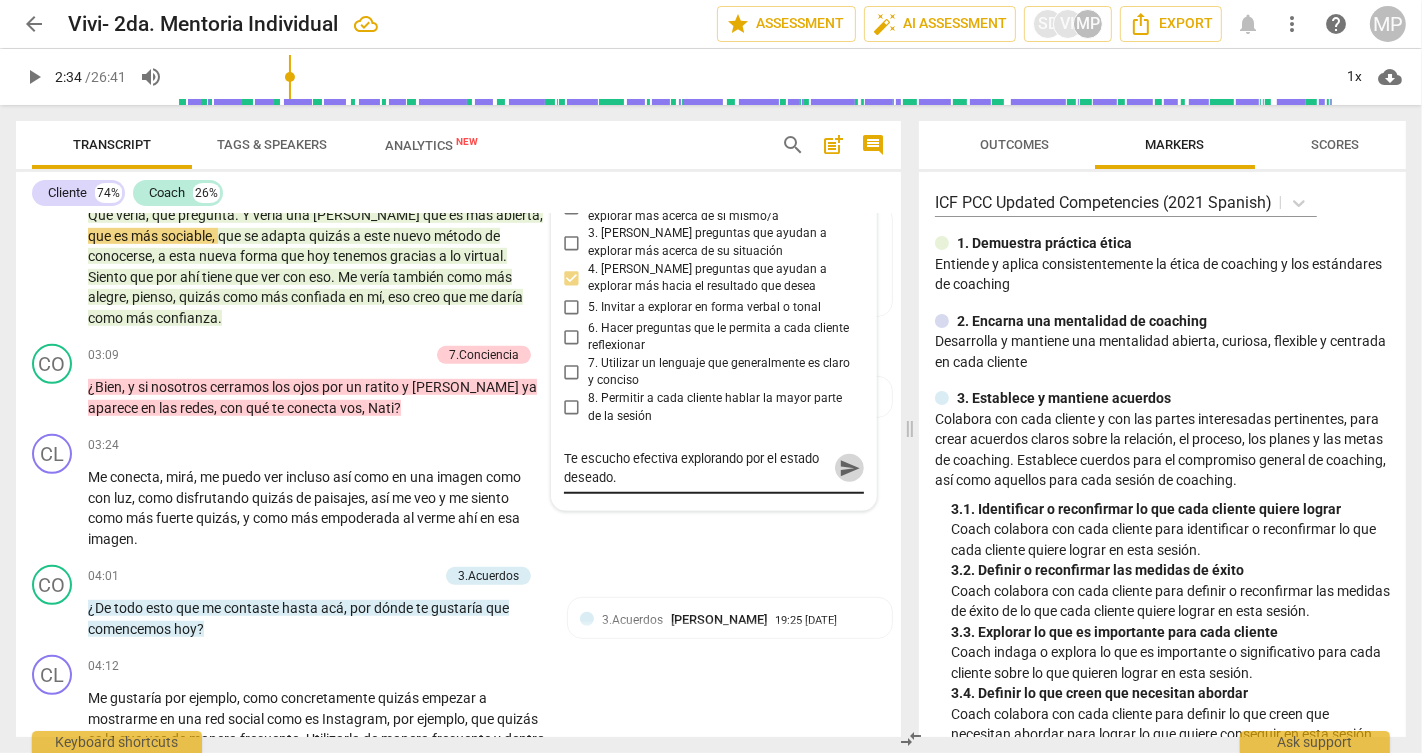 click on "send" at bounding box center (850, 468) 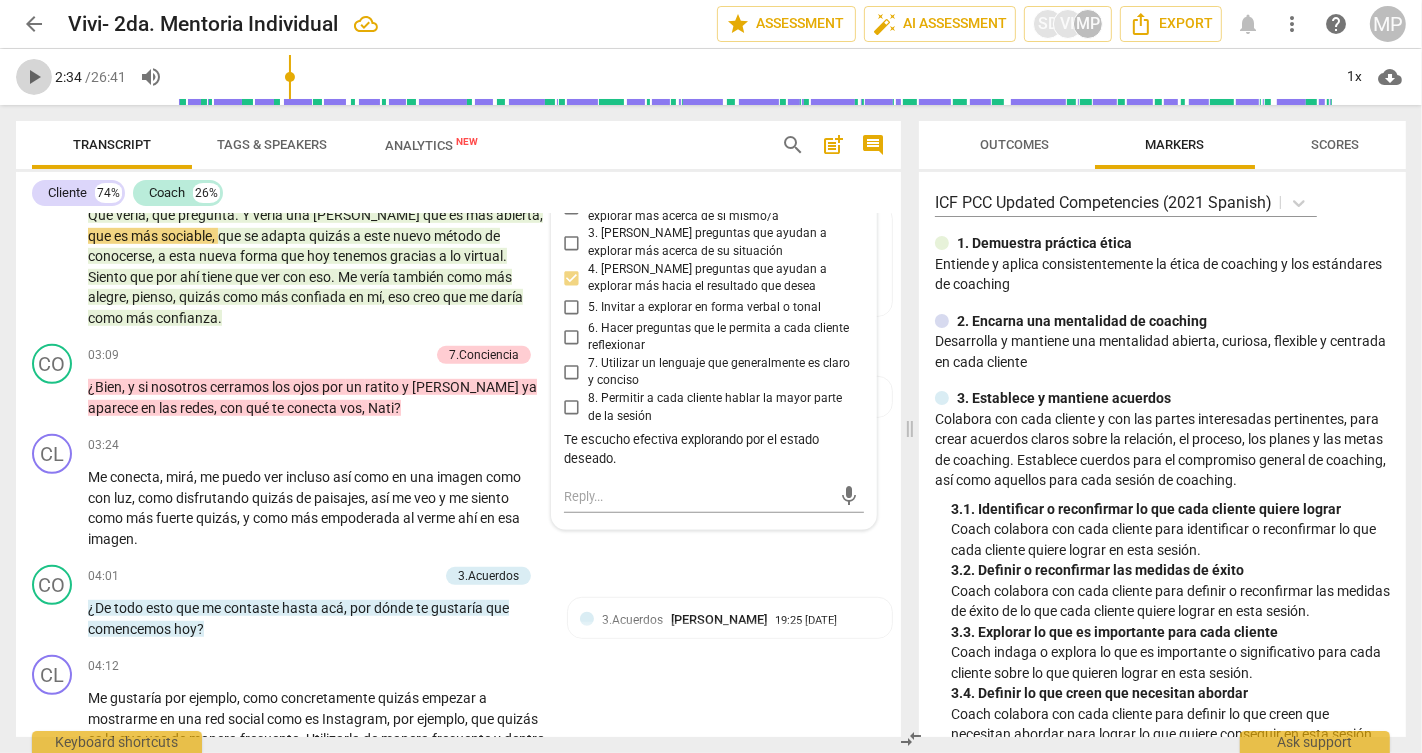 click on "play_arrow" at bounding box center [34, 77] 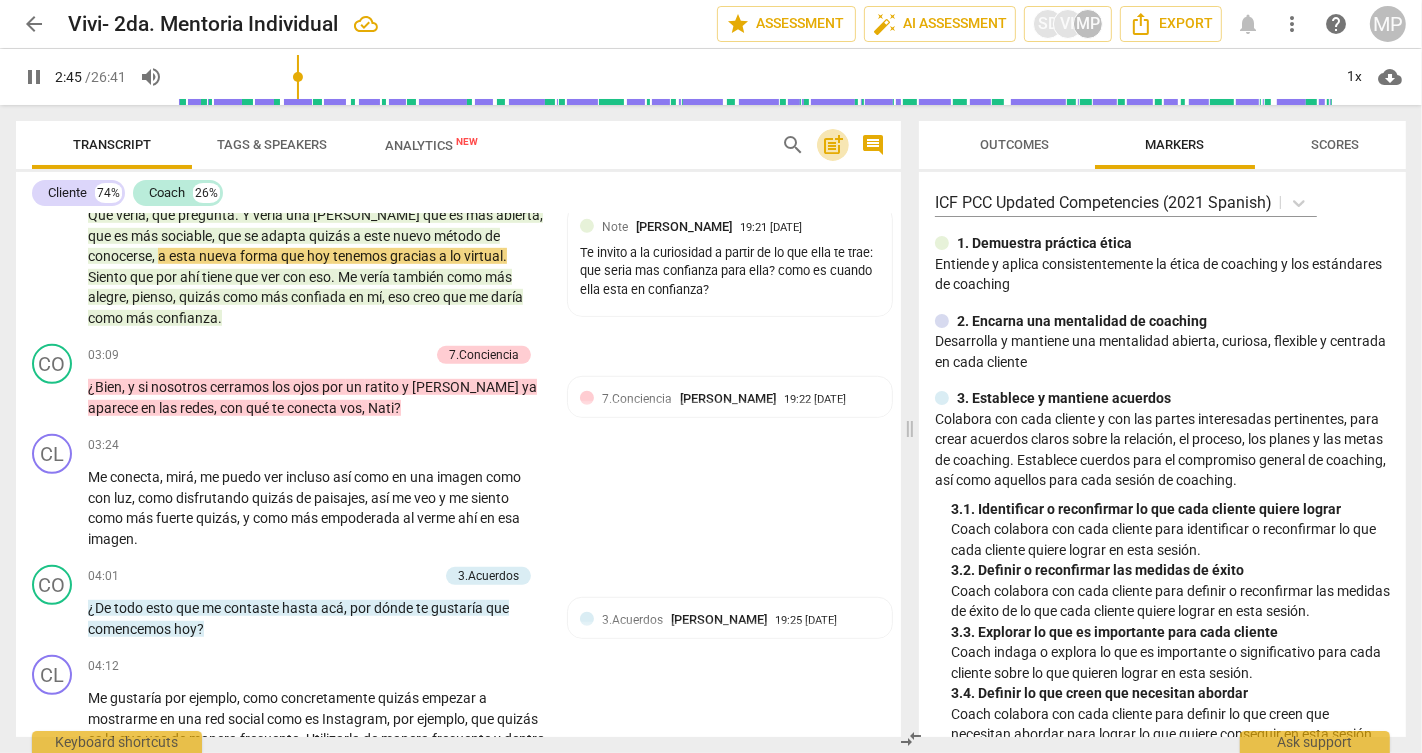 click on "post_add" at bounding box center [833, 145] 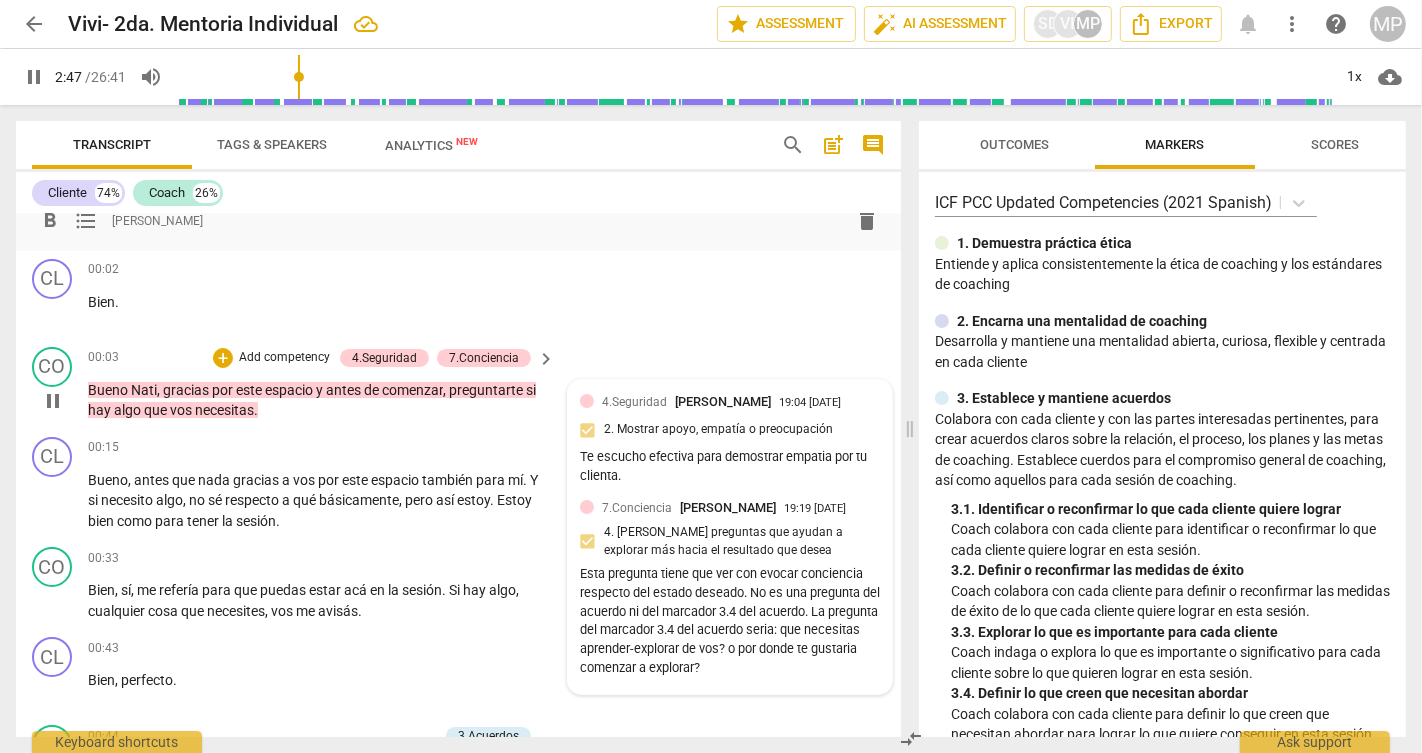 click on "Te escucho efectiva para demostrar empatia por tu clienta." at bounding box center [730, 467] 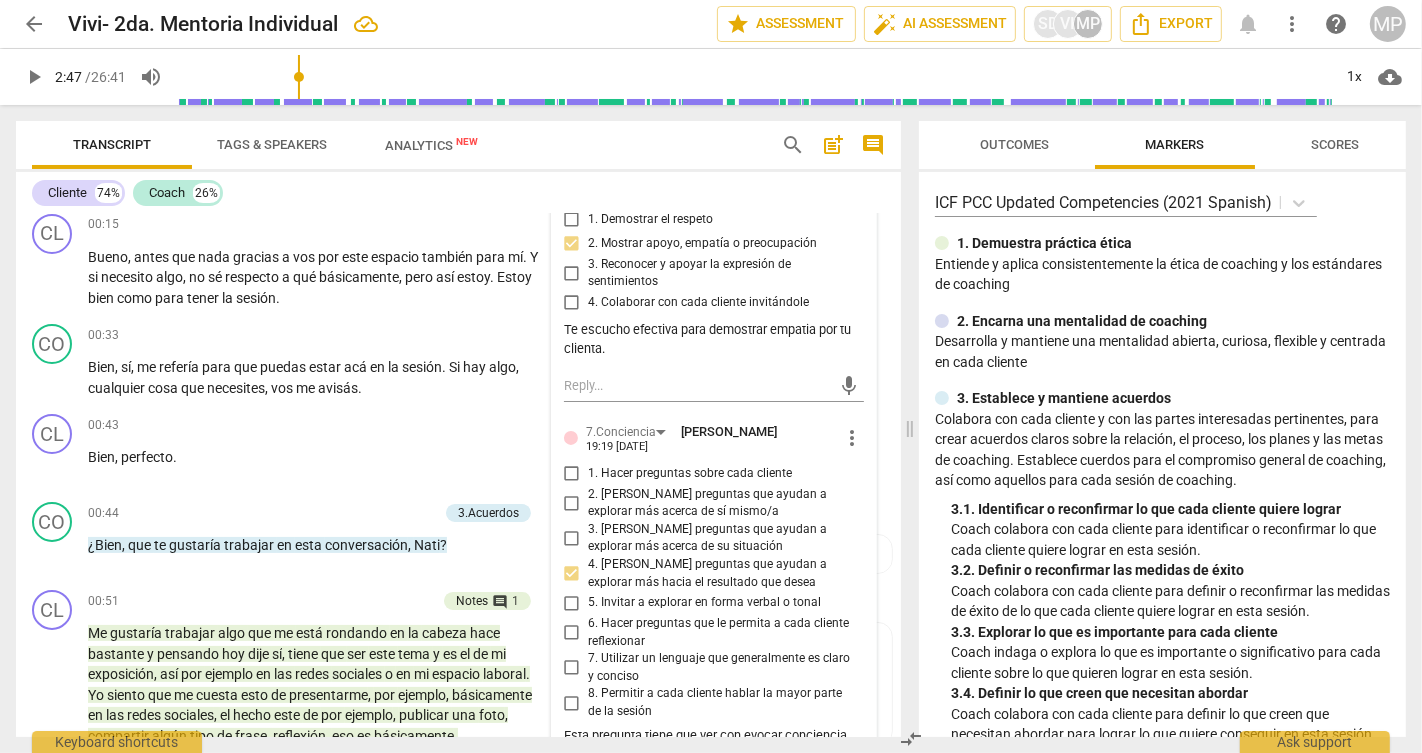 scroll, scrollTop: 271, scrollLeft: 0, axis: vertical 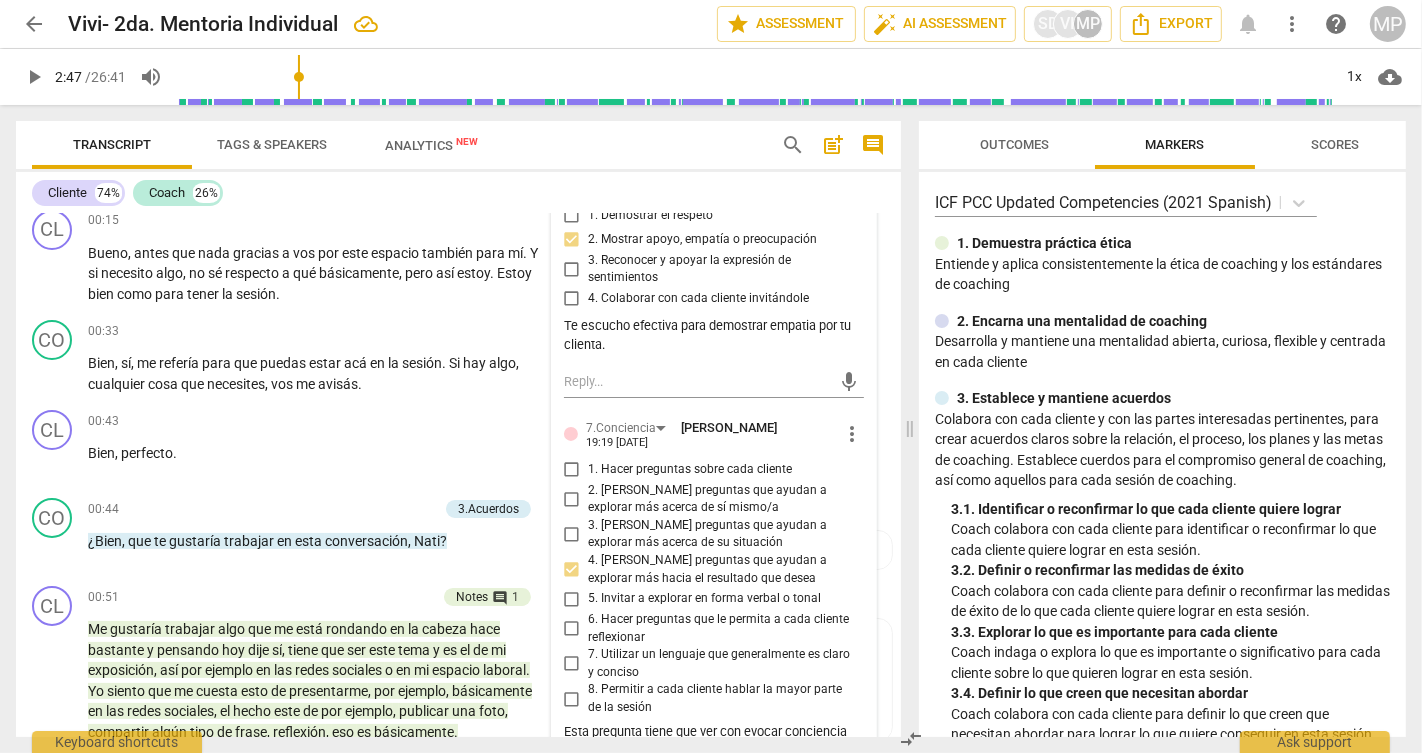 click on "play_arrow" at bounding box center (34, 77) 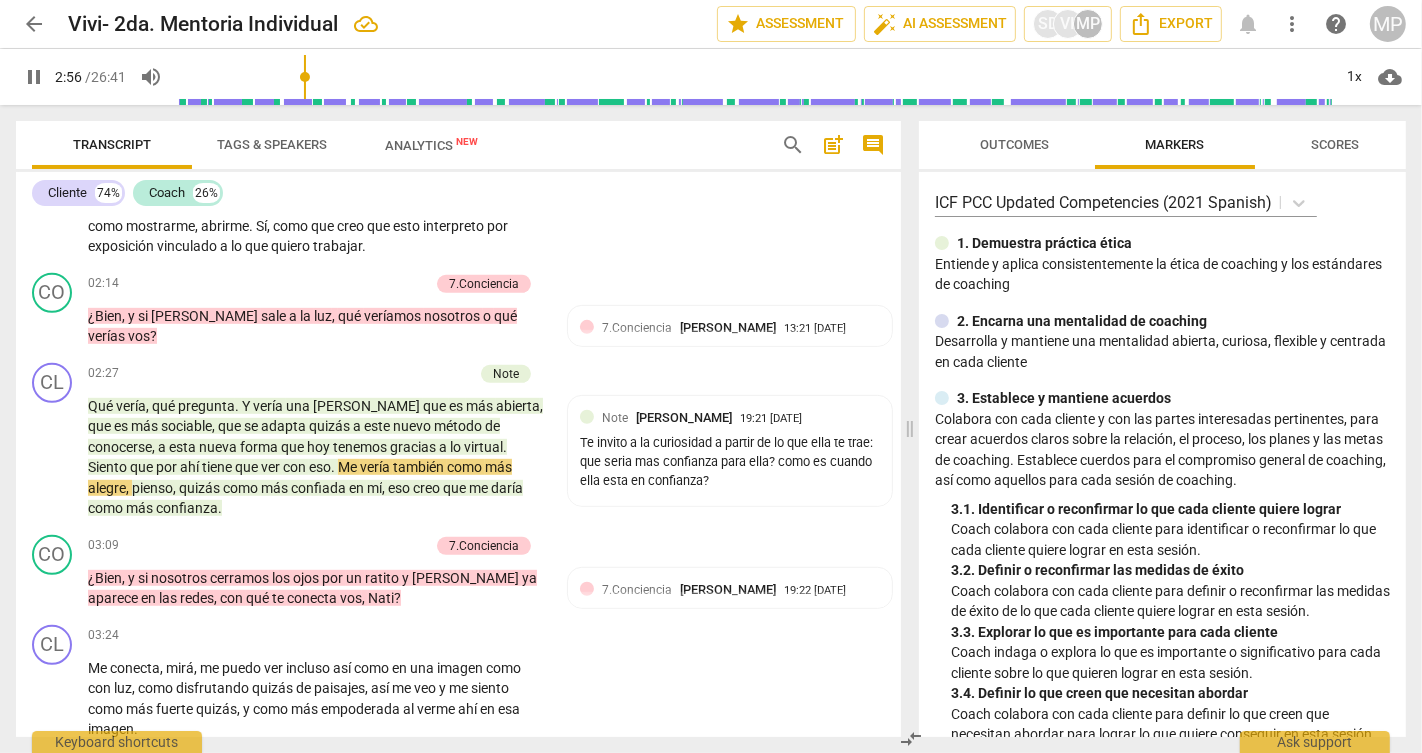 scroll, scrollTop: 944, scrollLeft: 0, axis: vertical 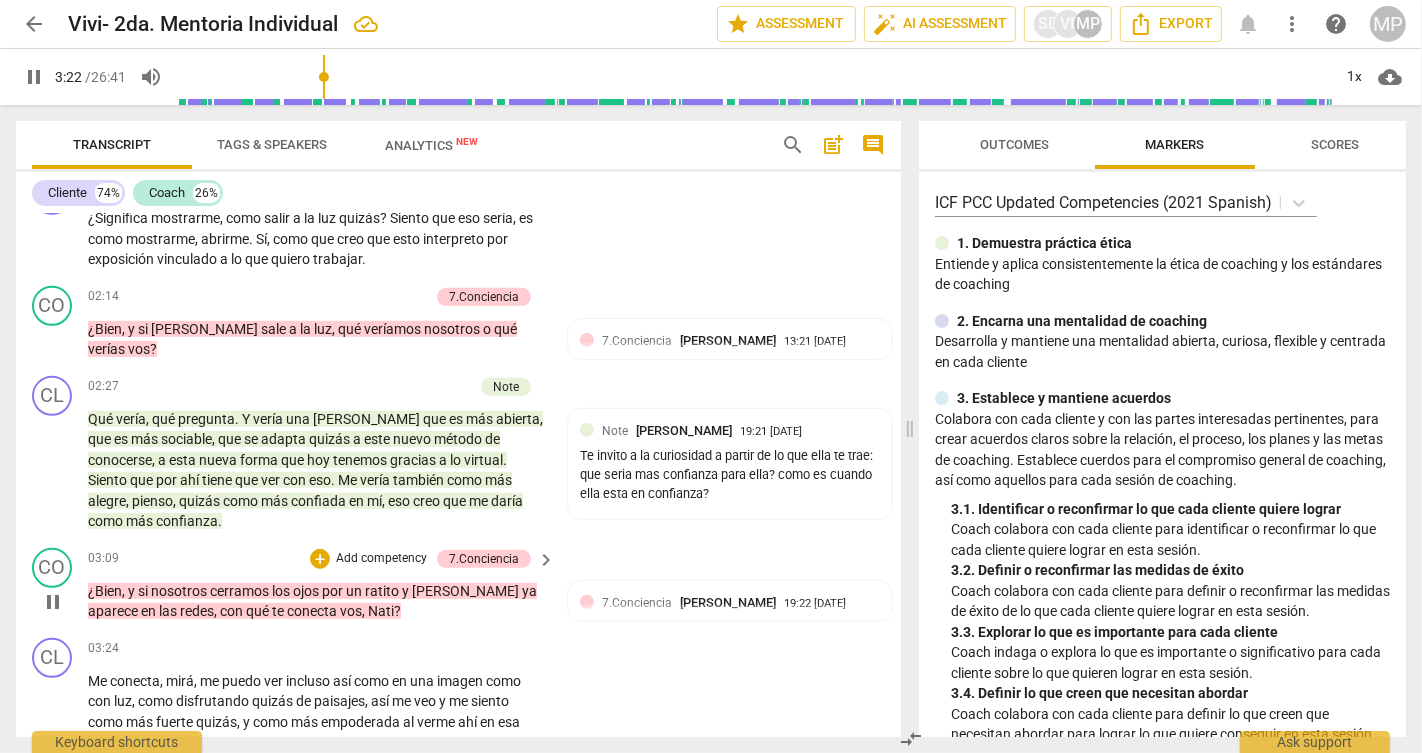 click on "pause" at bounding box center [53, 602] 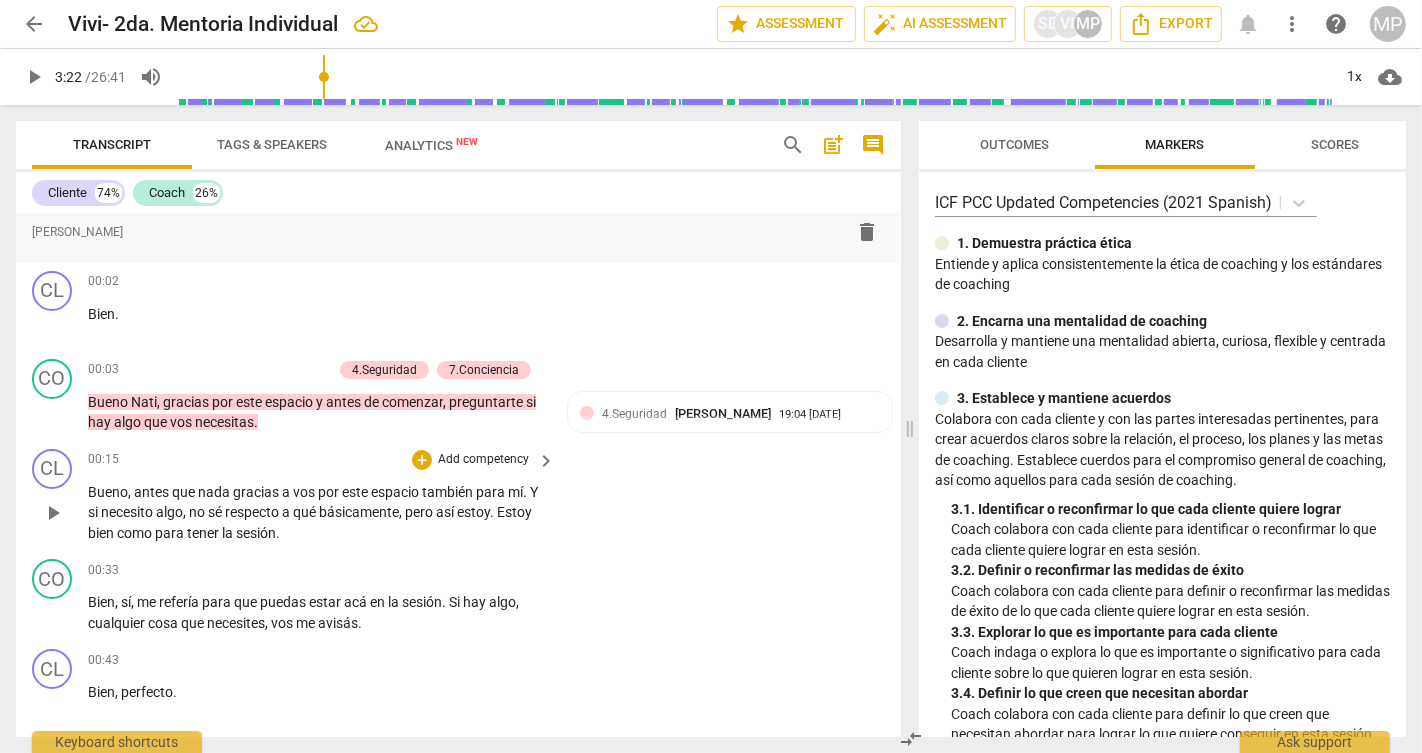 scroll, scrollTop: 13, scrollLeft: 0, axis: vertical 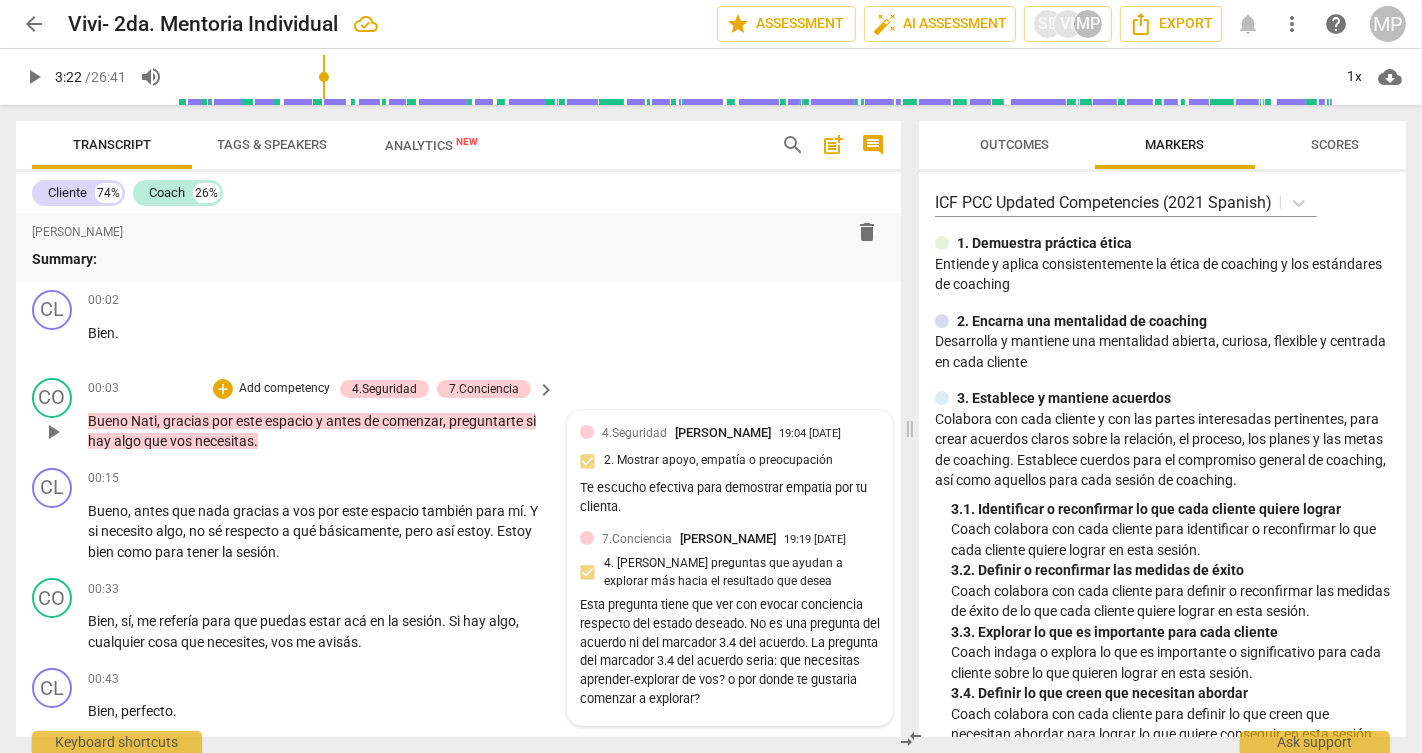 click on "7.Conciencia [PERSON_NAME] 19:19 [DATE] 4. [PERSON_NAME] preguntas que ayudan a explorar más hacia el resultado que desea Esta pregunta tiene que ver con evocar conciencia respecto del estado deseado. No es una pregunta del acuerdo ni del marcador 3.4 del acuerdo. La pregunta del marcador 3.4 del acuerdo seria: que necesitas aprender-explorar de vos? o por donde te gustaria comenzar a explorar?" at bounding box center (730, 621) 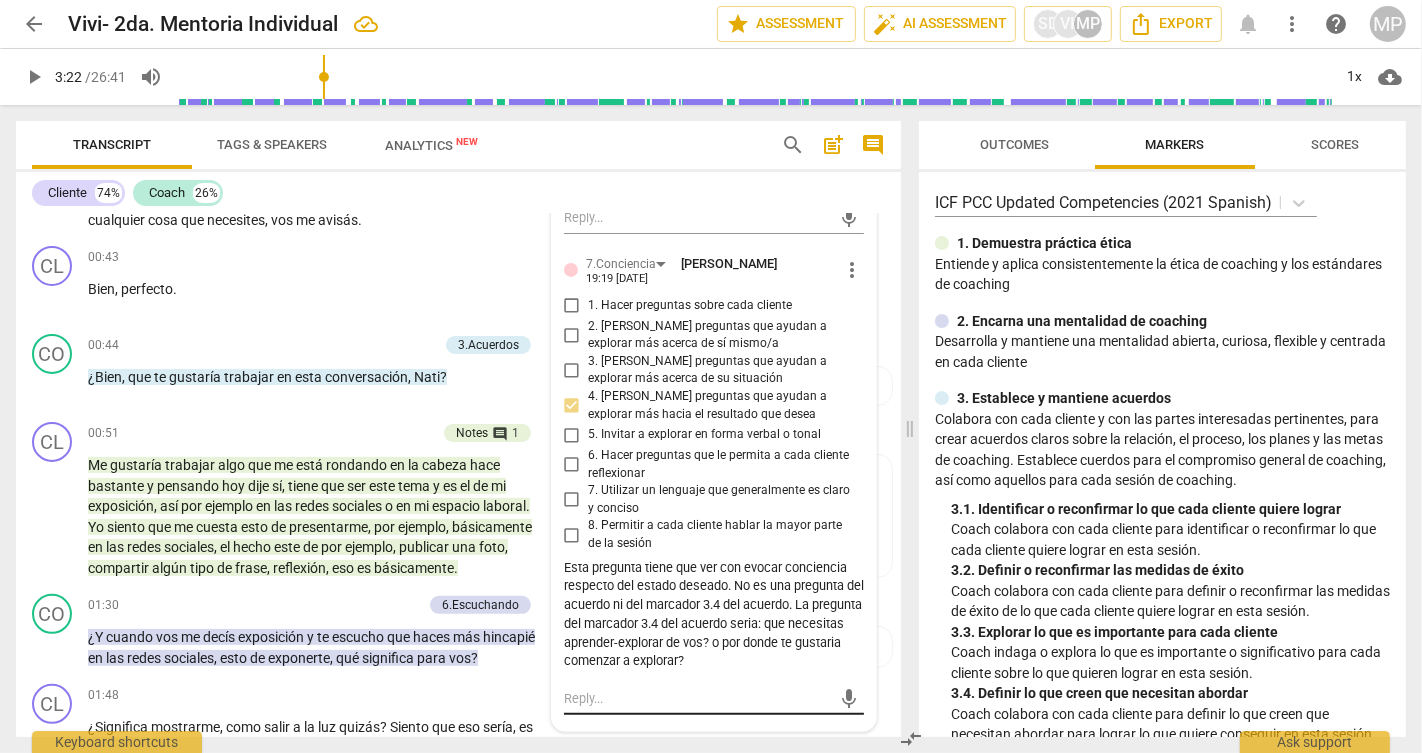 scroll, scrollTop: 406, scrollLeft: 0, axis: vertical 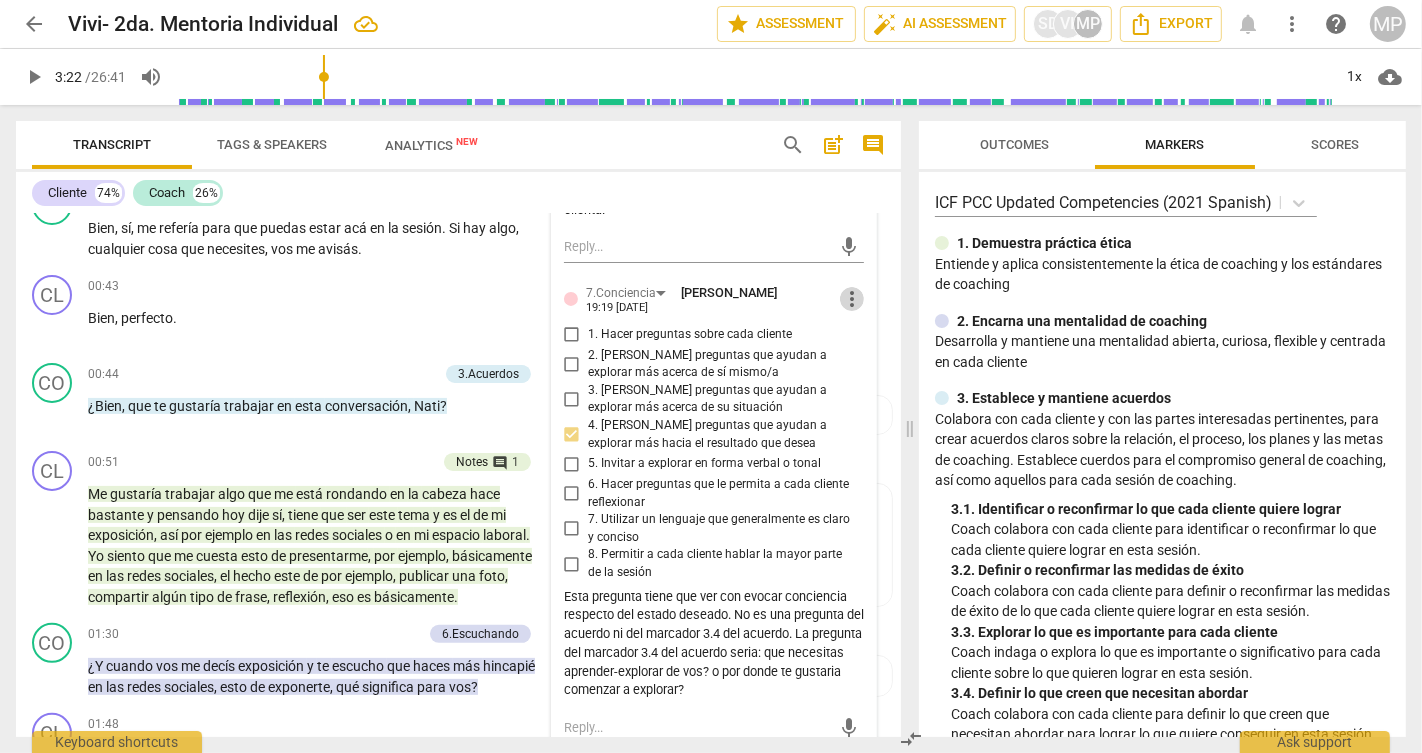 click on "more_vert" at bounding box center (852, 299) 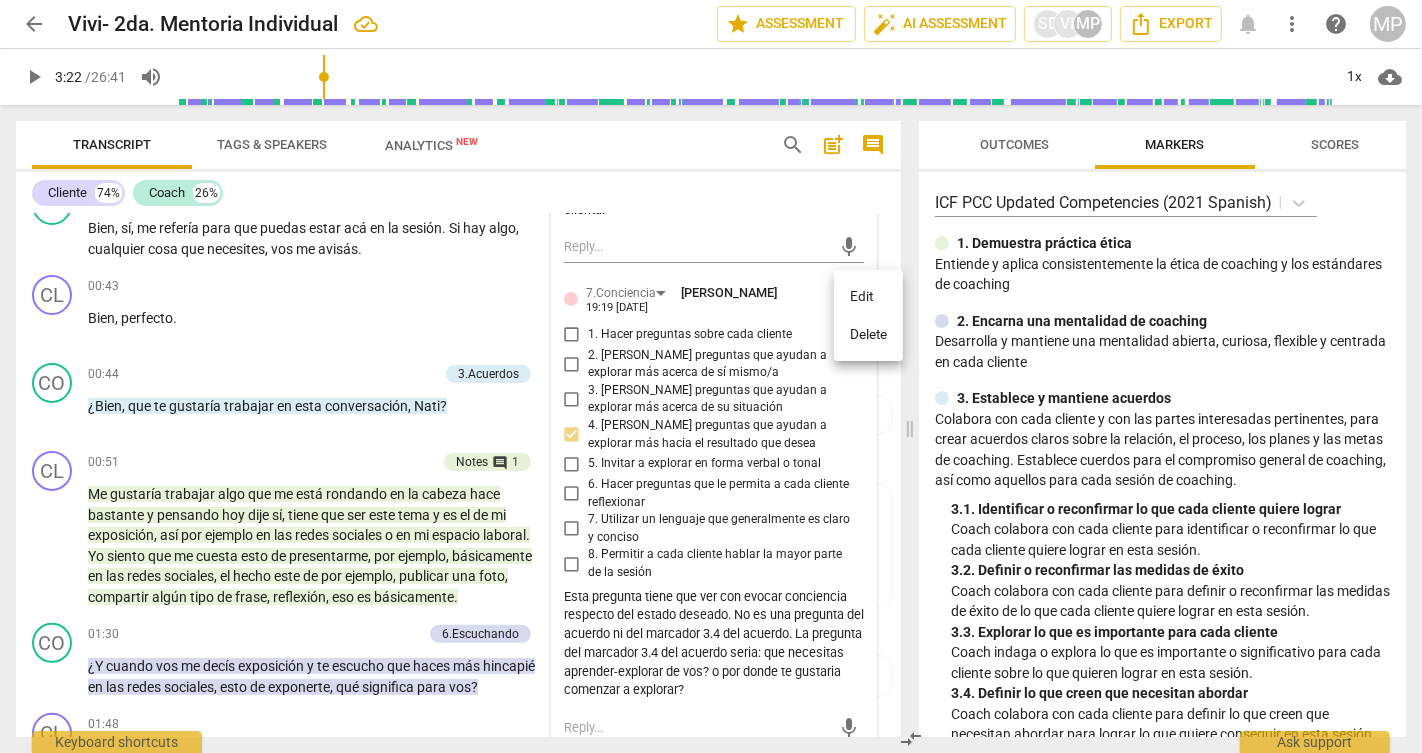 click on "Delete" at bounding box center (868, 335) 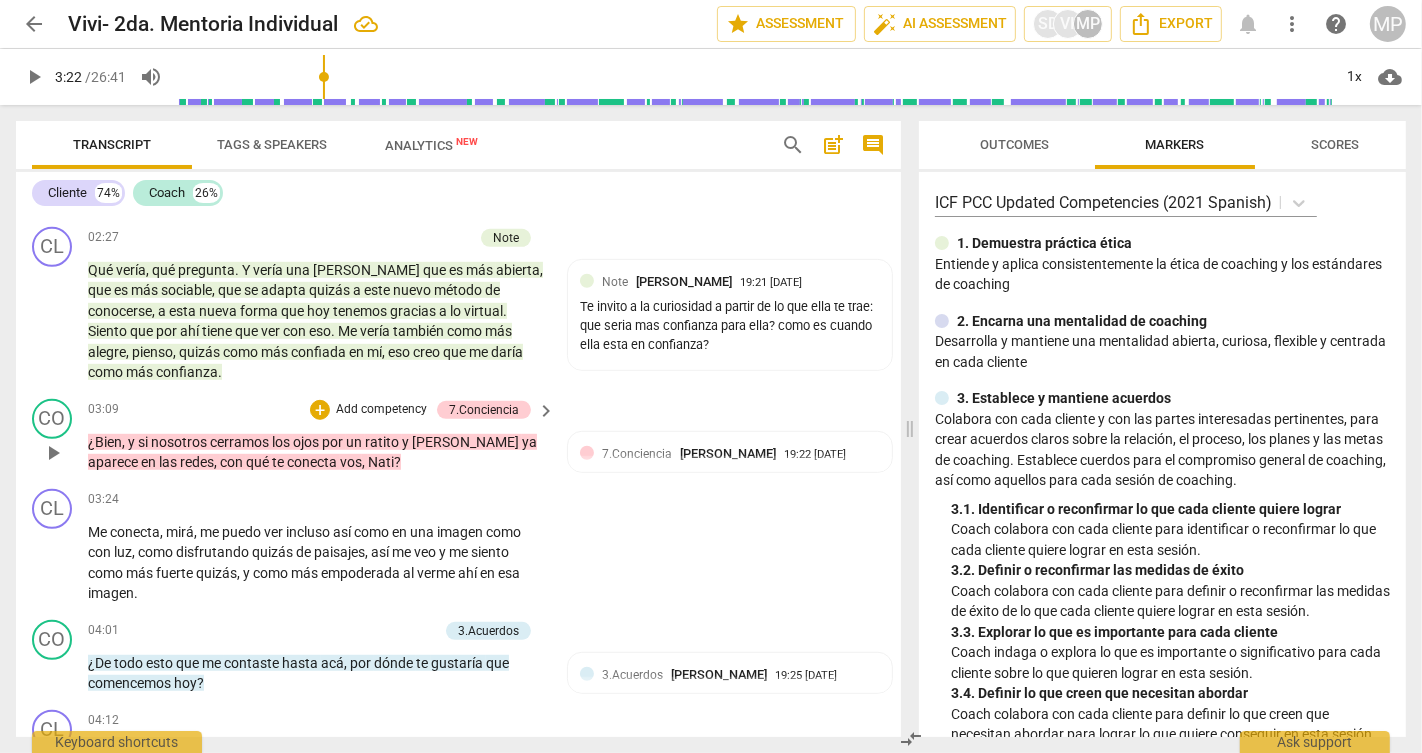 scroll, scrollTop: 1116, scrollLeft: 0, axis: vertical 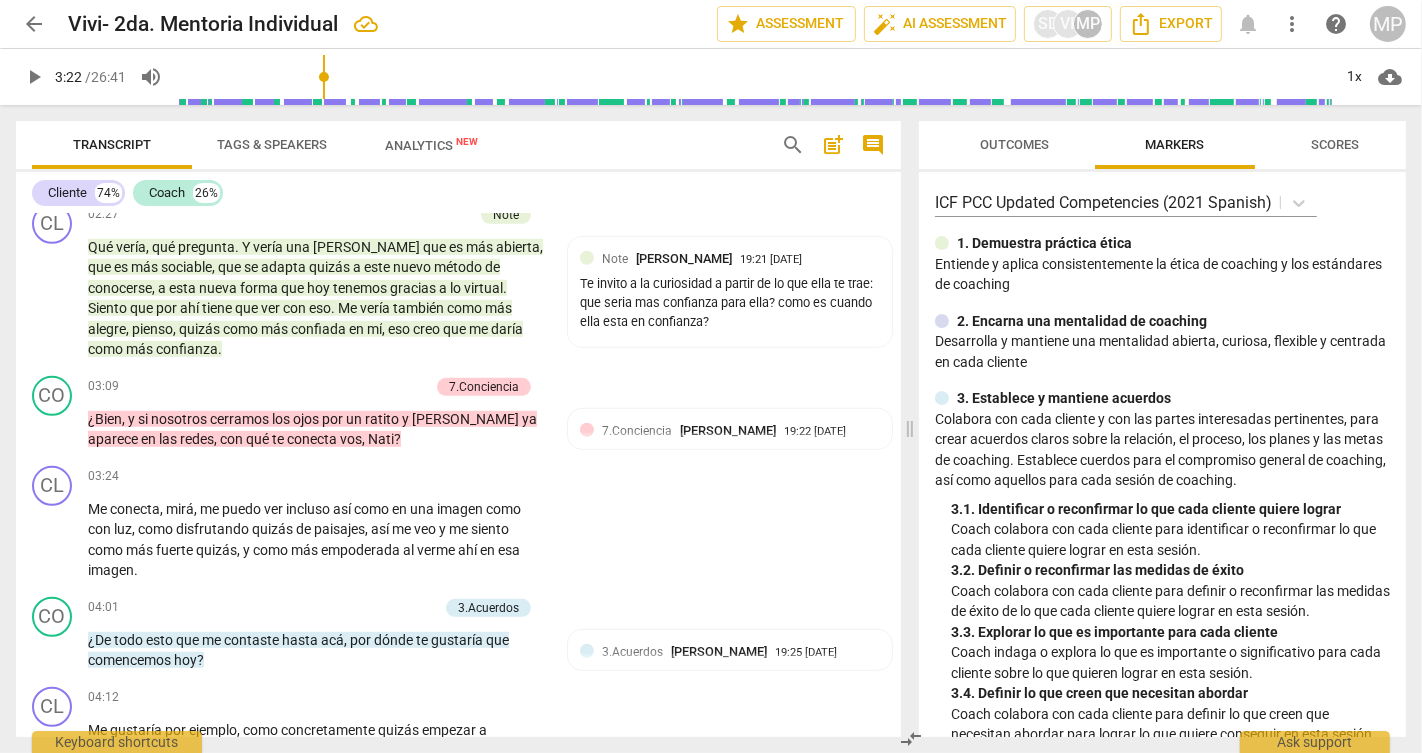 click on "play_arrow" at bounding box center (34, 77) 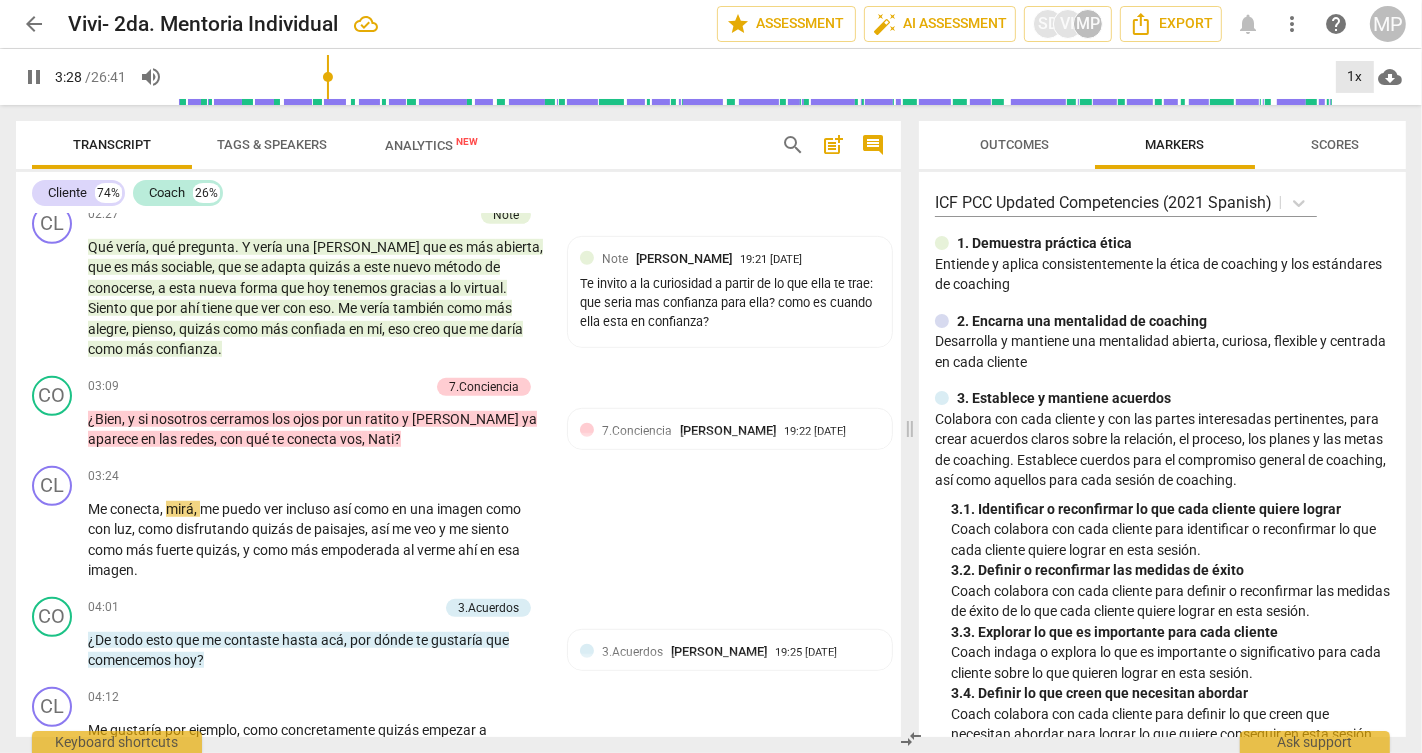 click on "1x" at bounding box center [1355, 77] 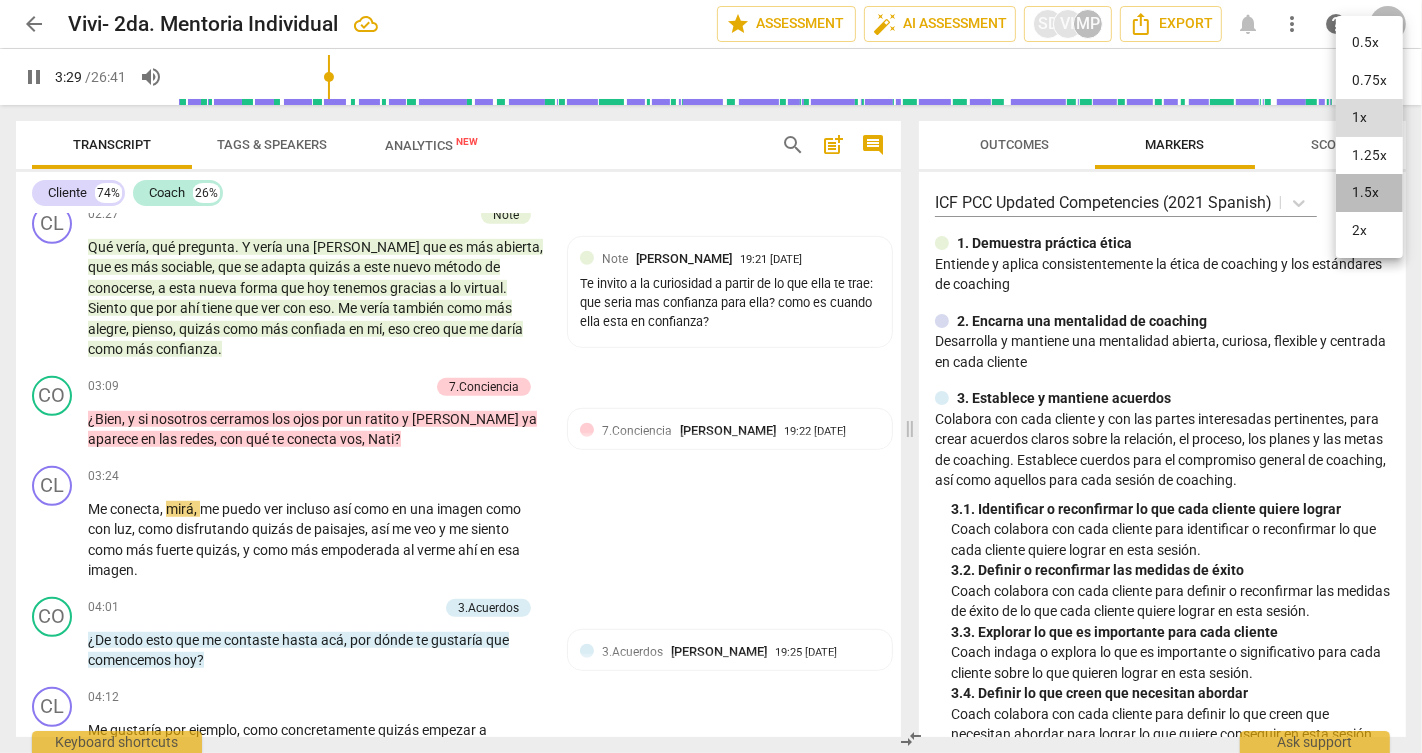 click on "1.5x" at bounding box center (1369, 193) 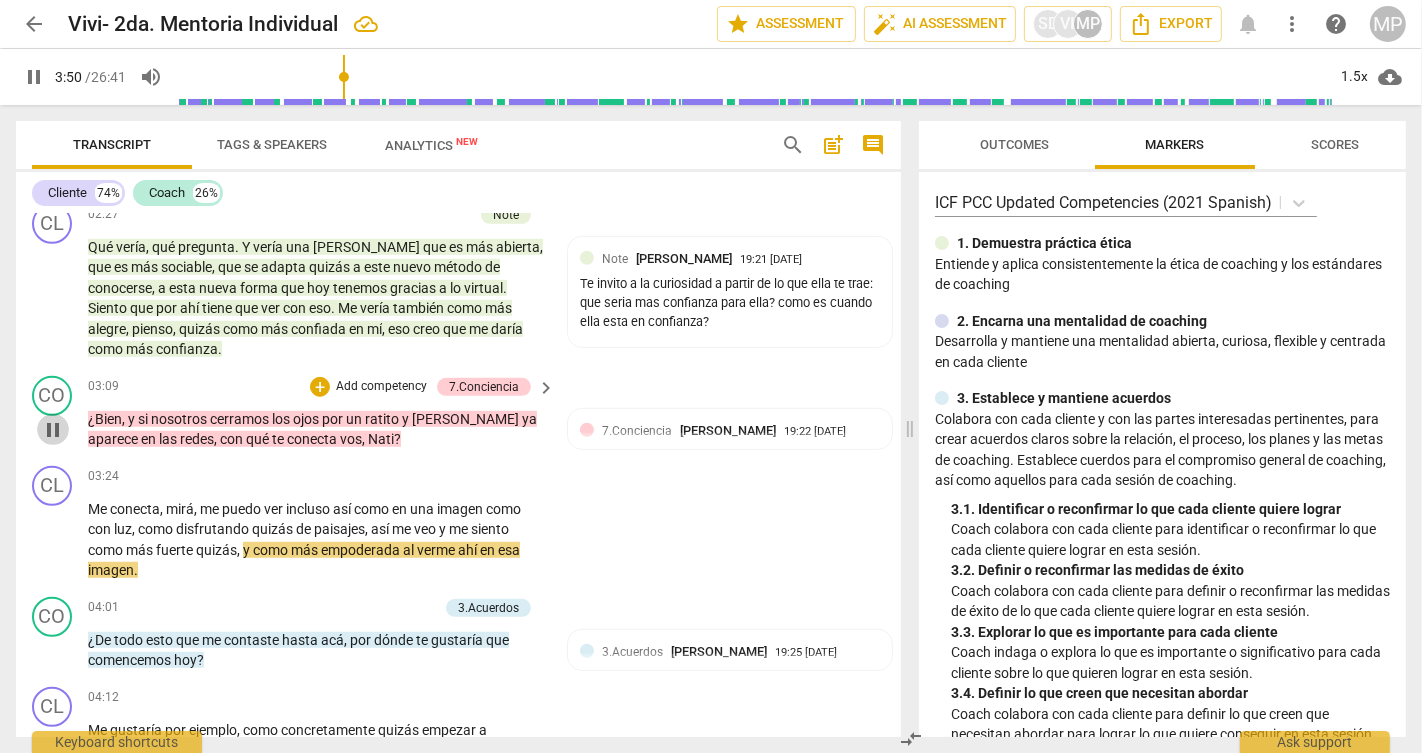 click on "pause" at bounding box center [53, 430] 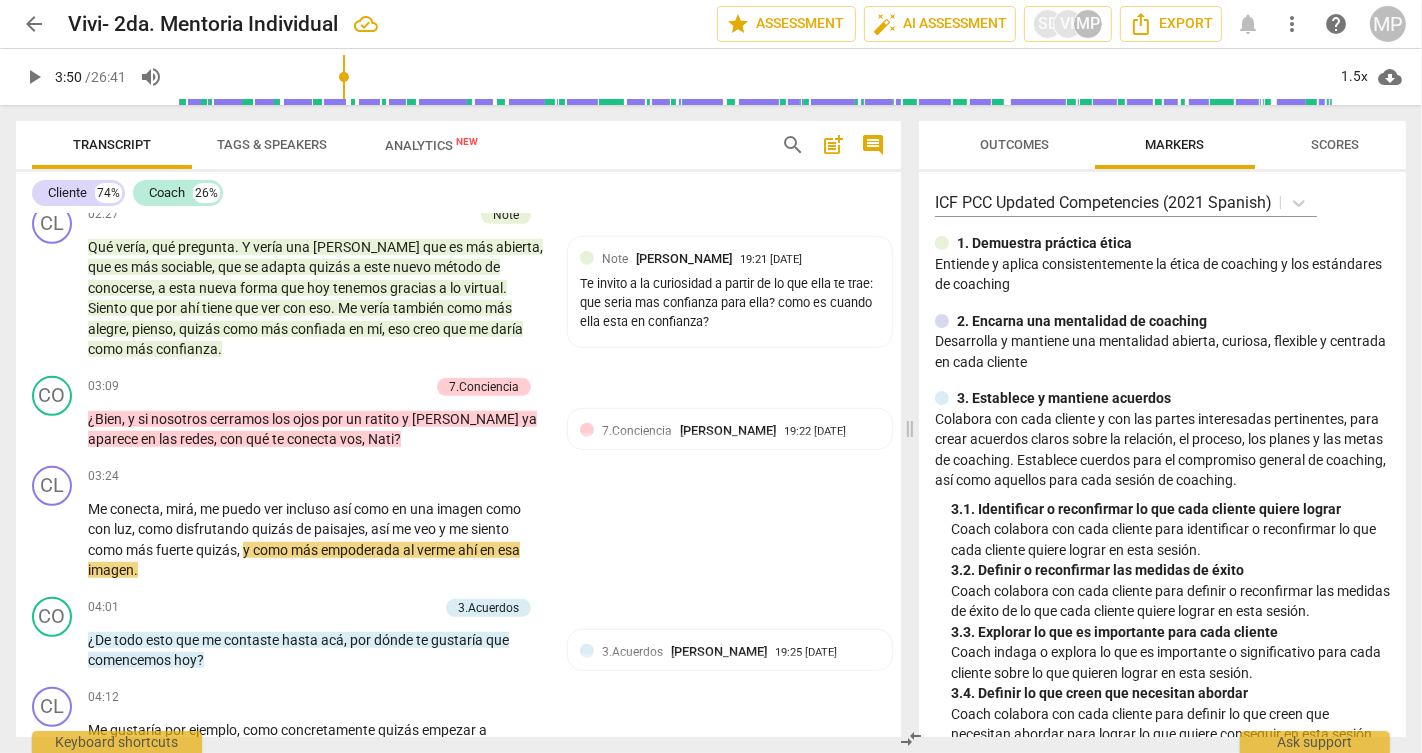 click on "play_arrow" at bounding box center [34, 77] 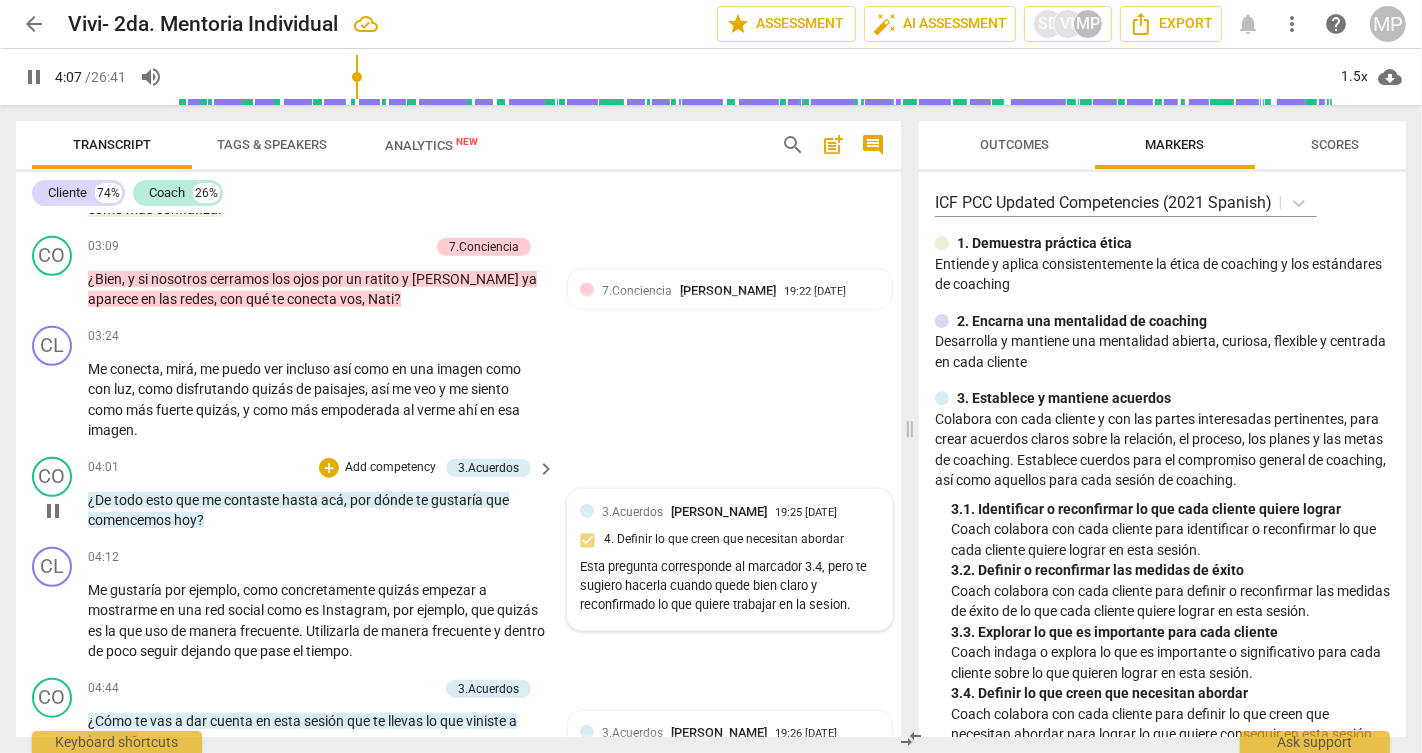 scroll, scrollTop: 1258, scrollLeft: 0, axis: vertical 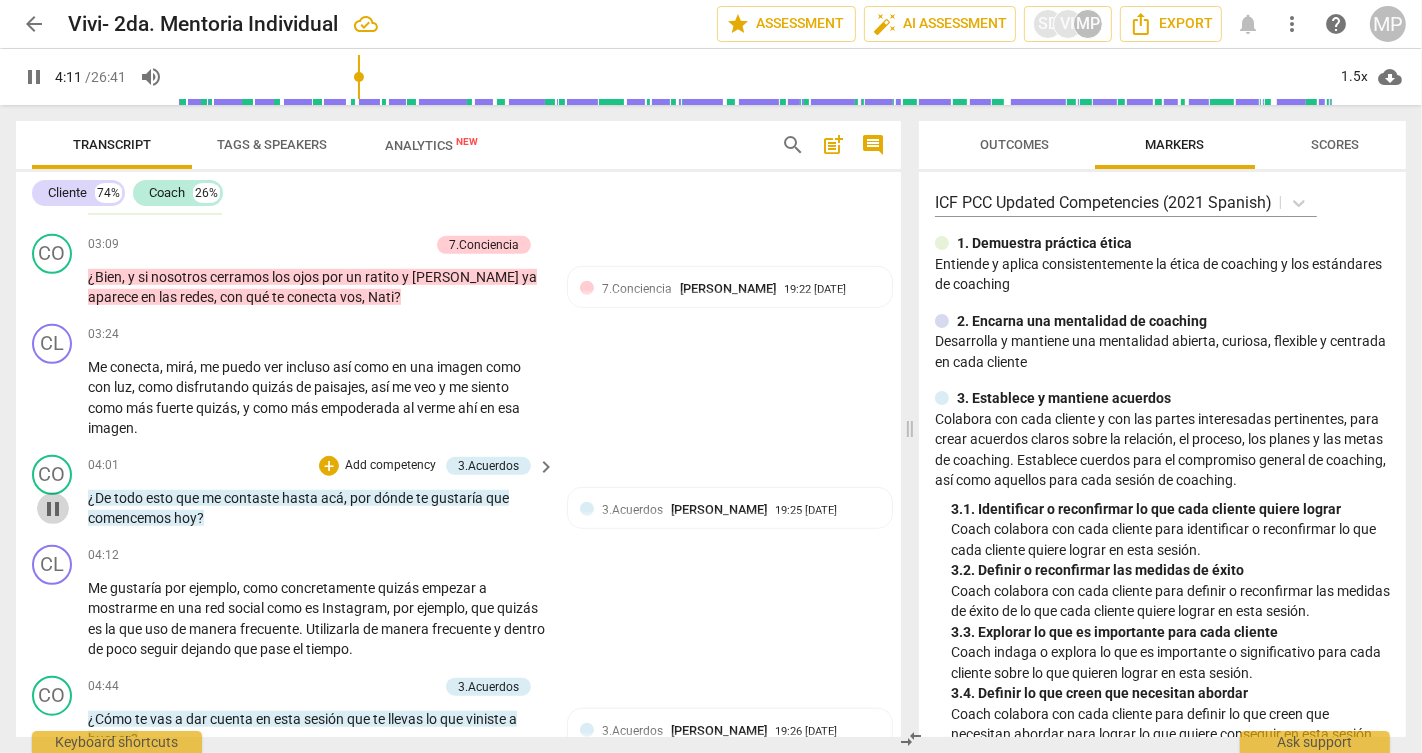 click on "pause" at bounding box center (53, 509) 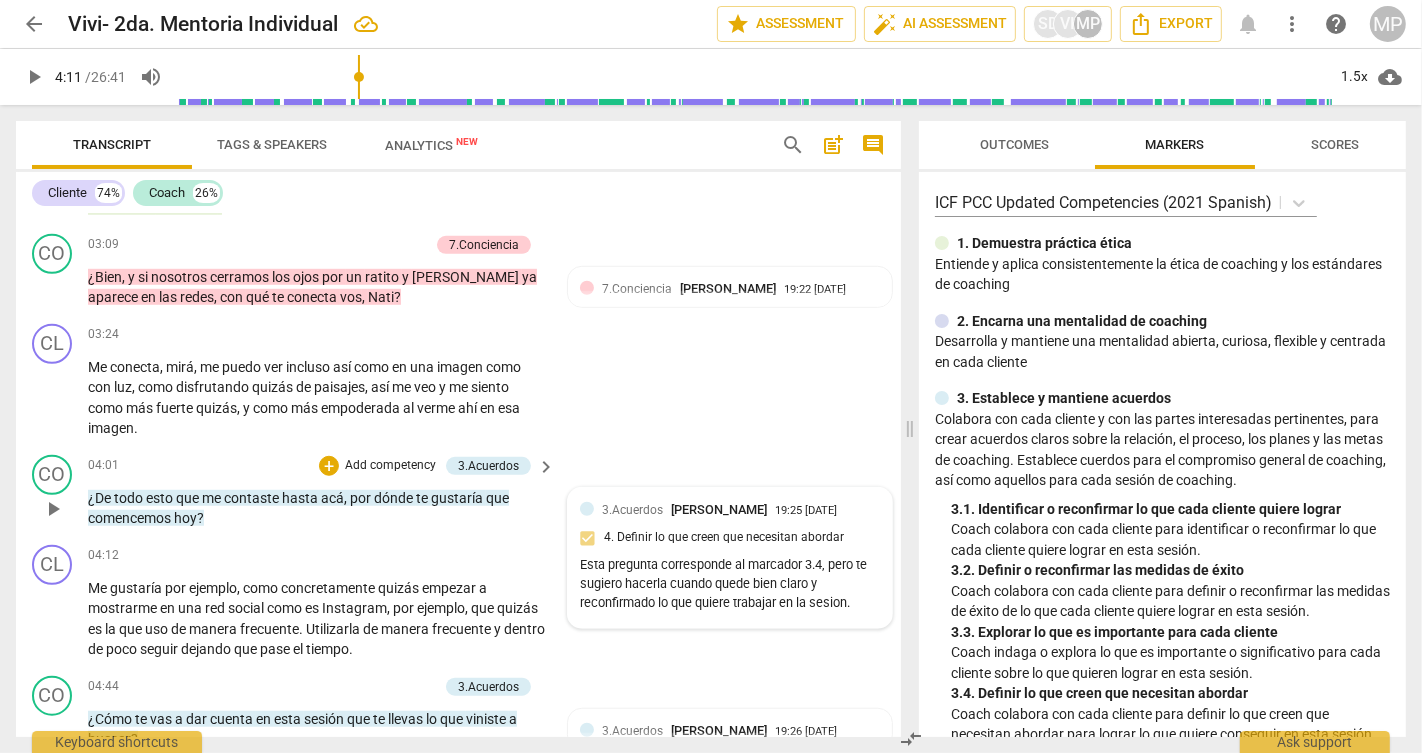 click on "Esta pregunta corresponde al marcador 3.4, pero te sugiero hacerla cuando quede bien claro y reconfirmado lo que quiere trabajar en la sesion." at bounding box center (730, 584) 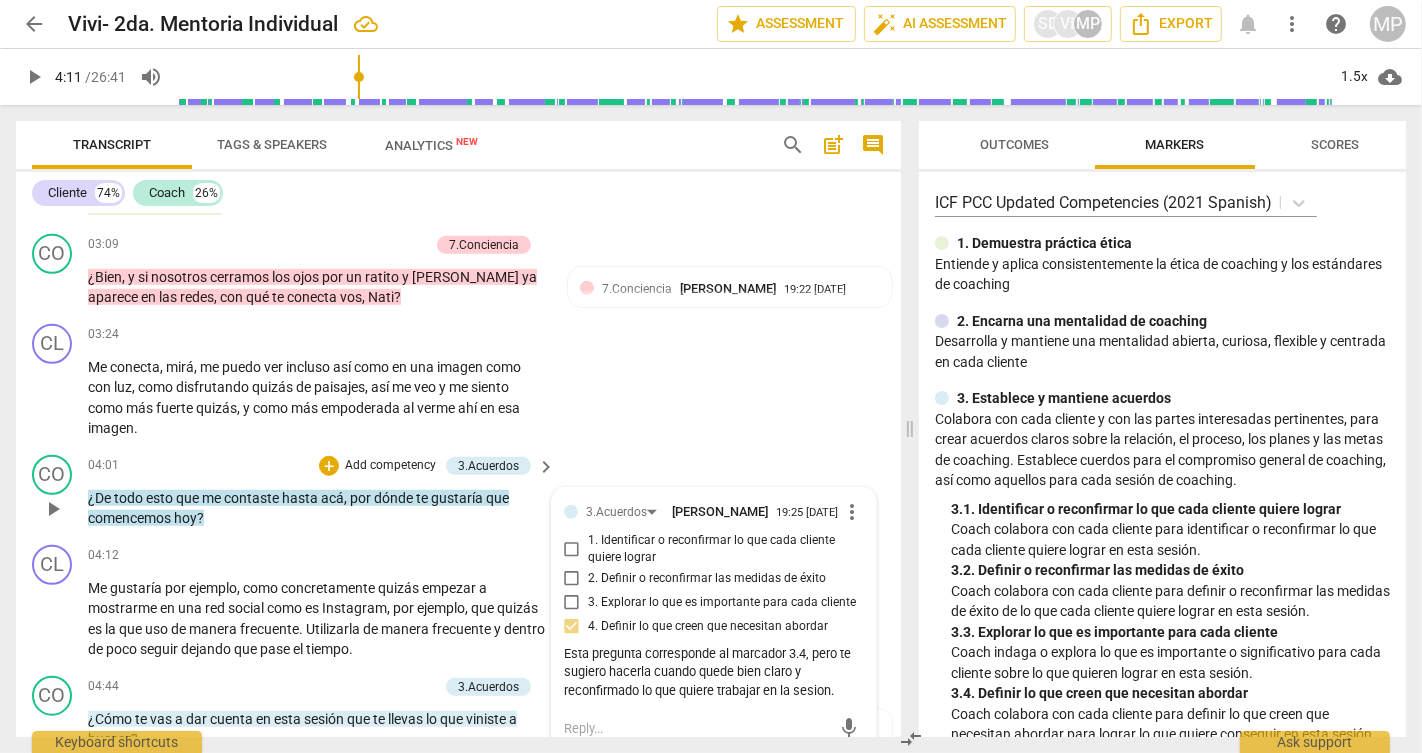 click on "Esta pregunta corresponde al marcador 3.4, pero te sugiero hacerla cuando quede bien claro y reconfirmado lo que quiere trabajar en la sesion." at bounding box center (714, 673) 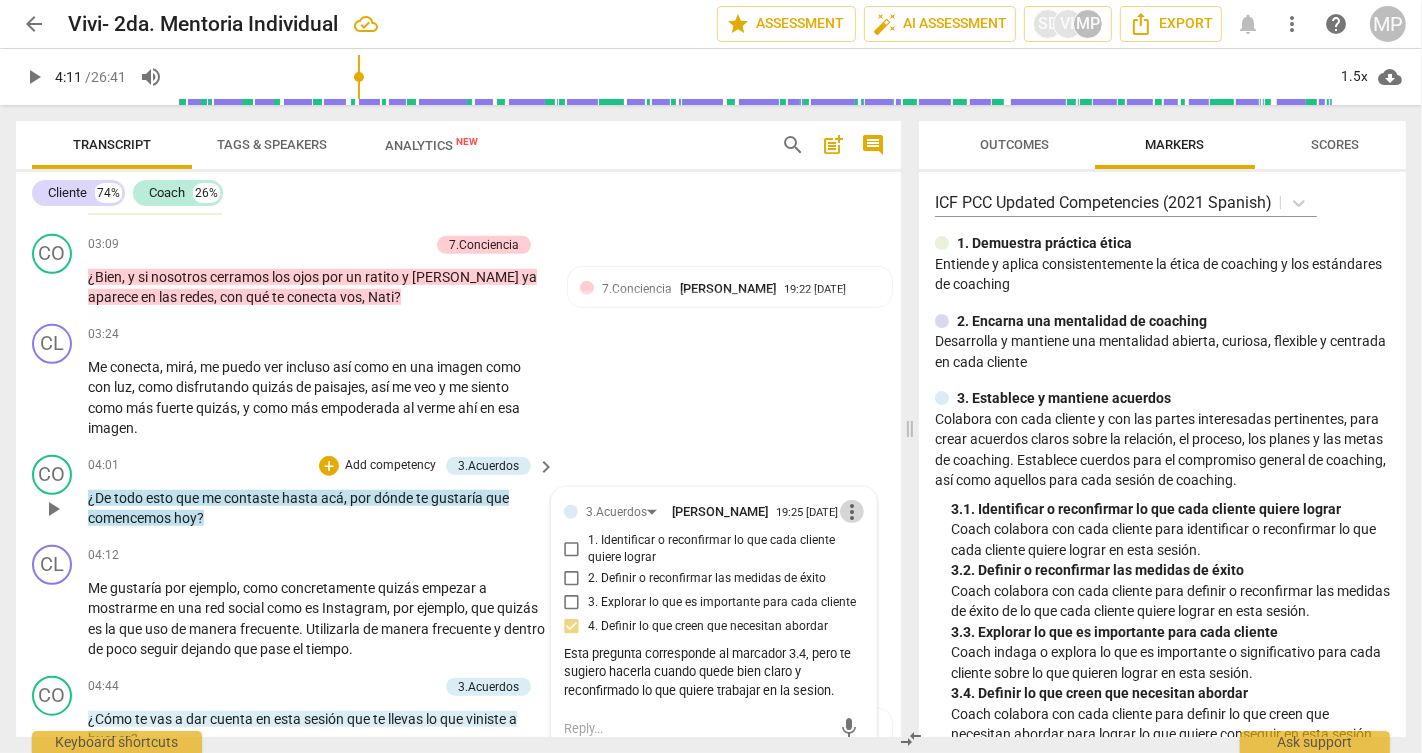 click on "more_vert" at bounding box center [852, 512] 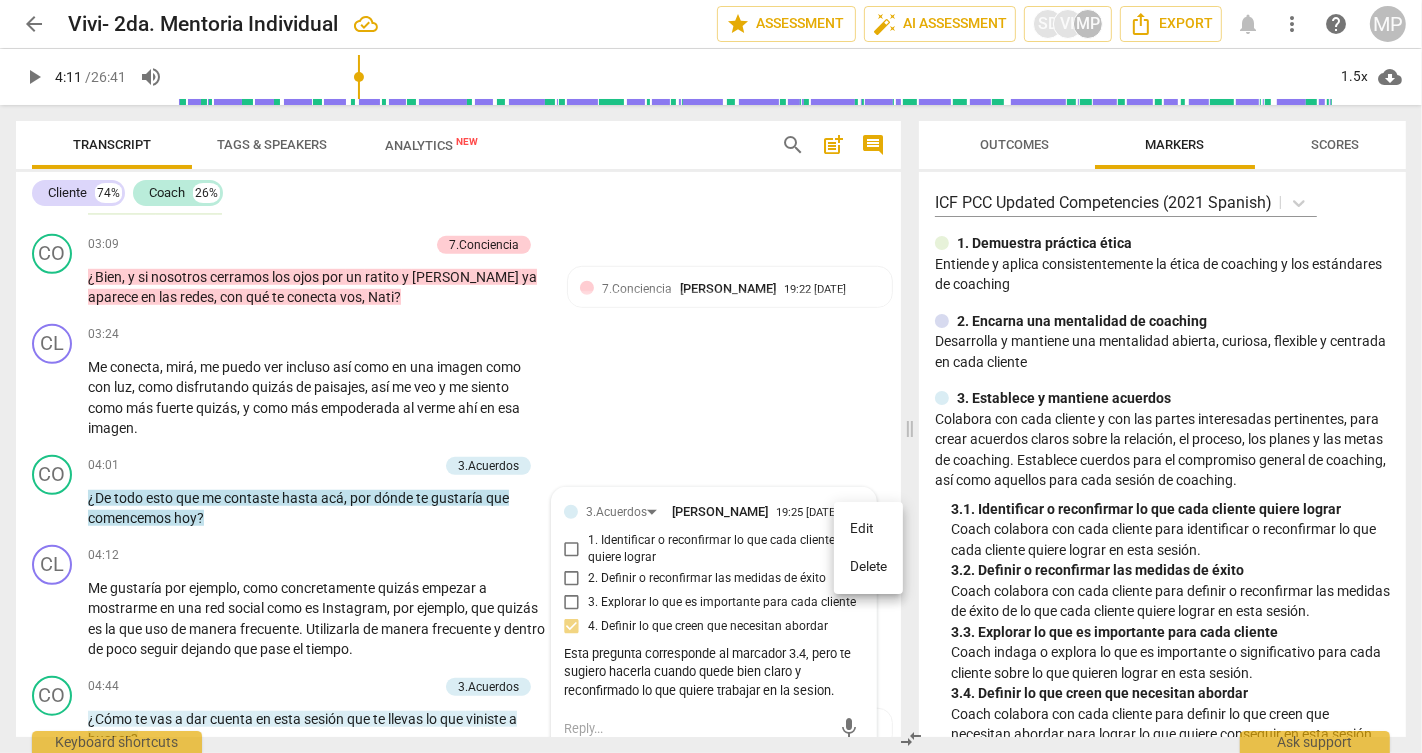 click on "Edit" at bounding box center (868, 529) 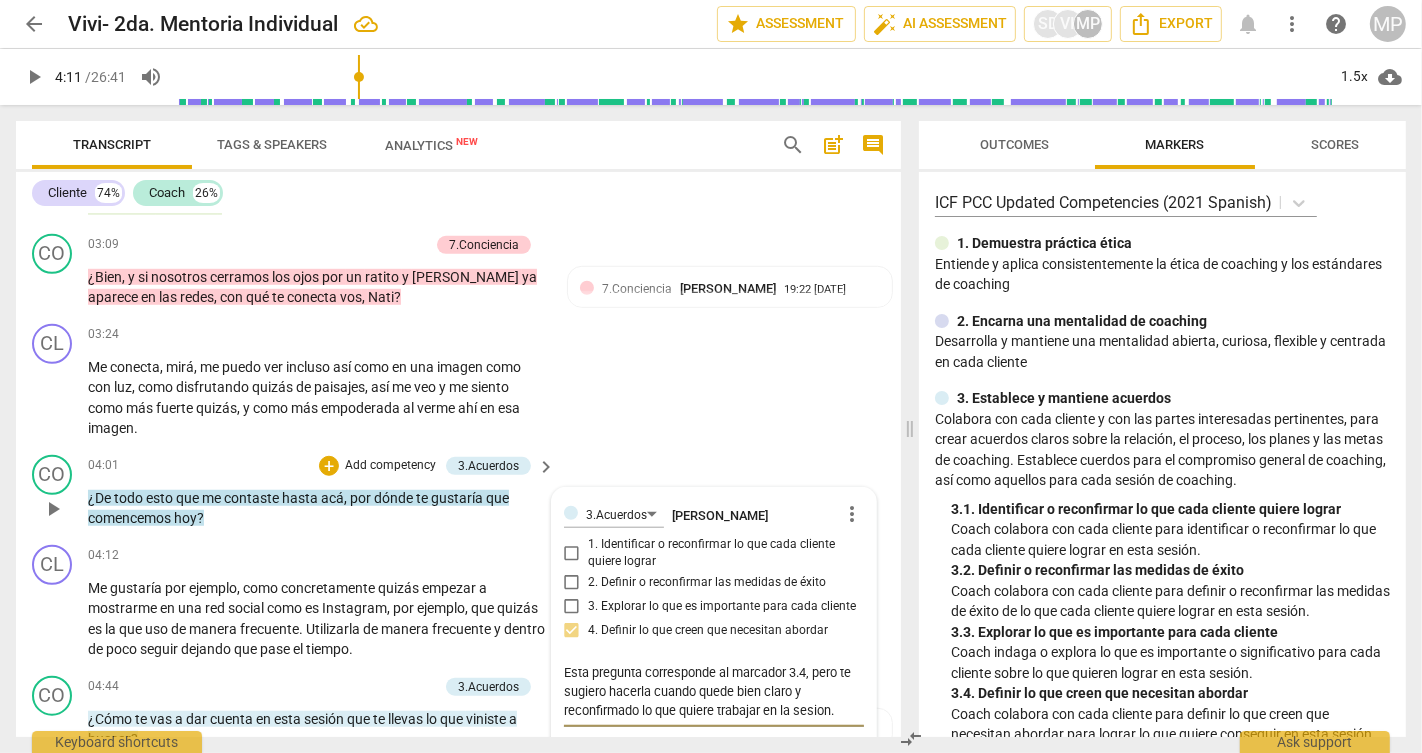 click on "Esta pregunta corresponde al marcador 3.4, pero te sugiero hacerla cuando quede bien claro y reconfirmado lo que quiere trabajar en la sesion." at bounding box center (714, 691) 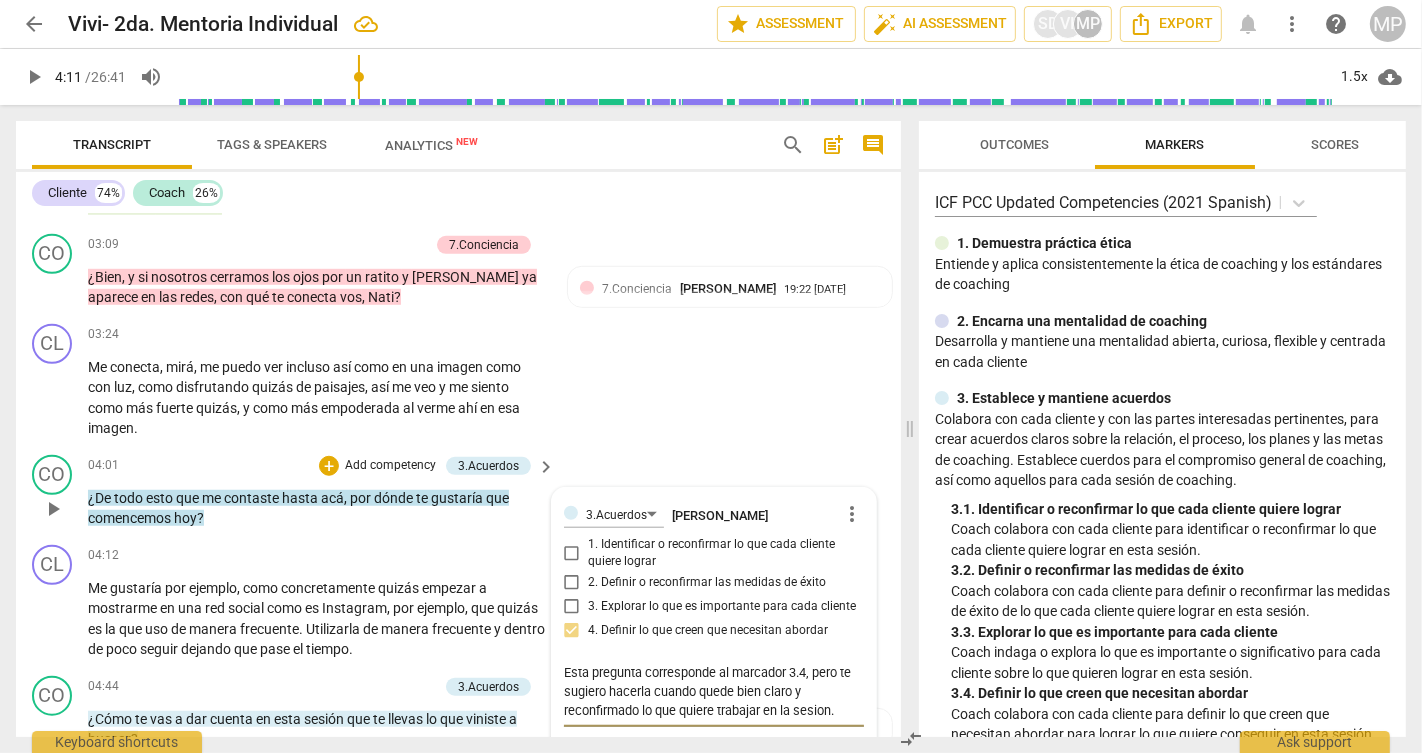 type on "Esta pregunta corresponde al marcador 3.4, pero te sugiero hacerla cuando quede bien claro y reconfirmado lo que quiere trabajar en la sesion. A" 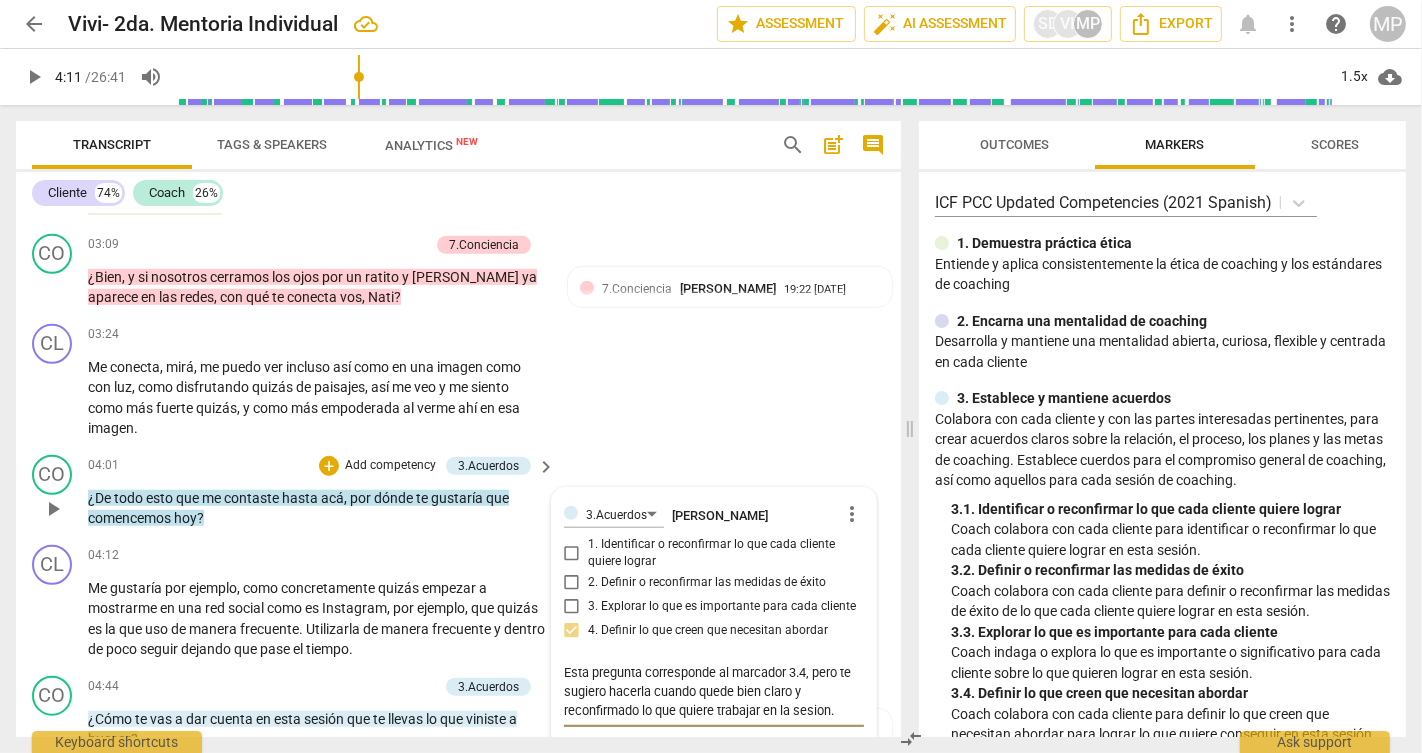 type on "Esta pregunta corresponde al marcador 3.4, pero te sugiero hacerla cuando quede bien claro y reconfirmado lo que quiere trabajar en la sesion. A" 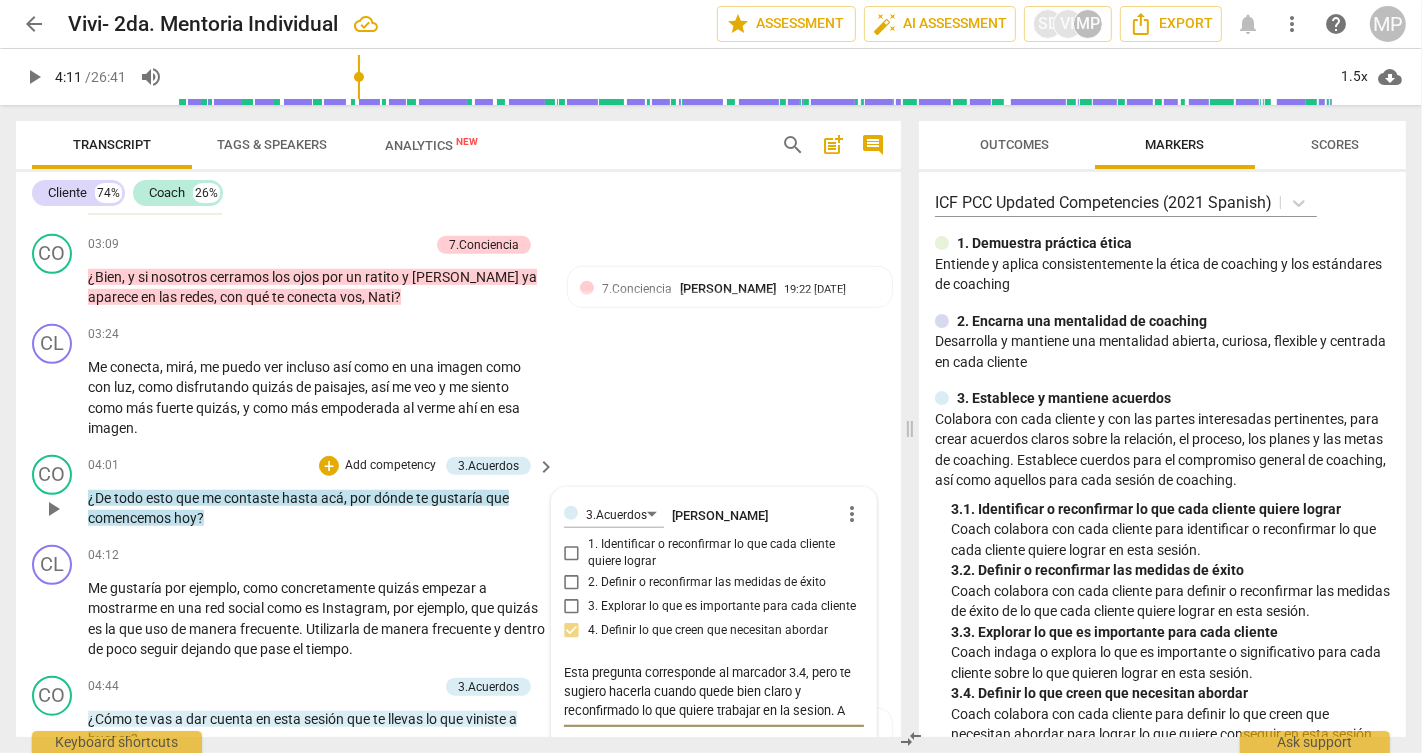 type on "Esta pregunta corresponde al marcador 3.4, pero te sugiero hacerla cuando quede bien claro y reconfirmado lo que quiere trabajar en la sesion. A" 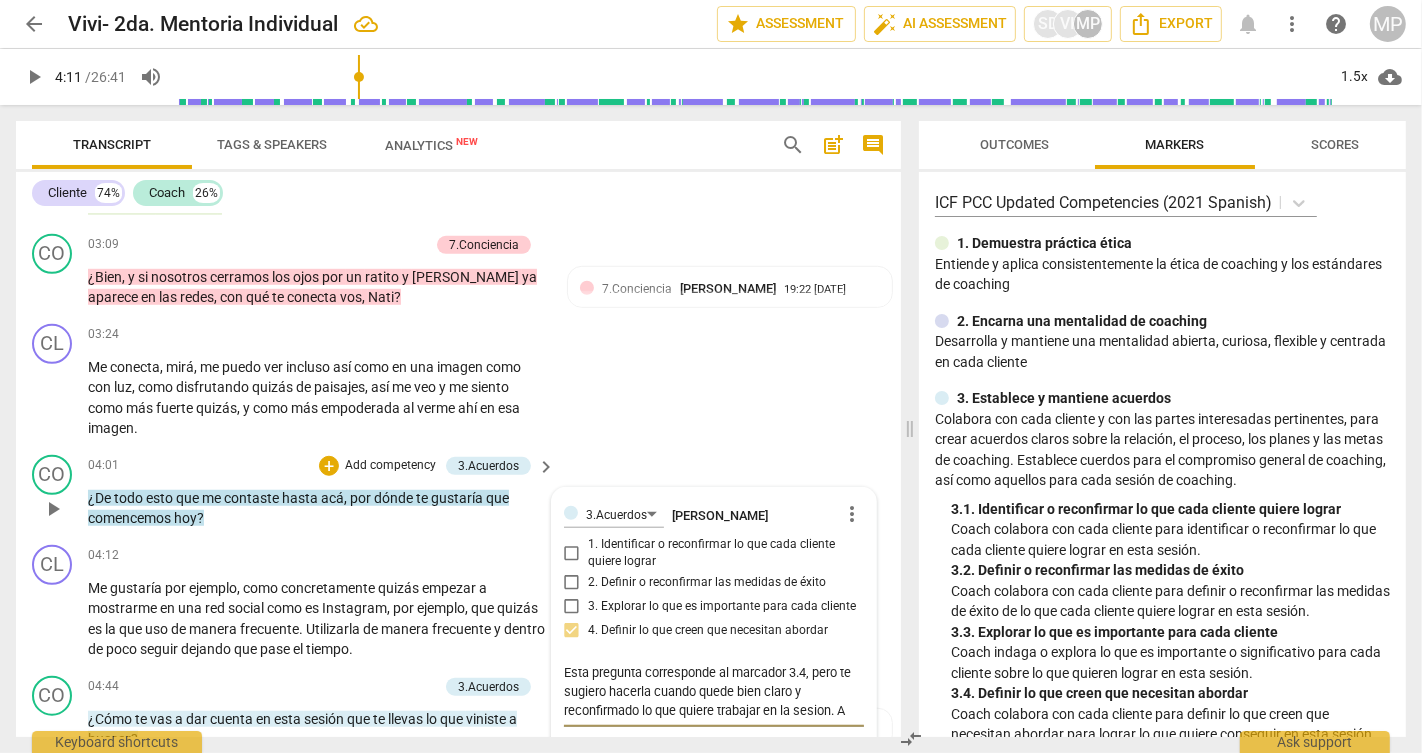 type on "Esta pregunta corresponde al marcador 3.4, pero te sugiero hacerla cuando quede bien claro y reconfirmado lo que quiere trabajar en la sesion. A m" 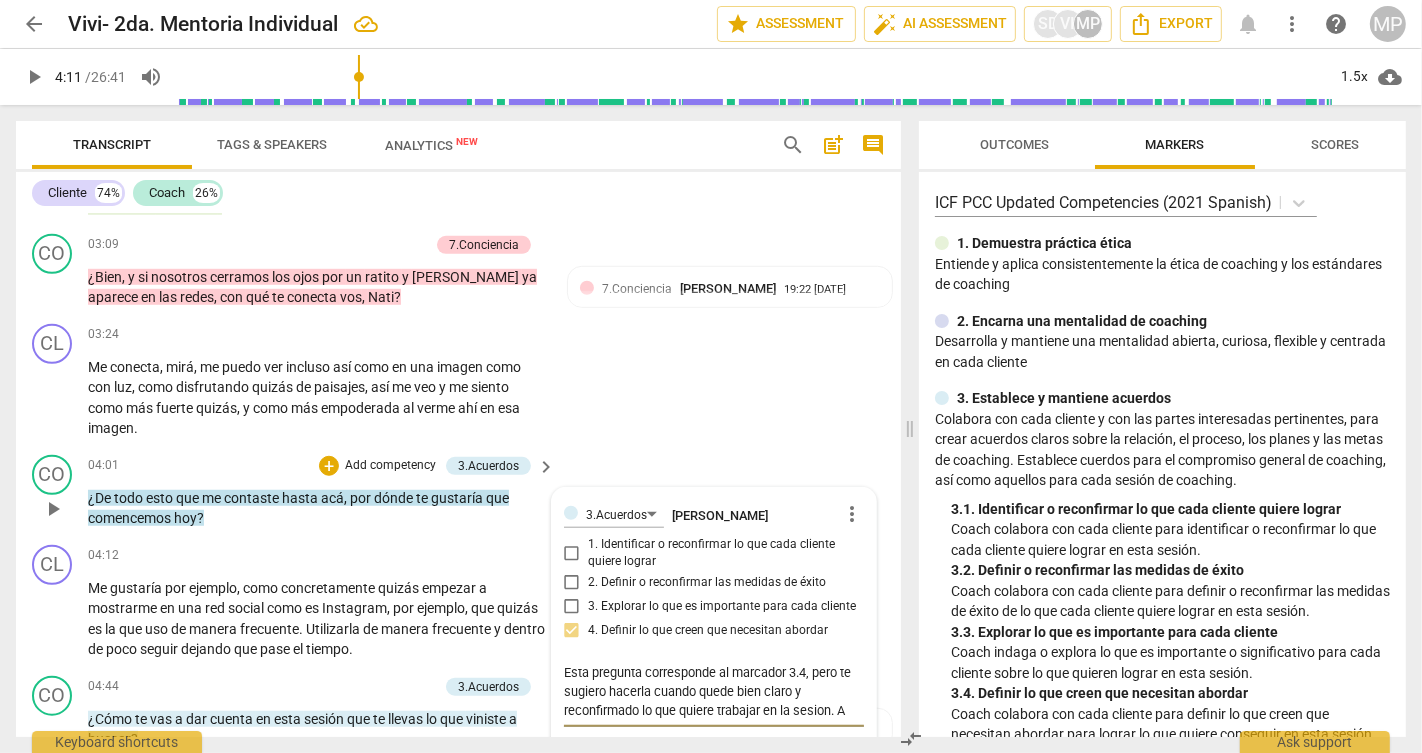 type on "Esta pregunta corresponde al marcador 3.4, pero te sugiero hacerla cuando quede bien claro y reconfirmado lo que quiere trabajar en la sesion. A m" 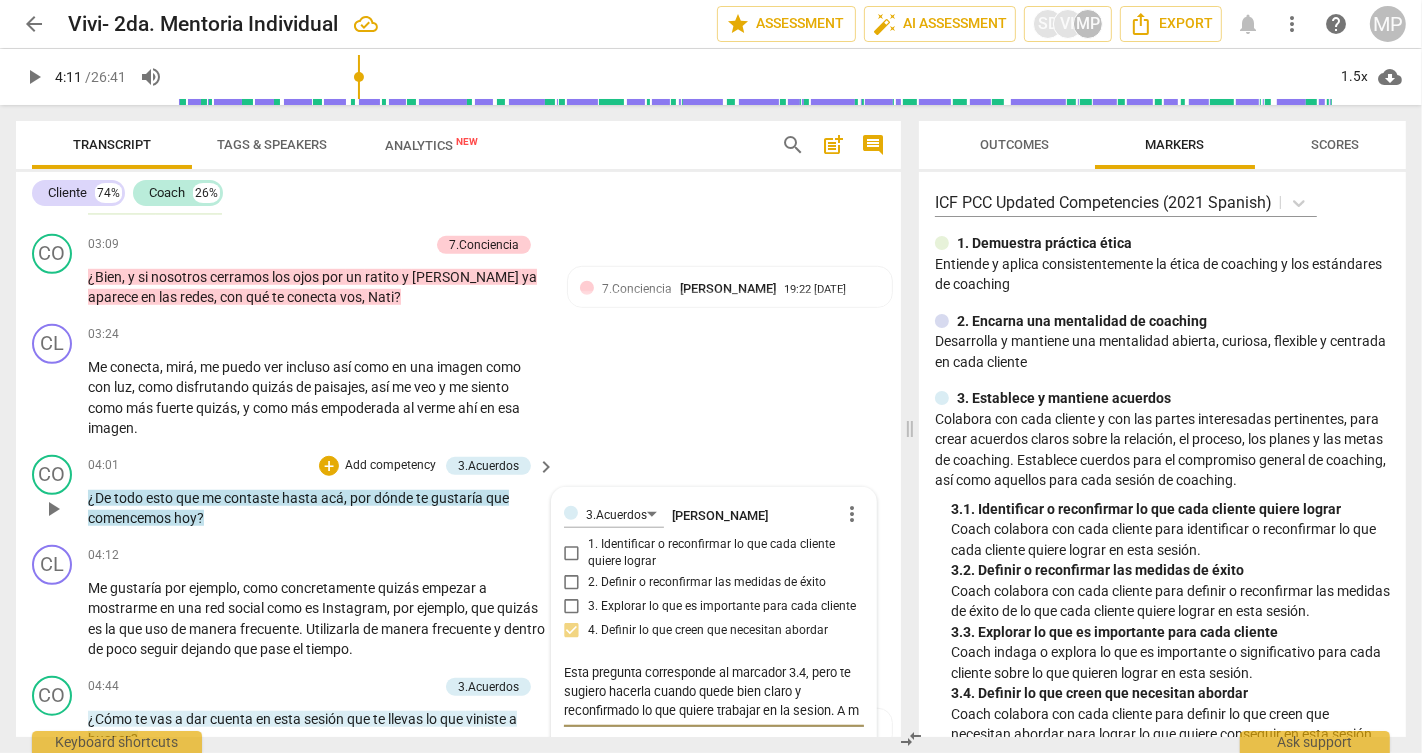 type on "Esta pregunta corresponde al marcador 3.4, pero te sugiero hacerla cuando quede bien claro y reconfirmado lo que quiere trabajar en la sesion. A me" 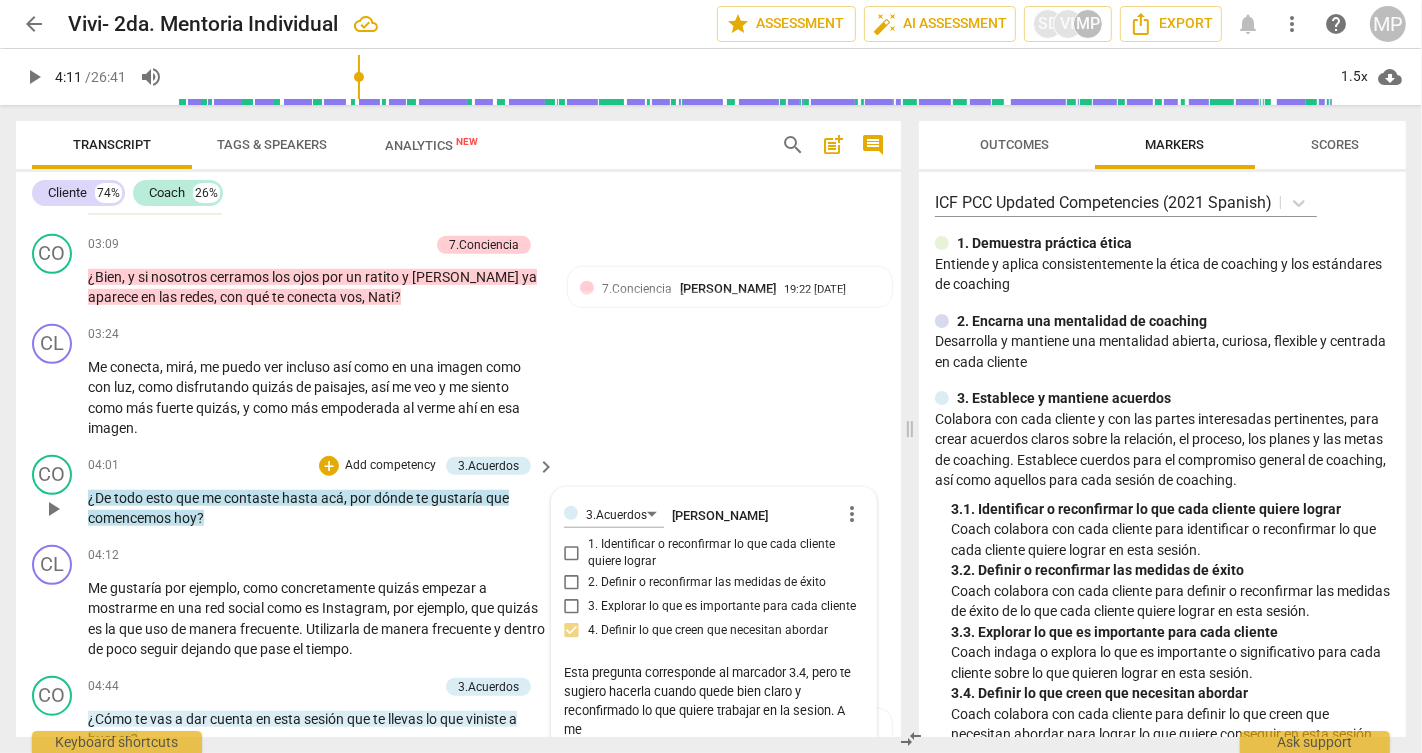 scroll, scrollTop: 1272, scrollLeft: 0, axis: vertical 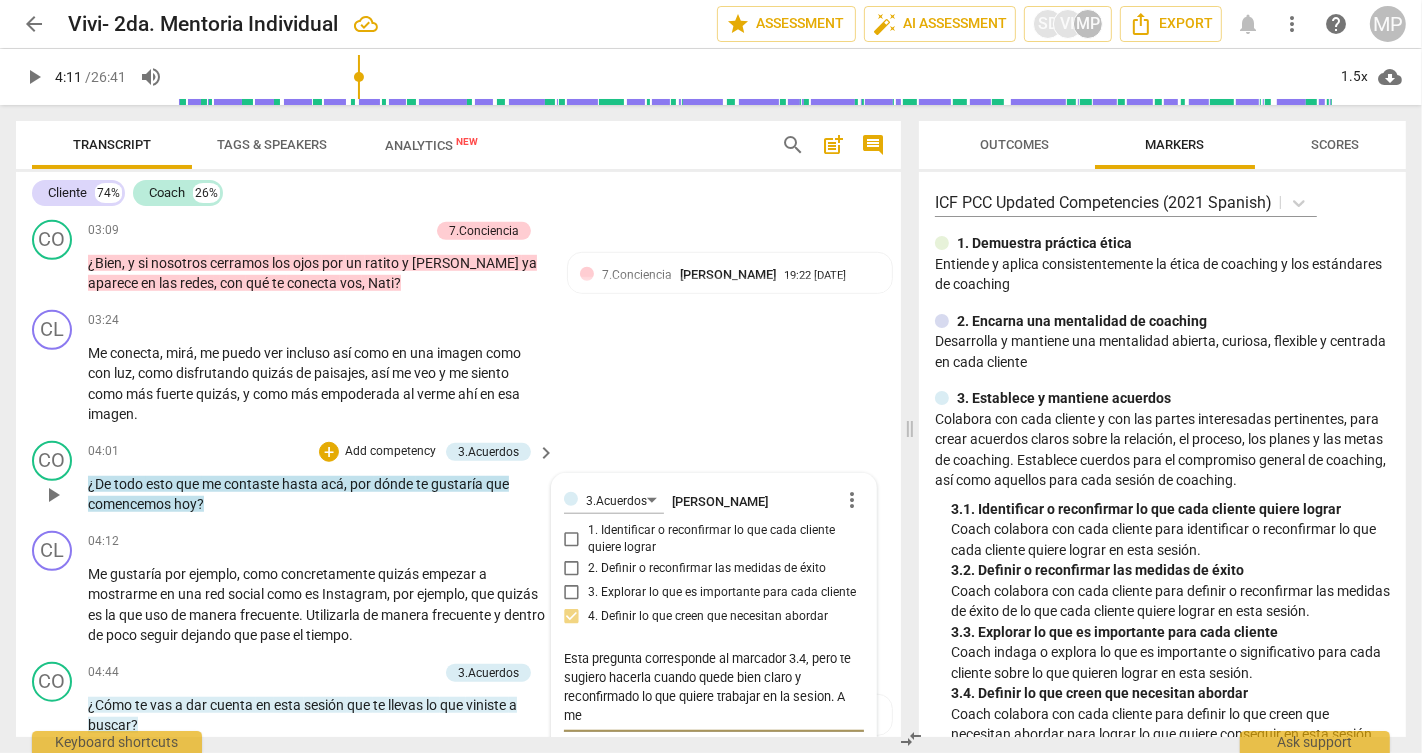 type on "Esta pregunta corresponde al marcador 3.4, pero te sugiero hacerla cuando quede bien claro y reconfirmado lo que quiere trabajar en la sesion. A men" 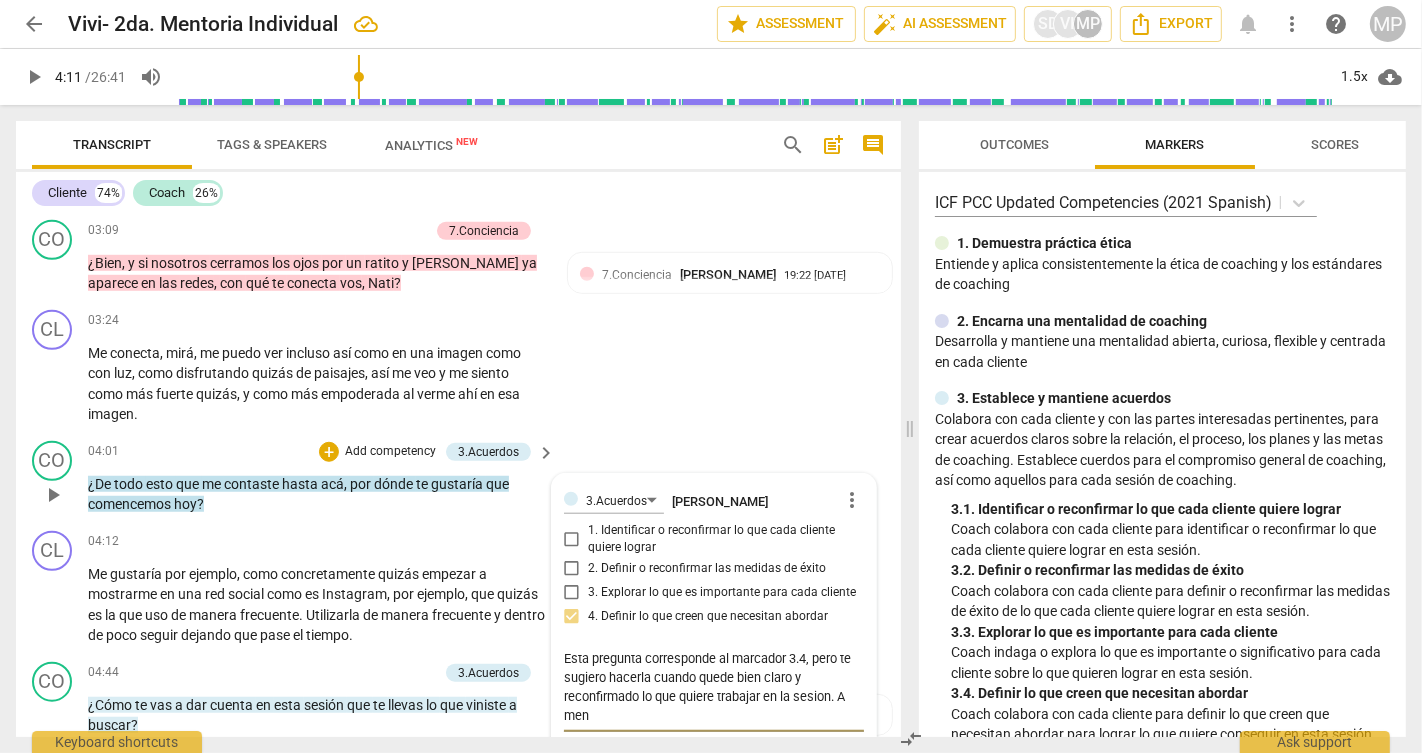 type on "Esta pregunta corresponde al marcador 3.4, pero te sugiero hacerla cuando quede bien claro y reconfirmado lo que quiere trabajar en la sesion. A meno" 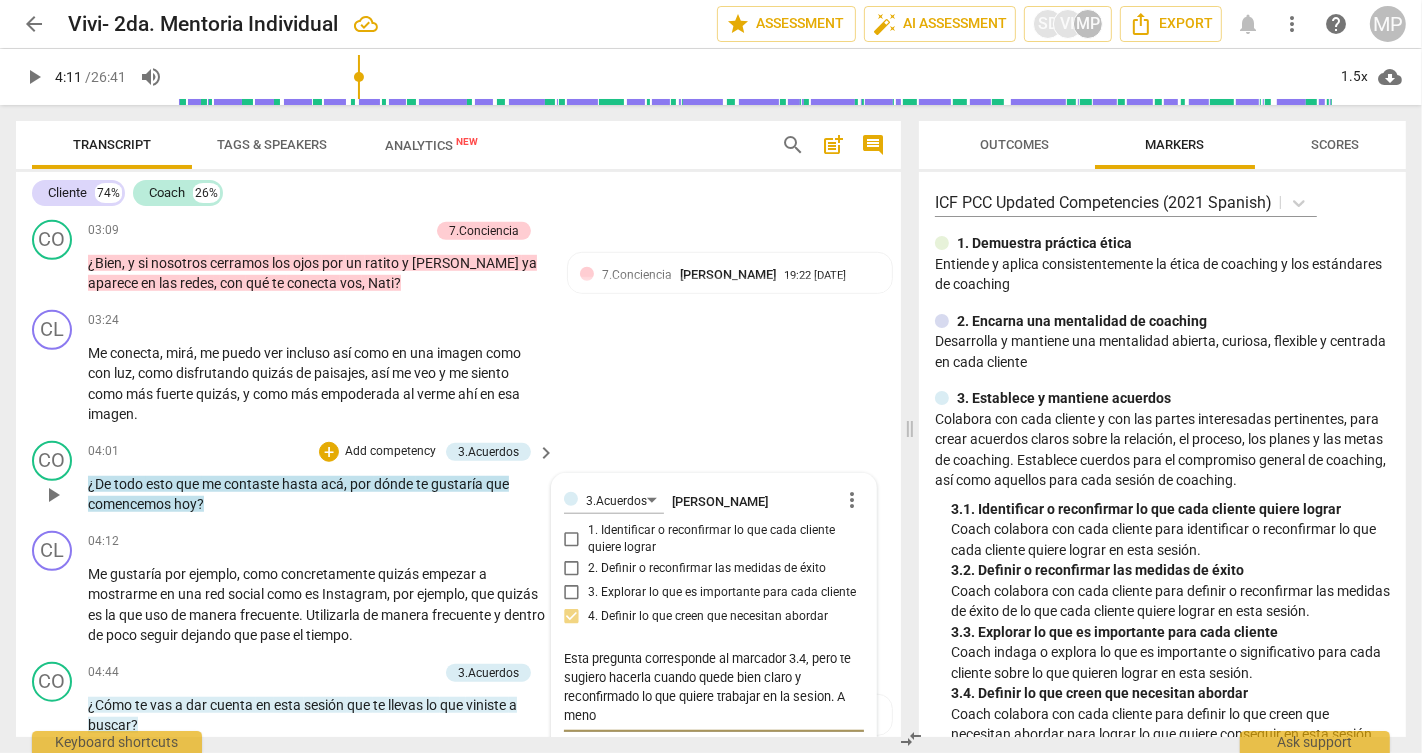 type on "Esta pregunta corresponde al marcador 3.4, pero te sugiero hacerla cuando quede bien claro y reconfirmado lo que quiere trabajar en la sesion. A menos" 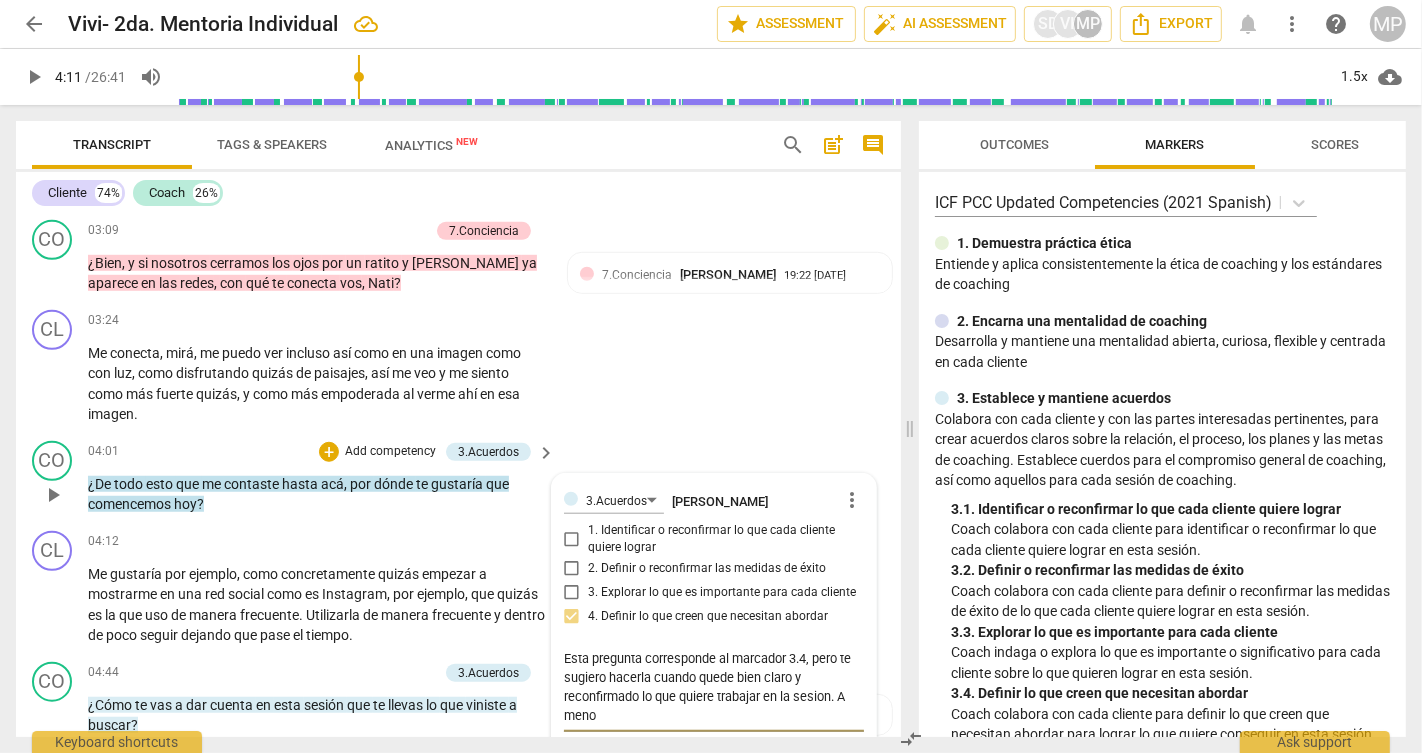 type on "Esta pregunta corresponde al marcador 3.4, pero te sugiero hacerla cuando quede bien claro y reconfirmado lo que quiere trabajar en la sesion. A menos" 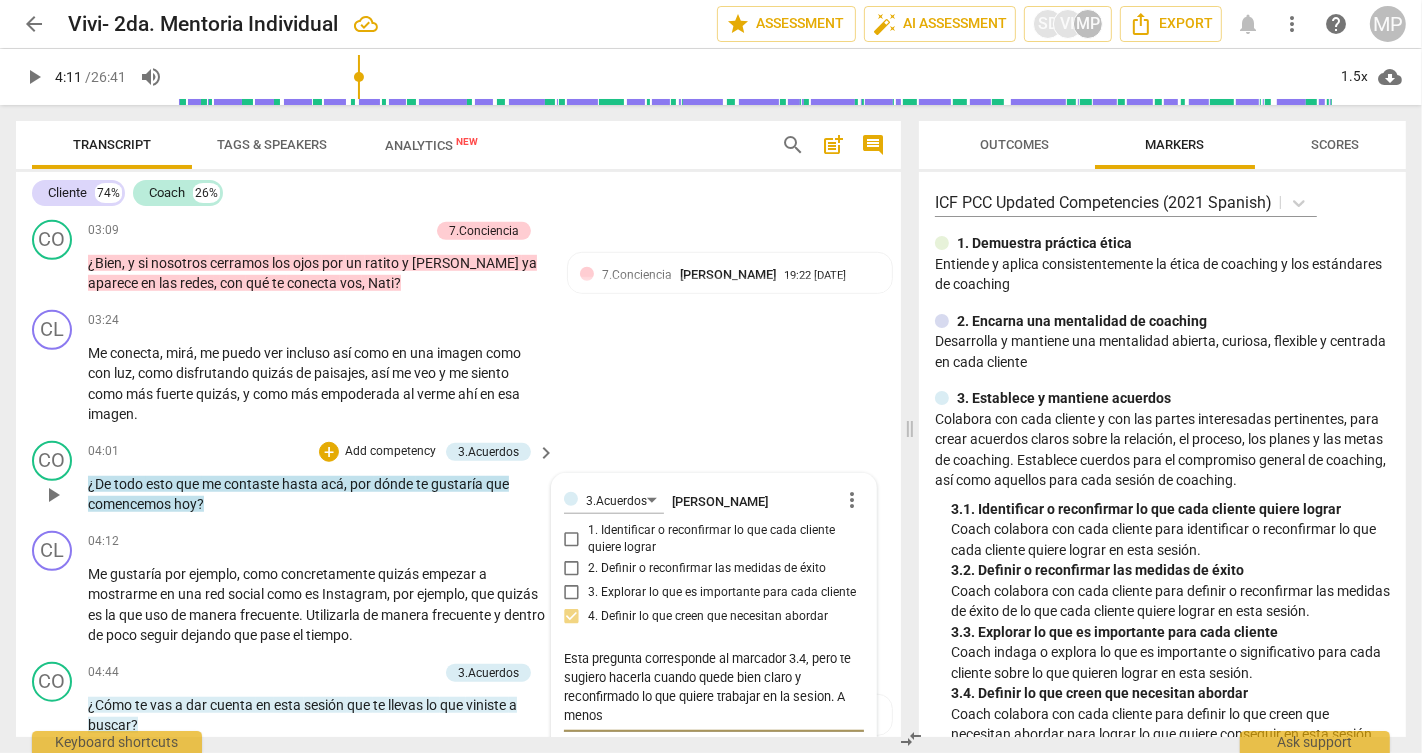type on "Esta pregunta corresponde al marcador 3.4, pero te sugiero hacerla cuando quede bien claro y reconfirmado lo que quiere trabajar en la sesion. A menos" 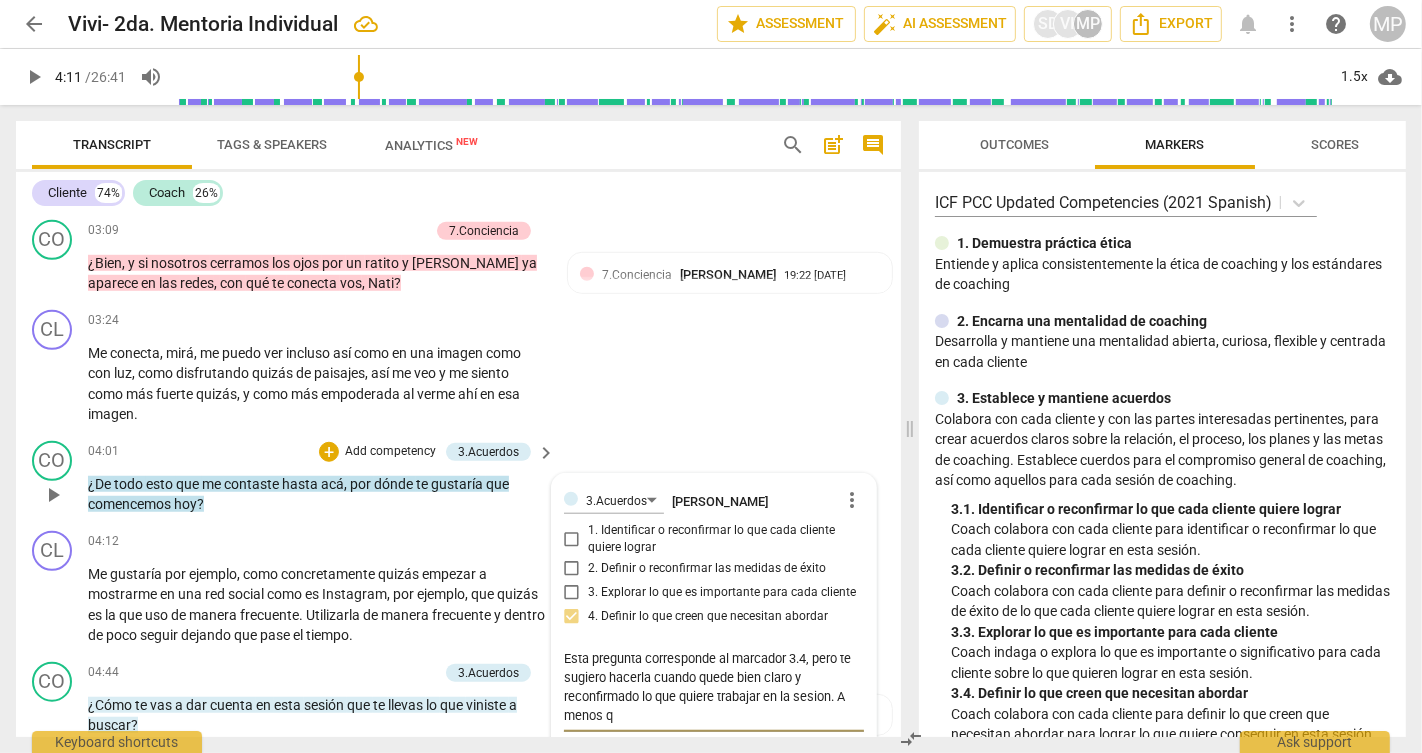 type on "Esta pregunta corresponde al marcador 3.4, pero te sugiero hacerla cuando quede bien claro y reconfirmado lo que quiere trabajar en la sesion. A menos qu" 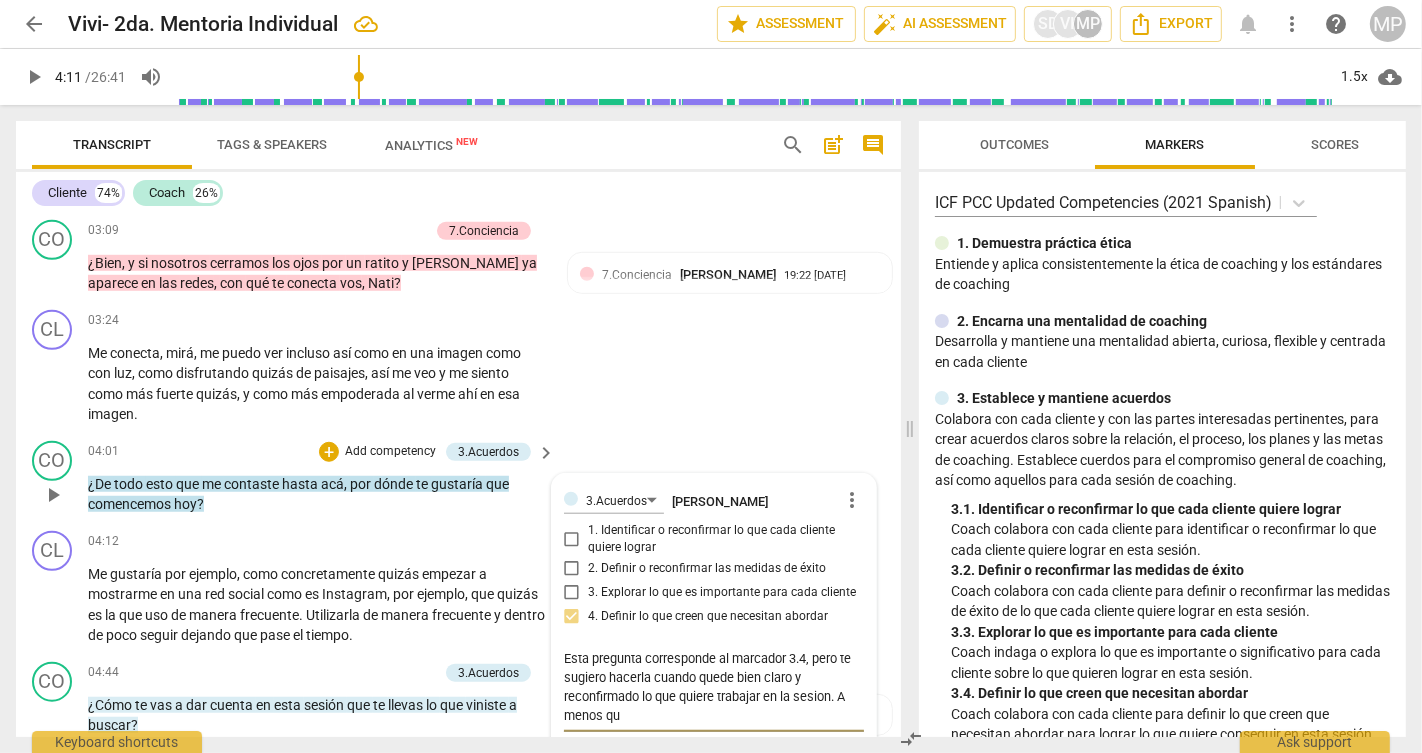 type on "Esta pregunta corresponde al marcador 3.4, pero te sugiero hacerla cuando quede bien claro y reconfirmado lo que quiere trabajar en la sesion. A menos que" 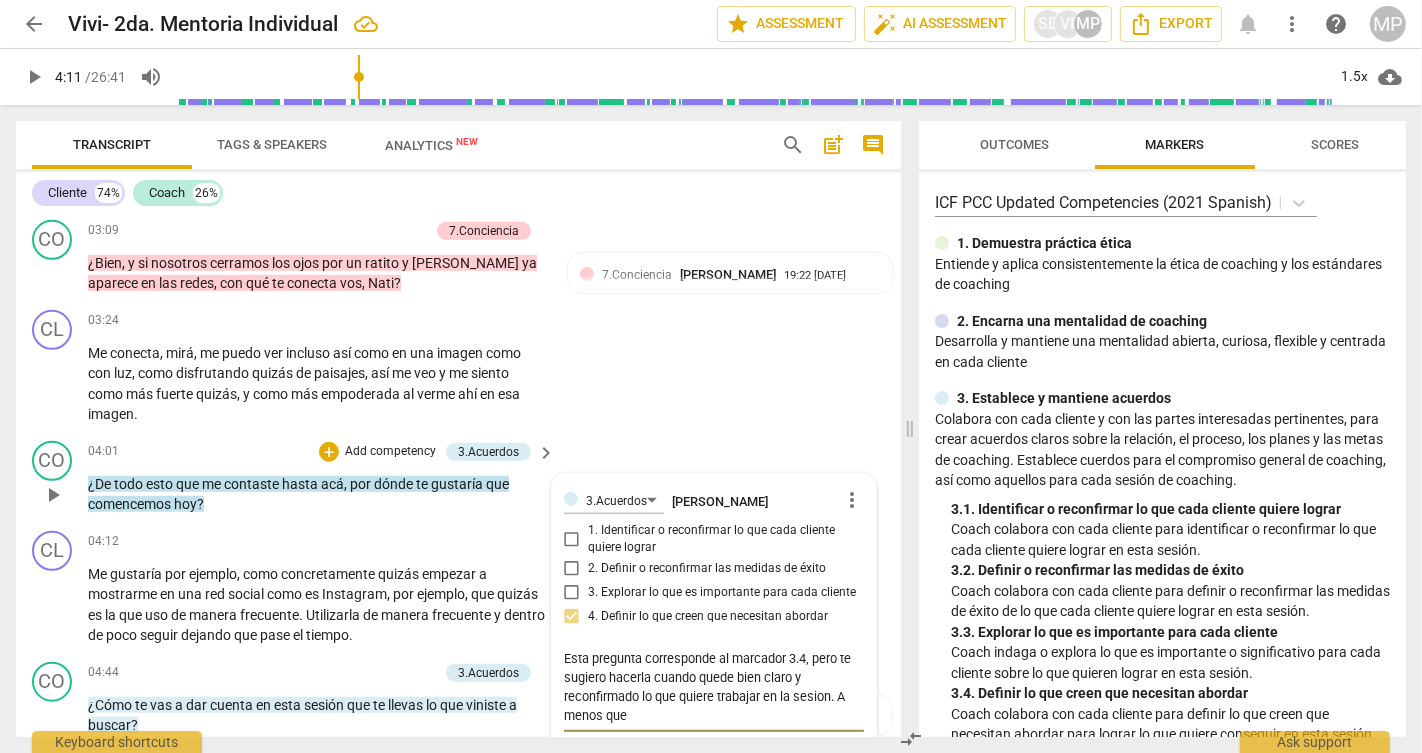 type on "Esta pregunta corresponde al marcador 3.4, pero te sugiero hacerla cuando quede bien claro y reconfirmado lo que quiere trabajar en la sesion. A menos que" 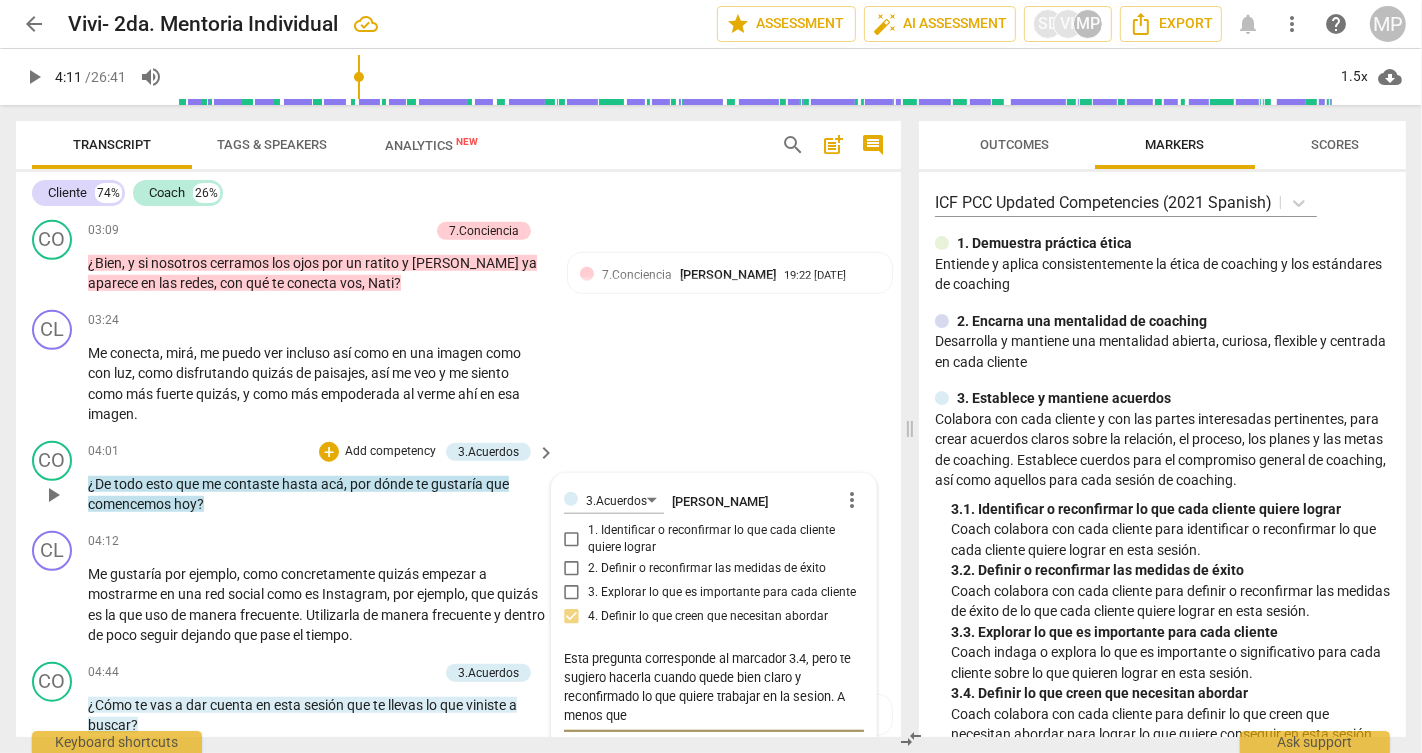 type on "Esta pregunta corresponde al marcador 3.4, pero te sugiero hacerla cuando quede bien claro y reconfirmado lo que quiere trabajar en la sesion. A menos que l" 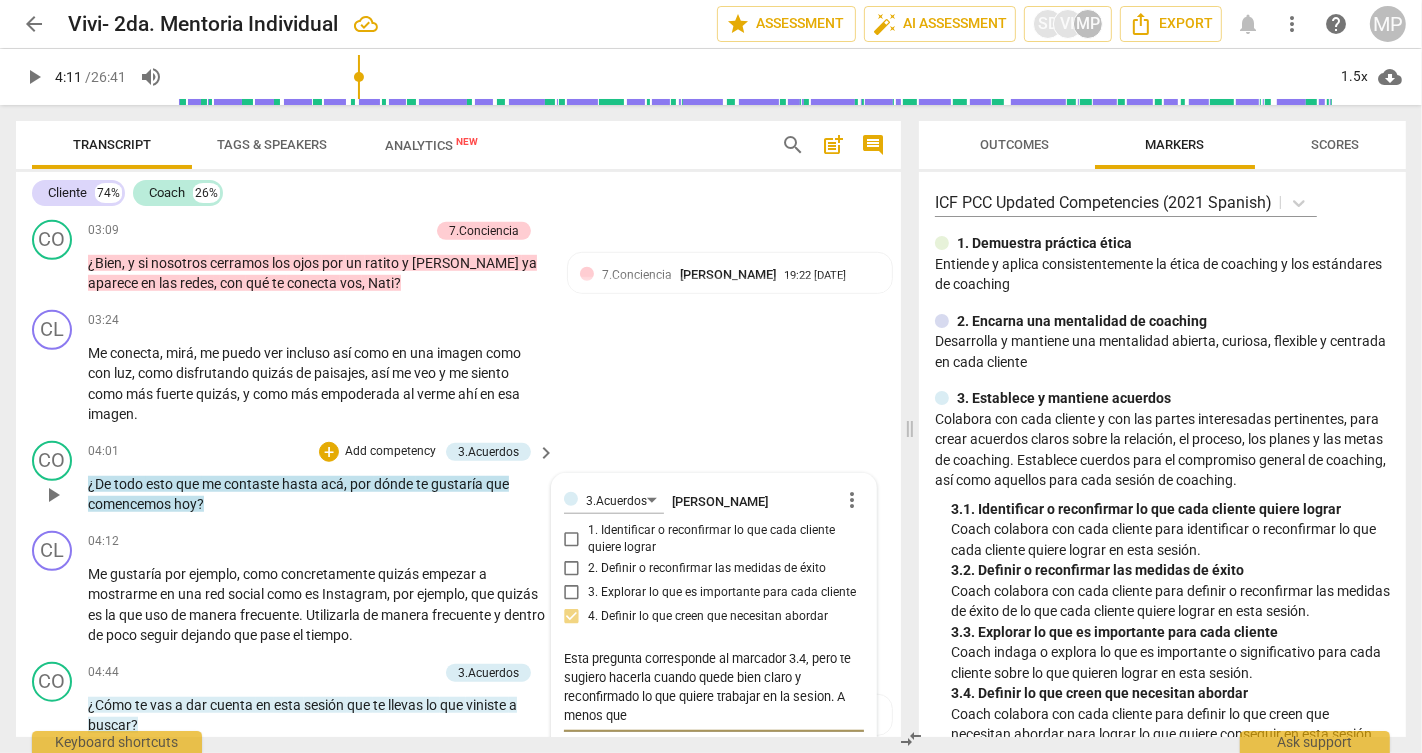 type on "Esta pregunta corresponde al marcador 3.4, pero te sugiero hacerla cuando quede bien claro y reconfirmado lo que quiere trabajar en la sesion. A menos que l" 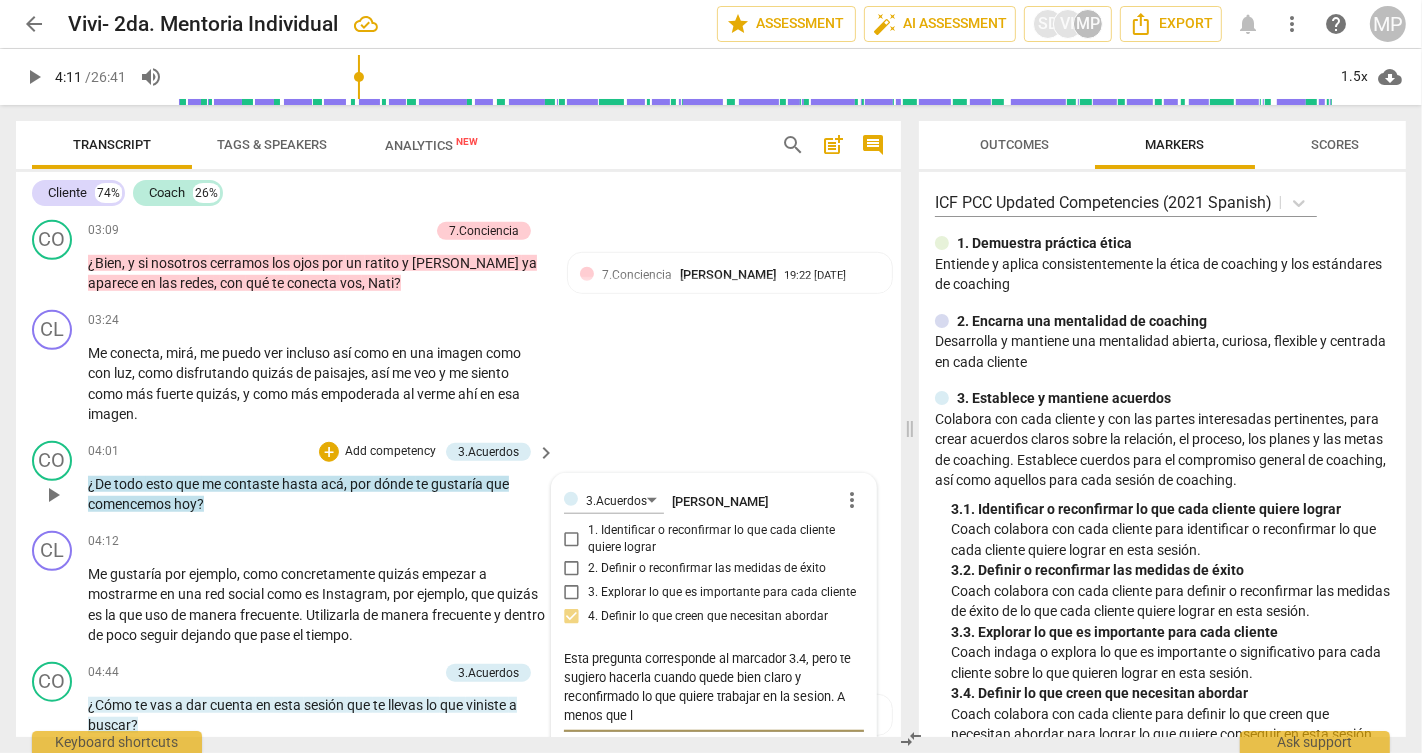 type on "Esta pregunta corresponde al marcador 3.4, pero te sugiero hacerla cuando quede bien claro y reconfirmado lo que quiere trabajar en la sesion. A menos que la" 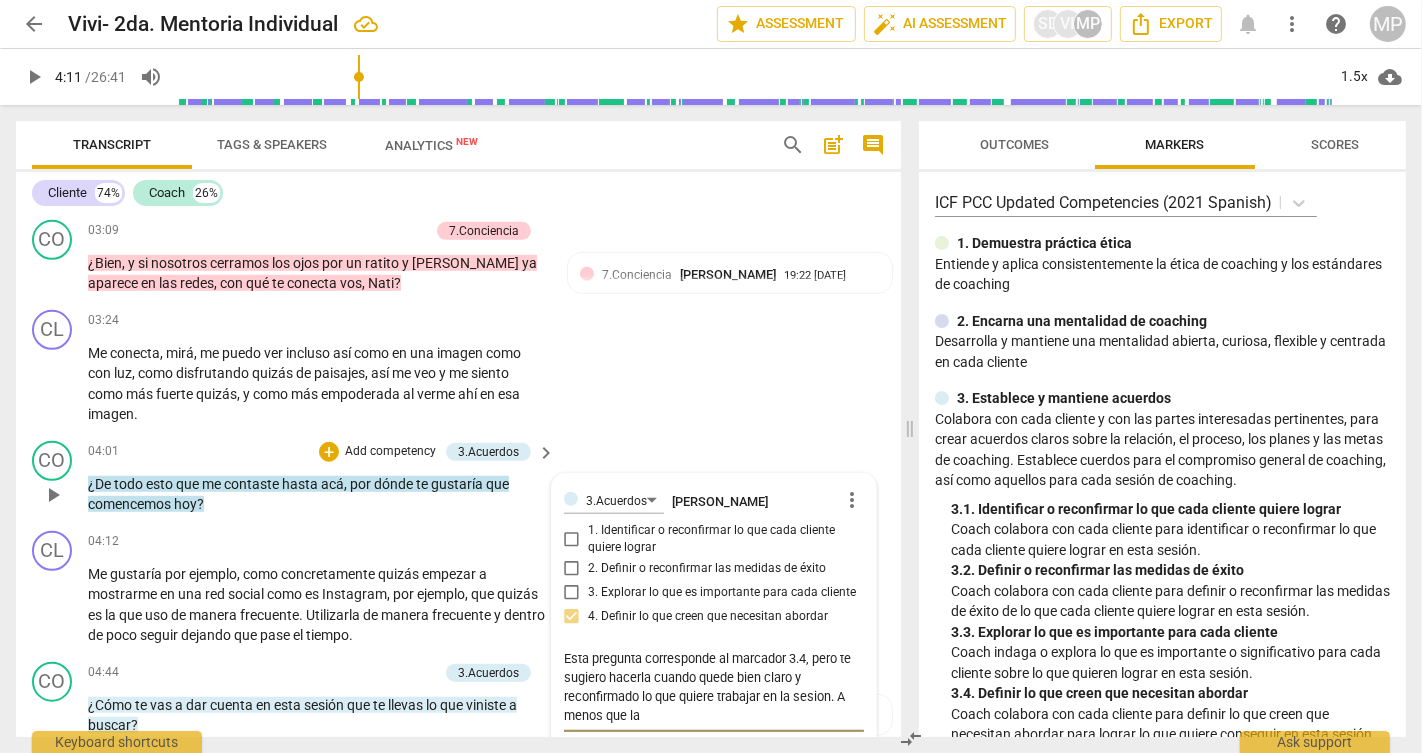 type on "Esta pregunta corresponde al marcador 3.4, pero te sugiero hacerla cuando quede bien claro y reconfirmado lo que quiere trabajar en la sesion. A menos que la" 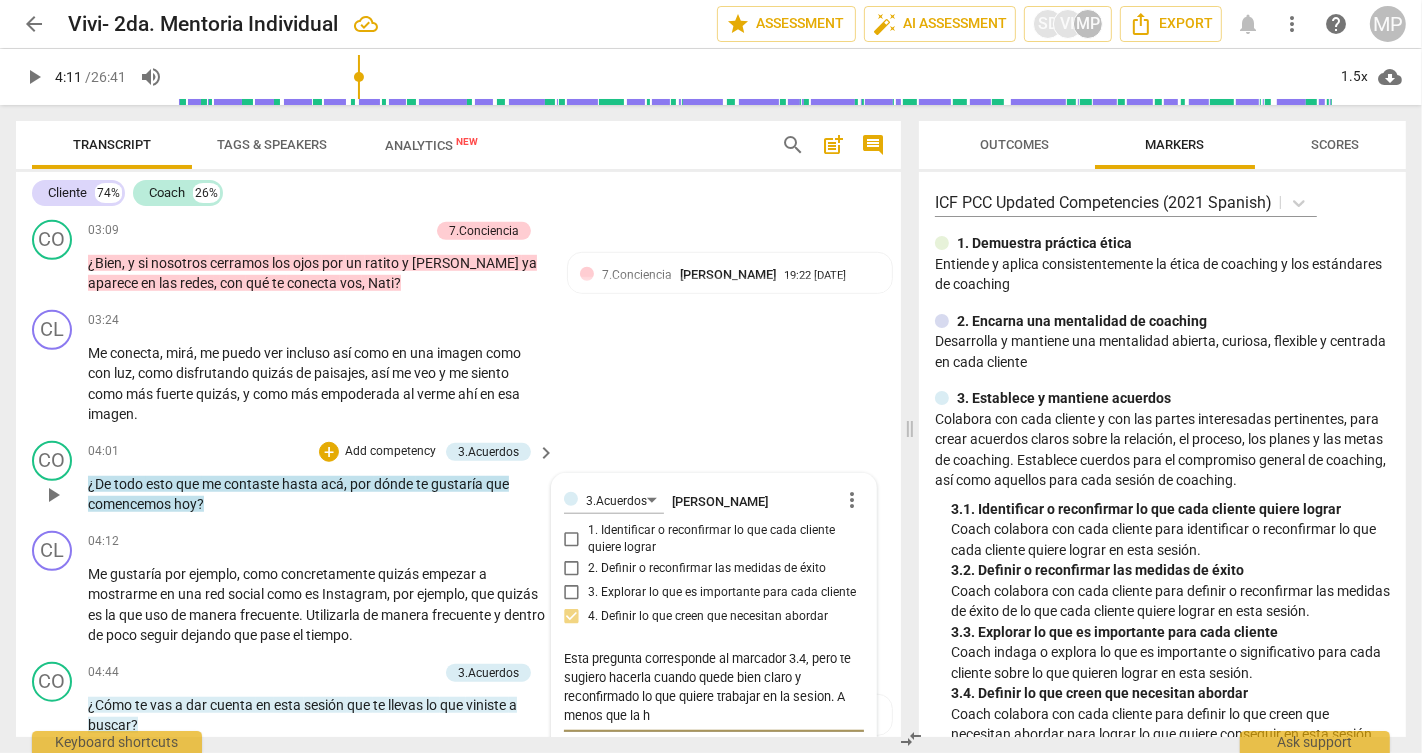 type on "Esta pregunta corresponde al marcador 3.4, pero te sugiero hacerla cuando quede bien claro y reconfirmado lo que quiere trabajar en la sesion. A menos que la ha" 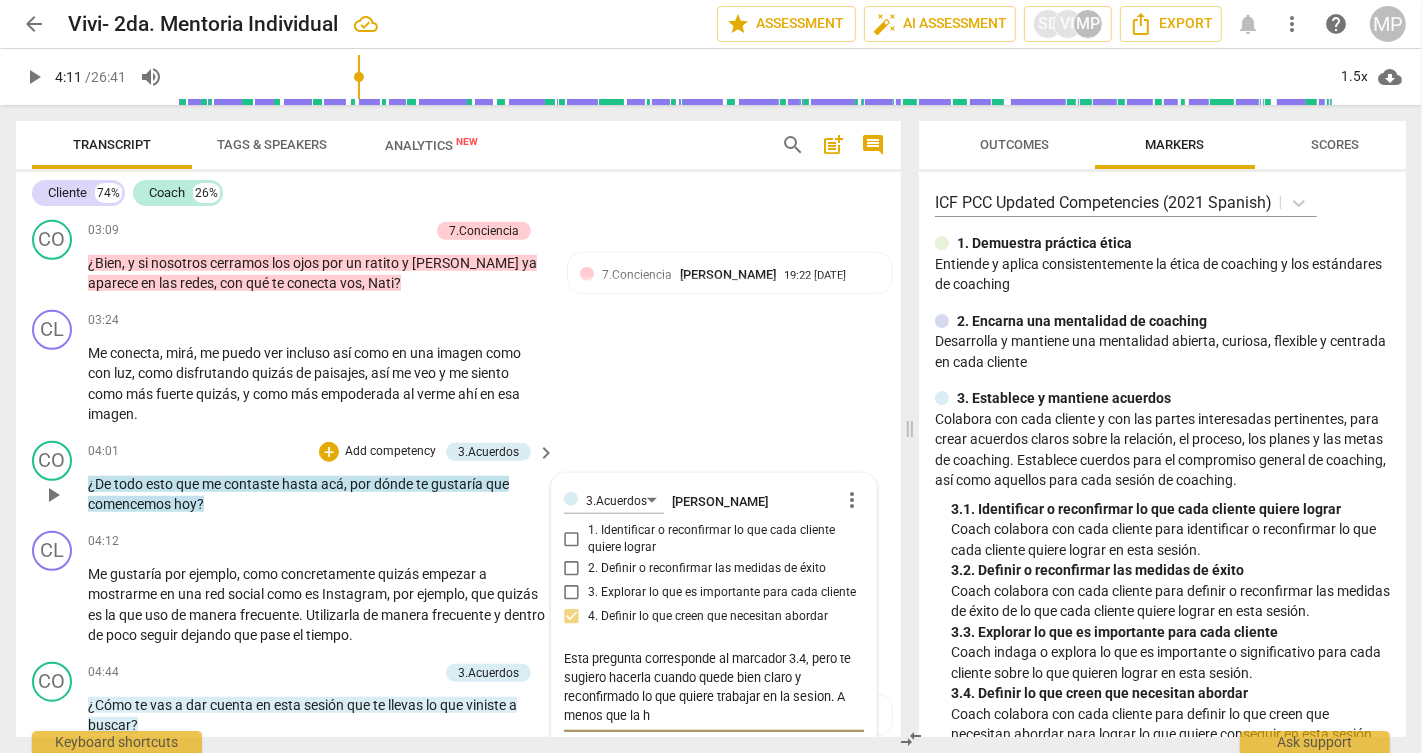 type on "Esta pregunta corresponde al marcador 3.4, pero te sugiero hacerla cuando quede bien claro y reconfirmado lo que quiere trabajar en la sesion. A menos que la ha" 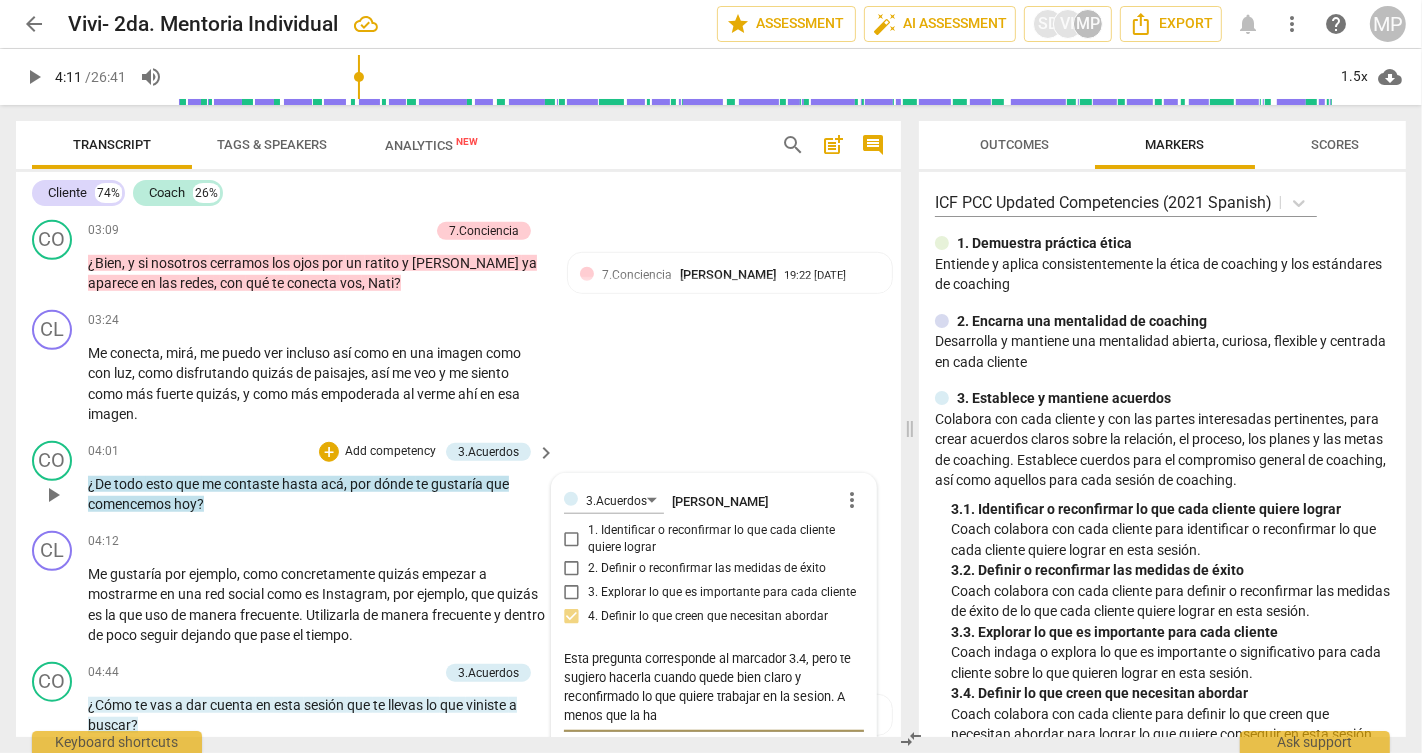 type on "Esta pregunta corresponde al marcador 3.4, pero te sugiero hacerla cuando quede bien claro y reconfirmado lo que quiere trabajar en la sesion. A menos que la hay" 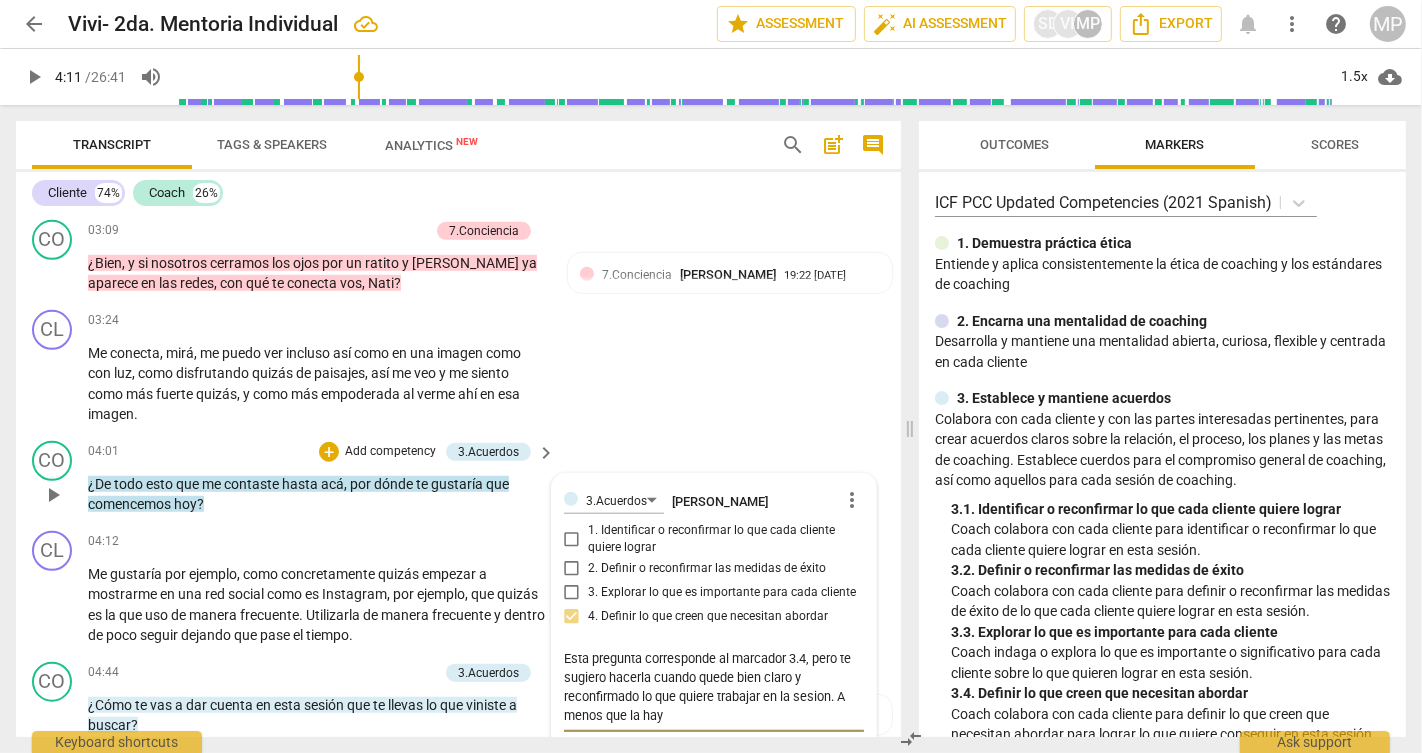 type on "Esta pregunta corresponde al marcador 3.4, pero te sugiero hacerla cuando quede bien claro y reconfirmado lo que quiere trabajar en la sesion. A menos que la haya" 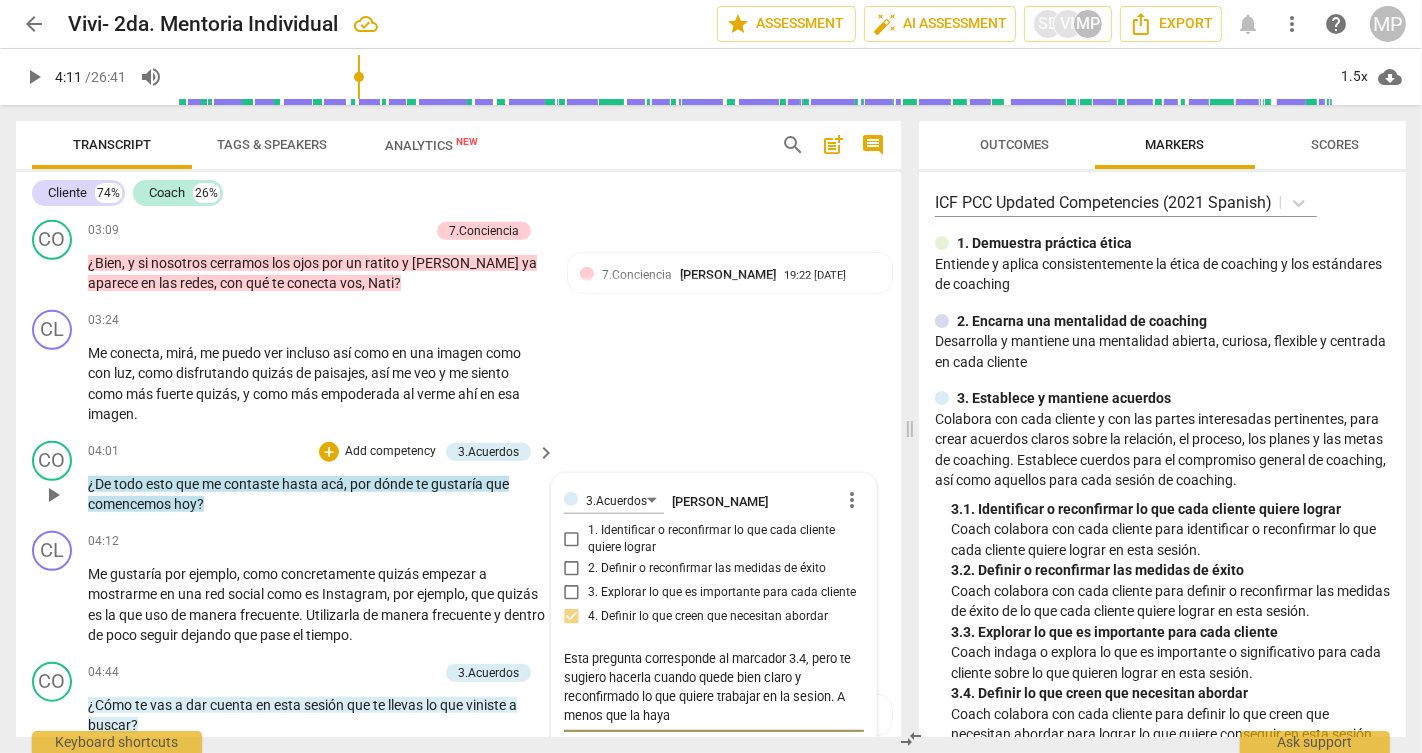 type on "Esta pregunta corresponde al marcador 3.4, pero te sugiero hacerla cuando quede bien claro y reconfirmado lo que quiere trabajar en la sesion. A menos que la hayas" 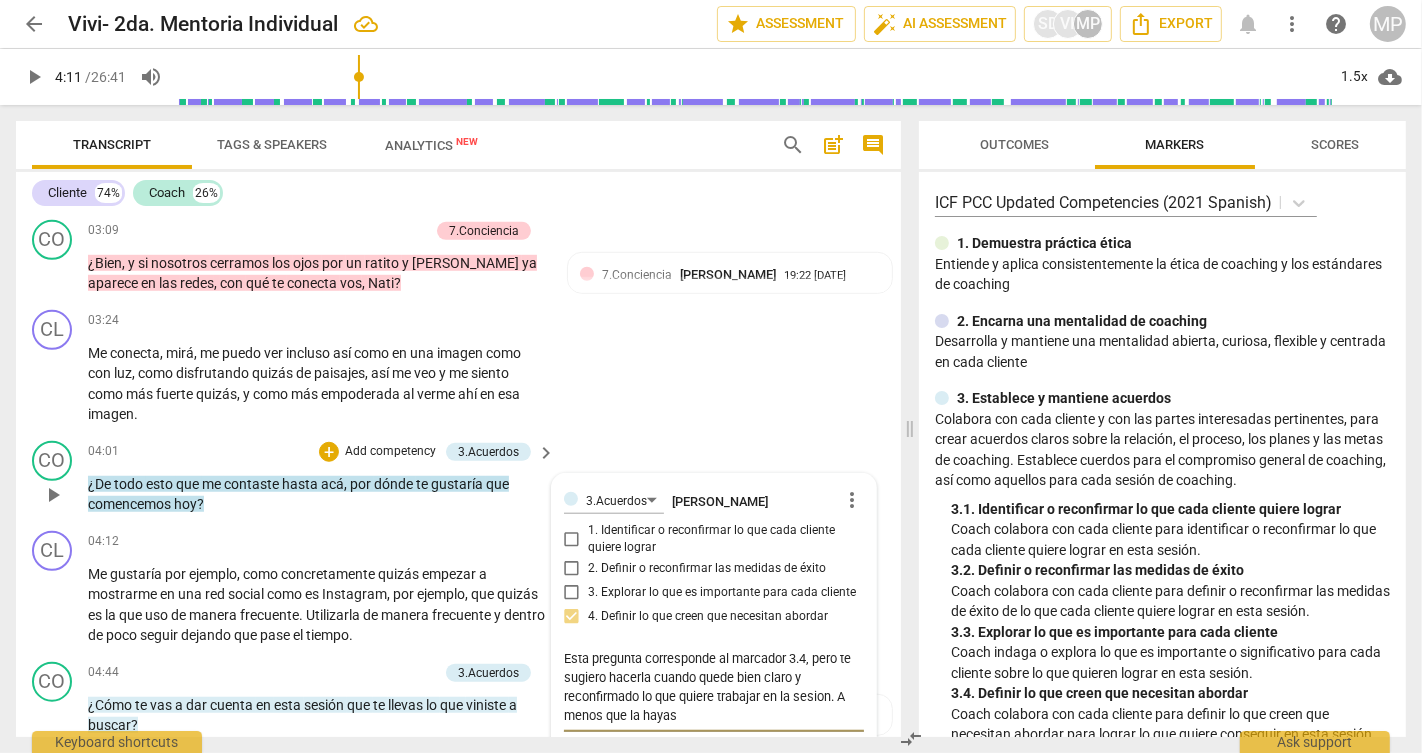 type on "Esta pregunta corresponde al marcador 3.4, pero te sugiero hacerla cuando quede bien claro y reconfirmado lo que quiere trabajar en la sesion. A menos que la hayas" 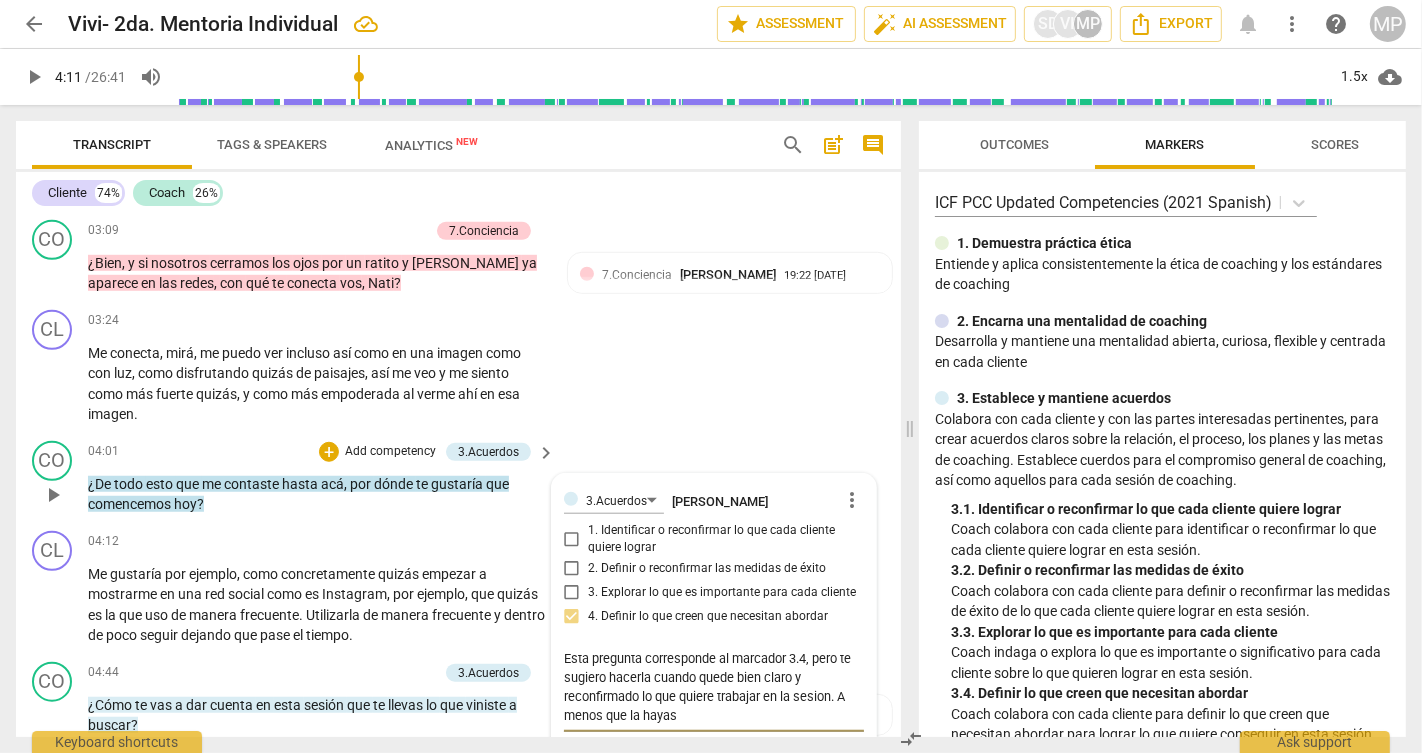 type on "Esta pregunta corresponde al marcador 3.4, pero te sugiero hacerla cuando quede bien claro y reconfirmado lo que quiere trabajar en la sesion. A menos que la hayas e" 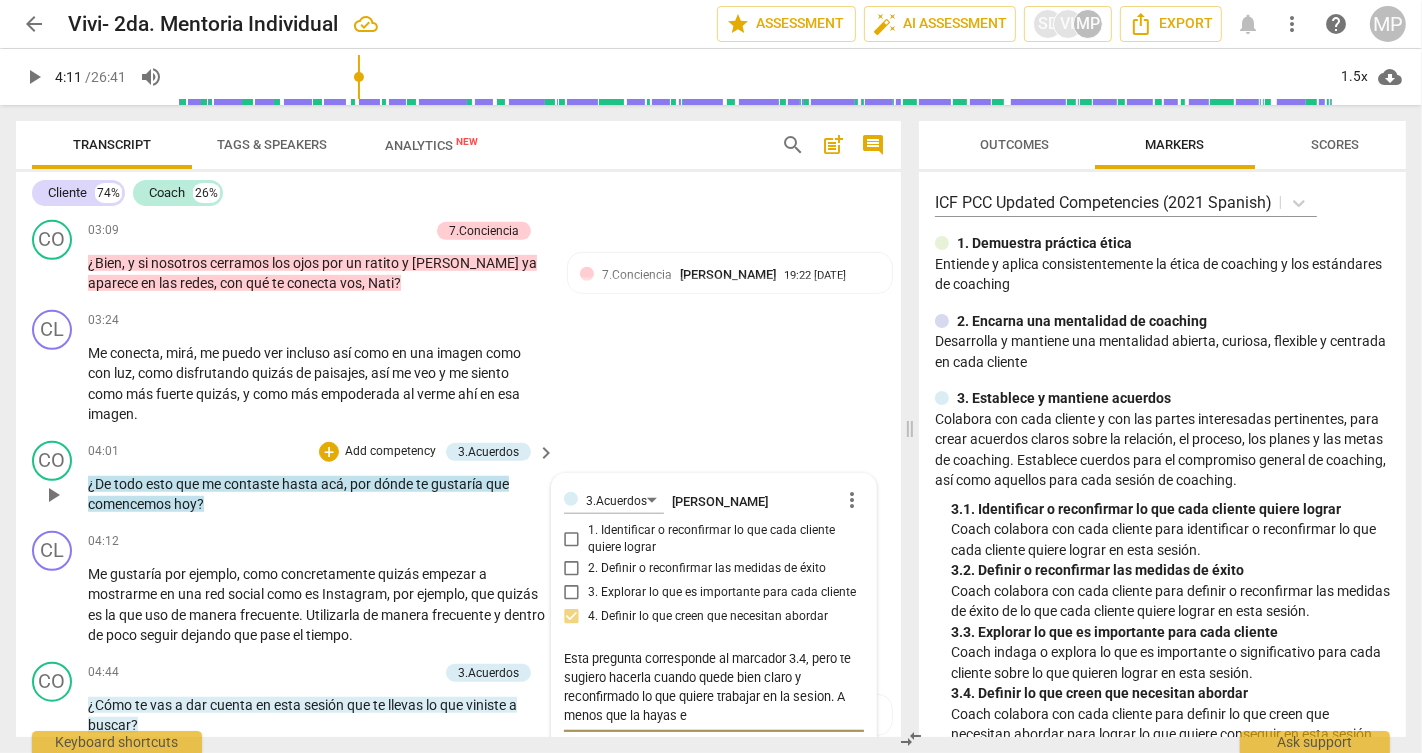 type on "Esta pregunta corresponde al marcador 3.4, pero te sugiero hacerla cuando quede bien claro y reconfirmado lo que quiere trabajar en la sesion. A menos que la hayas eh" 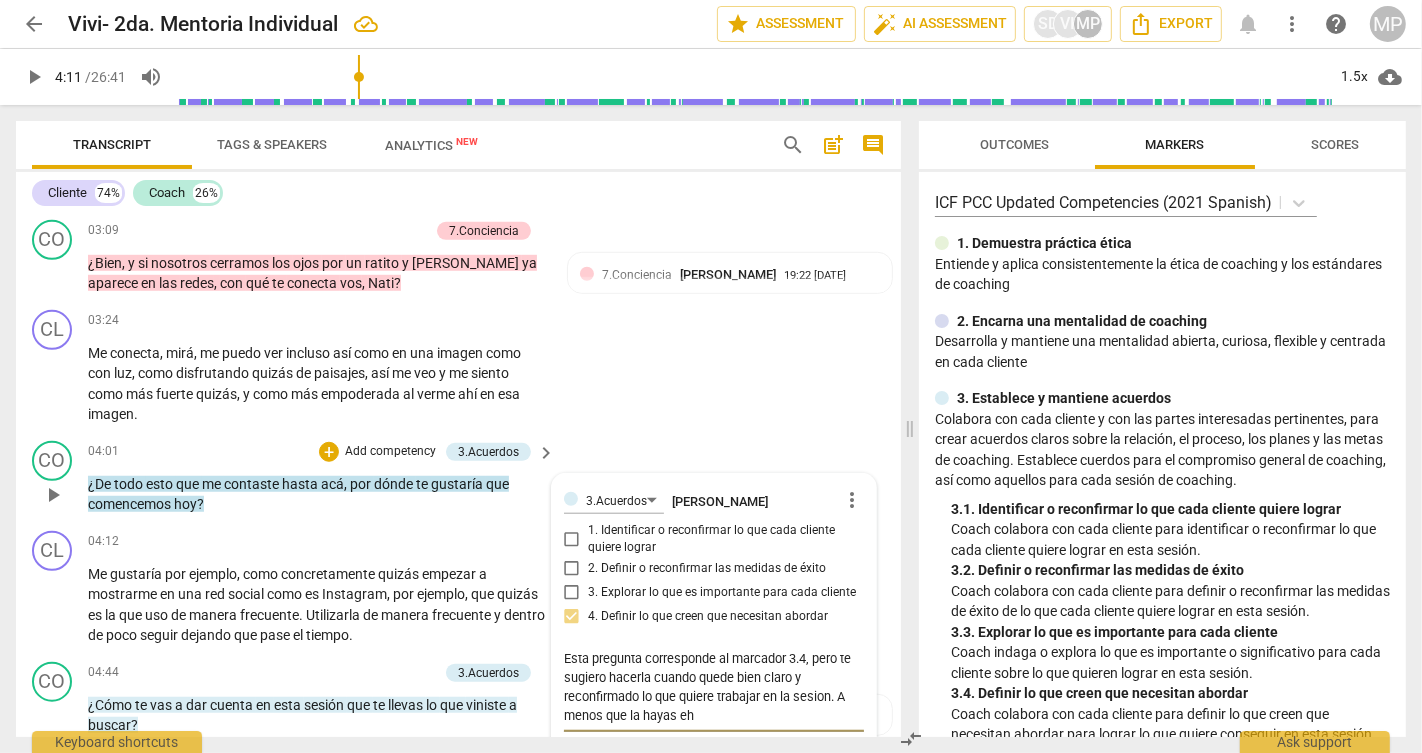 type on "Esta pregunta corresponde al marcador 3.4, pero te sugiero hacerla cuando quede bien claro y reconfirmado lo que quiere trabajar en la sesion. A menos que la hayas e" 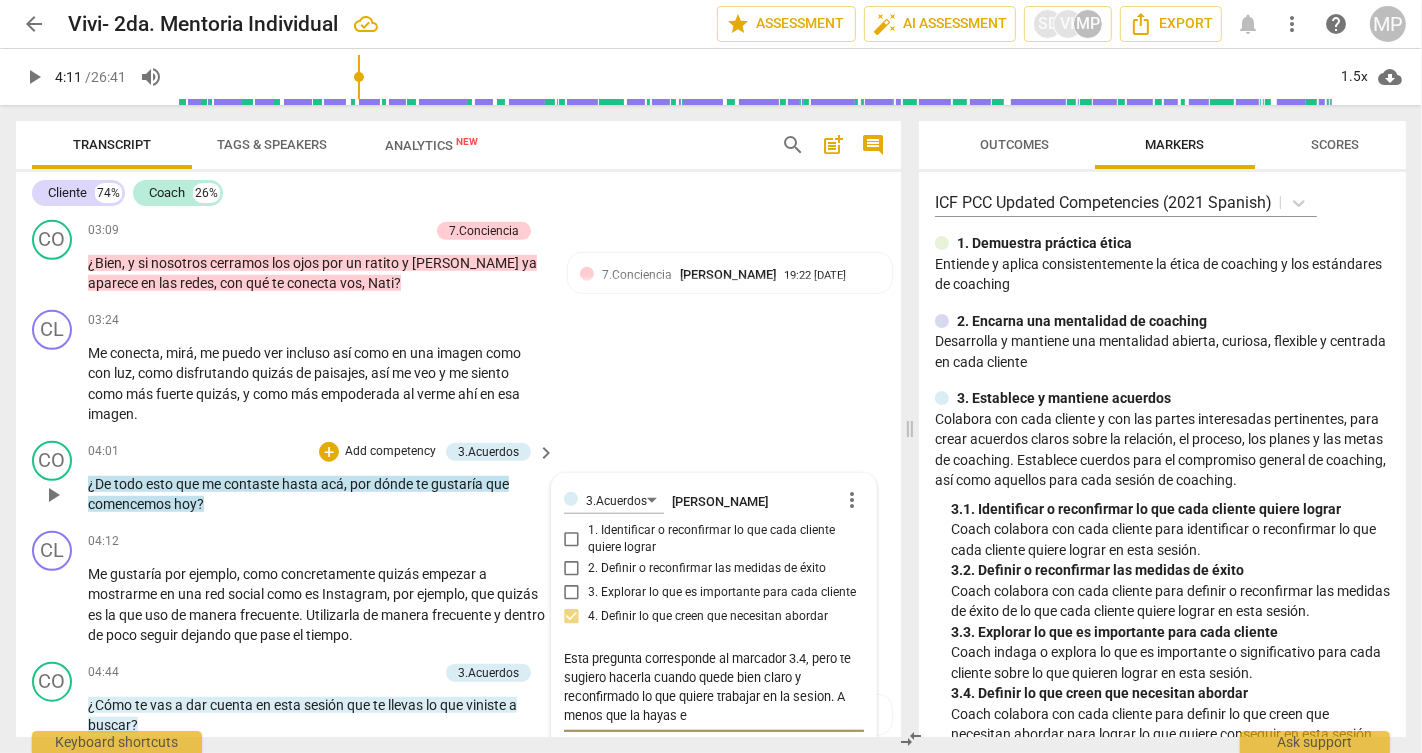 type on "Esta pregunta corresponde al marcador 3.4, pero te sugiero hacerla cuando quede bien claro y reconfirmado lo que quiere trabajar en la sesion. A menos que la hayas" 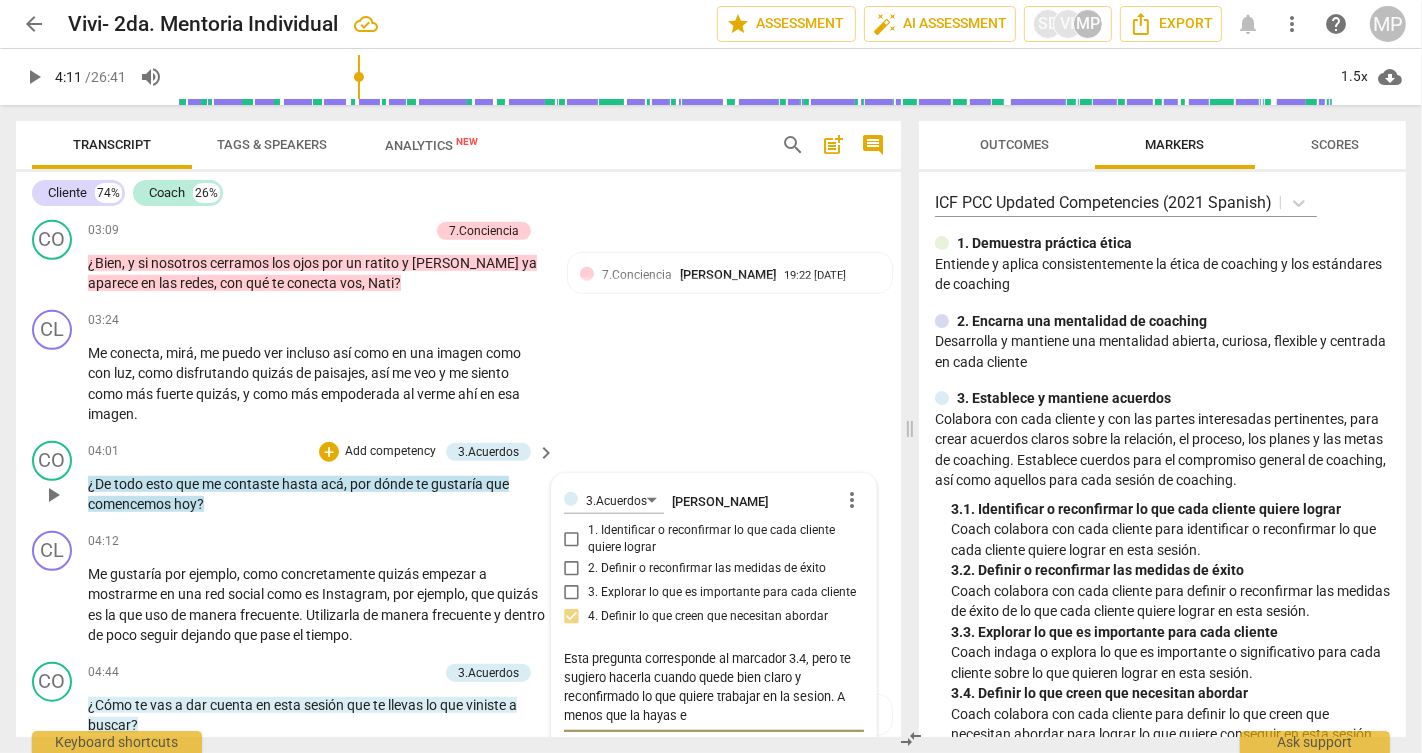 type on "Esta pregunta corresponde al marcador 3.4, pero te sugiero hacerla cuando quede bien claro y reconfirmado lo que quiere trabajar en la sesion. A menos que la hayas" 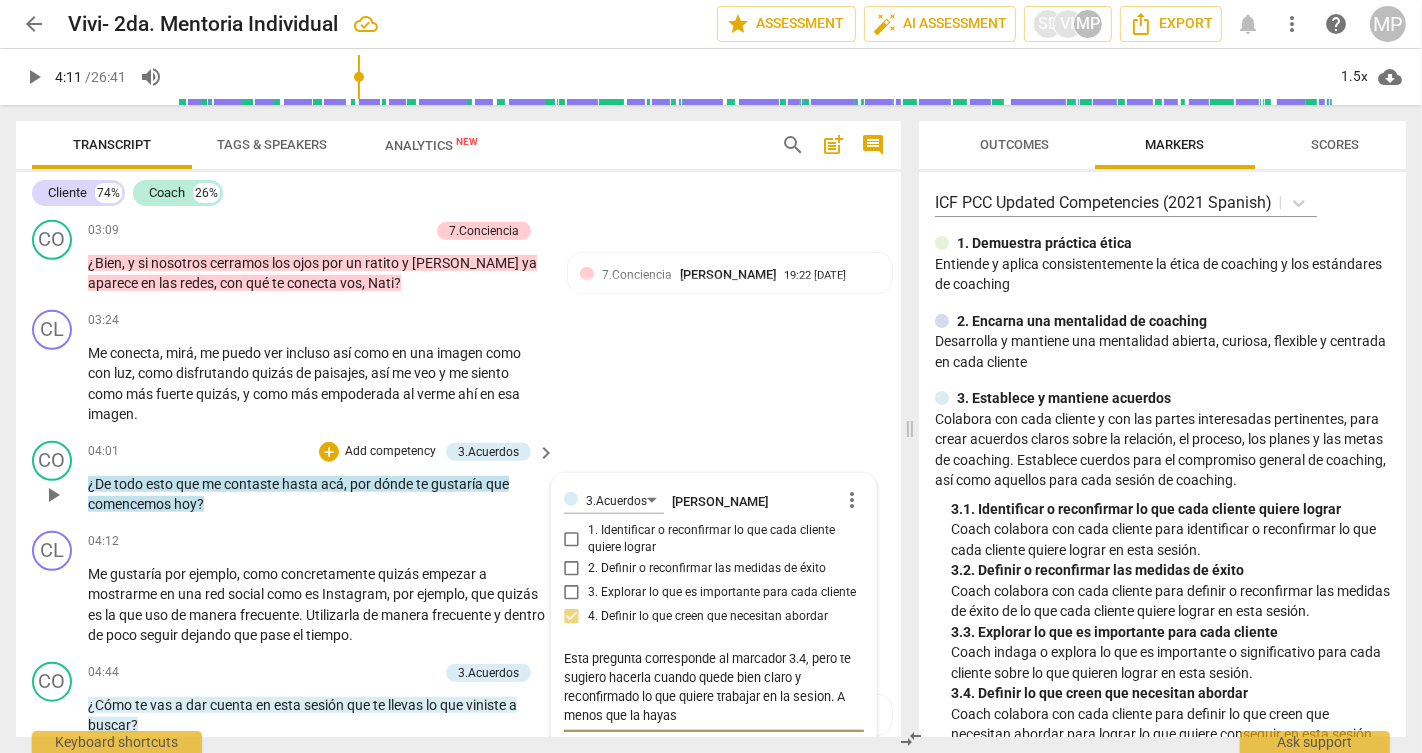 type on "Esta pregunta corresponde al marcador 3.4, pero te sugiero hacerla cuando quede bien claro y reconfirmado lo que quiere trabajar en la sesion. A menos que la hayas h" 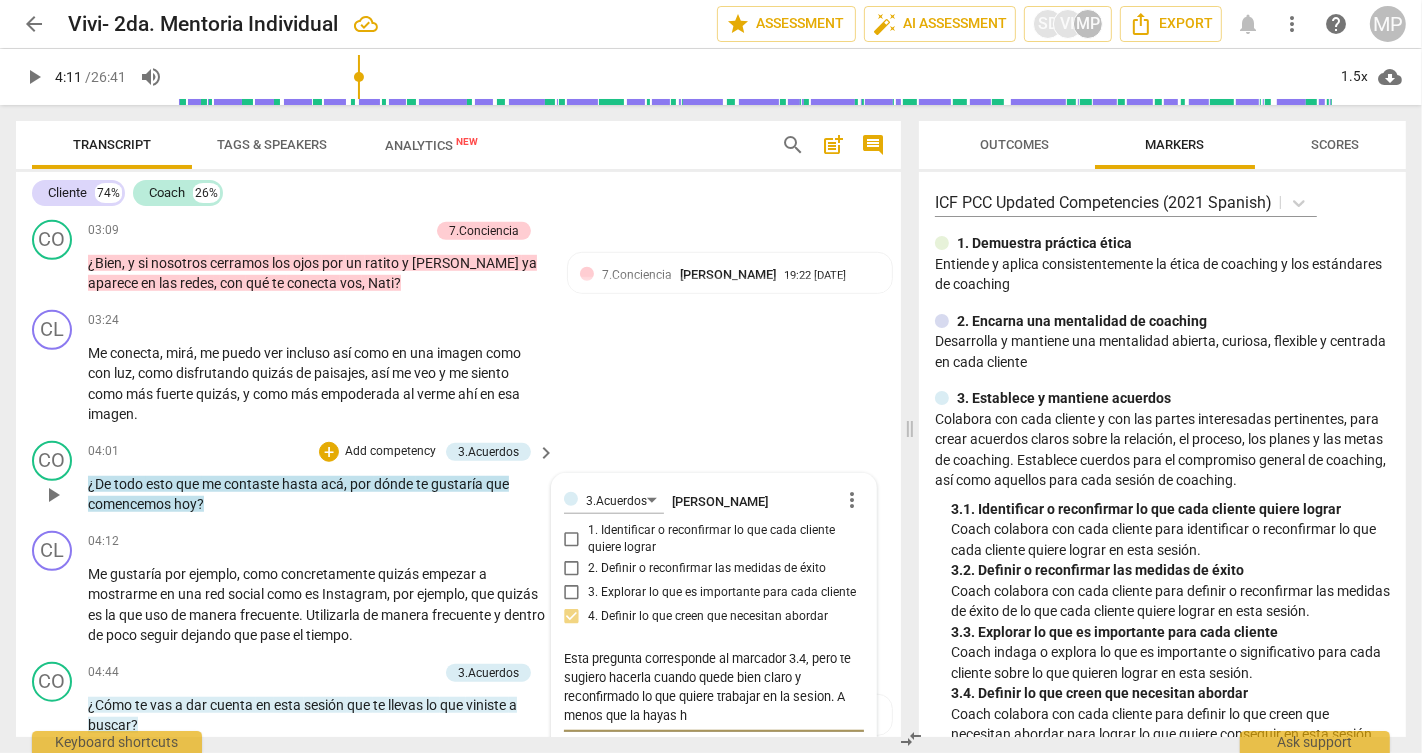 type on "Esta pregunta corresponde al marcador 3.4, pero te sugiero hacerla cuando quede bien claro y reconfirmado lo que quiere trabajar en la sesion. A menos que la hayas he" 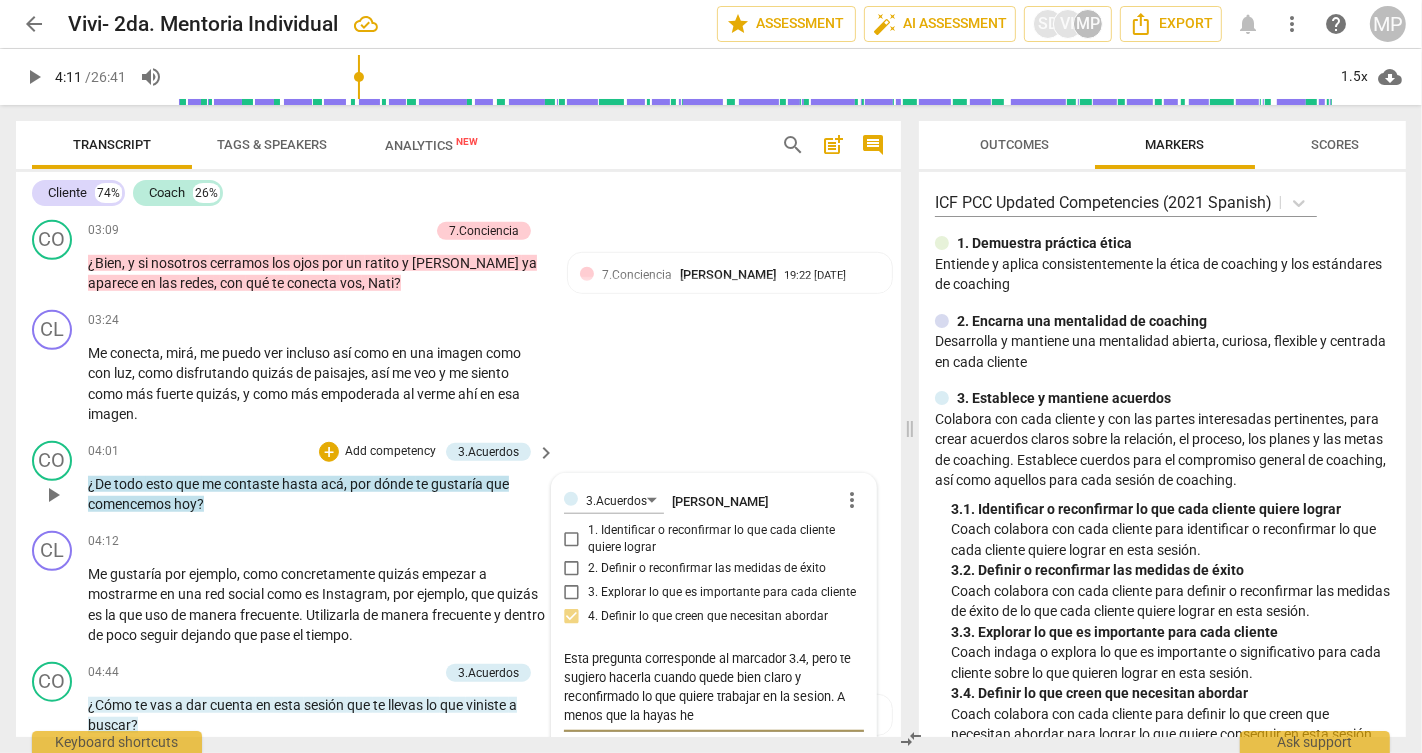 type on "Esta pregunta corresponde al marcador 3.4, pero te sugiero hacerla cuando quede bien claro y reconfirmado lo que quiere trabajar en la sesion. A menos que la hayas hec" 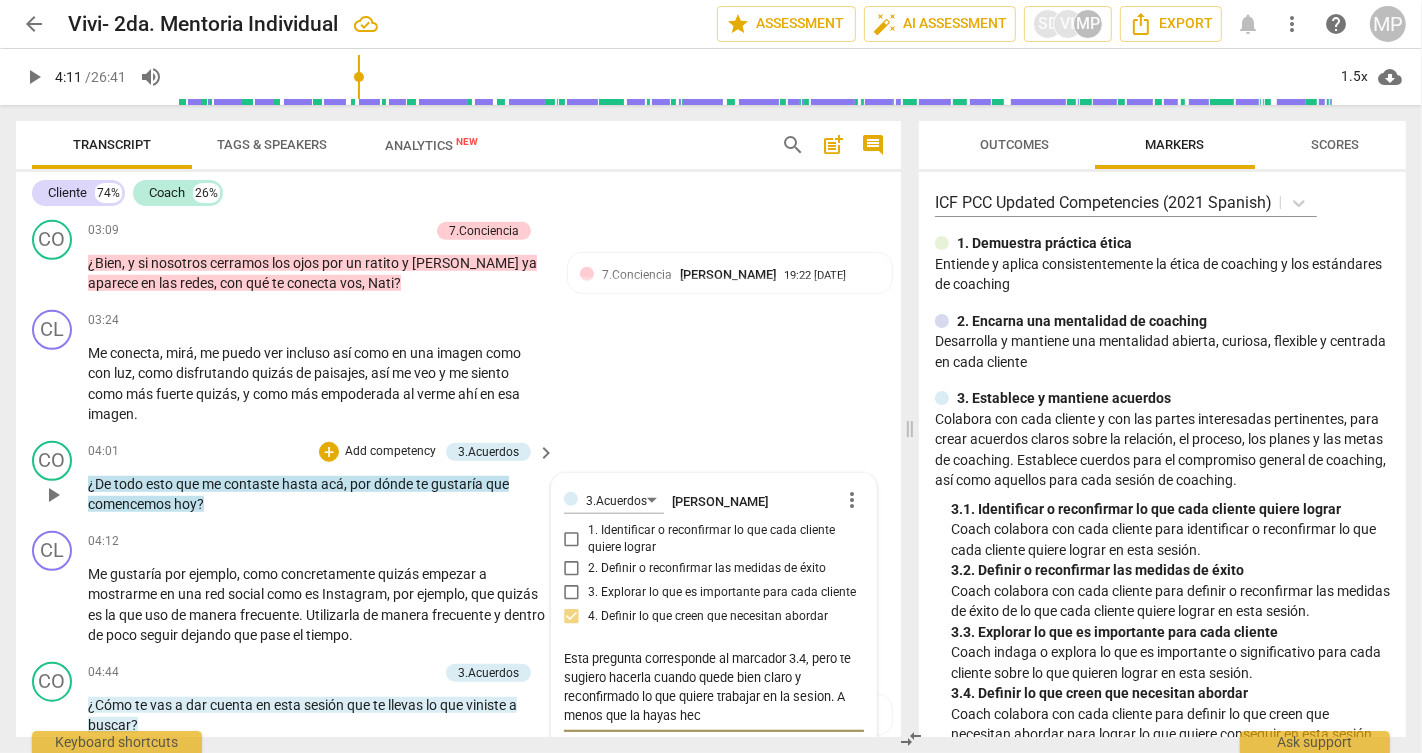 type on "Esta pregunta corresponde al marcador 3.4, pero te sugiero hacerla cuando quede bien claro y reconfirmado lo que quiere trabajar en la sesion. A menos que la hayas hech" 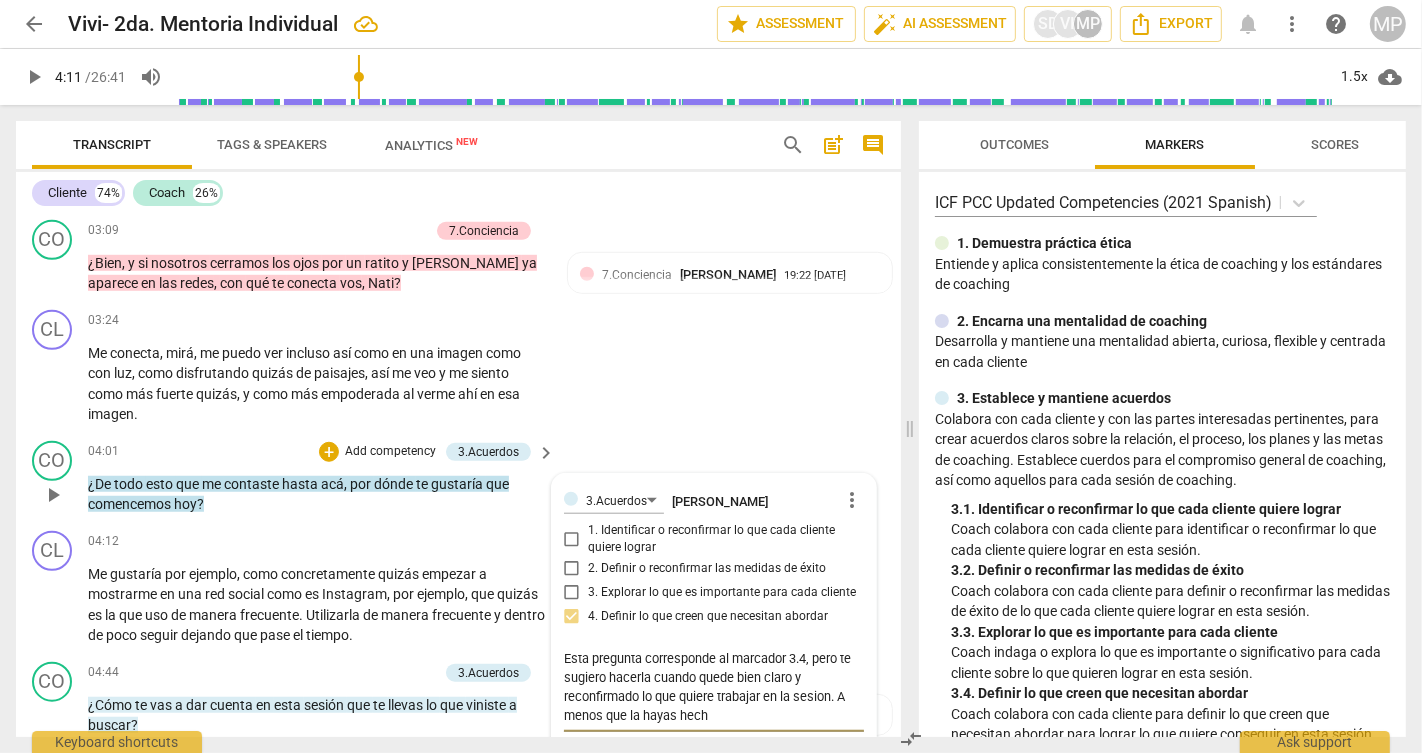 type on "Esta pregunta corresponde al marcador 3.4, pero te sugiero hacerla cuando quede bien claro y reconfirmado lo que quiere trabajar en la sesion. A menos que la hayas hecho" 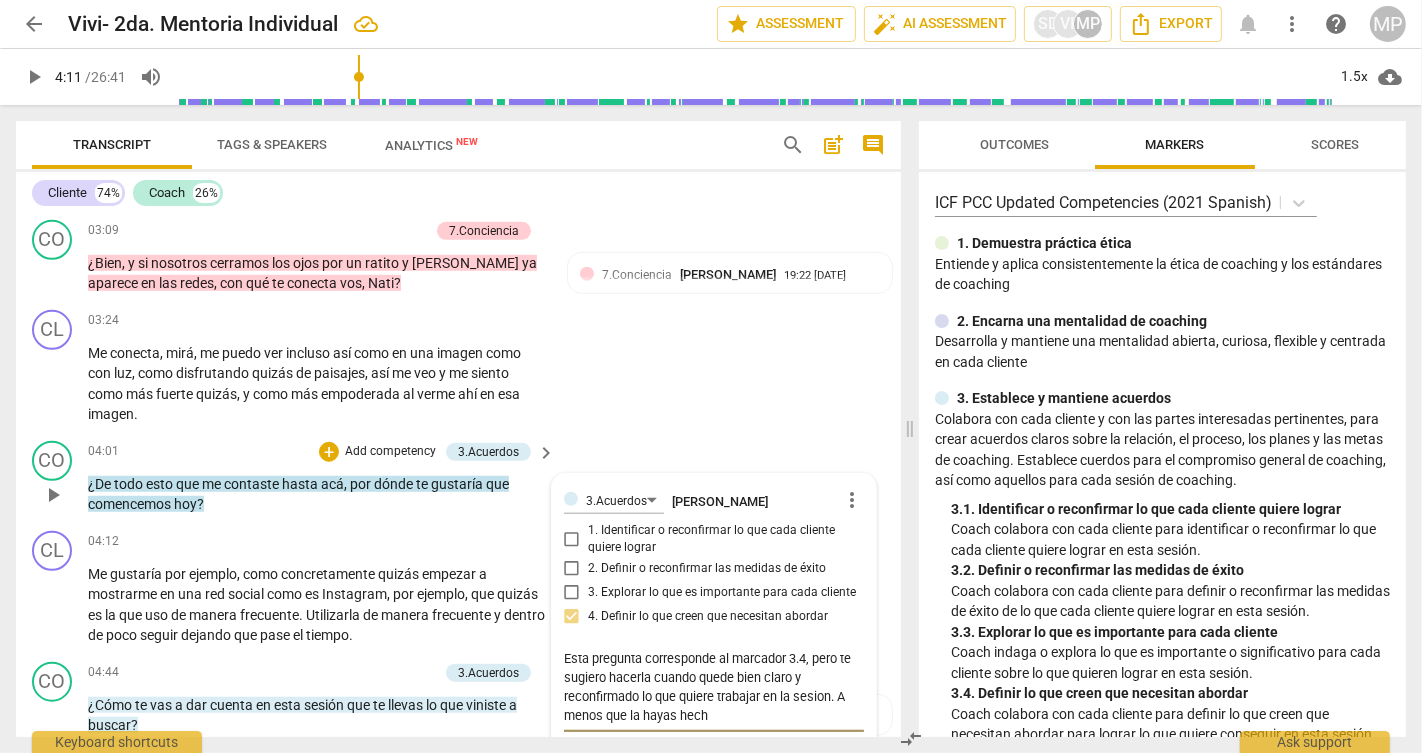 type on "Esta pregunta corresponde al marcador 3.4, pero te sugiero hacerla cuando quede bien claro y reconfirmado lo que quiere trabajar en la sesion. A menos que la hayas hecho" 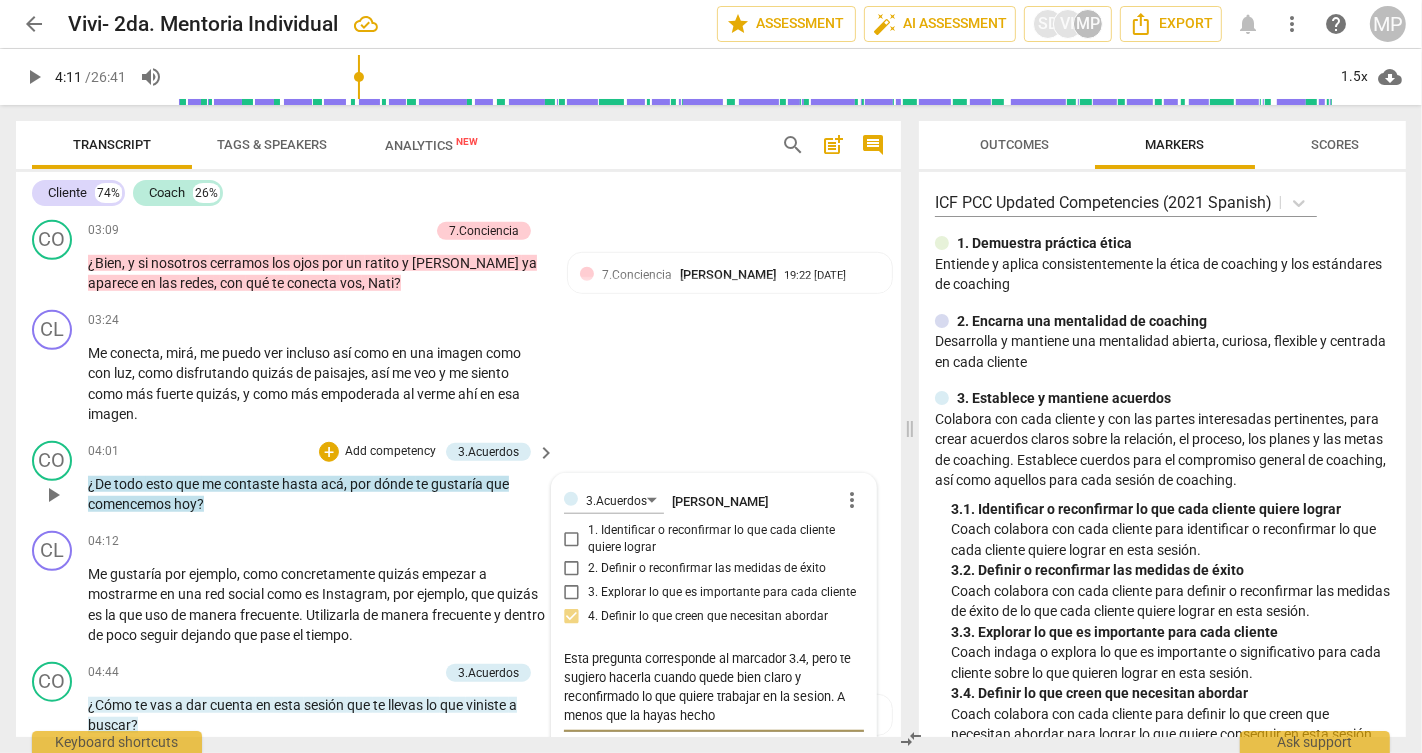 type on "Esta pregunta corresponde al marcador 3.4, pero te sugiero hacerla cuando quede bien claro y reconfirmado lo que quiere trabajar en la sesion. A menos que la hayas hecho" 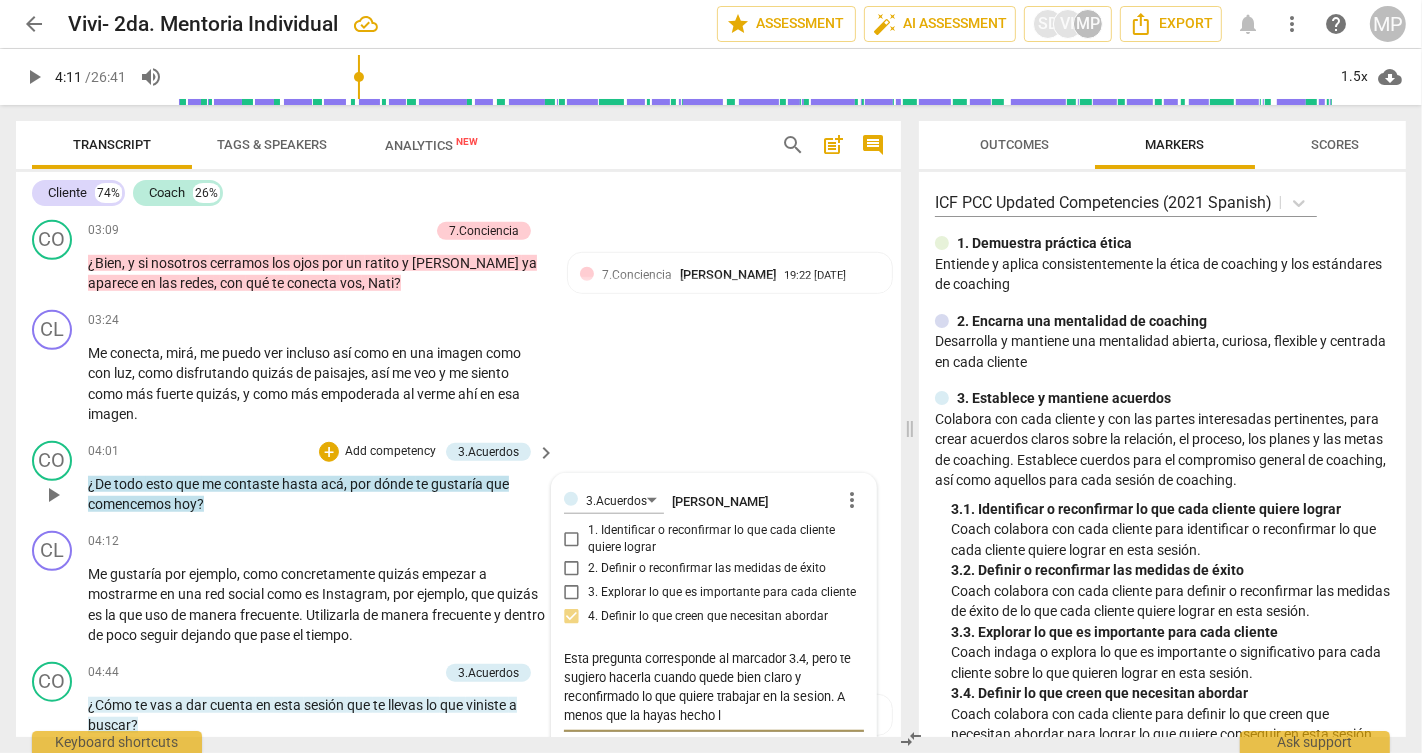 type on "Esta pregunta corresponde al marcador 3.4, pero te sugiero hacerla cuando quede bien claro y reconfirmado lo que quiere trabajar en la sesion. A menos que la hayas hecho" 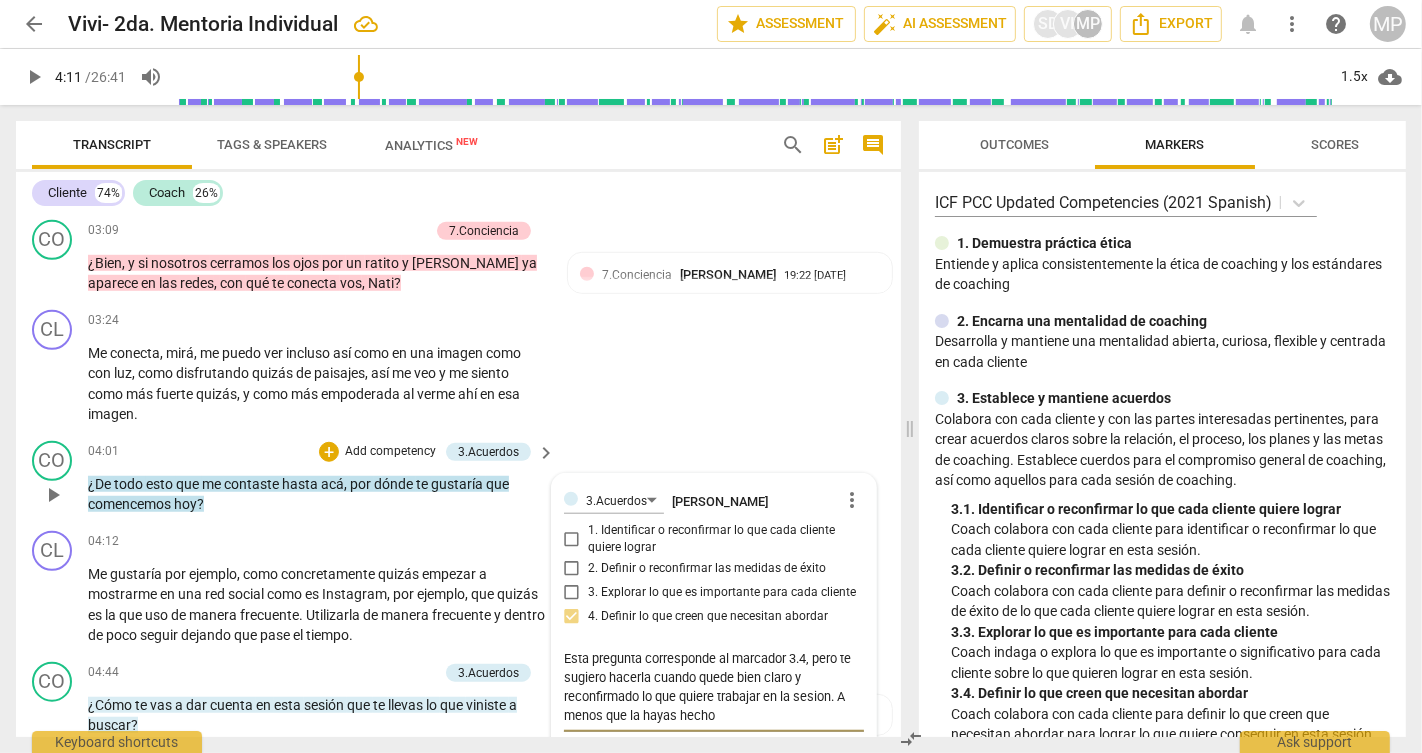 type on "Esta pregunta corresponde al marcador 3.4, pero te sugiero hacerla cuando quede bien claro y reconfirmado lo que quiere trabajar en la sesion. A menos que la hayas hecho c" 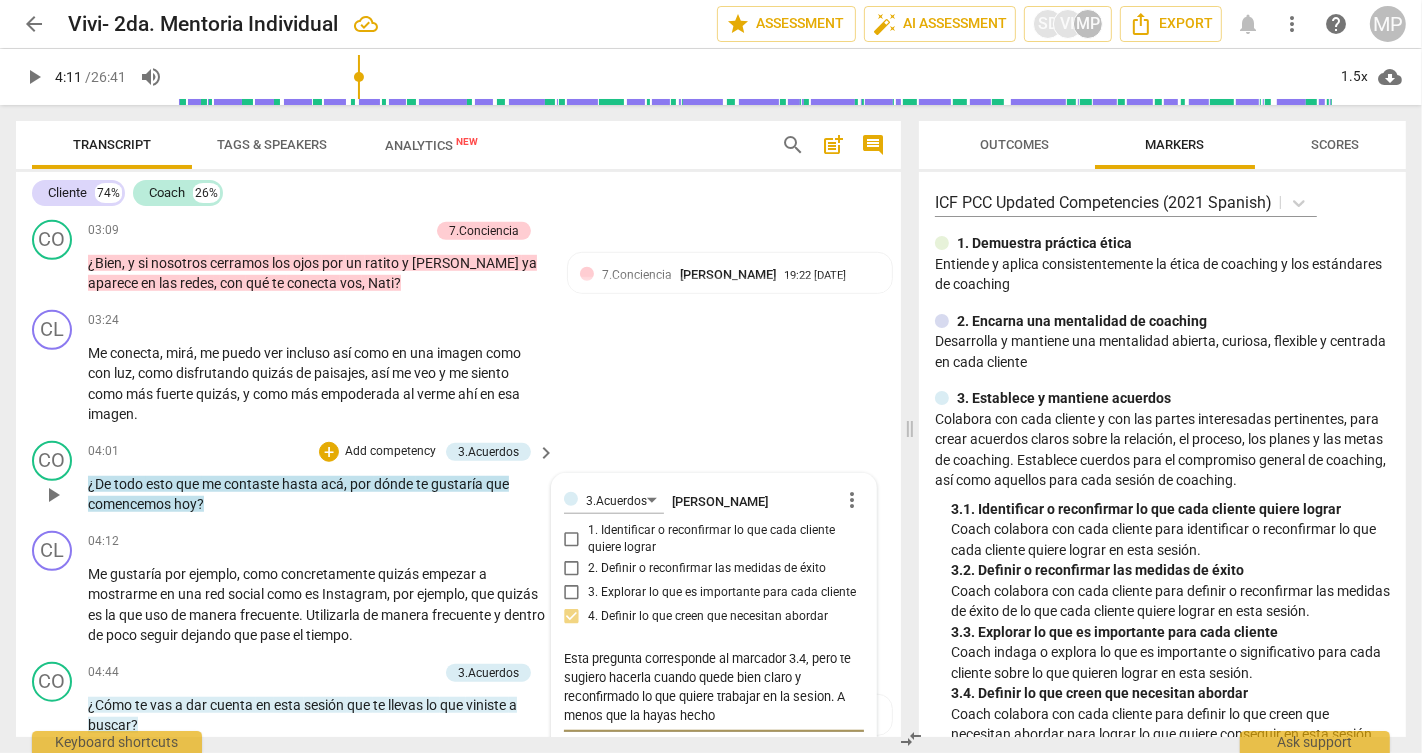 type on "Esta pregunta corresponde al marcador 3.4, pero te sugiero hacerla cuando quede bien claro y reconfirmado lo que quiere trabajar en la sesion. A menos que la hayas hecho c" 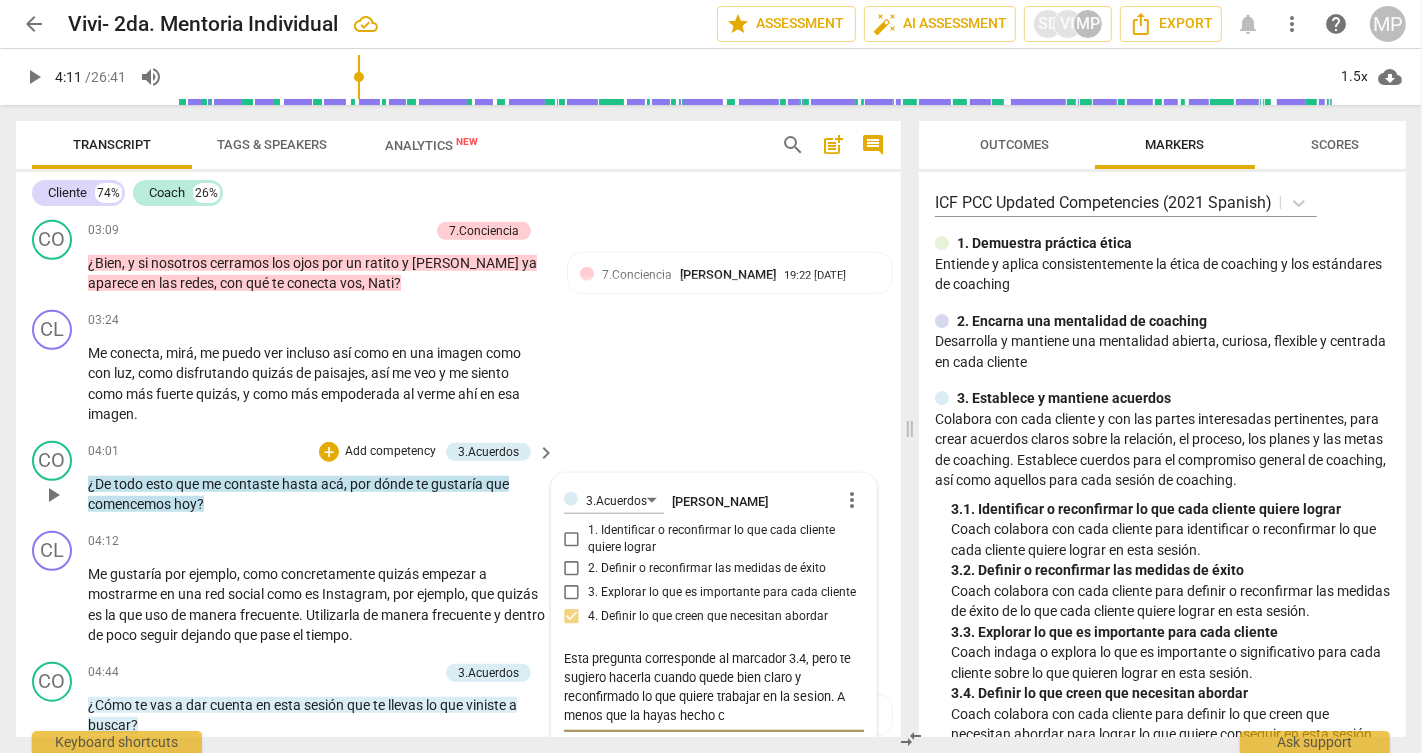 type on "Esta pregunta corresponde al marcador 3.4, pero te sugiero hacerla cuando quede bien claro y reconfirmado lo que quiere trabajar en la sesion. A menos que la hayas hecho co" 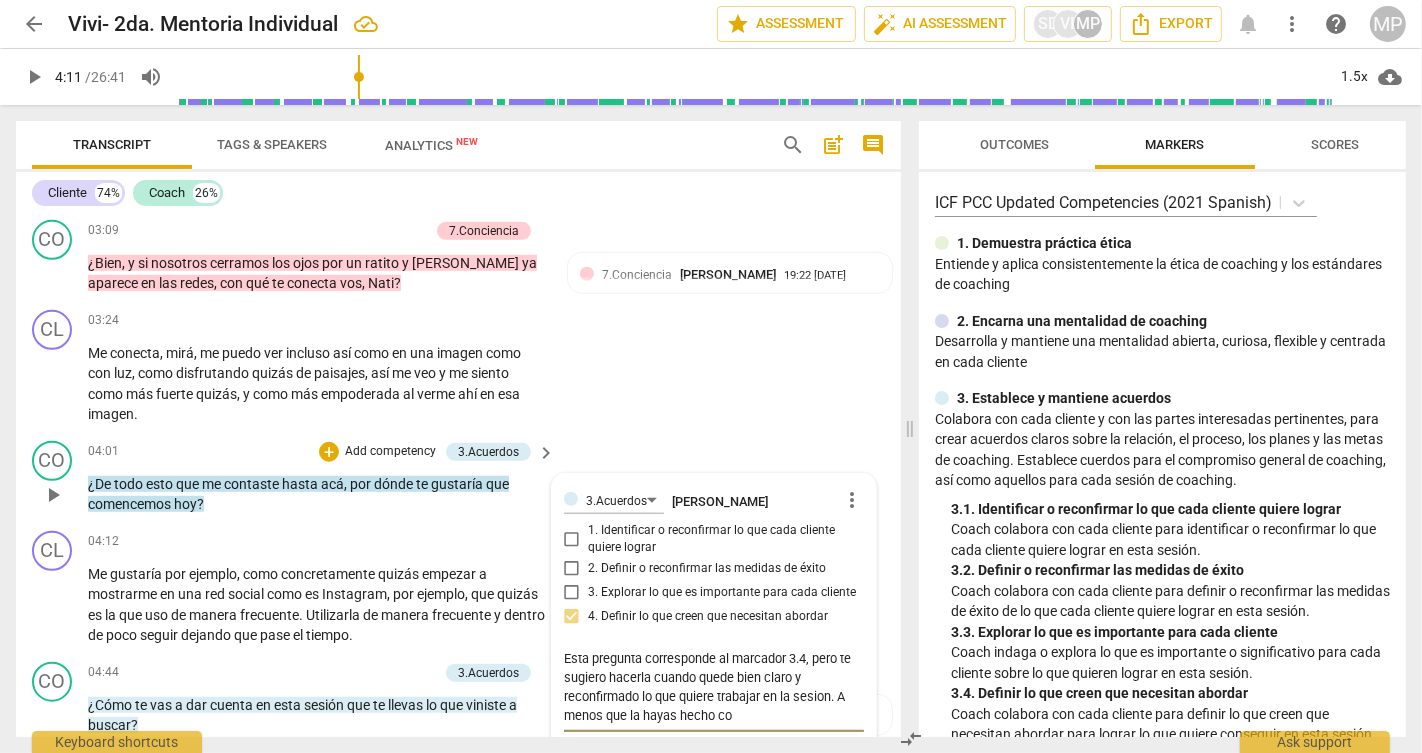 type on "Esta pregunta corresponde al marcador 3.4, pero te sugiero hacerla cuando quede bien claro y reconfirmado lo que quiere trabajar en la sesion. A menos que la hayas hecho con" 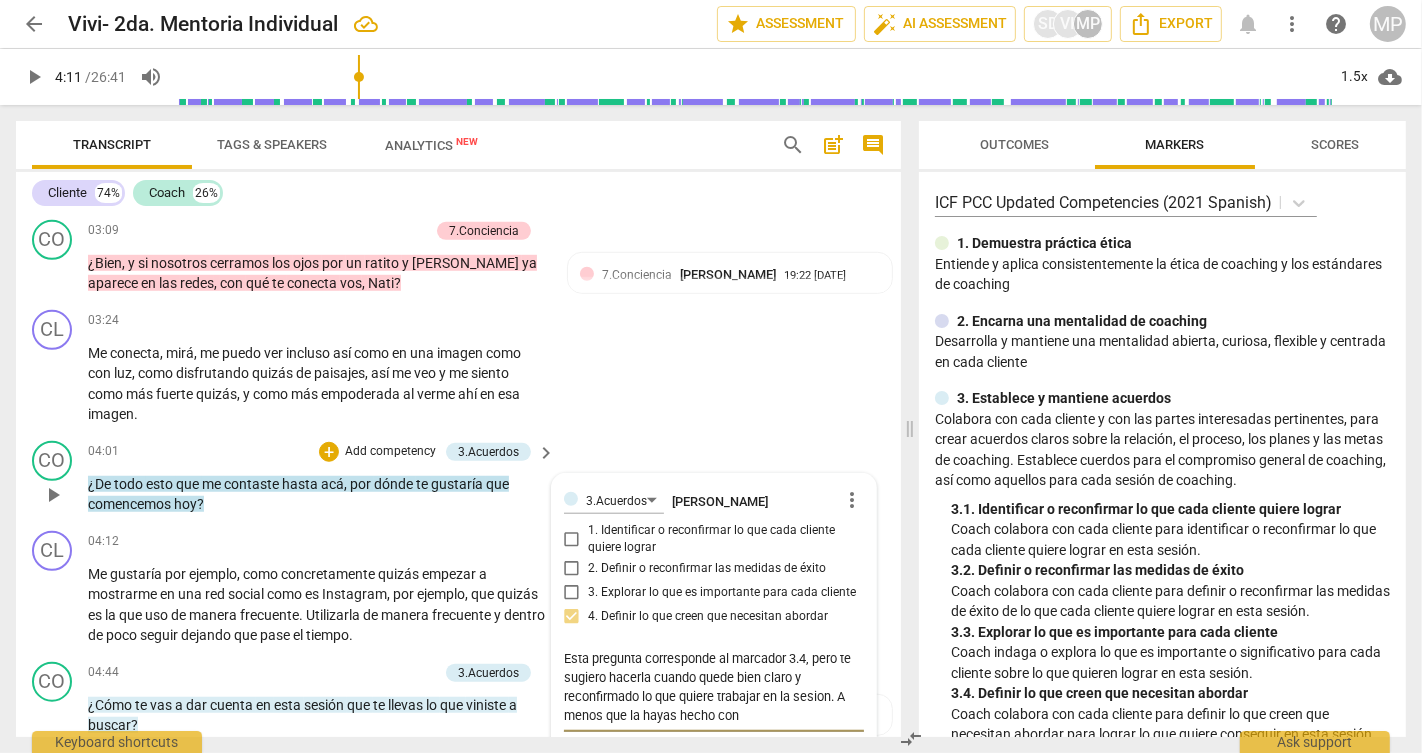 type on "Esta pregunta corresponde al marcador 3.4, pero te sugiero hacerla cuando quede bien claro y reconfirmado lo que quiere trabajar en la sesion. A menos que la hayas hecho con" 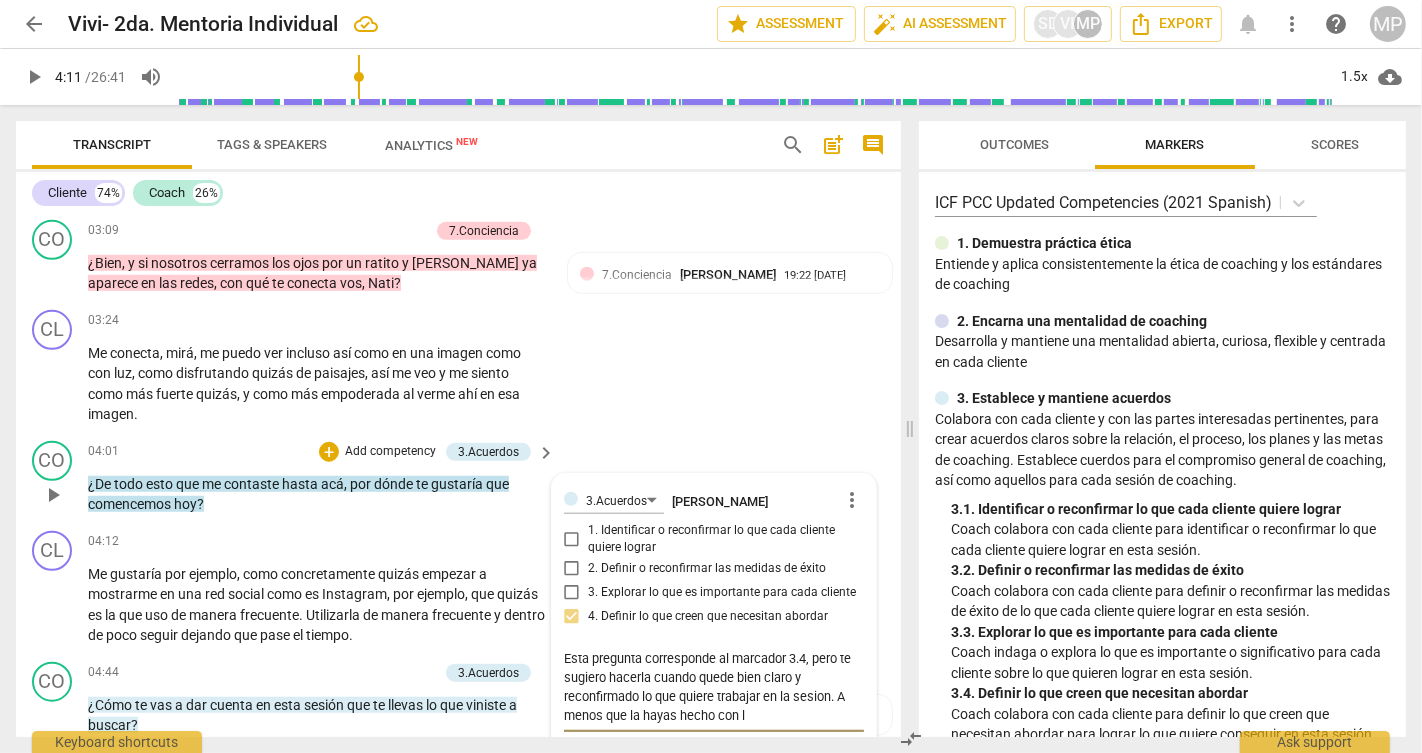 type on "Esta pregunta corresponde al marcador 3.4, pero te sugiero hacerla cuando quede bien claro y reconfirmado lo que quiere trabajar en la sesion. A menos que la hayas hecho con la" 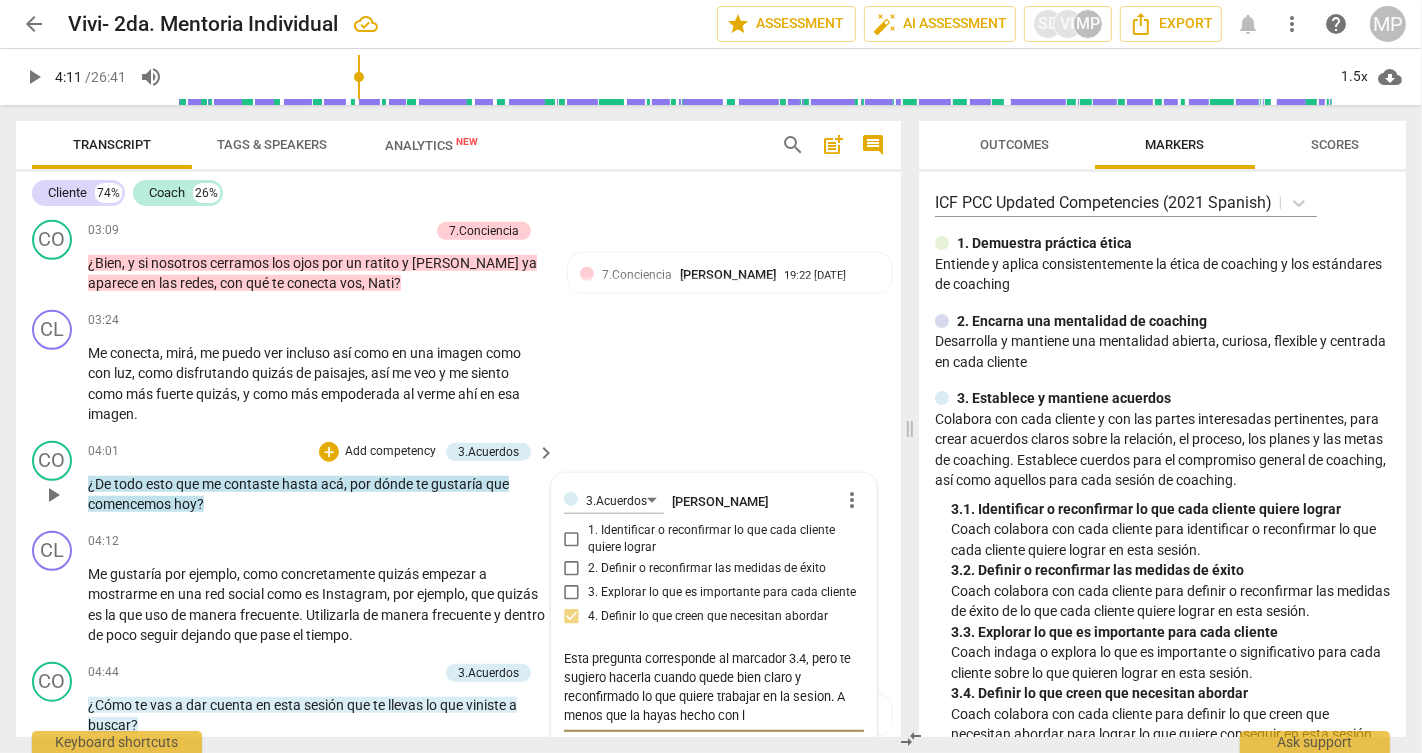 type on "Esta pregunta corresponde al marcador 3.4, pero te sugiero hacerla cuando quede bien claro y reconfirmado lo que quiere trabajar en la sesion. A menos que la hayas hecho con la" 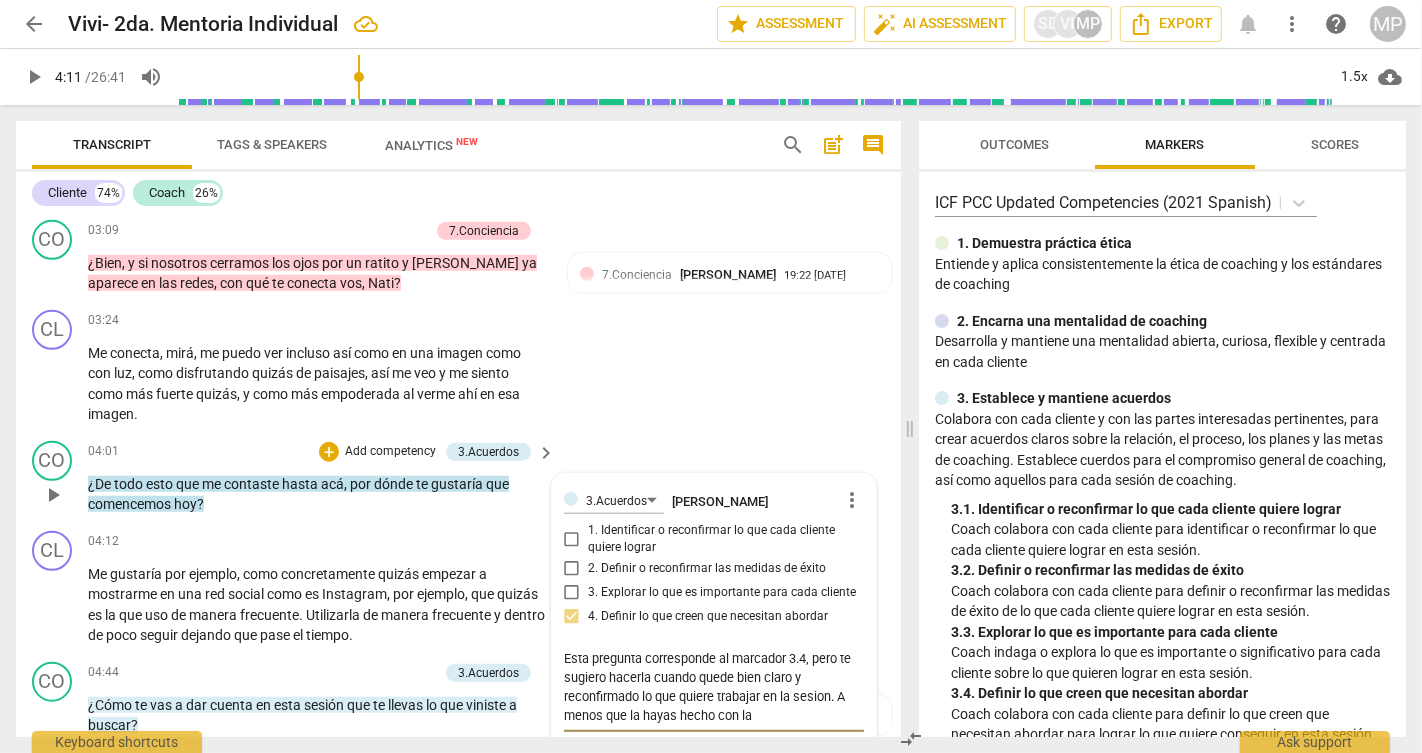 type on "Esta pregunta corresponde al marcador 3.4, pero te sugiero hacerla cuando quede bien claro y reconfirmado lo que quiere trabajar en la sesion. A menos que la hayas hecho con la" 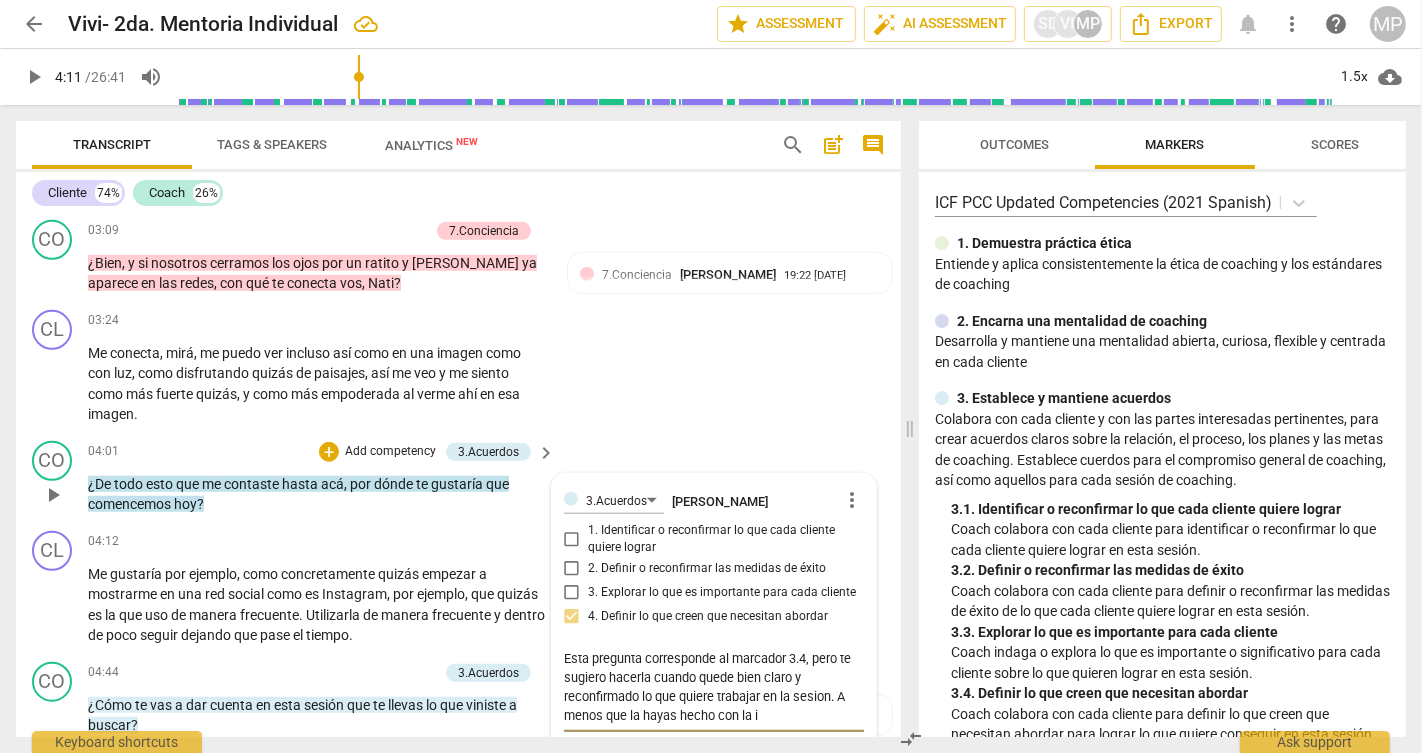 type on "Esta pregunta corresponde al marcador 3.4, pero te sugiero hacerla cuando quede bien claro y reconfirmado lo que quiere trabajar en la sesion. A menos que la hayas hecho con la in" 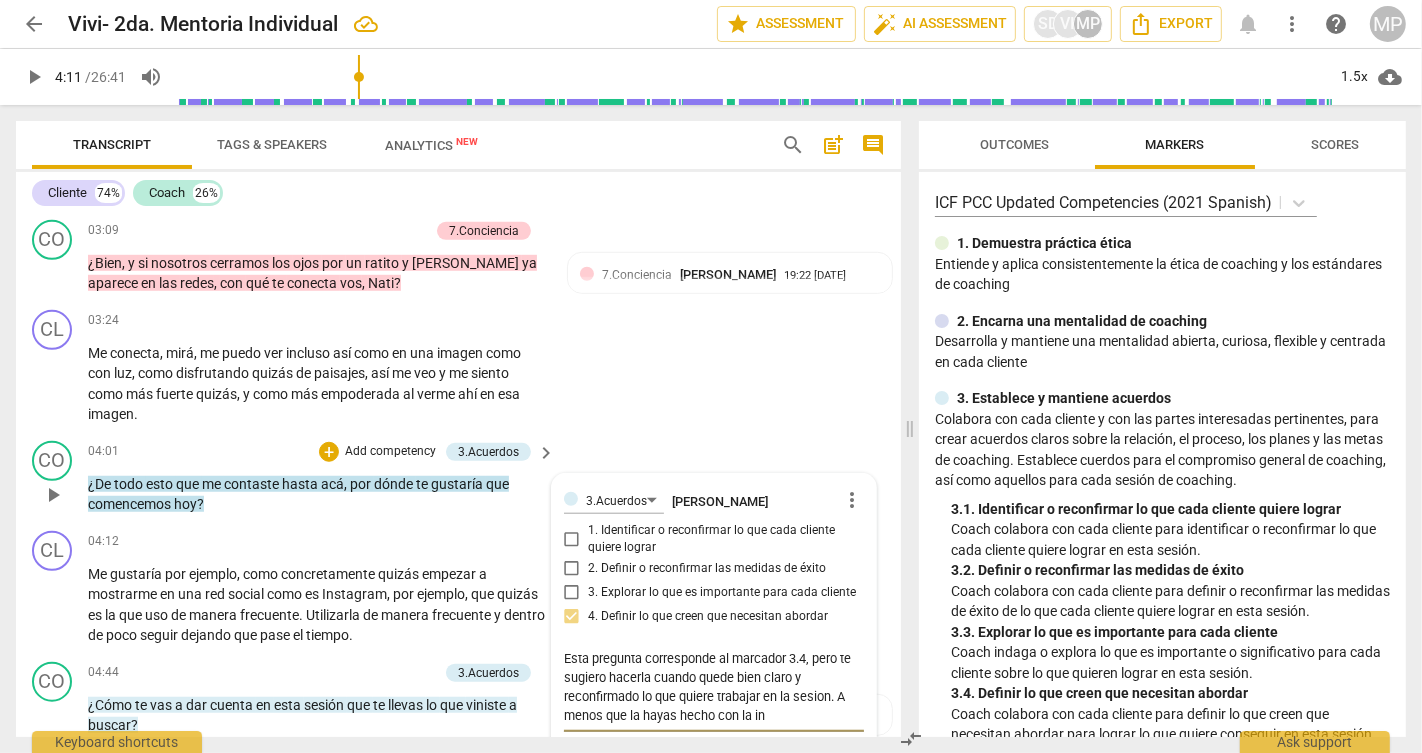 type on "Esta pregunta corresponde al marcador 3.4, pero te sugiero hacerla cuando quede bien claro y reconfirmado lo que quiere trabajar en la sesion. A menos que la hayas hecho con la int" 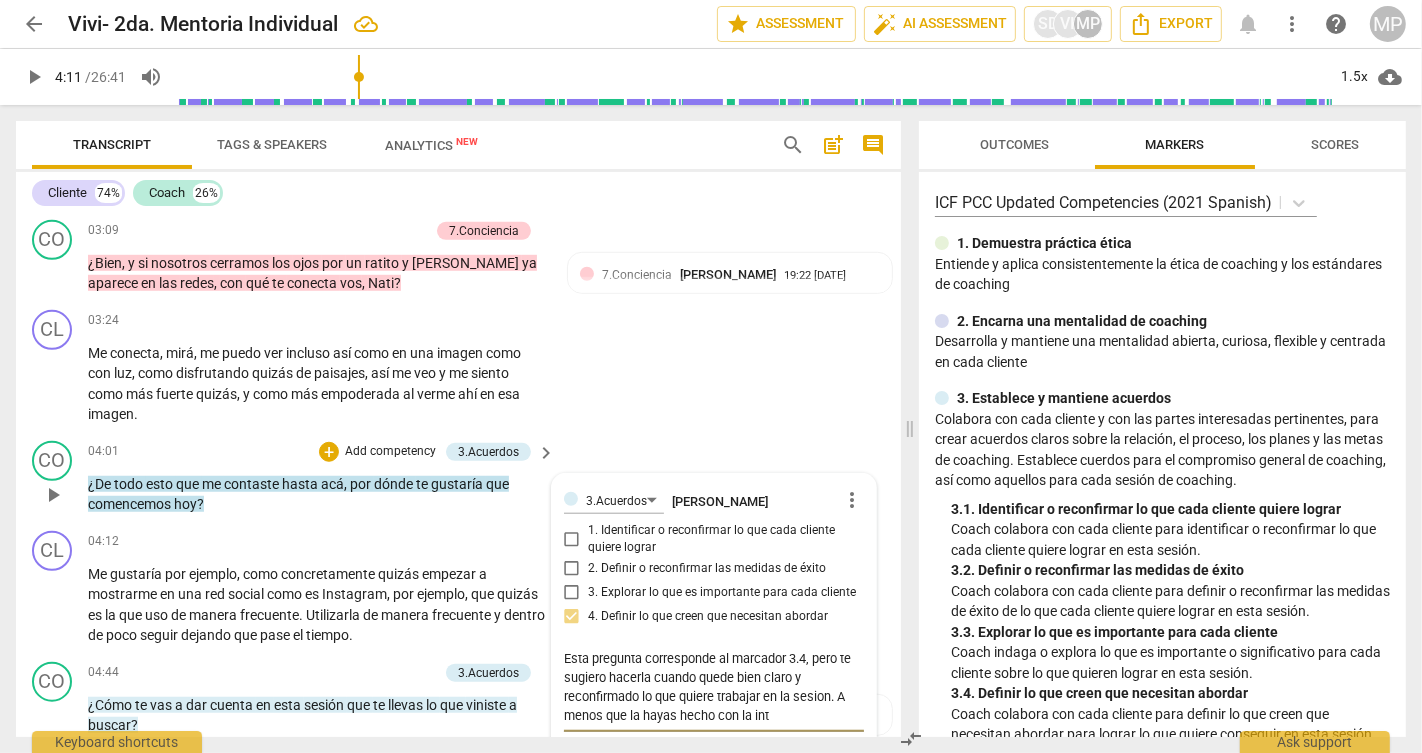 type on "Esta pregunta corresponde al marcador 3.4, pero te sugiero hacerla cuando quede bien claro y reconfirmado lo que quiere trabajar en la sesion. A menos que la hayas hecho con la inte" 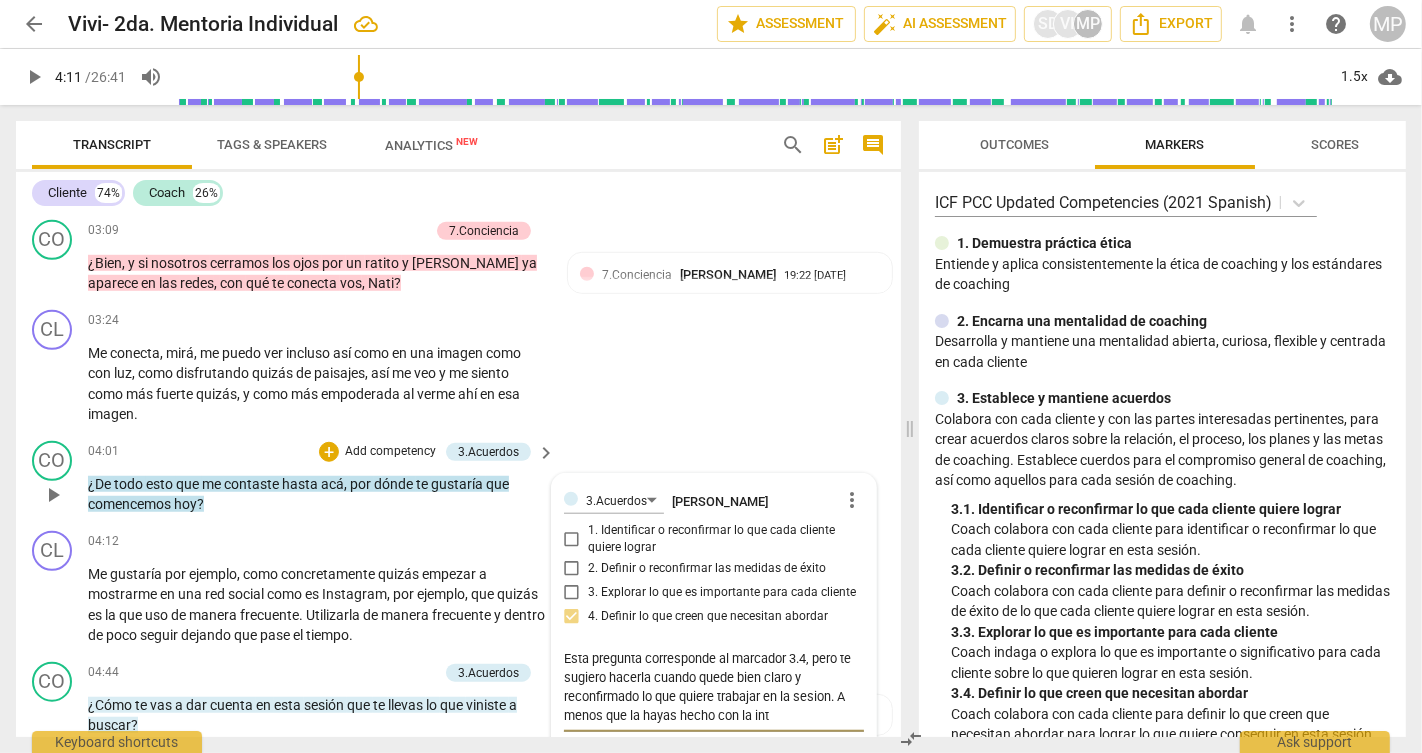 type on "Esta pregunta corresponde al marcador 3.4, pero te sugiero hacerla cuando quede bien claro y reconfirmado lo que quiere trabajar en la sesion. A menos que la hayas hecho con la inte" 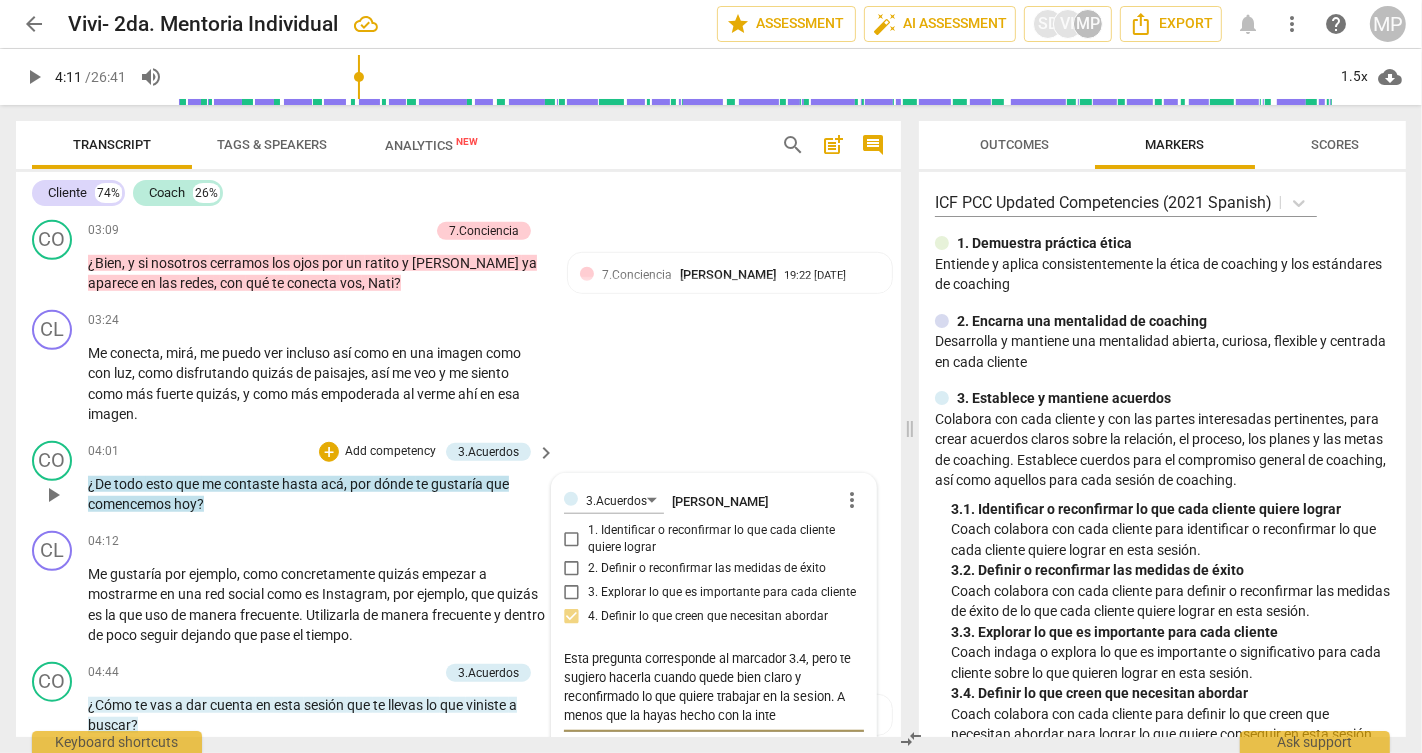type on "Esta pregunta corresponde al marcador 3.4, pero te sugiero hacerla cuando quede bien claro y reconfirmado lo que quiere trabajar en la sesion. A menos que la hayas hecho con la inten" 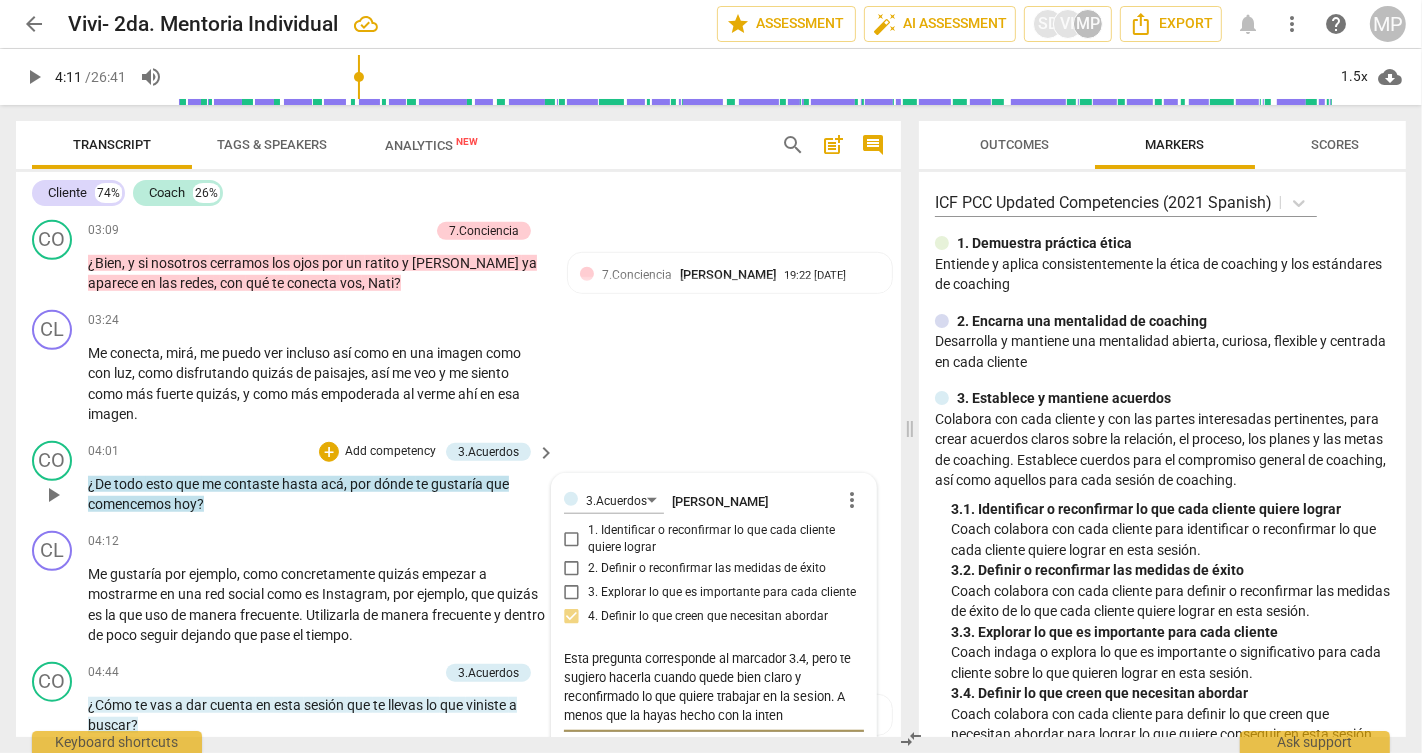 type on "Esta pregunta corresponde al marcador 3.4, pero te sugiero hacerla cuando quede bien claro y reconfirmado lo que quiere trabajar en la sesion. A menos que la hayas hecho con la intenc" 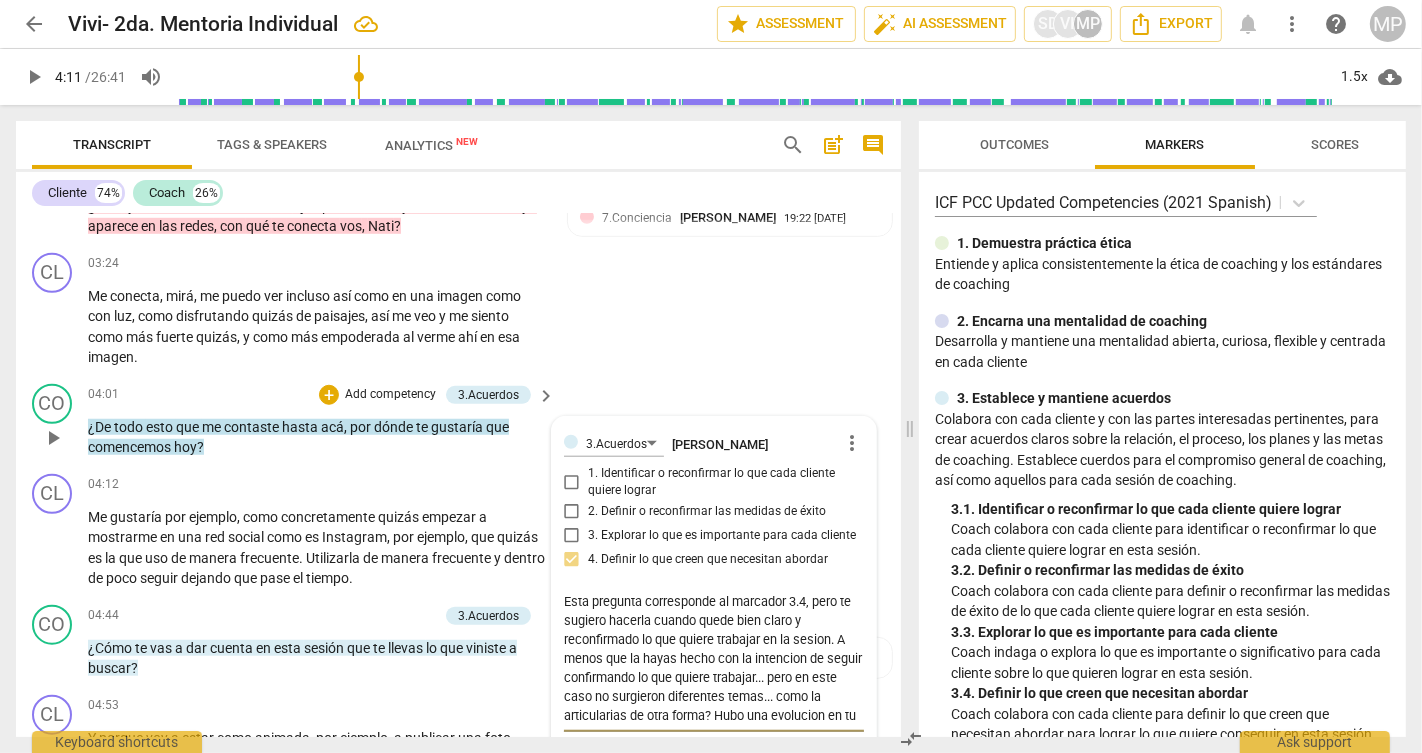 scroll, scrollTop: 1348, scrollLeft: 0, axis: vertical 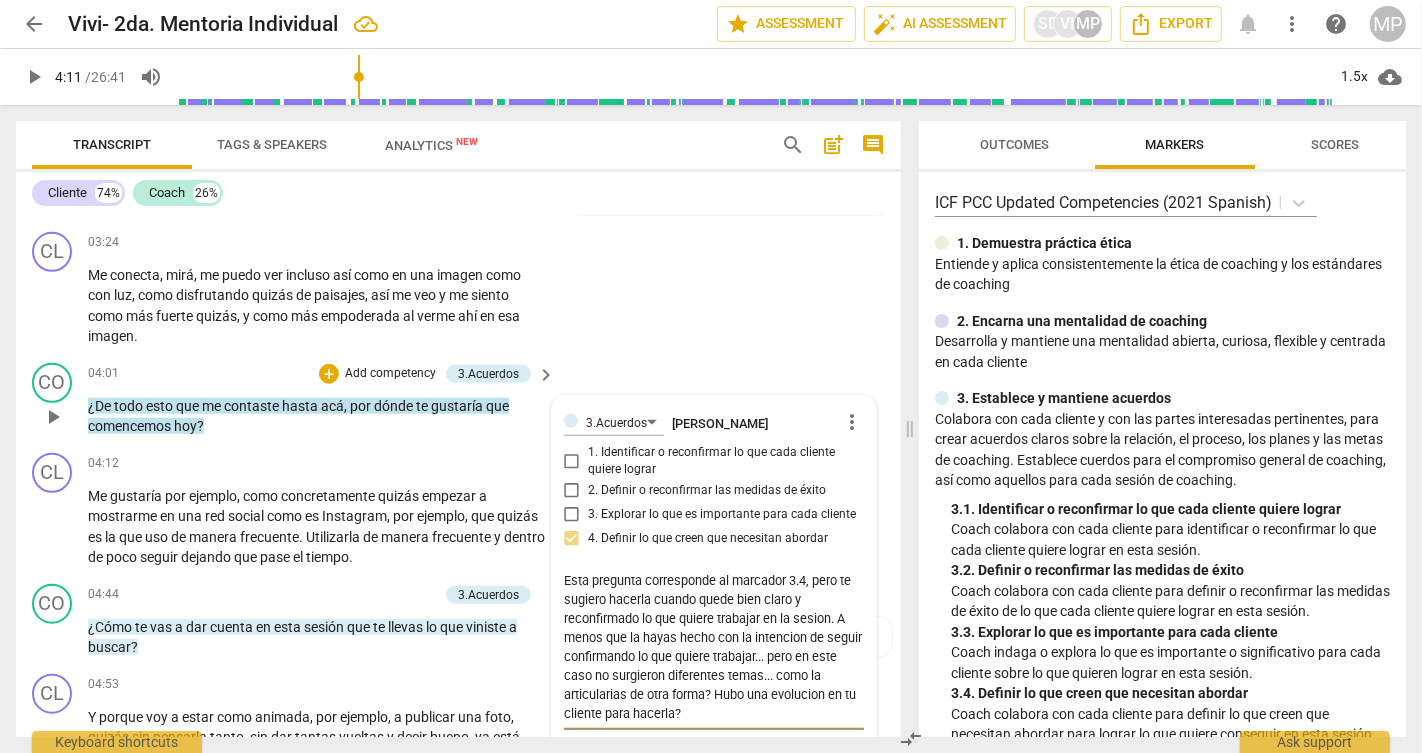 click on "Esta pregunta corresponde al marcador 3.4, pero te sugiero hacerla cuando quede bien claro y reconfirmado lo que quiere trabajar en la sesion. A menos que la hayas hecho con la intencion de seguir confirmando lo que quiere trabajar... pero en este caso no surgieron diferentes temas... como la articularias de otra forma? Hubo una evolucion en tu cliente para hacerla?" at bounding box center (714, 647) 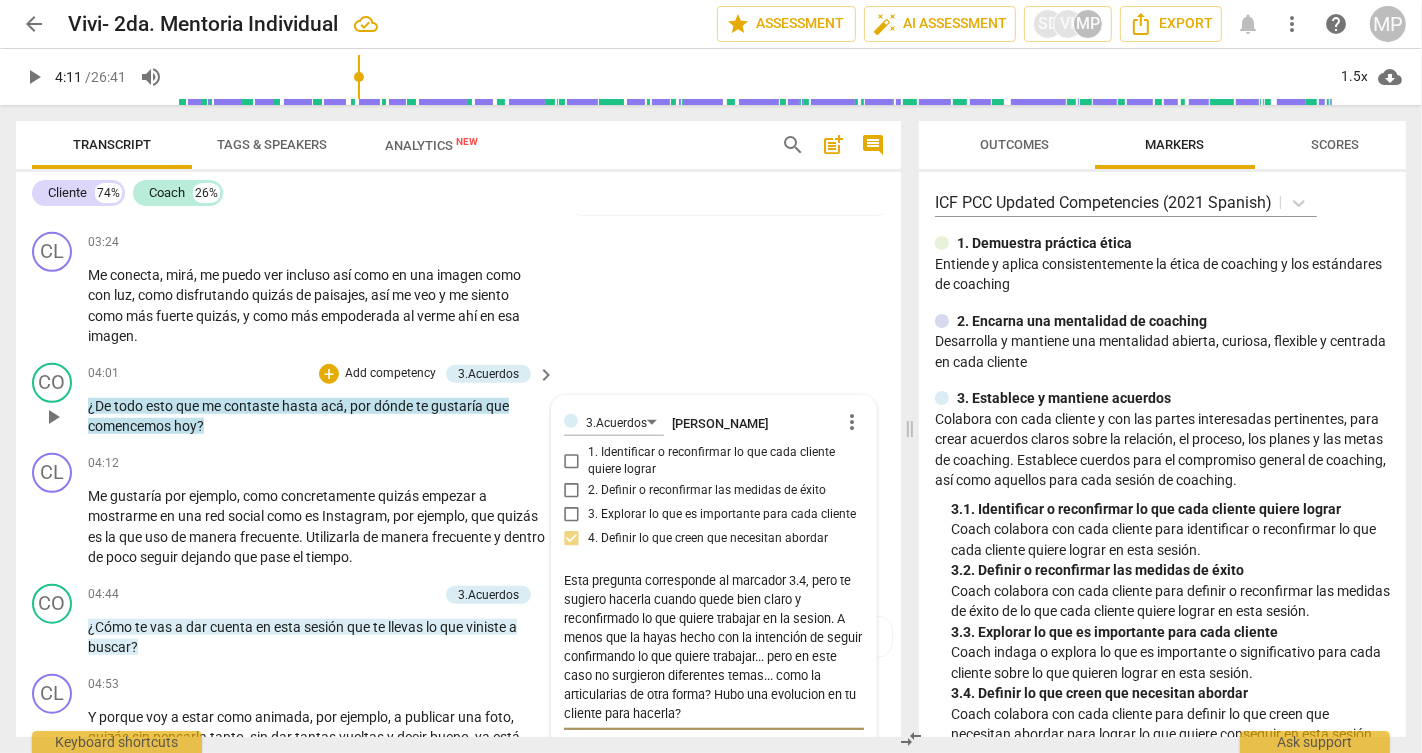 click on "Esta pregunta corresponde al marcador 3.4, pero te sugiero hacerla cuando quede bien claro y reconfirmado lo que quiere trabajar en la sesion. A menos que la hayas hecho con la intención de seguir confirmando lo que quiere trabajar... pero en este caso no surgieron diferentes temas... como la articularias de otra forma? Hubo una evolucion en tu cliente para hacerla?" at bounding box center [714, 647] 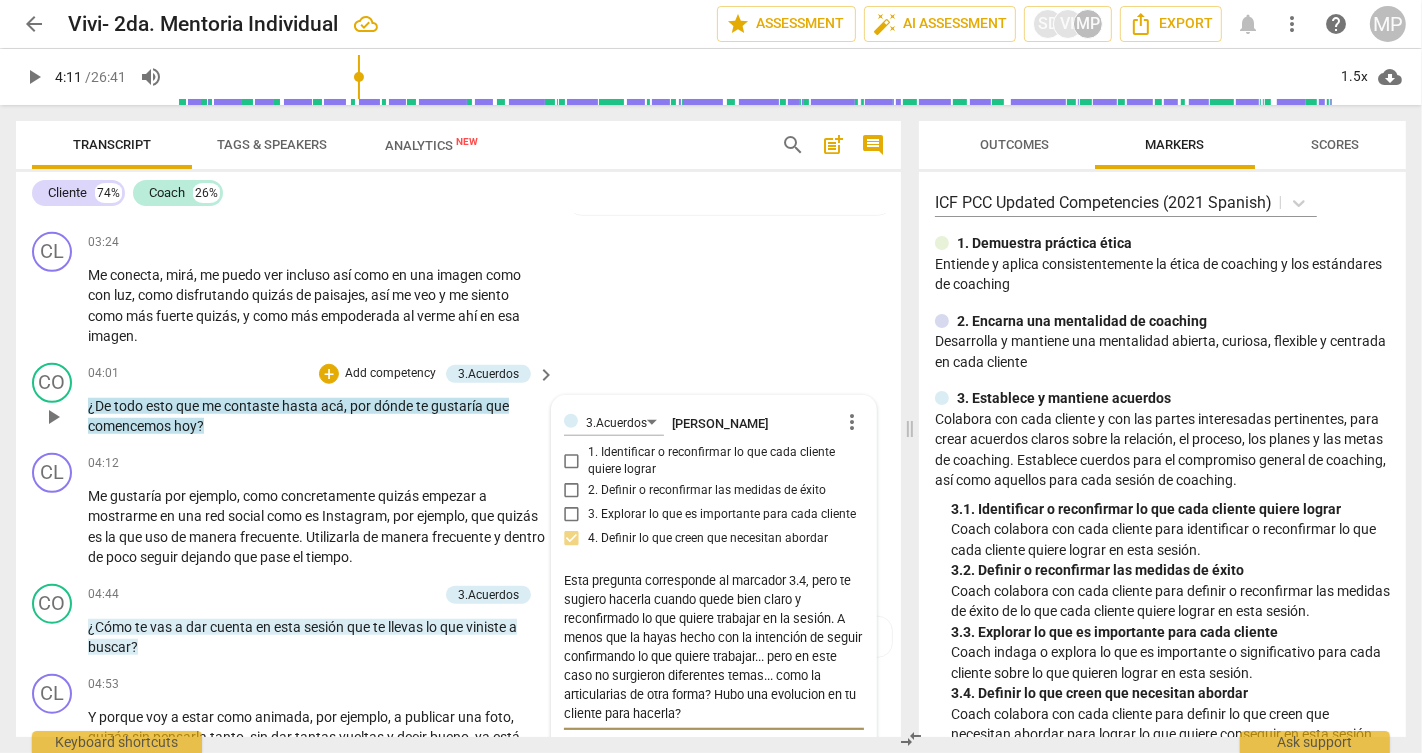 click on "Esta pregunta corresponde al marcador 3.4, pero te sugiero hacerla cuando quede bien claro y reconfirmado lo que quiere trabajar en la sesión. A menos que la hayas hecho con la intención de seguir confirmando lo que quiere trabajar... pero en este caso no surgieron diferentes temas... como la articularias de otra forma? Hubo una evolucion en tu cliente para hacerla?" at bounding box center (714, 647) 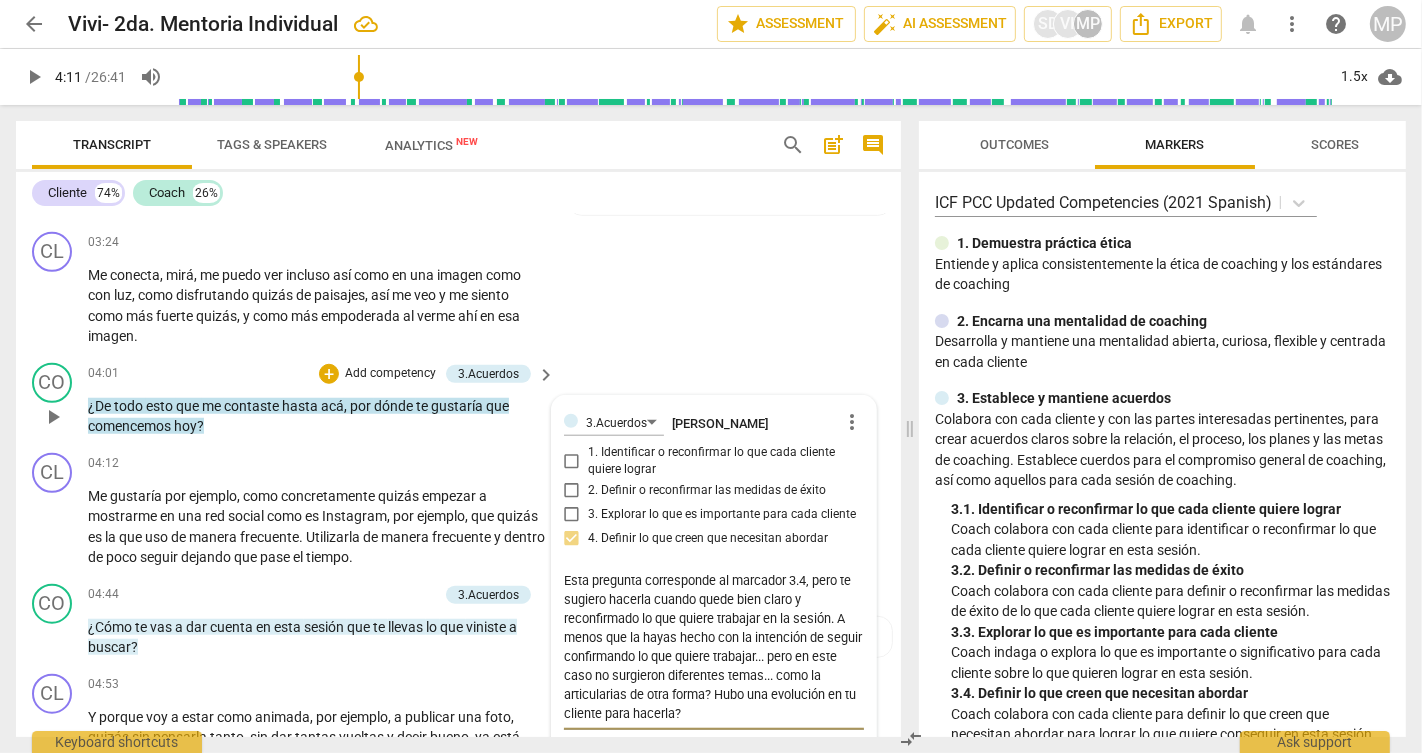 click on "Esta pregunta corresponde al marcador 3.4, pero te sugiero hacerla cuando quede bien claro y reconfirmado lo que quiere trabajar en la sesión. A menos que la hayas hecho con la intención de seguir confirmando lo que quiere trabajar... pero en este caso no surgieron diferentes temas... como la articularias de otra forma? Hubo una evolución en tu cliente para hacerla?" at bounding box center [714, 647] 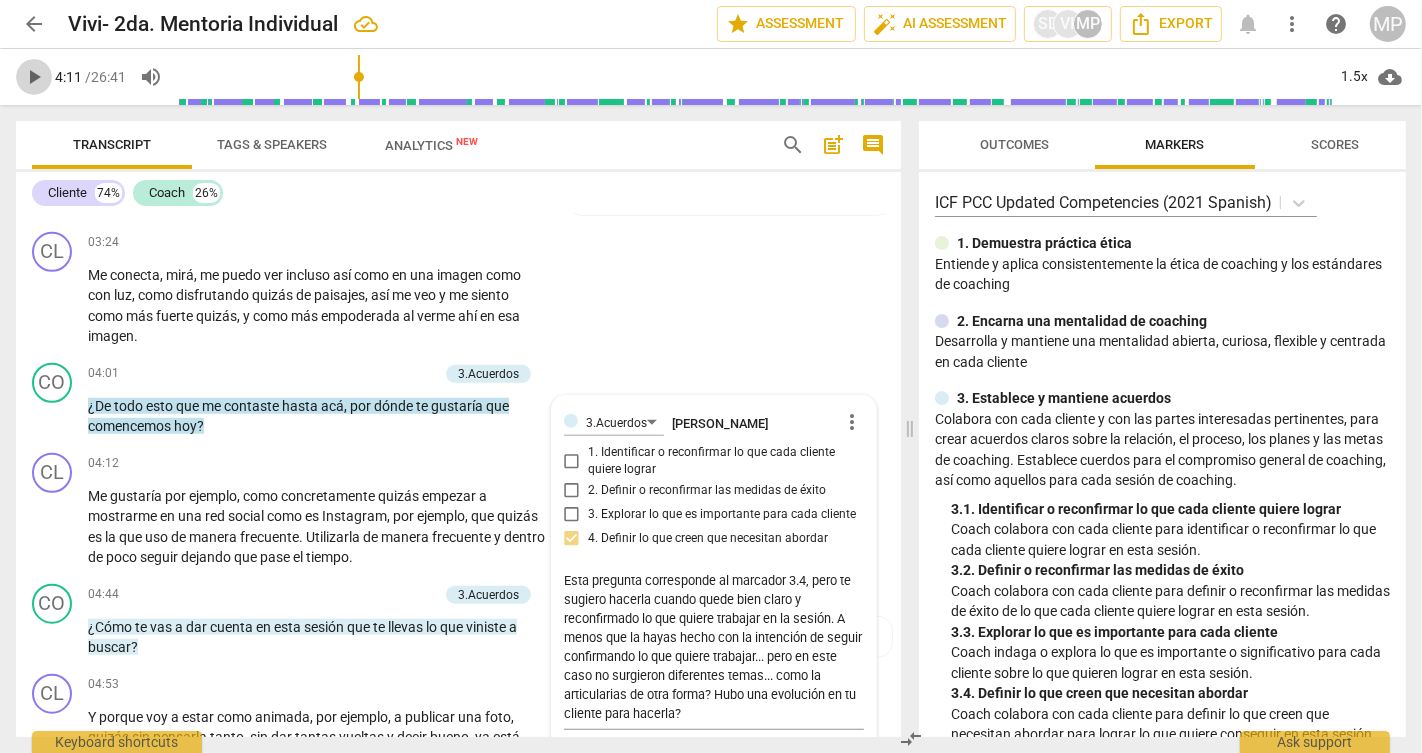 click on "play_arrow" at bounding box center (34, 77) 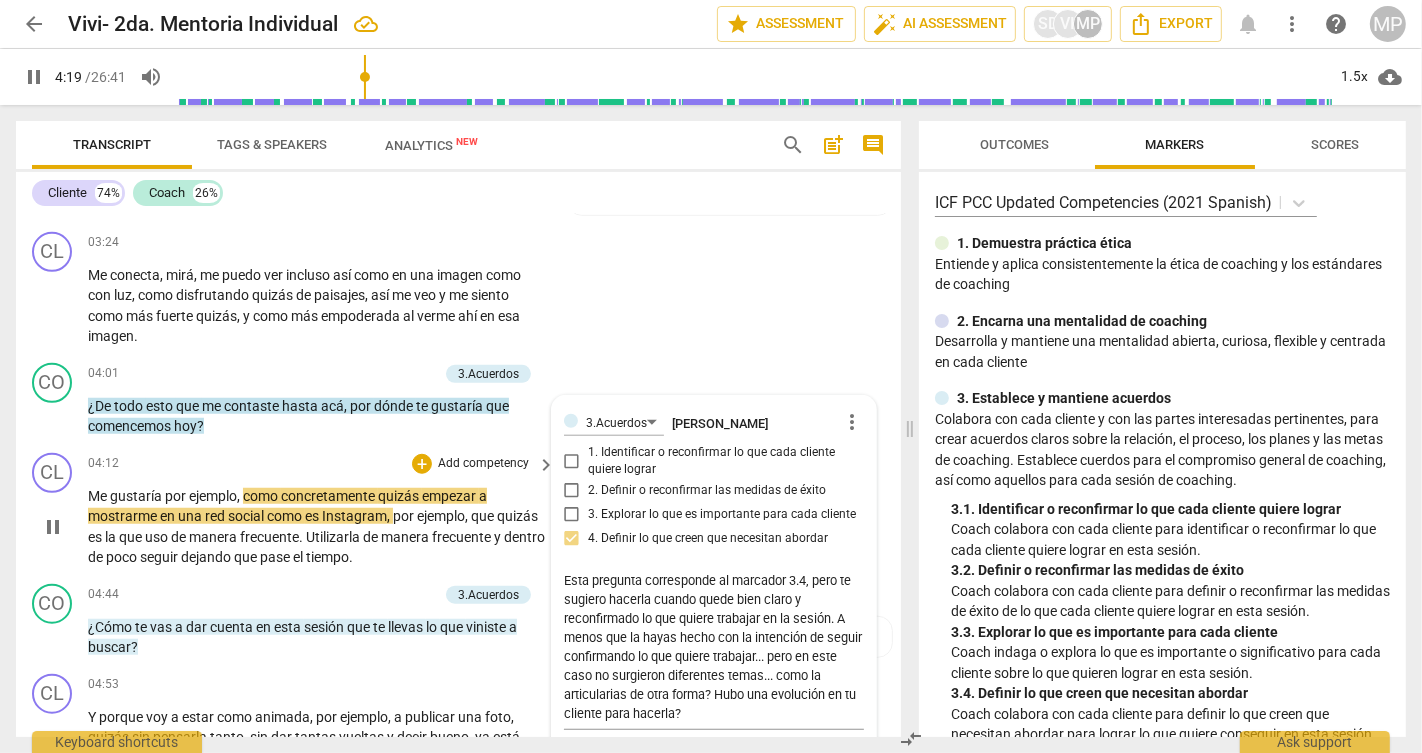 click on "Me   gustaría   por   ejemplo ,   como   concretamente   quizás   empezar   a   mostrarme   en   una   red   social   como   es   Instagram ,   por   ejemplo ,   que   quizás   es   la   que   uso   de   manera   frecuente .   Utilizarla   de   manera   frecuente   y   dentro   de   poco   seguir   dejando   que   pase   el   tiempo ." at bounding box center (316, 527) 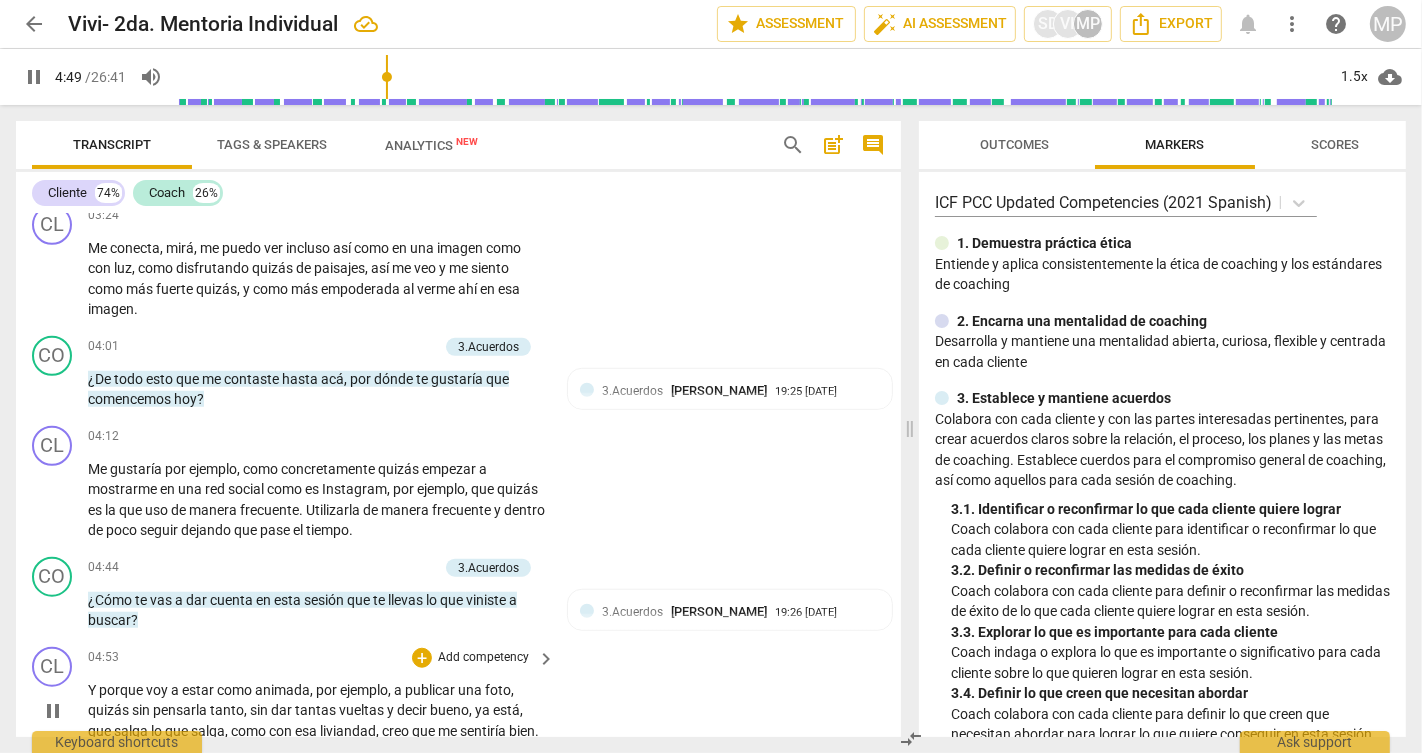 scroll, scrollTop: 1395, scrollLeft: 0, axis: vertical 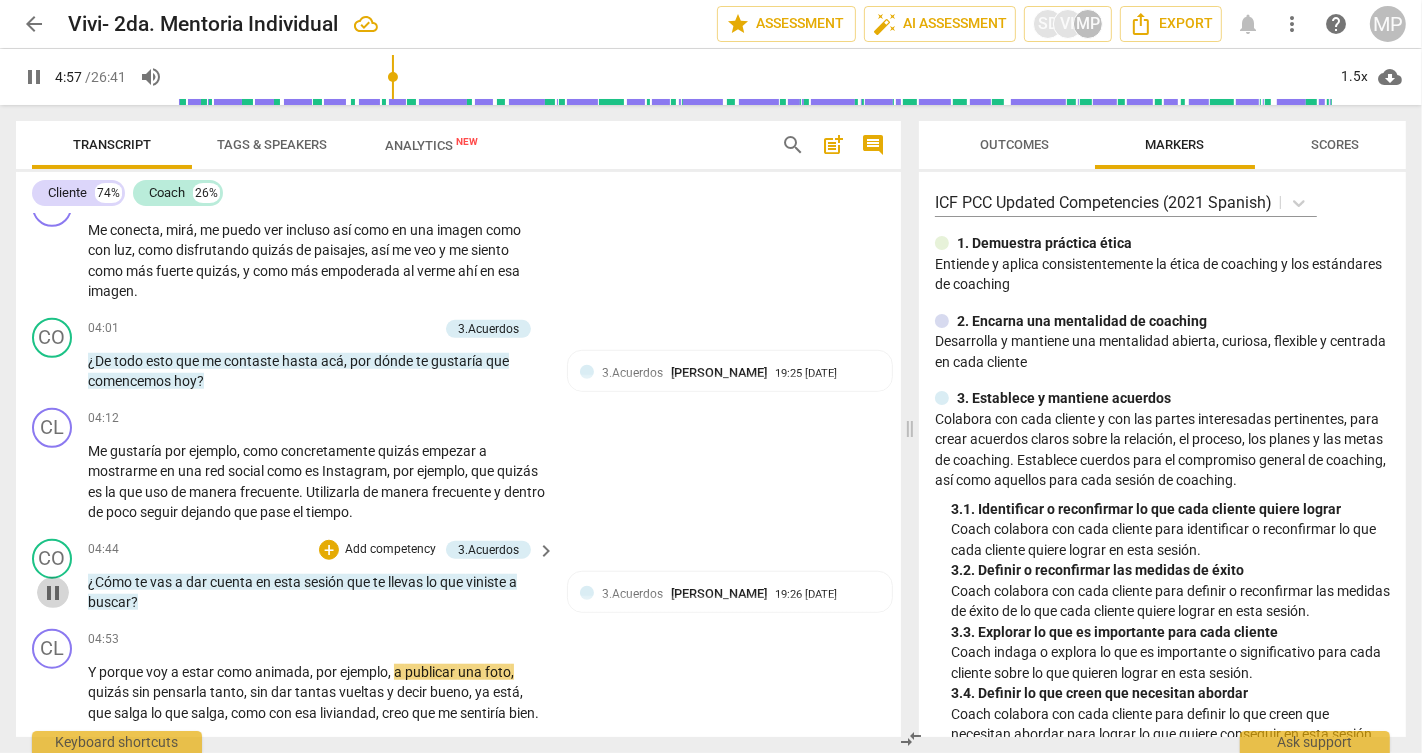 click on "pause" at bounding box center [53, 593] 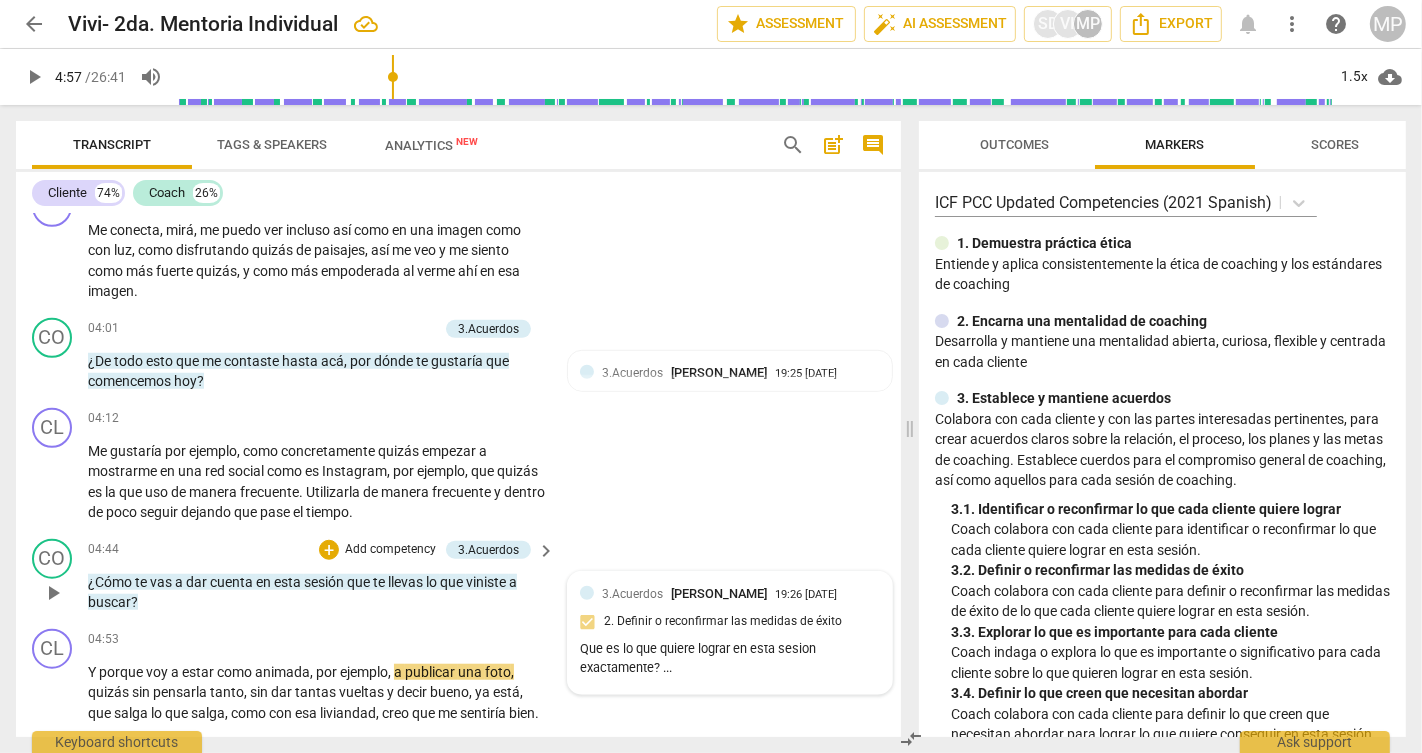 click on "Que es lo que quiere lograr en esta sesion exactamente? ..." at bounding box center (730, 659) 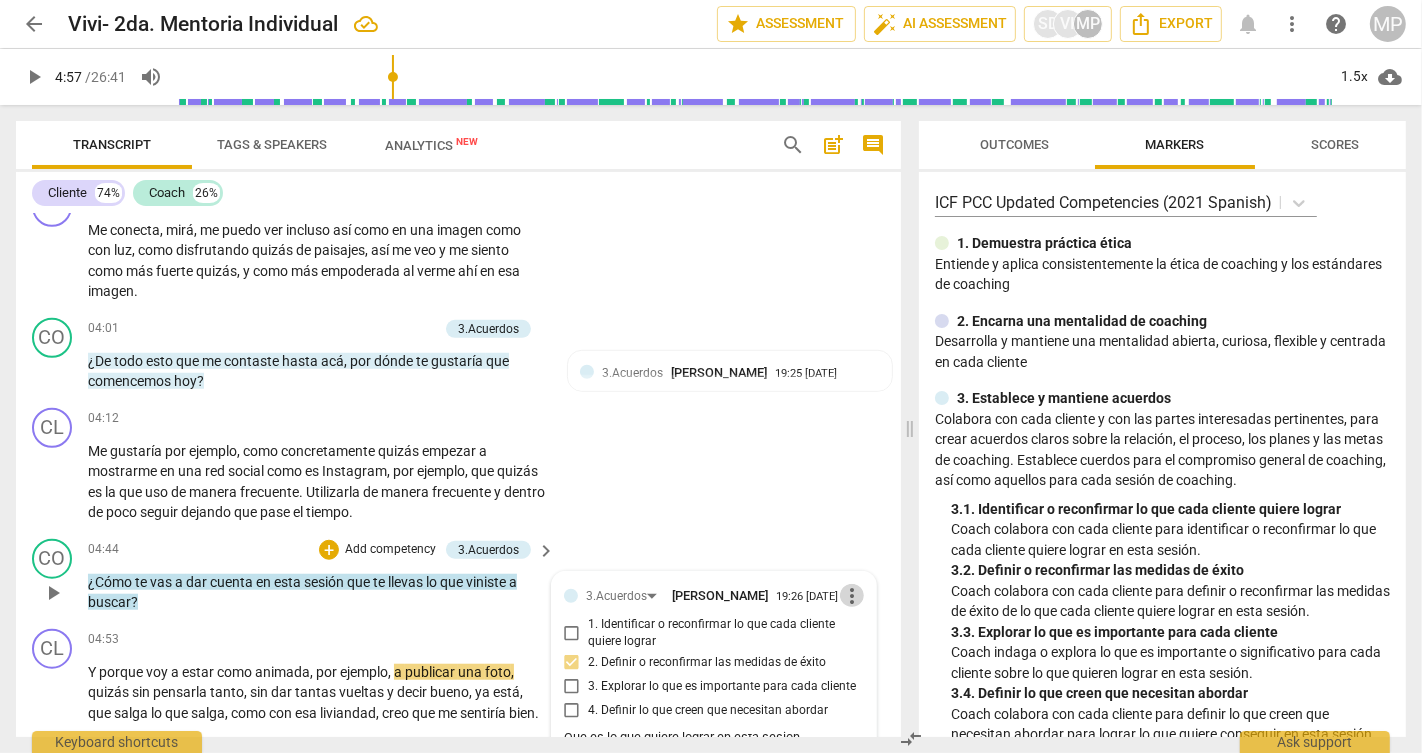 click on "more_vert" at bounding box center [852, 596] 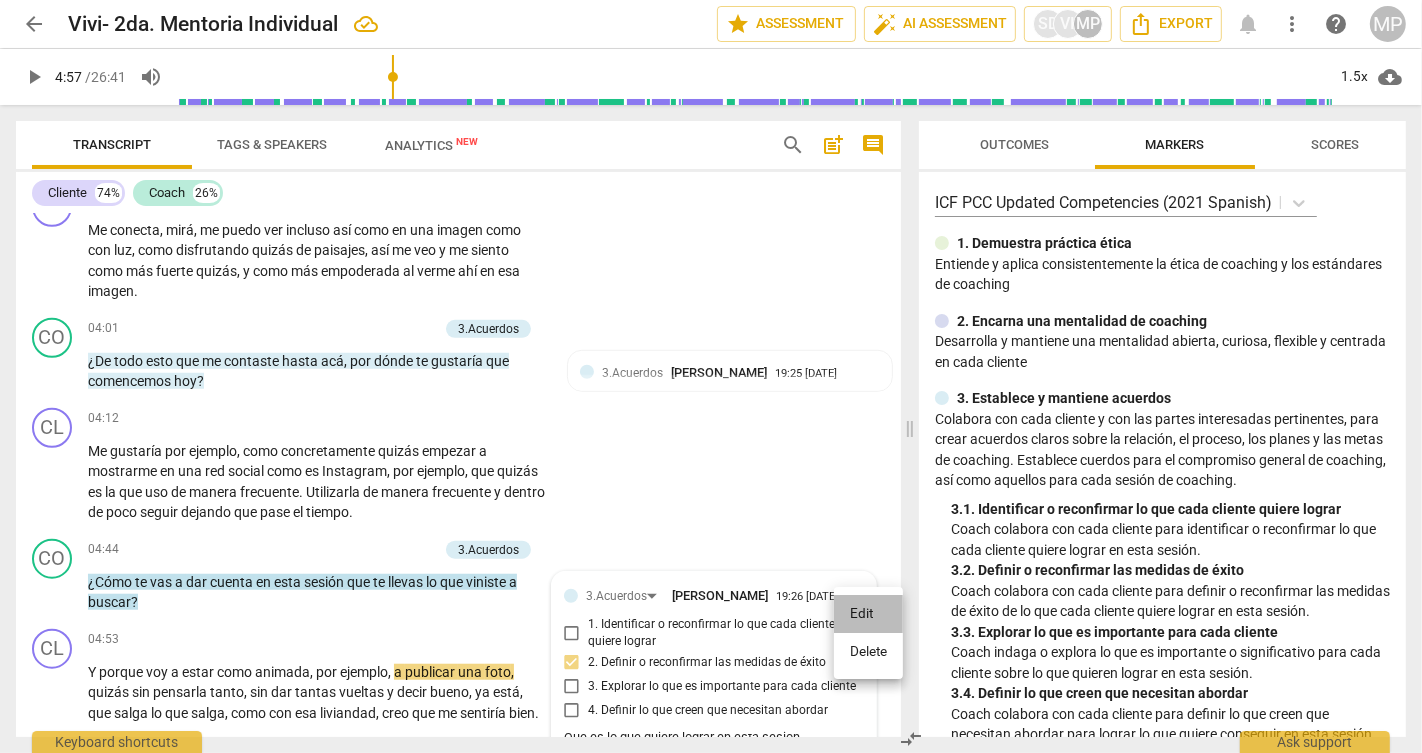 click on "Edit" at bounding box center [868, 614] 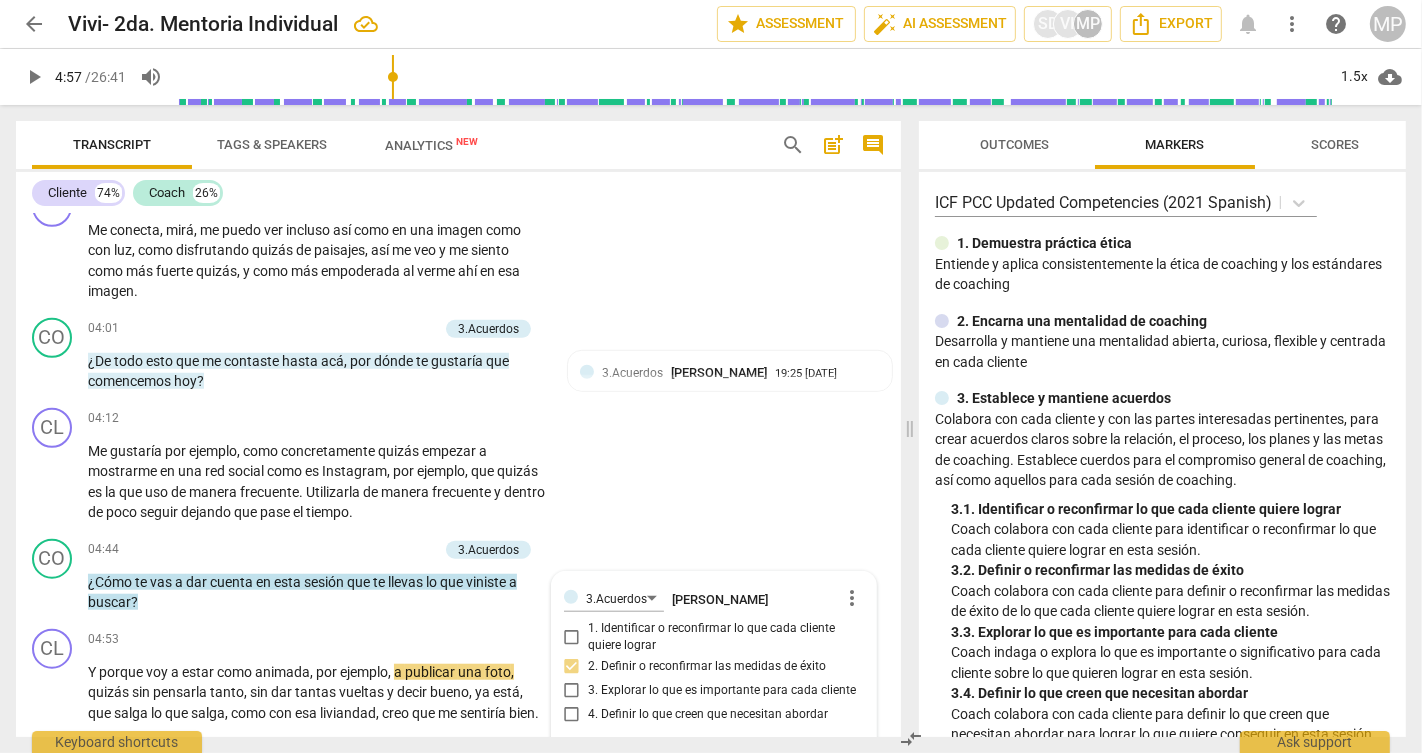 scroll, scrollTop: 1690, scrollLeft: 0, axis: vertical 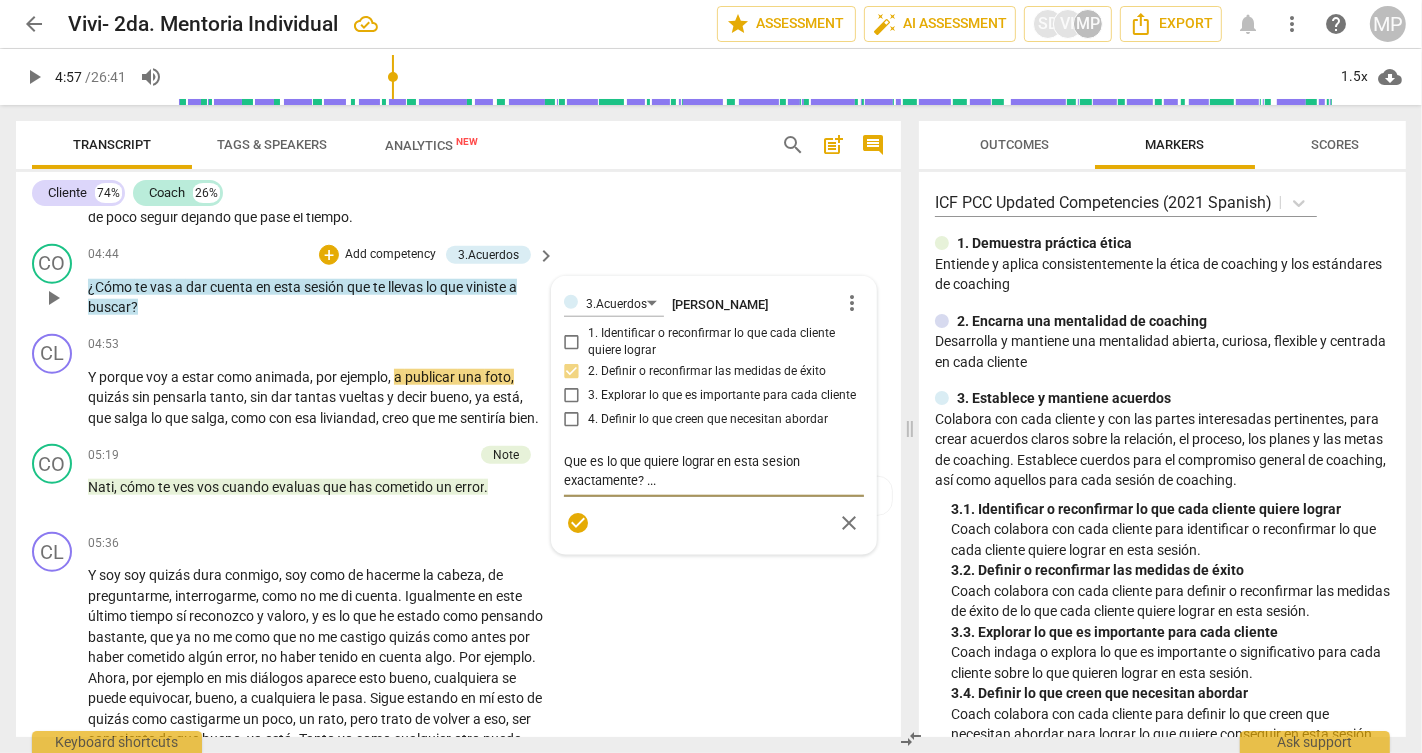 click on "Que es lo que quiere lograr en esta sesion exactamente? ..." at bounding box center [714, 471] 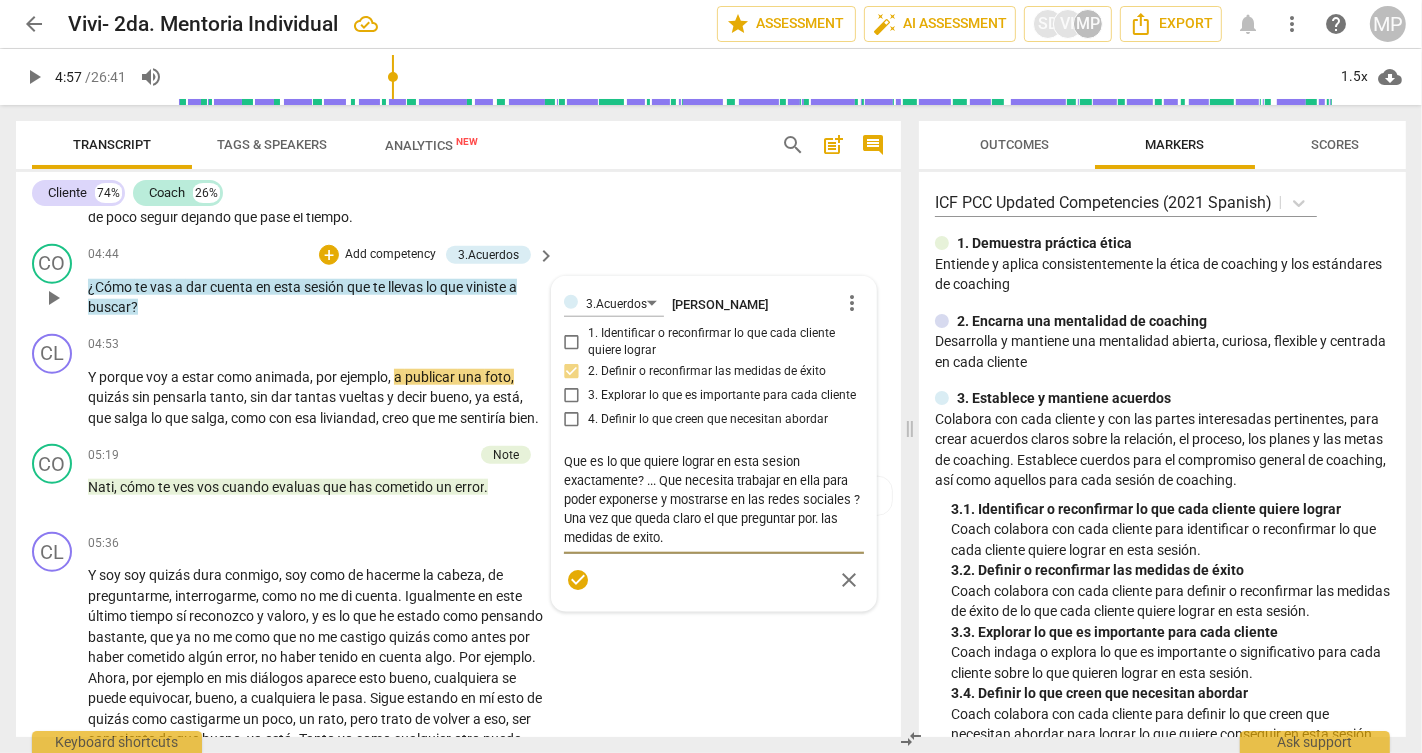 click on "3.Acuerdos [PERSON_NAME] more_vert 1. Identificar o reconfirmar lo que cada cliente quiere lograr  2. Definir o reconfirmar las medidas de éxito  3. Explorar lo que es importante para cada cliente  4. Definir lo que creen que necesitan abordar  Que es lo que quiere lograr en esta sesion exactamente? ... Que necesita trabajar en ella para poder exponerse y mostrarse en las redes sociales ? Una vez que queda claro el que preguntar por. las medidas de exito.  Que es lo que quiere lograr en esta sesion exactamente? ... Que necesita trabajar en ella para poder exponerse y mostrarse en las redes sociales ? Una vez que queda claro el que preguntar por. las medidas de exito.  check_circle close" at bounding box center (714, 444) 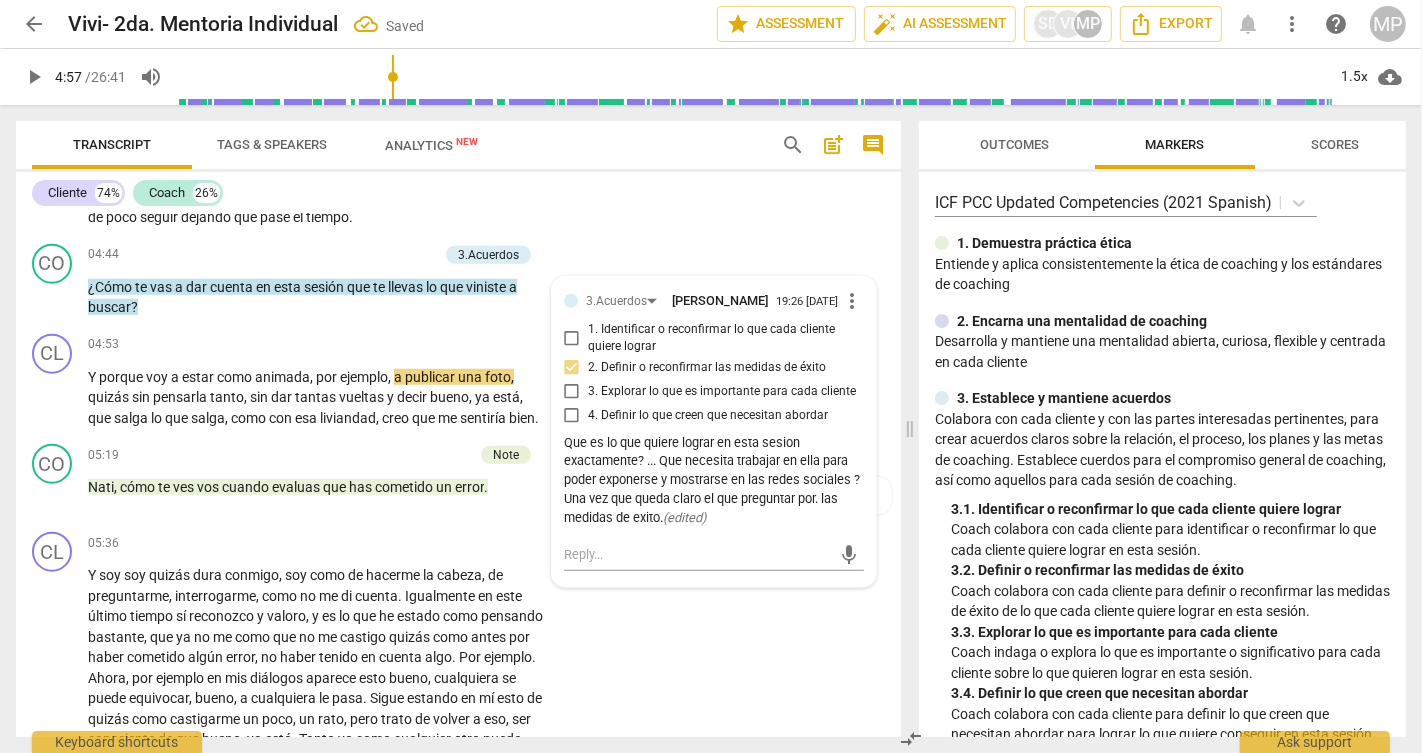 click on "play_arrow" at bounding box center [34, 77] 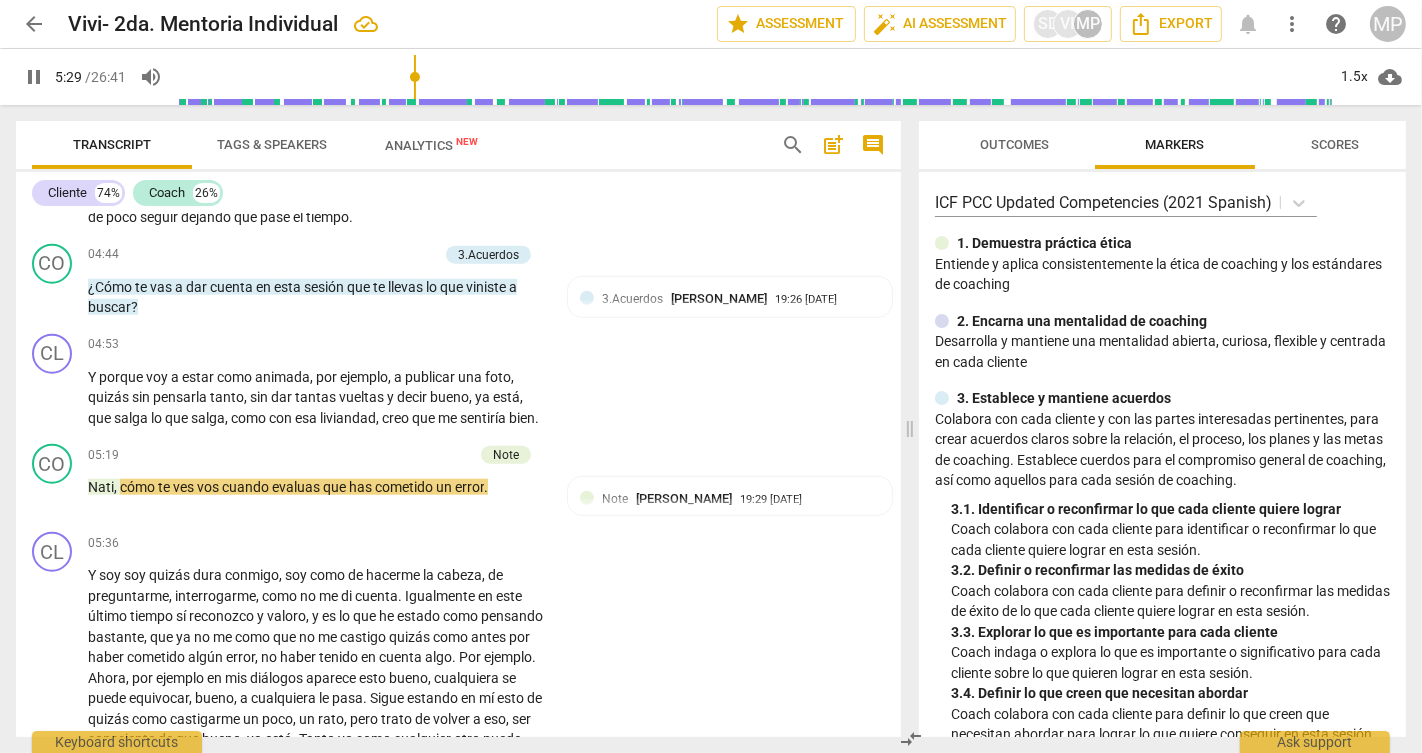 click on "pause" at bounding box center (34, 77) 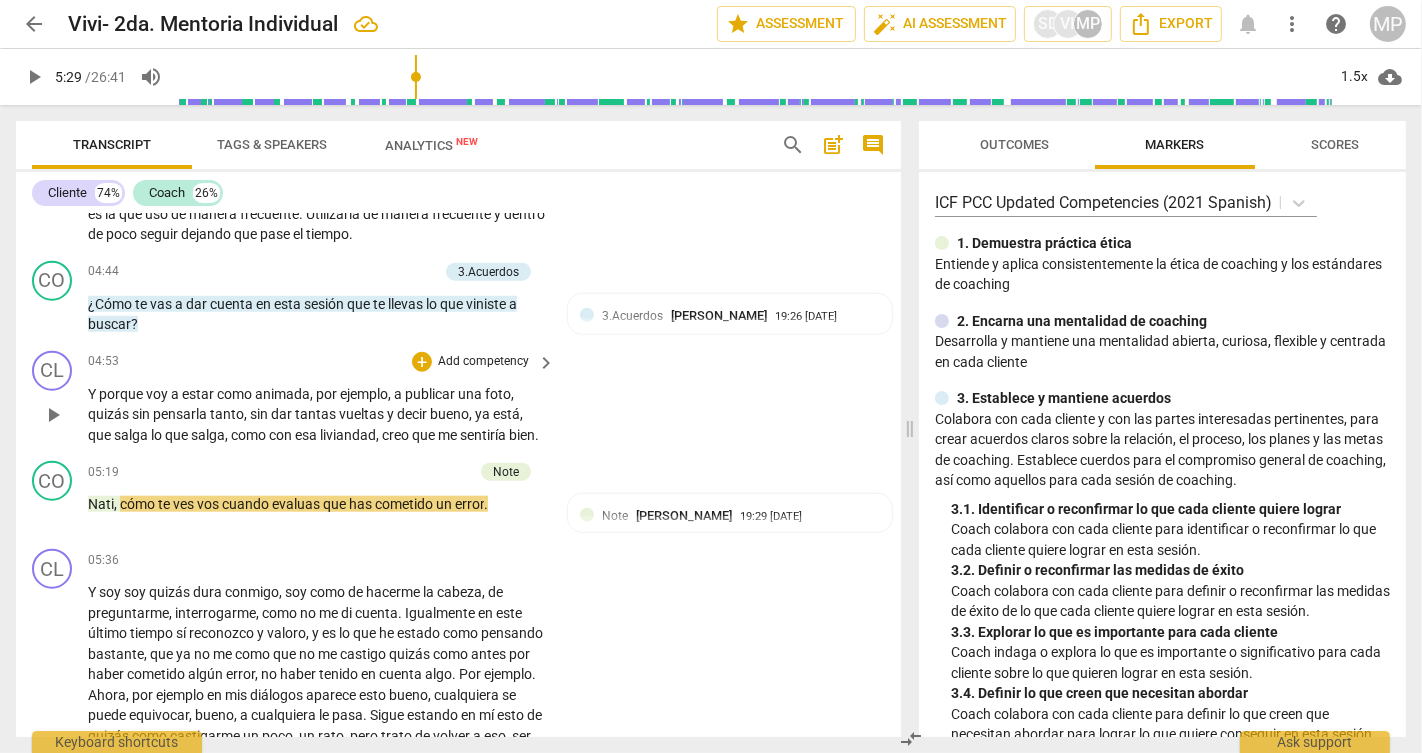 scroll, scrollTop: 1668, scrollLeft: 0, axis: vertical 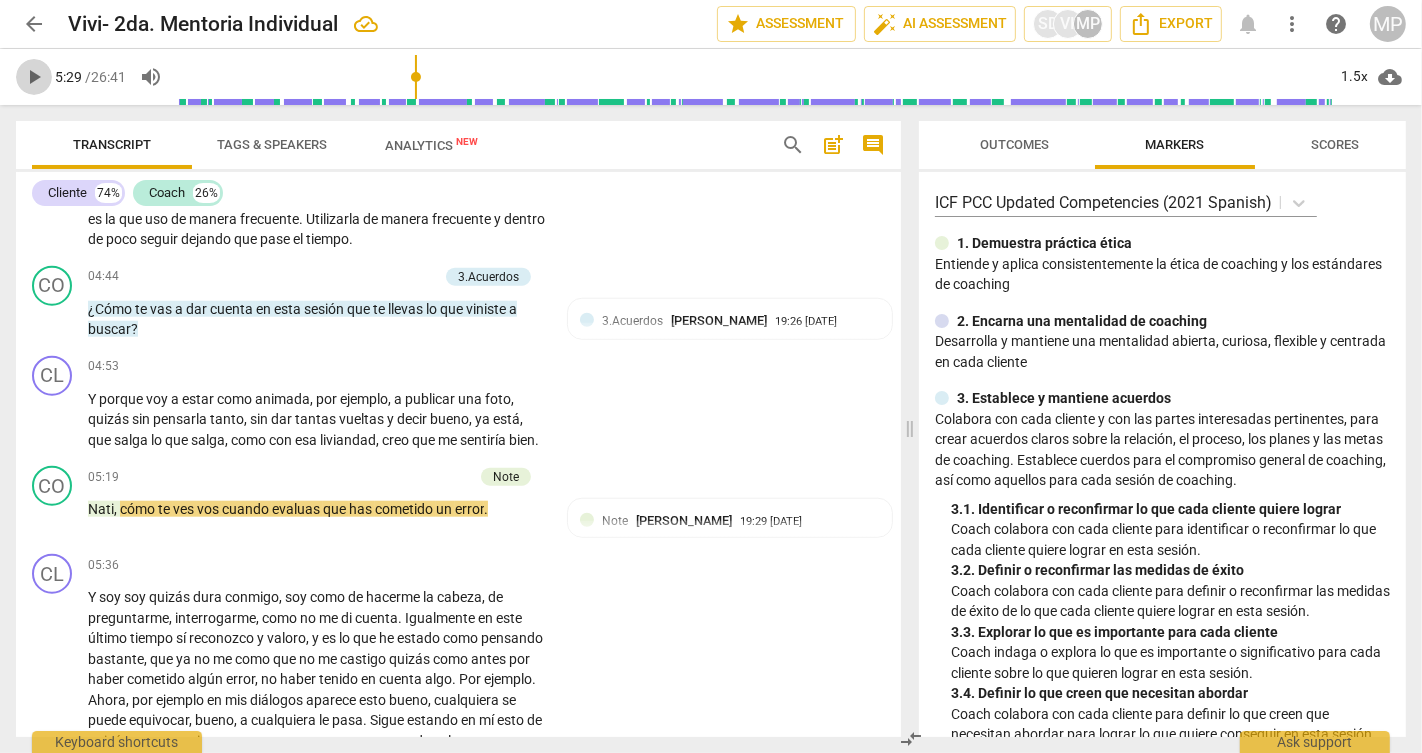 click on "play_arrow" at bounding box center (34, 77) 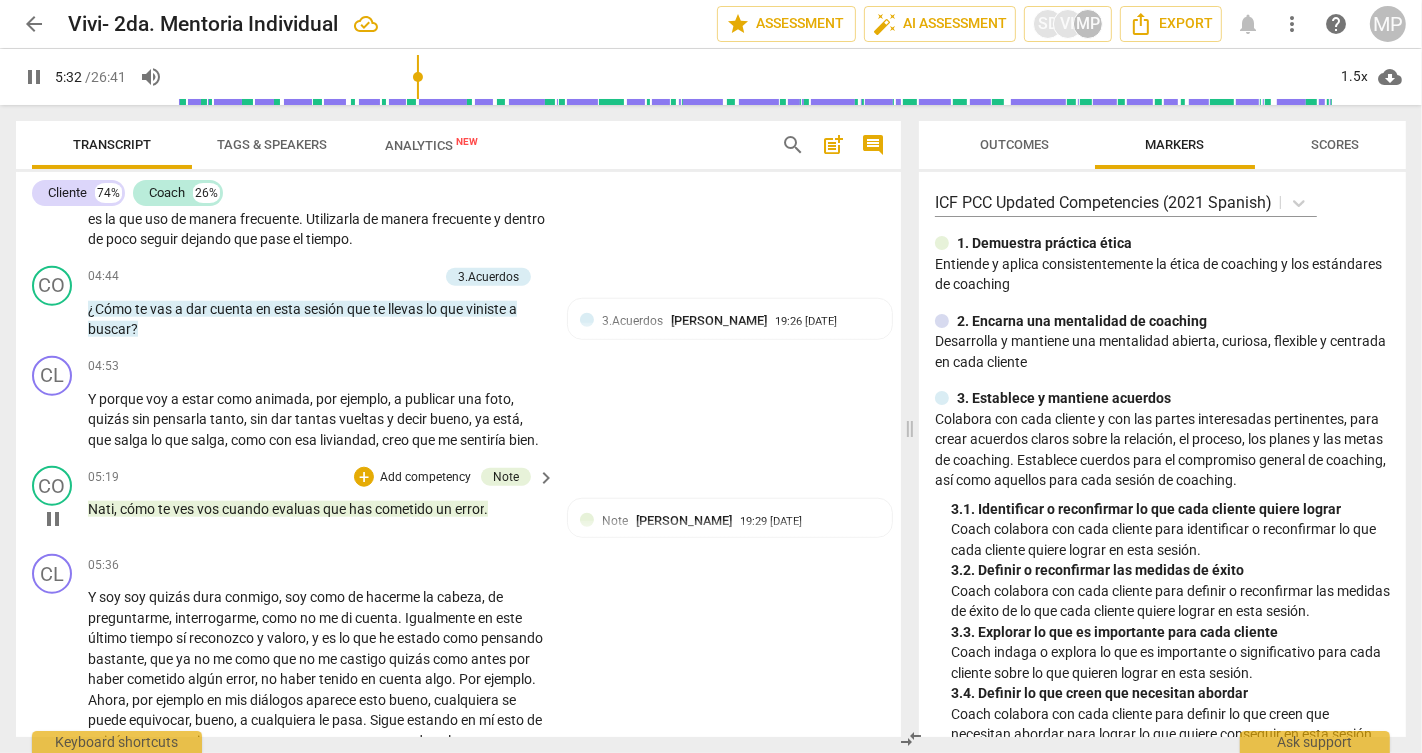 click on "pause" at bounding box center (53, 519) 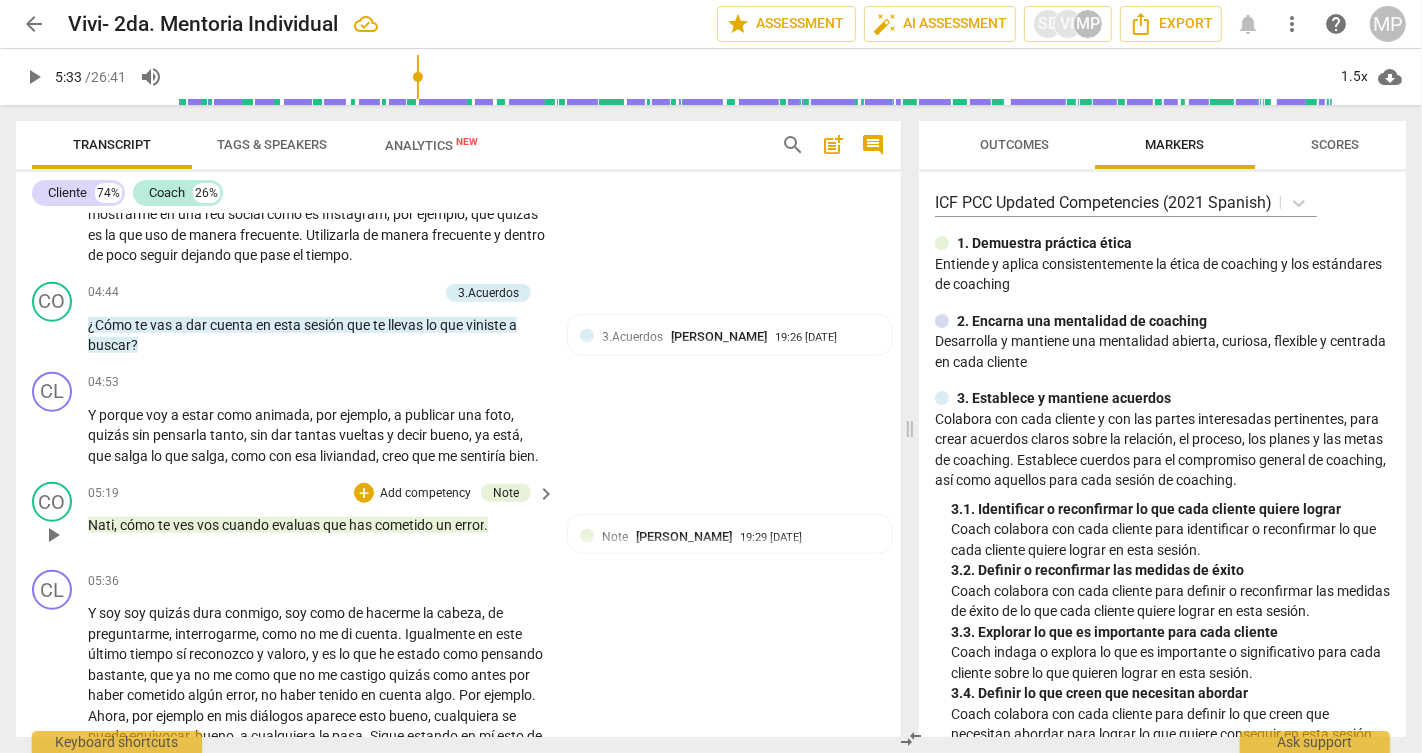 scroll, scrollTop: 1659, scrollLeft: 0, axis: vertical 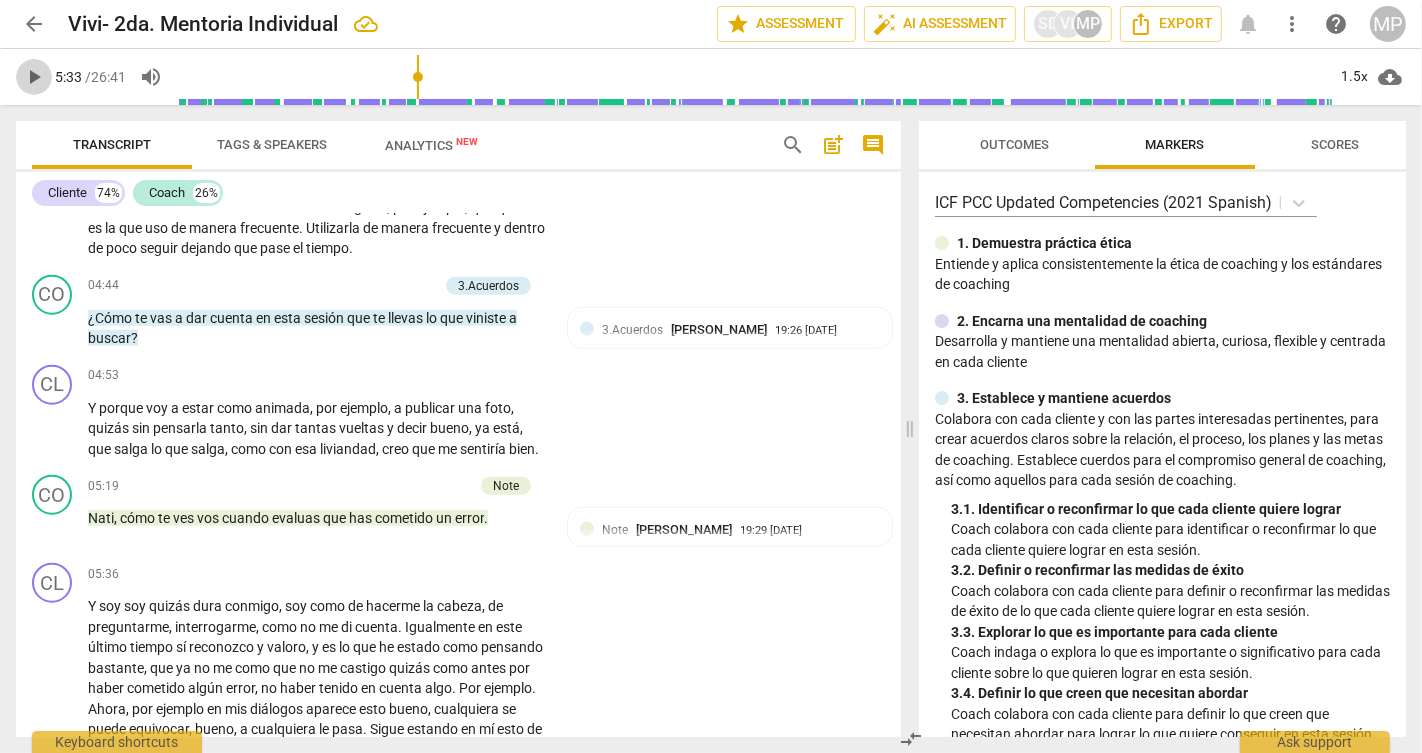 click on "play_arrow" at bounding box center (34, 77) 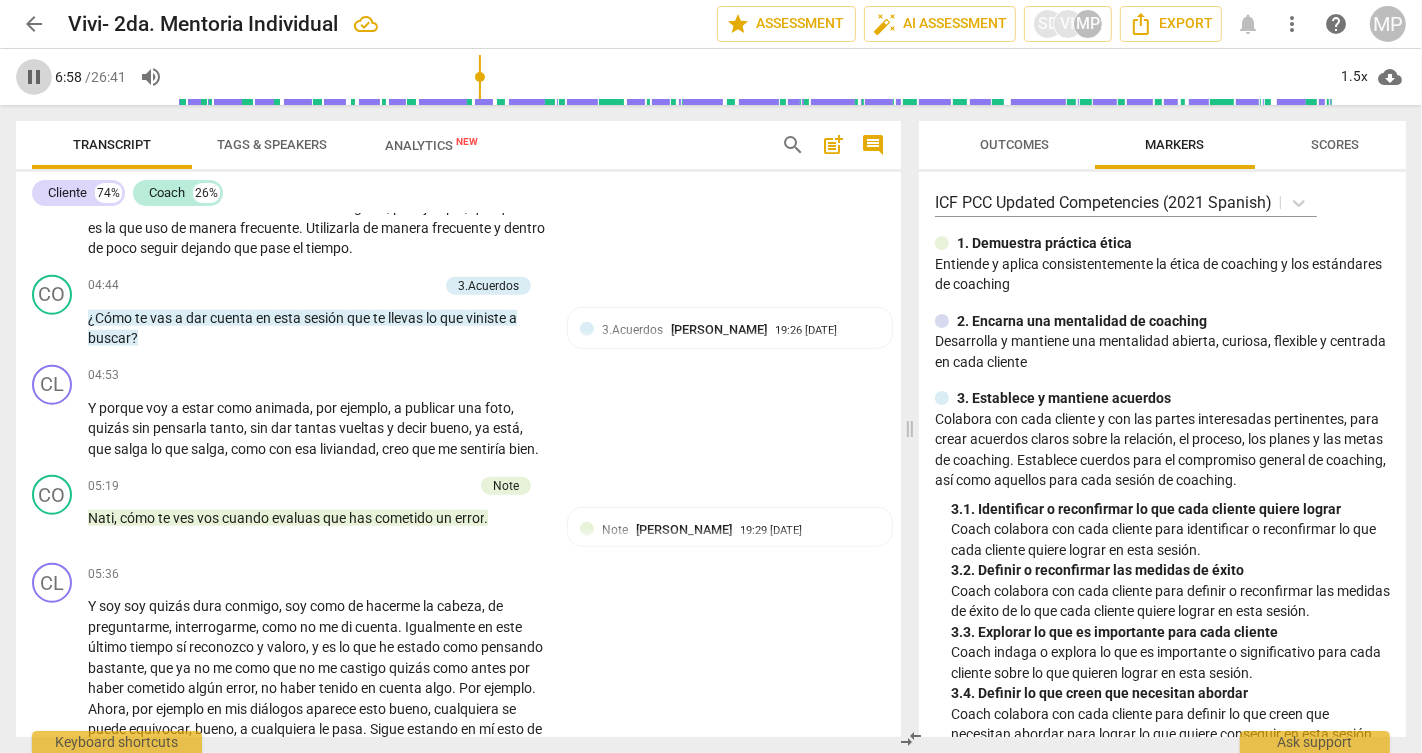 click on "pause" at bounding box center (34, 77) 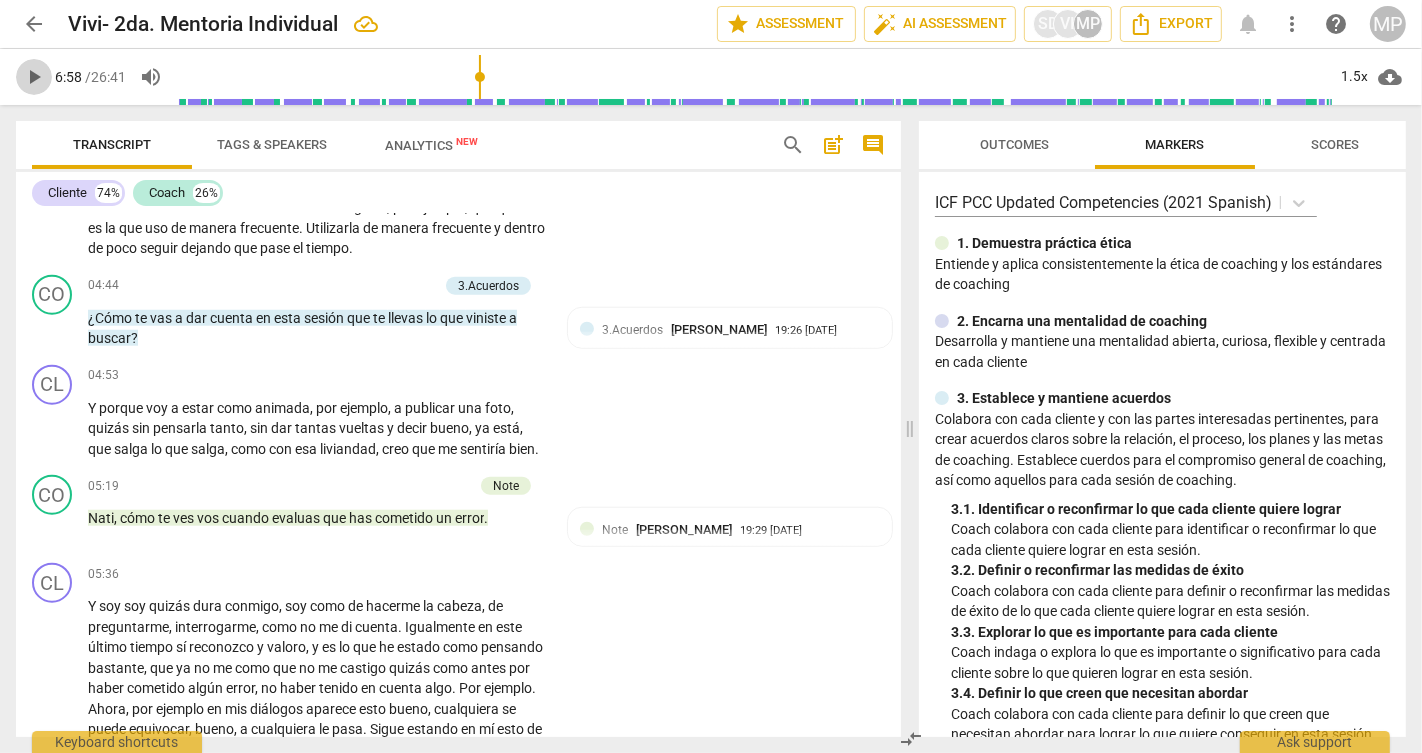 click on "play_arrow" at bounding box center (34, 77) 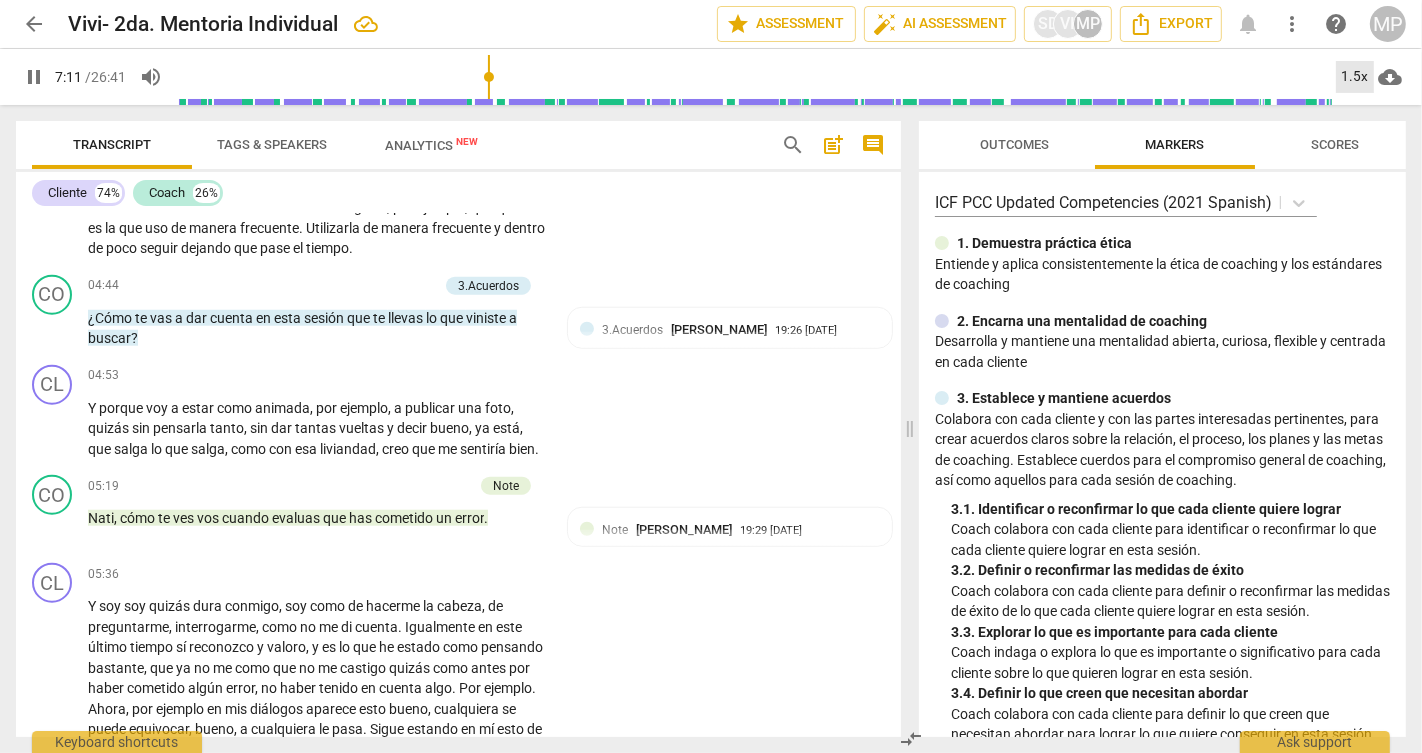 click on "1.5x" at bounding box center (1355, 77) 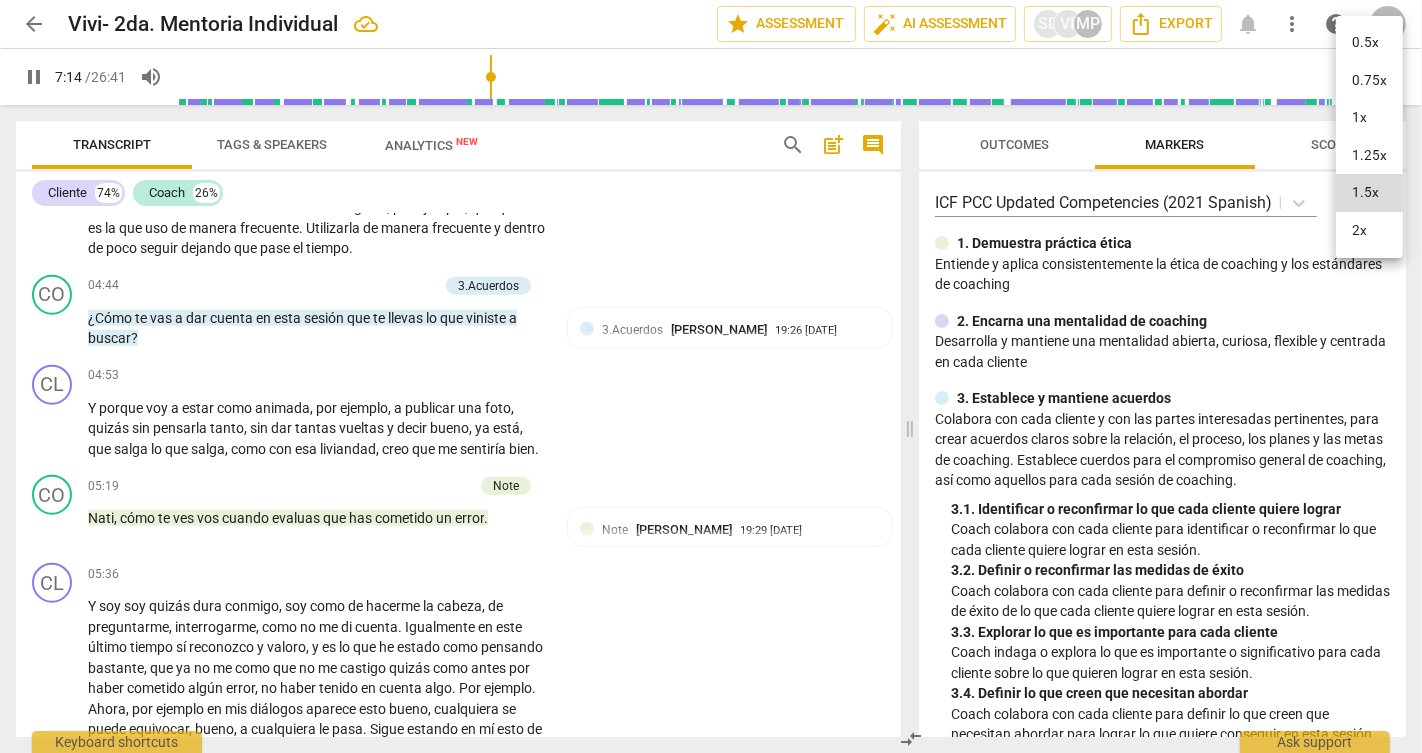 click on "2x" at bounding box center (1369, 231) 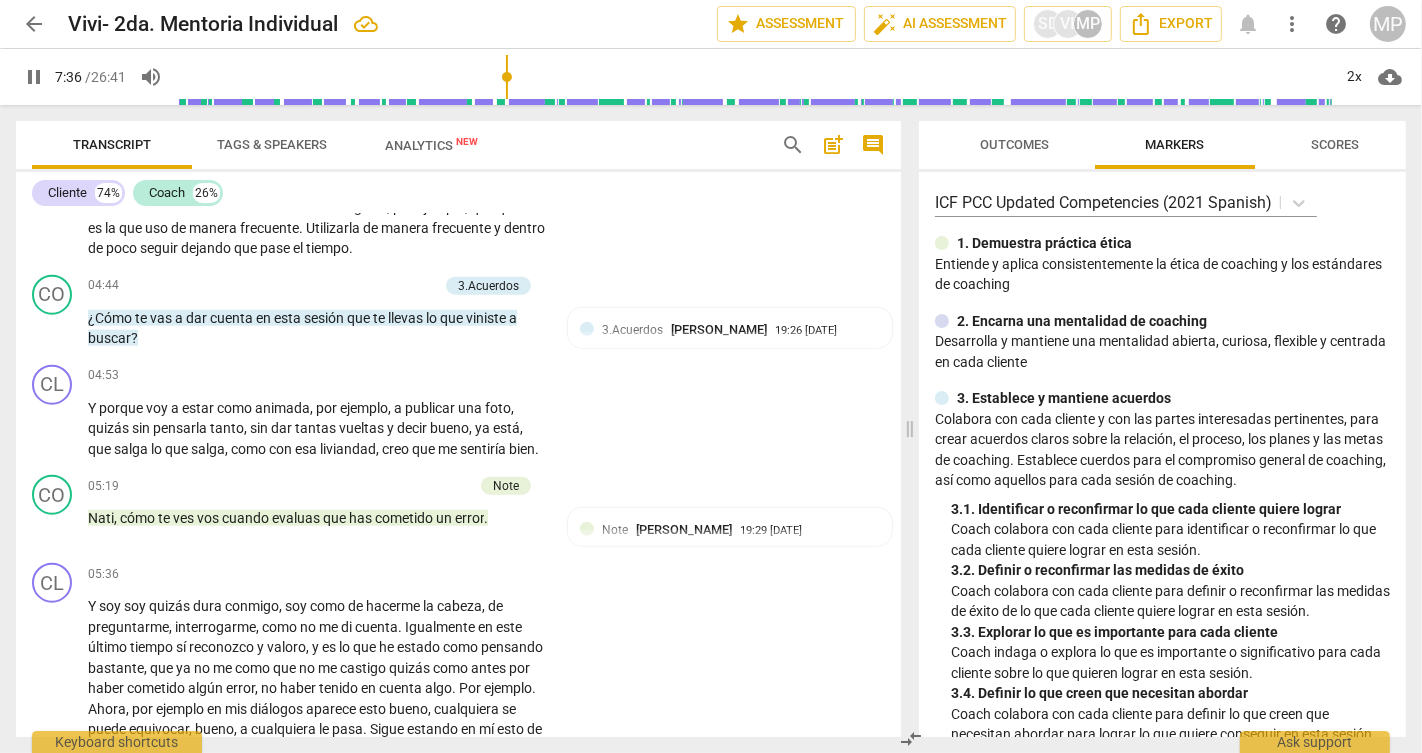 click on "pause" at bounding box center [34, 77] 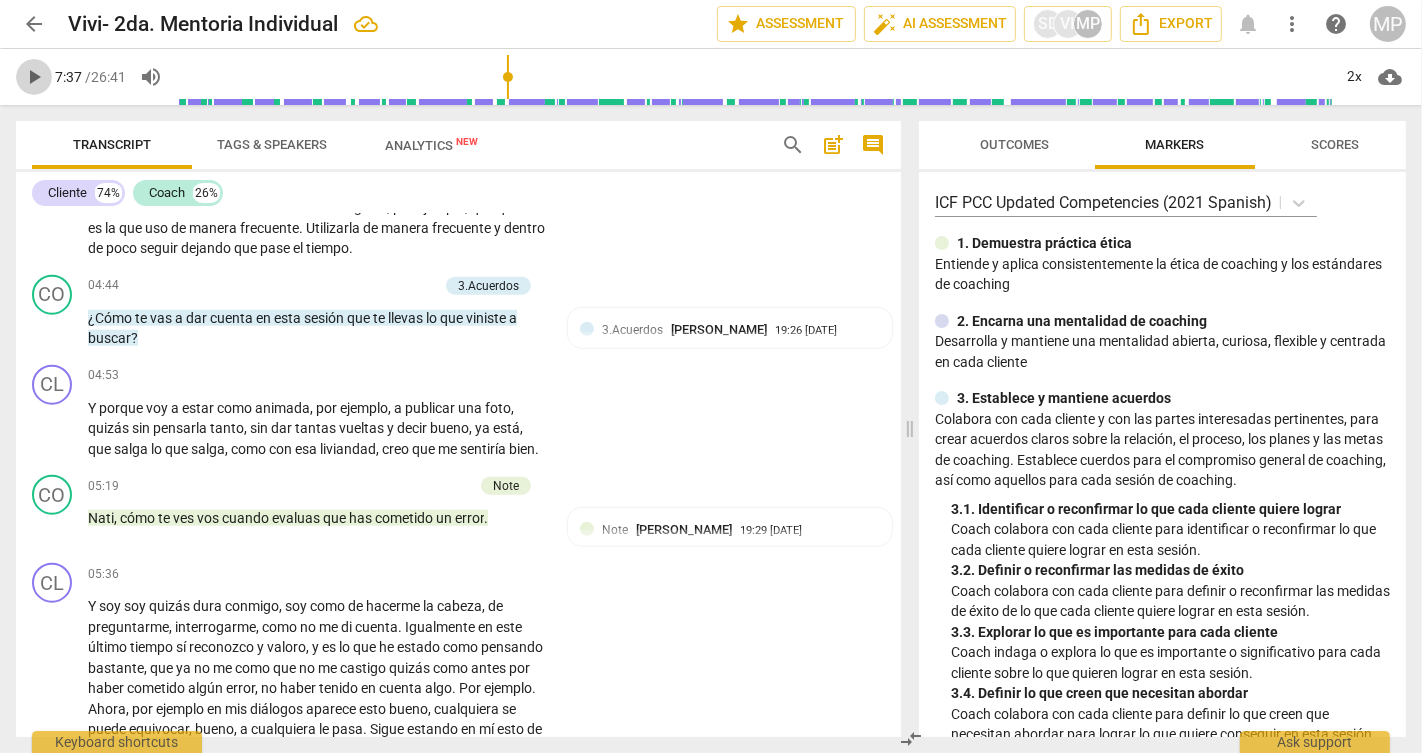 click on "play_arrow" at bounding box center [34, 77] 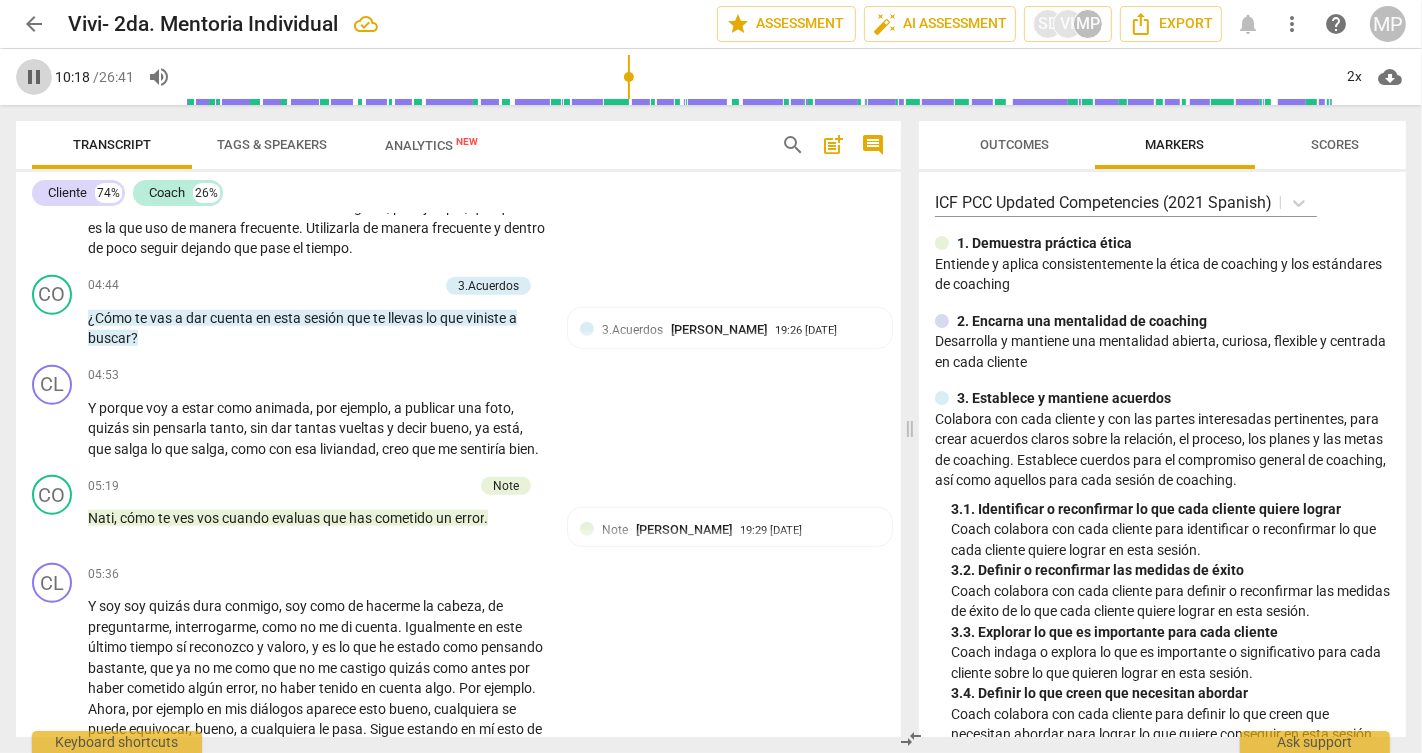 click on "pause" at bounding box center (34, 77) 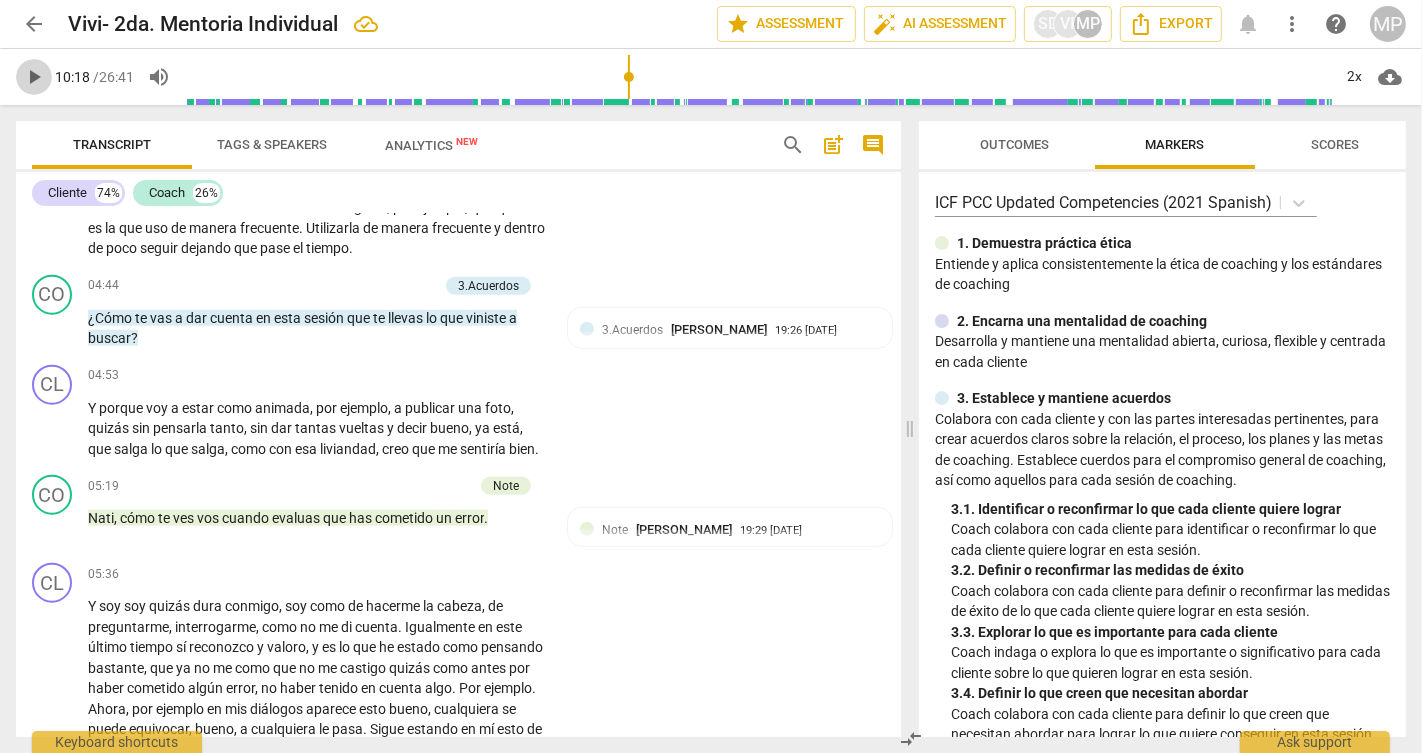 click on "play_arrow" at bounding box center (34, 77) 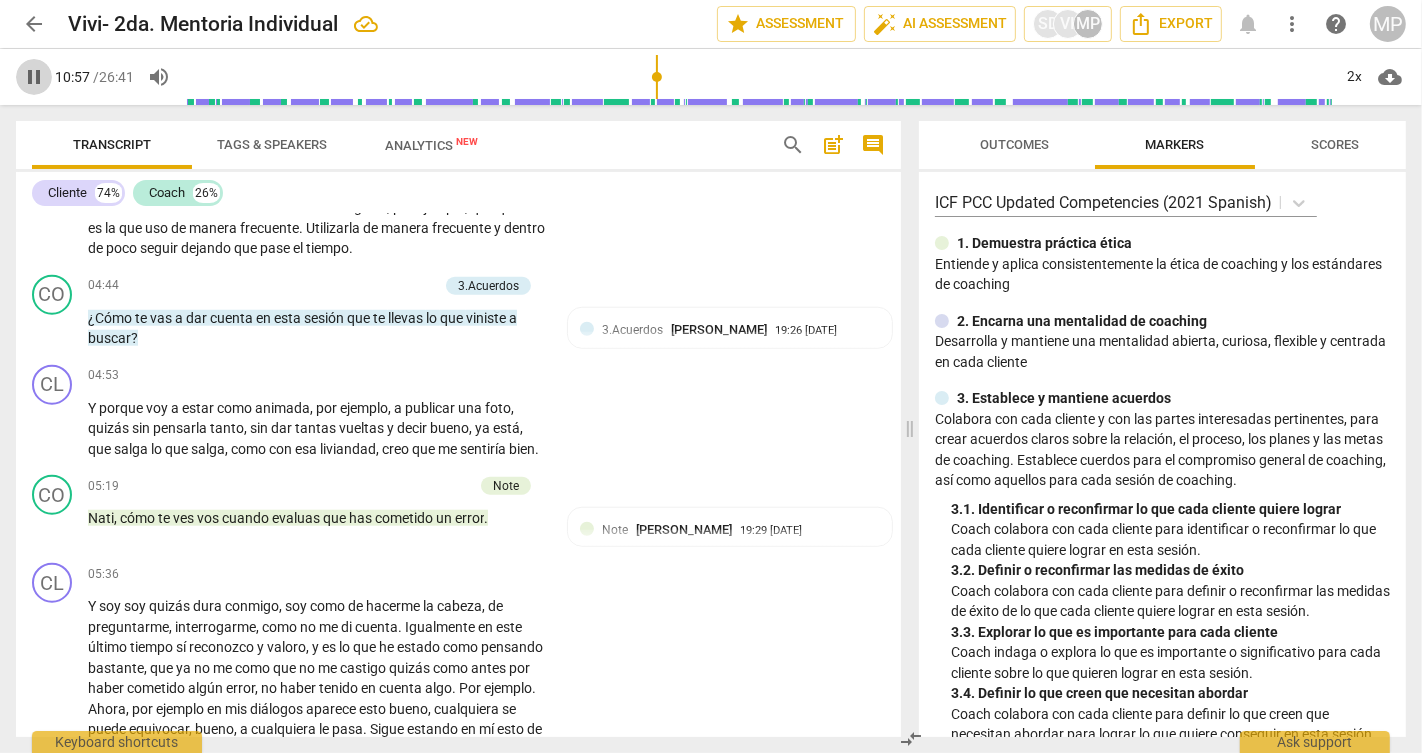 click on "pause" at bounding box center (34, 77) 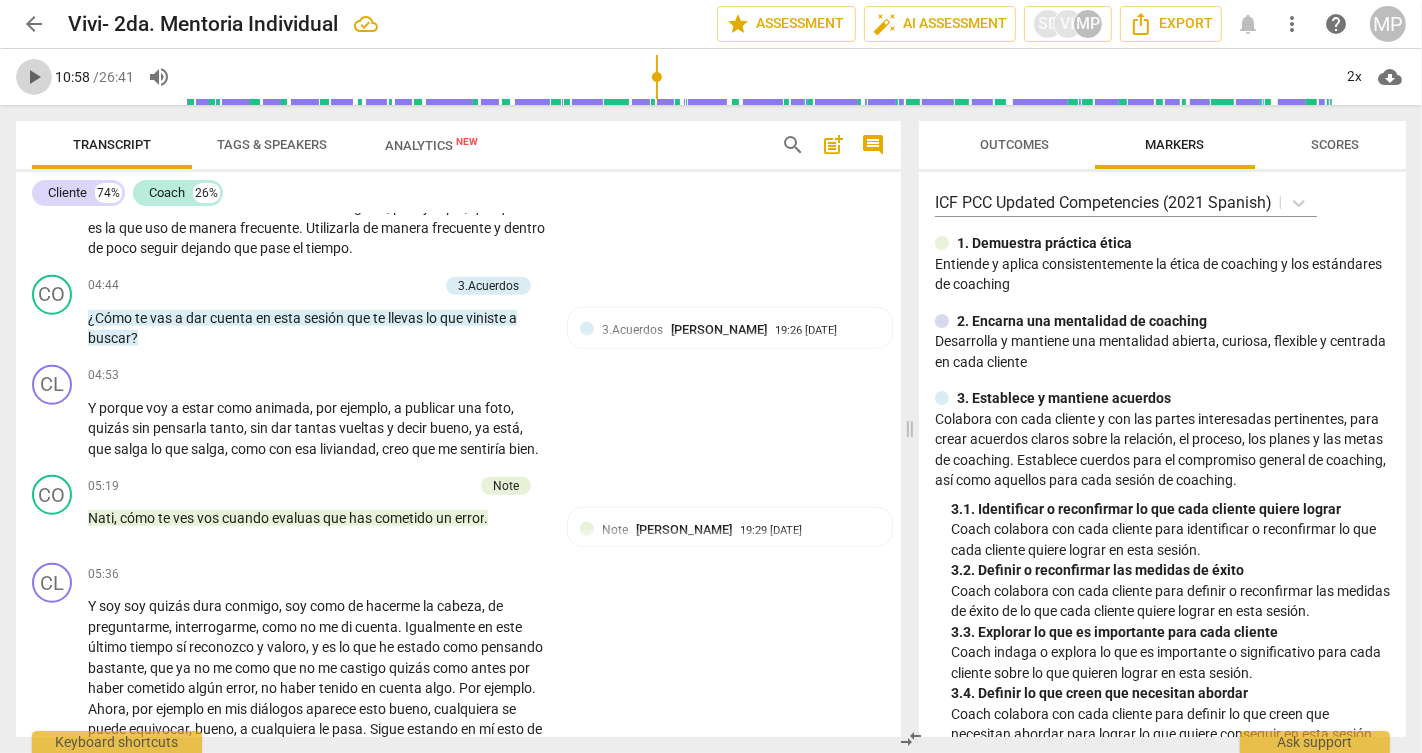 click on "play_arrow" at bounding box center [34, 77] 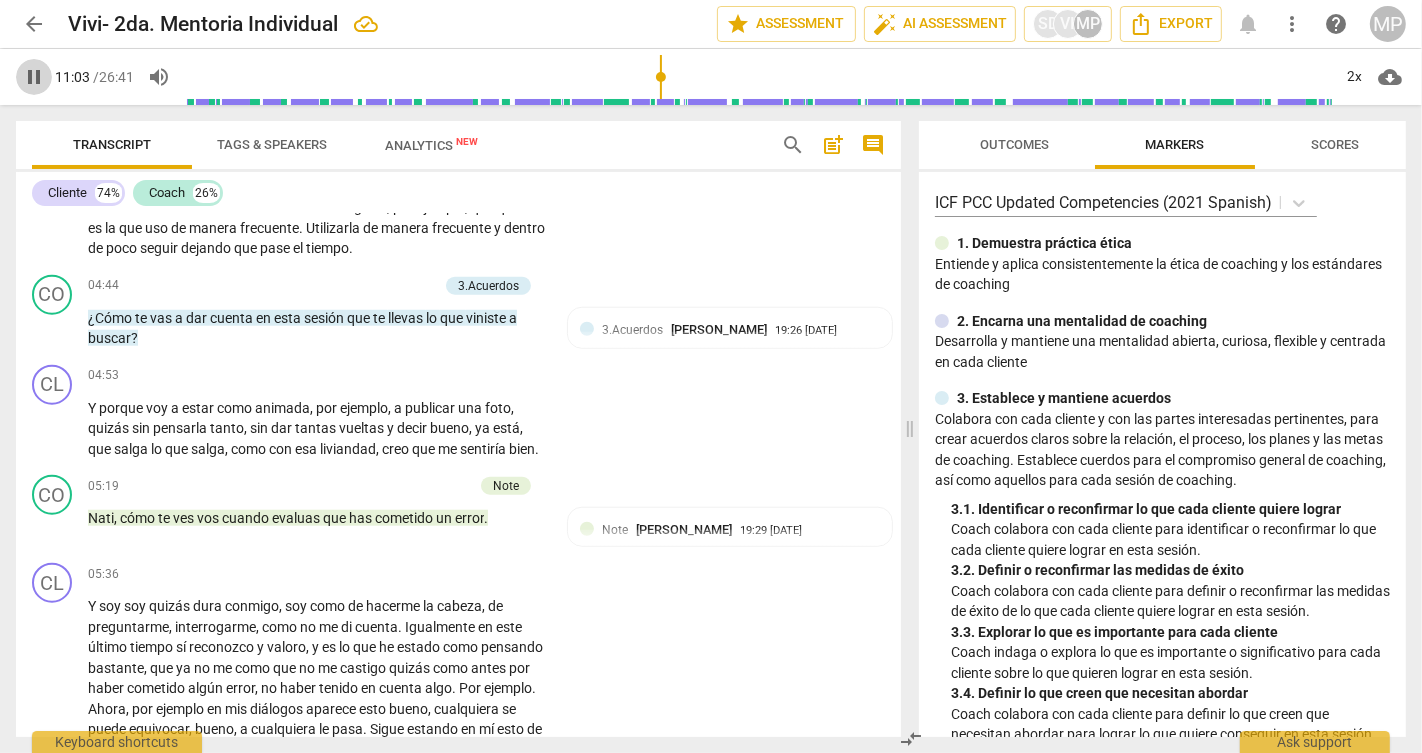 click on "pause" at bounding box center (34, 77) 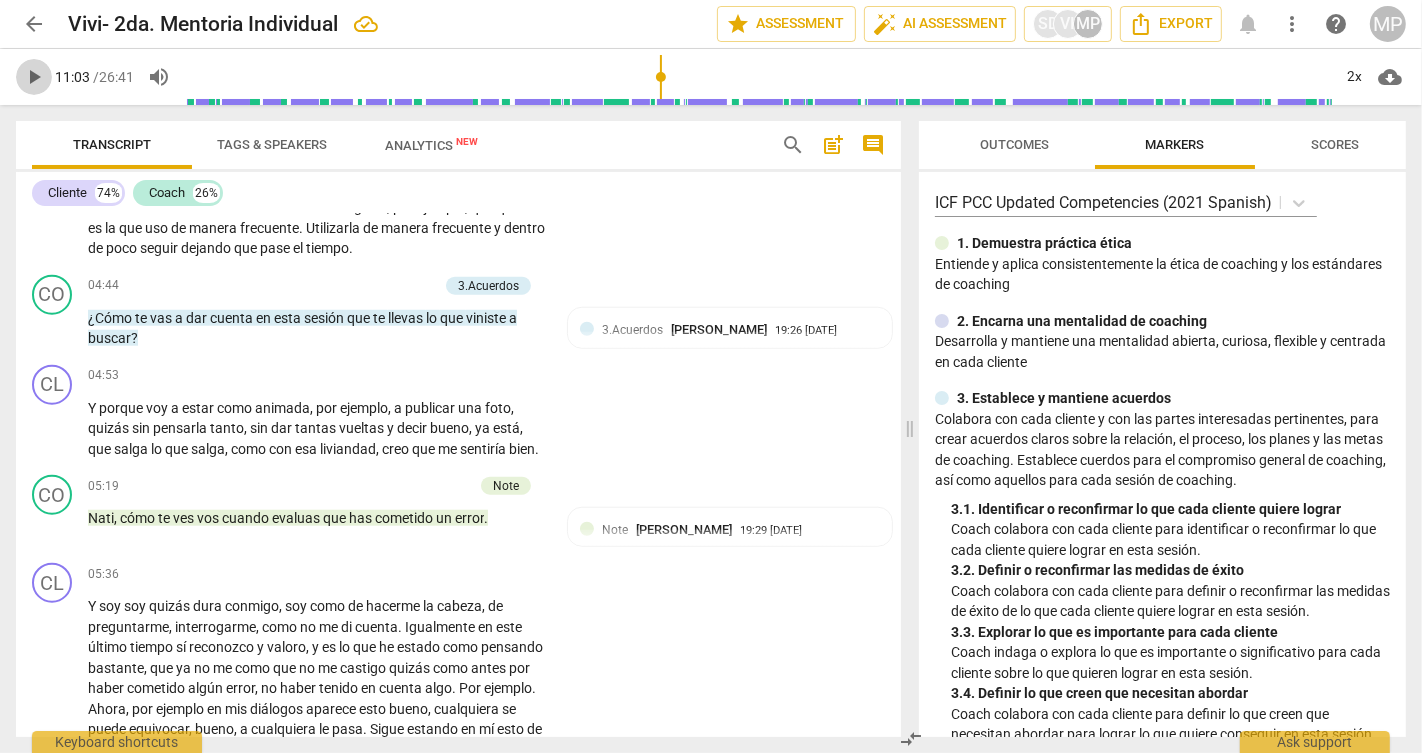 click on "play_arrow" at bounding box center (34, 77) 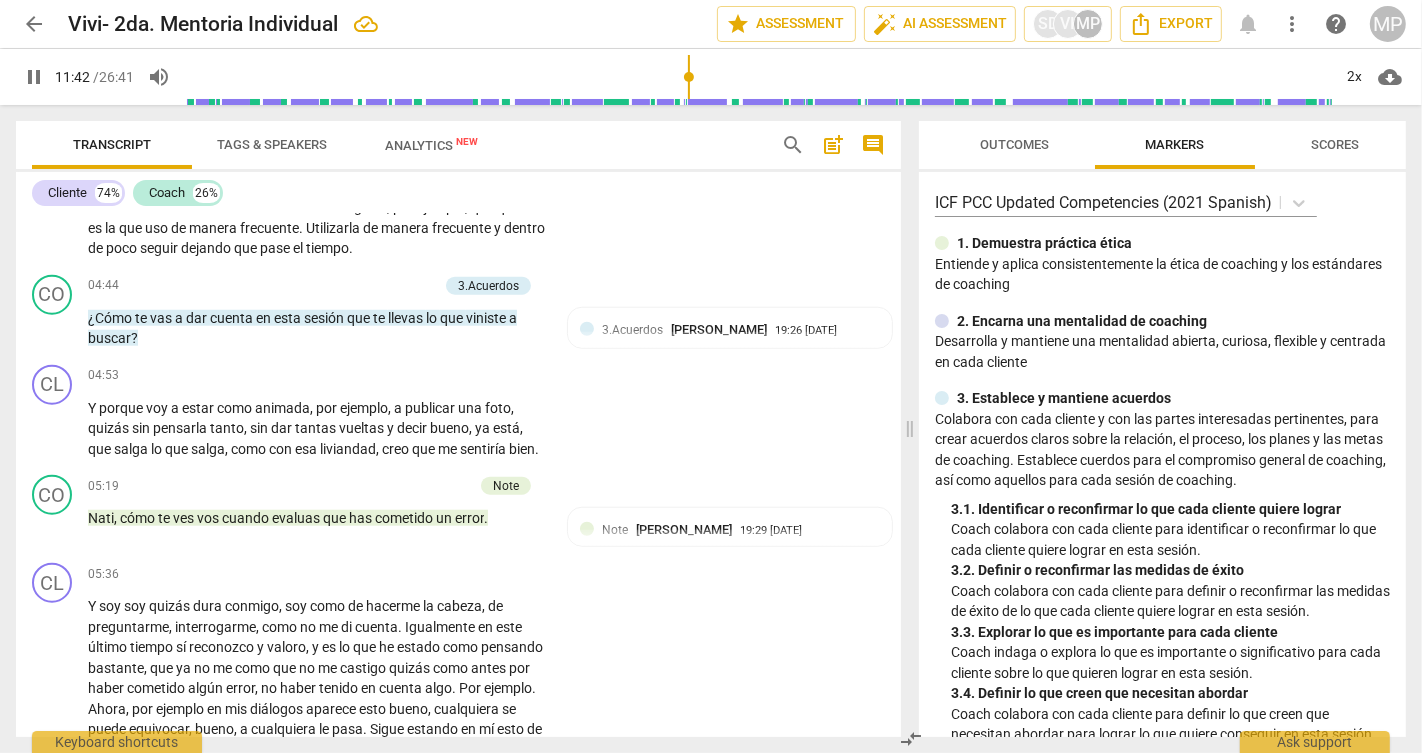 click on "pause" at bounding box center [34, 77] 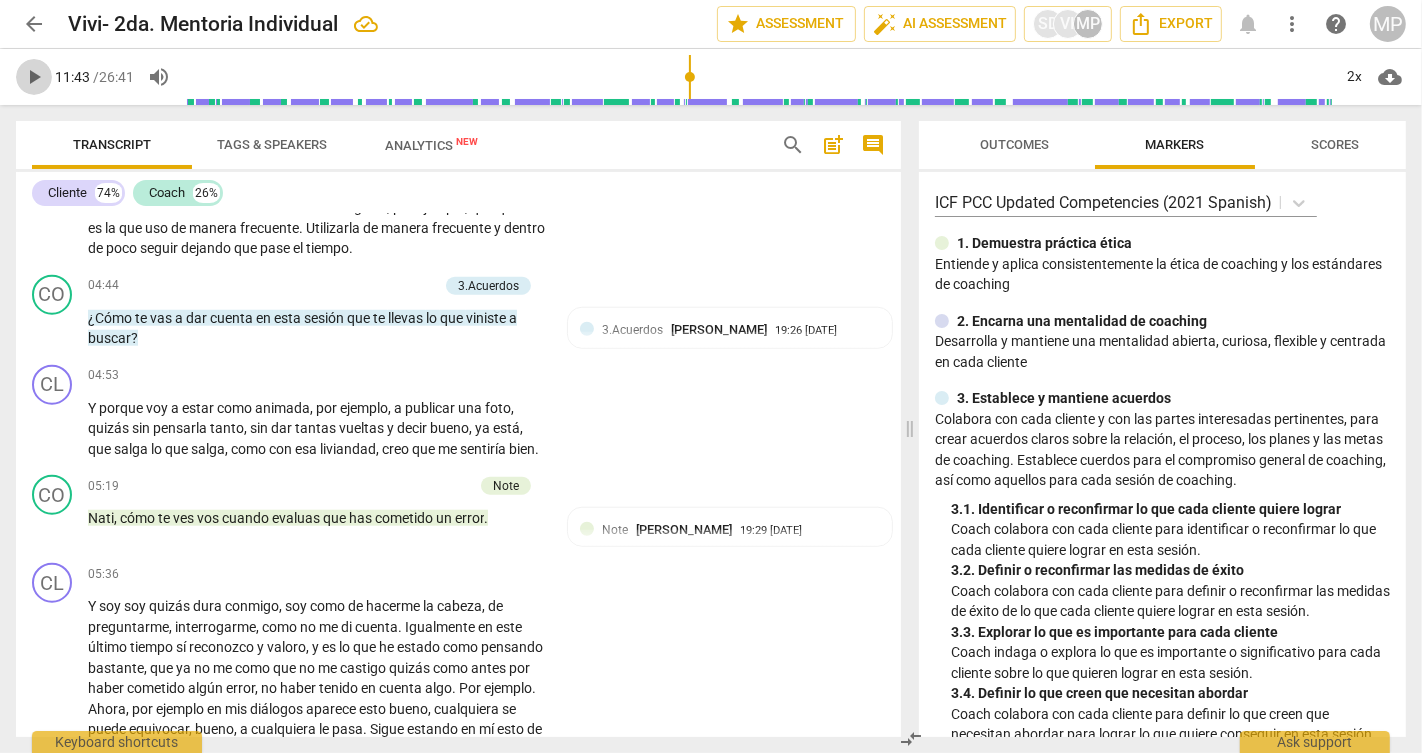 click on "play_arrow" at bounding box center [34, 77] 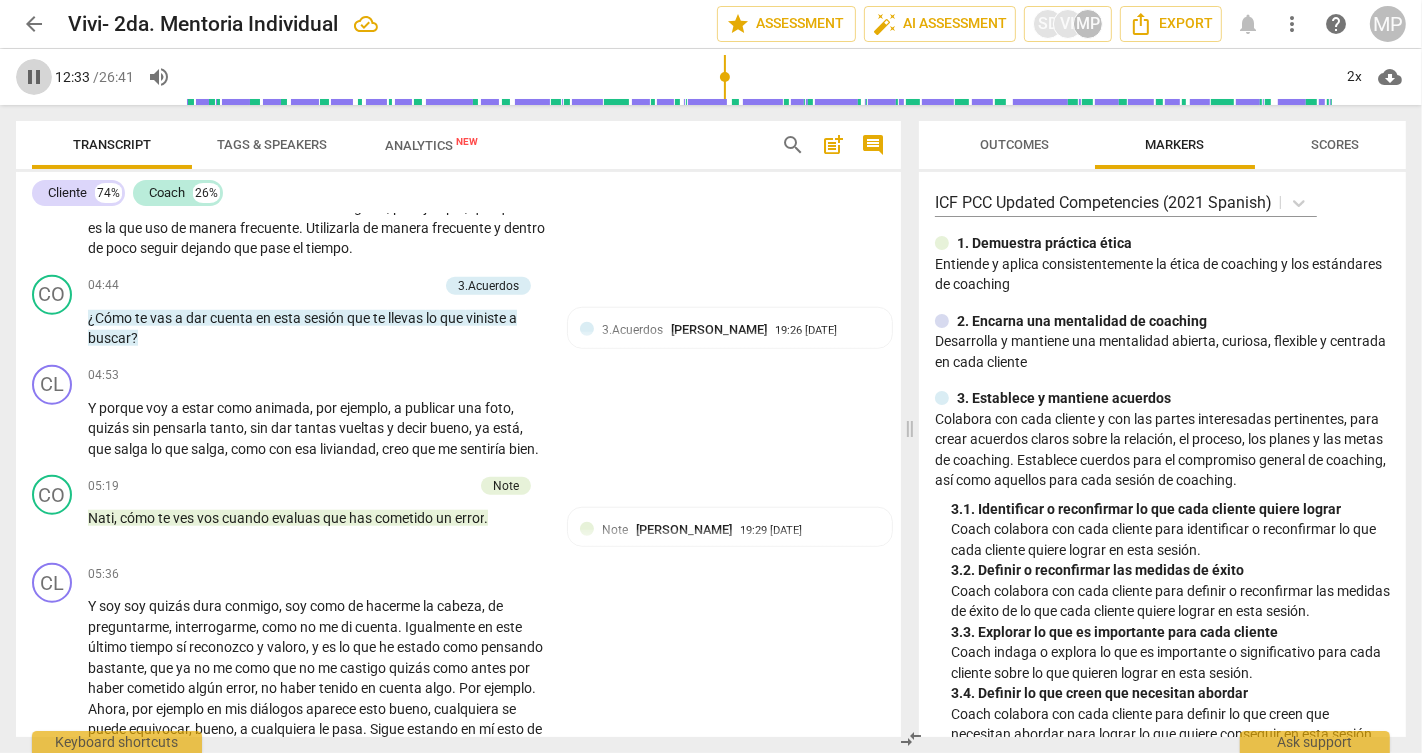 click on "pause" at bounding box center [34, 77] 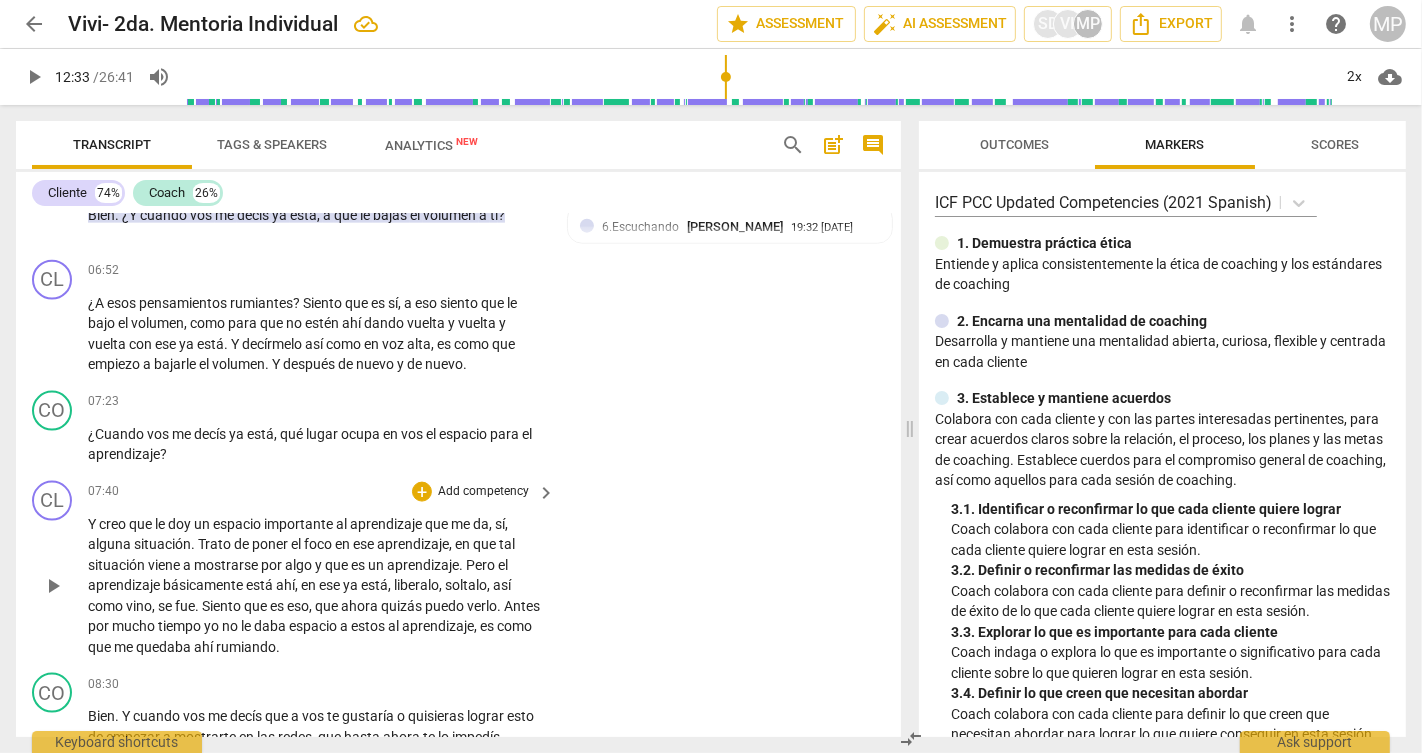 scroll, scrollTop: 2331, scrollLeft: 0, axis: vertical 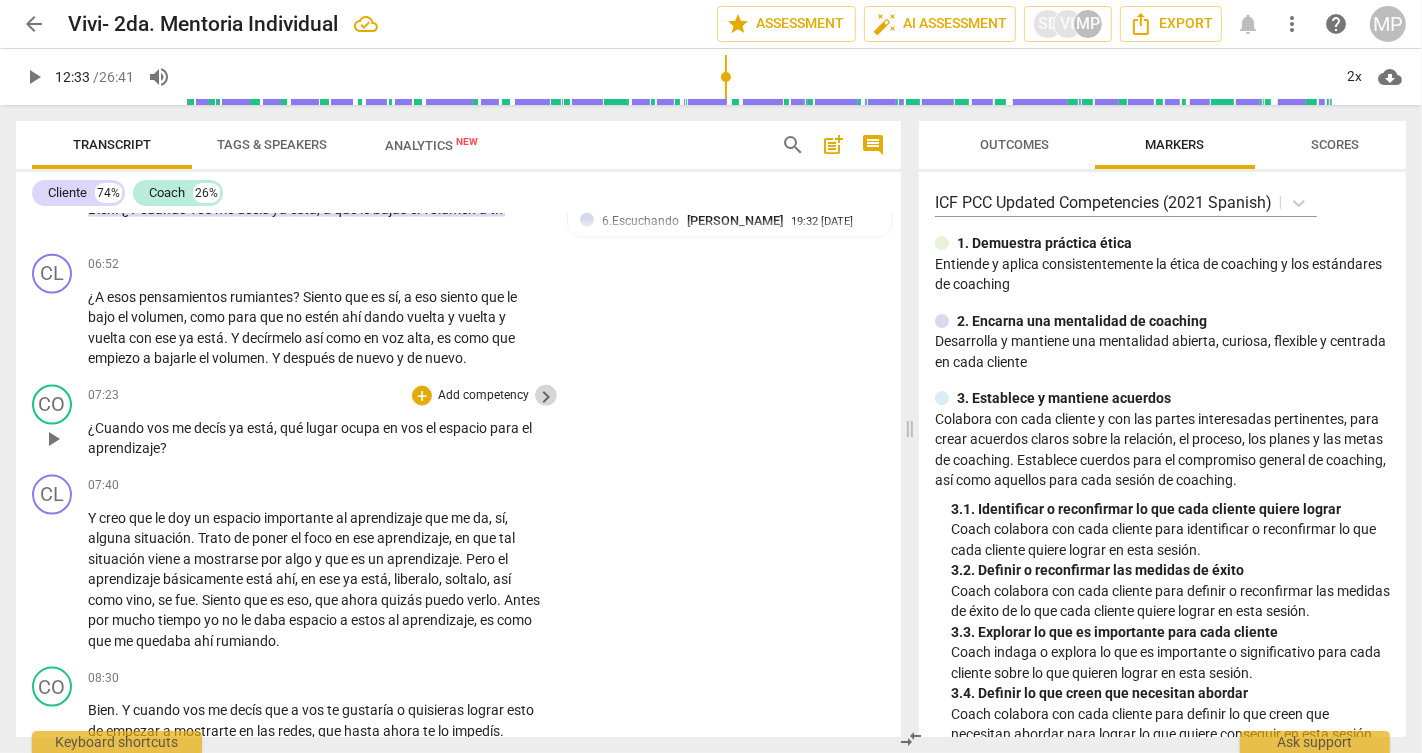 click on "keyboard_arrow_right" at bounding box center (546, 397) 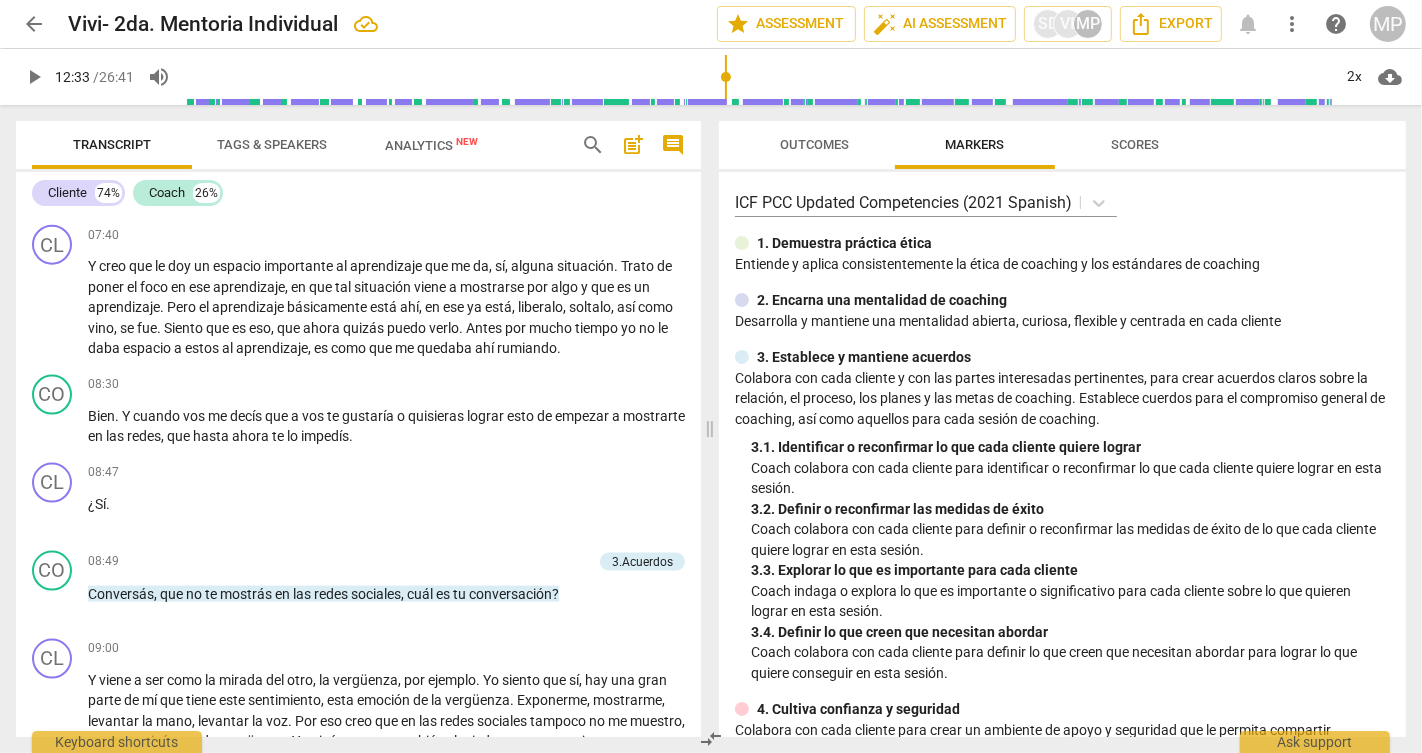 scroll, scrollTop: 2086, scrollLeft: 0, axis: vertical 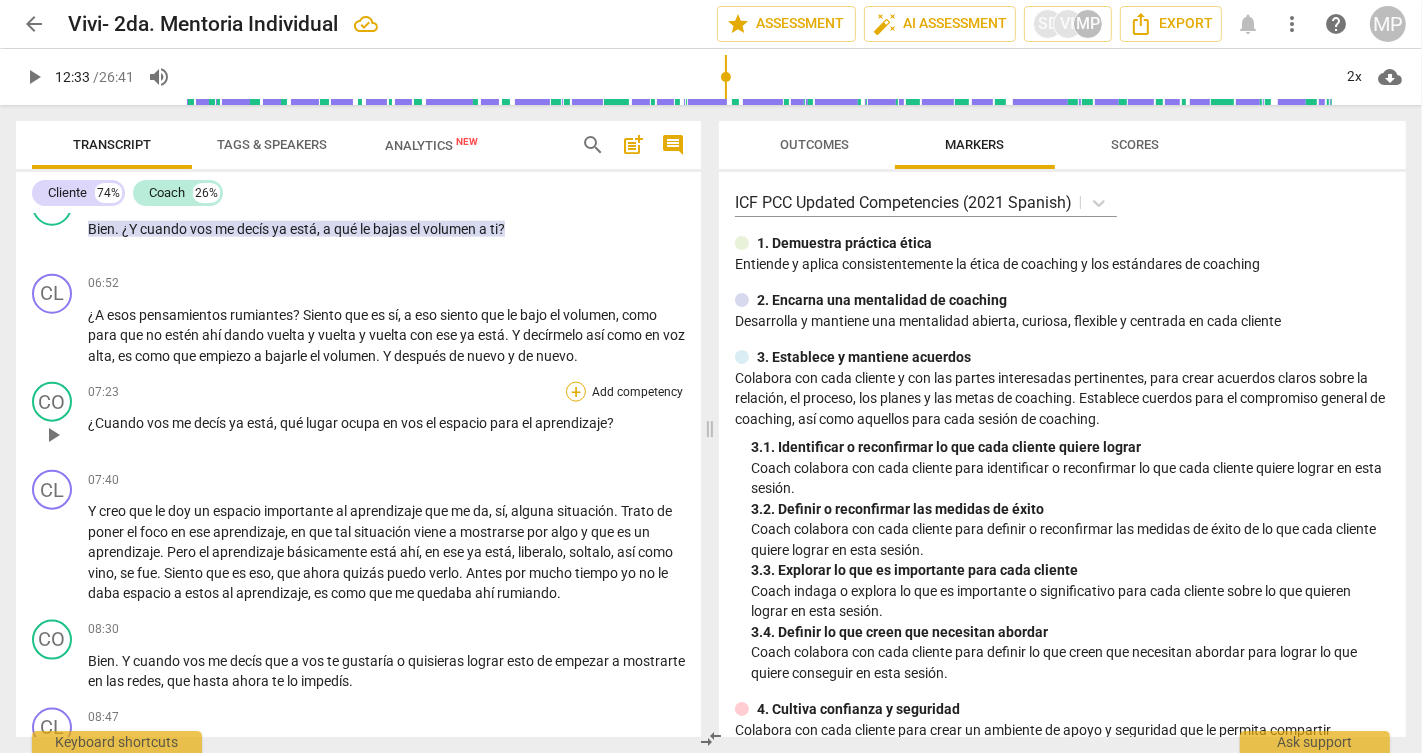 click on "+" at bounding box center (576, 392) 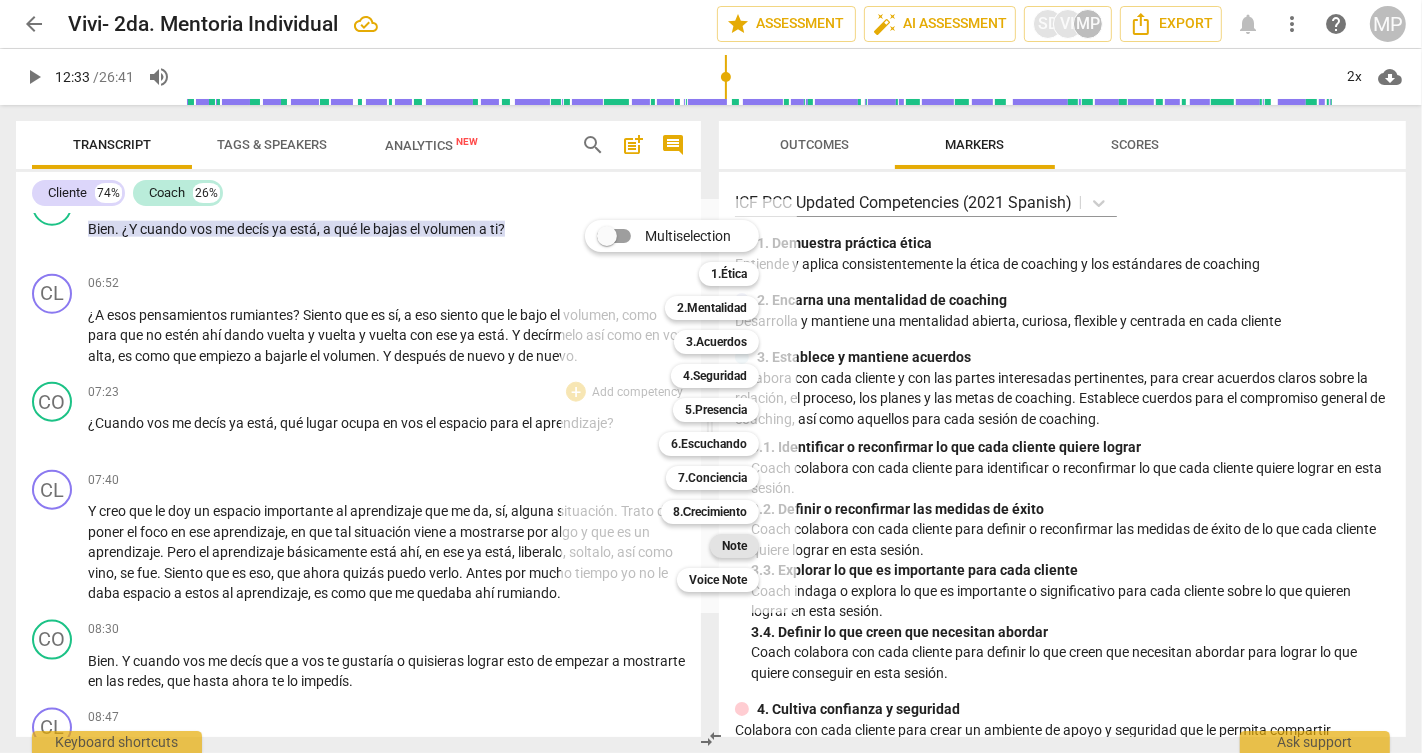 click on "Note" at bounding box center (734, 546) 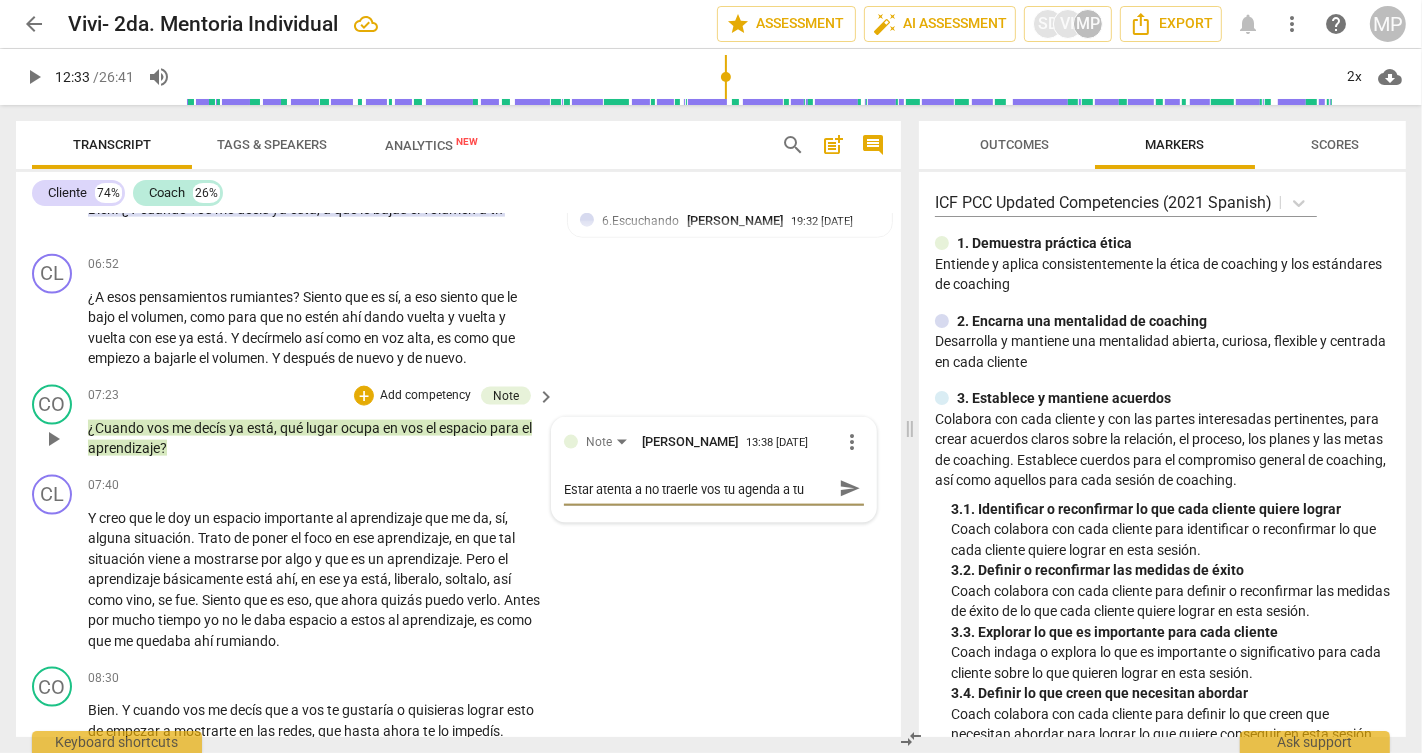 scroll, scrollTop: 16, scrollLeft: 0, axis: vertical 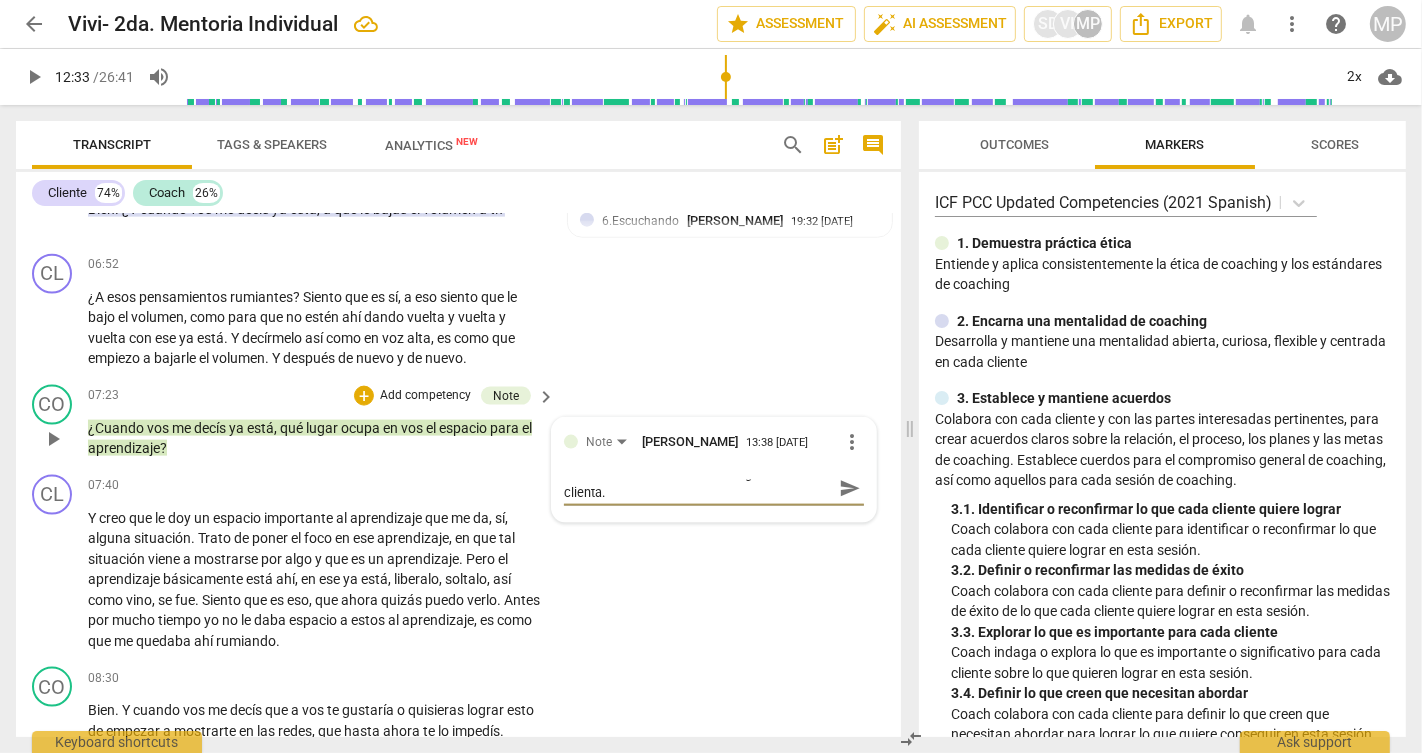 click on "send" at bounding box center [850, 489] 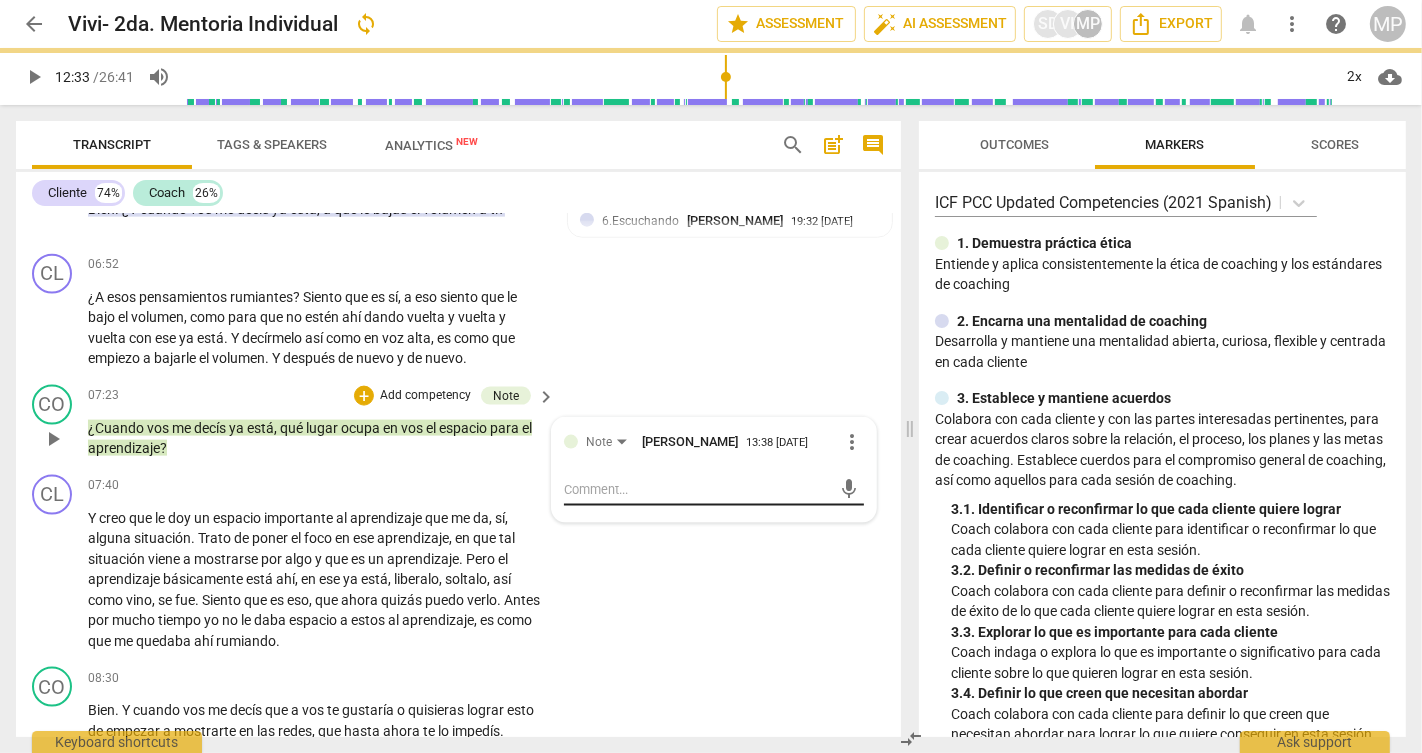 scroll, scrollTop: 0, scrollLeft: 0, axis: both 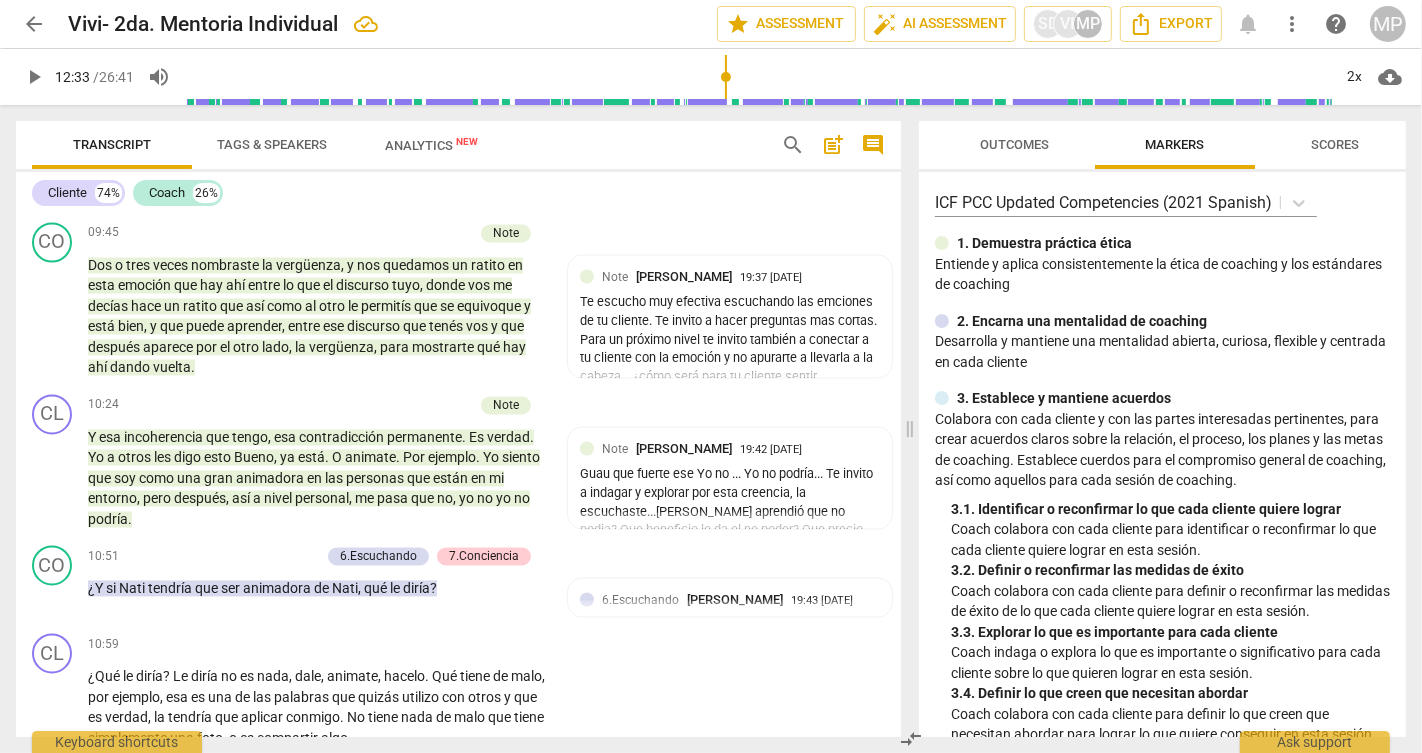 click on "play_arrow" at bounding box center [34, 77] 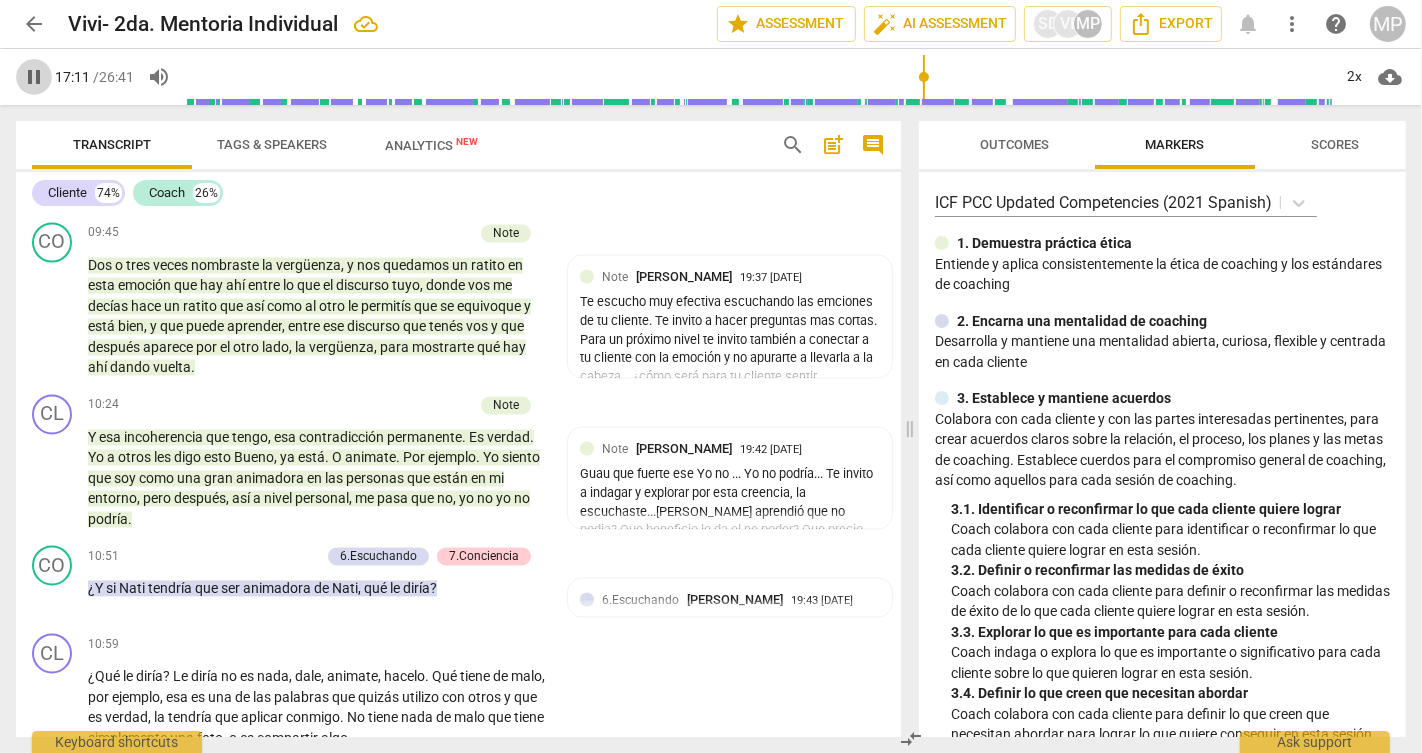 click on "pause" at bounding box center (34, 77) 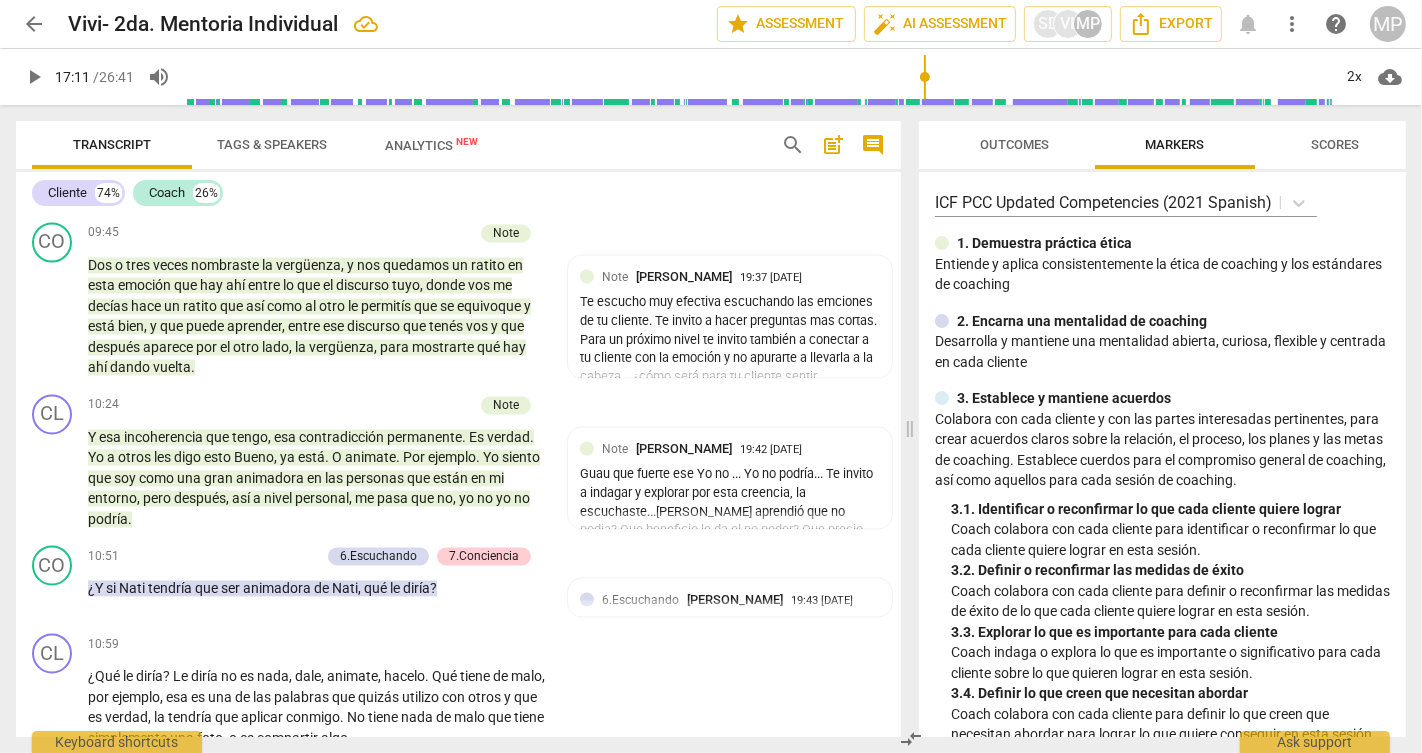 click on "play_arrow" at bounding box center (34, 77) 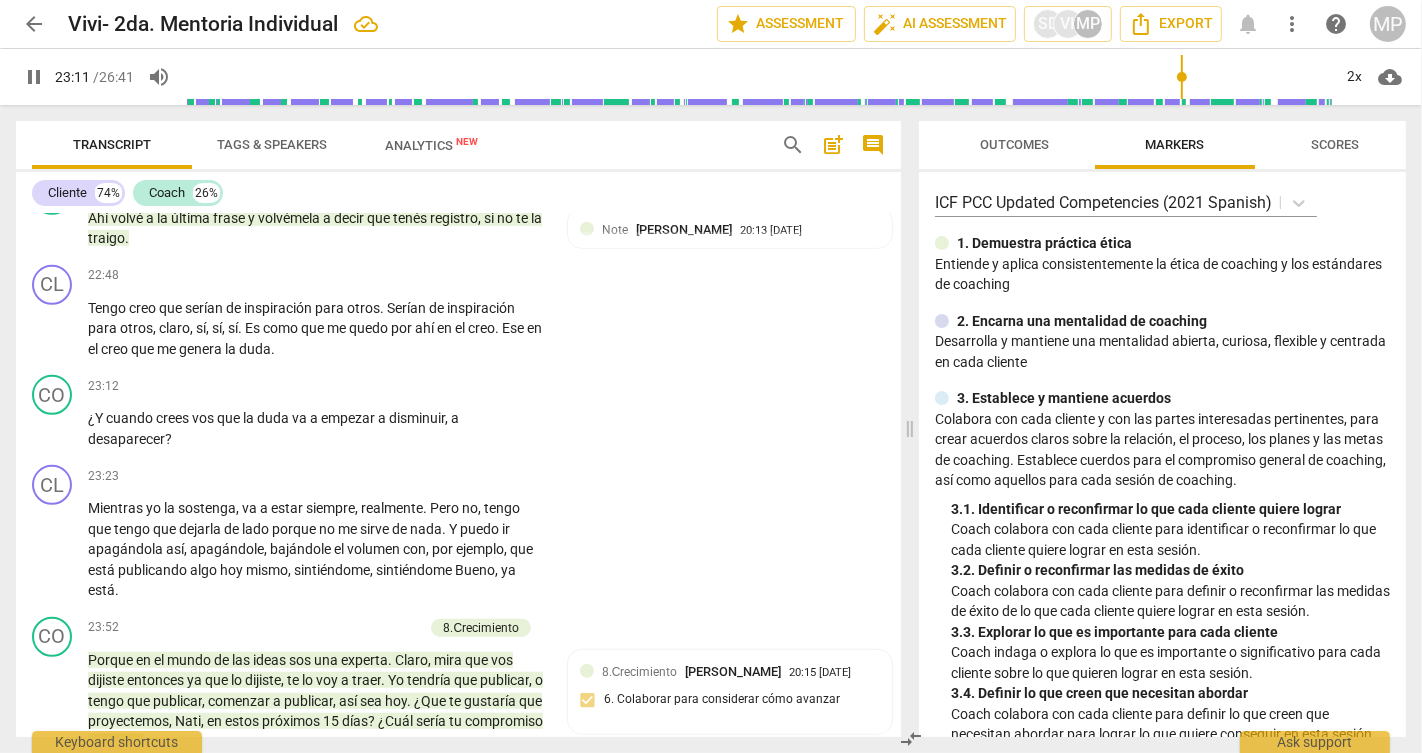 scroll, scrollTop: 7595, scrollLeft: 0, axis: vertical 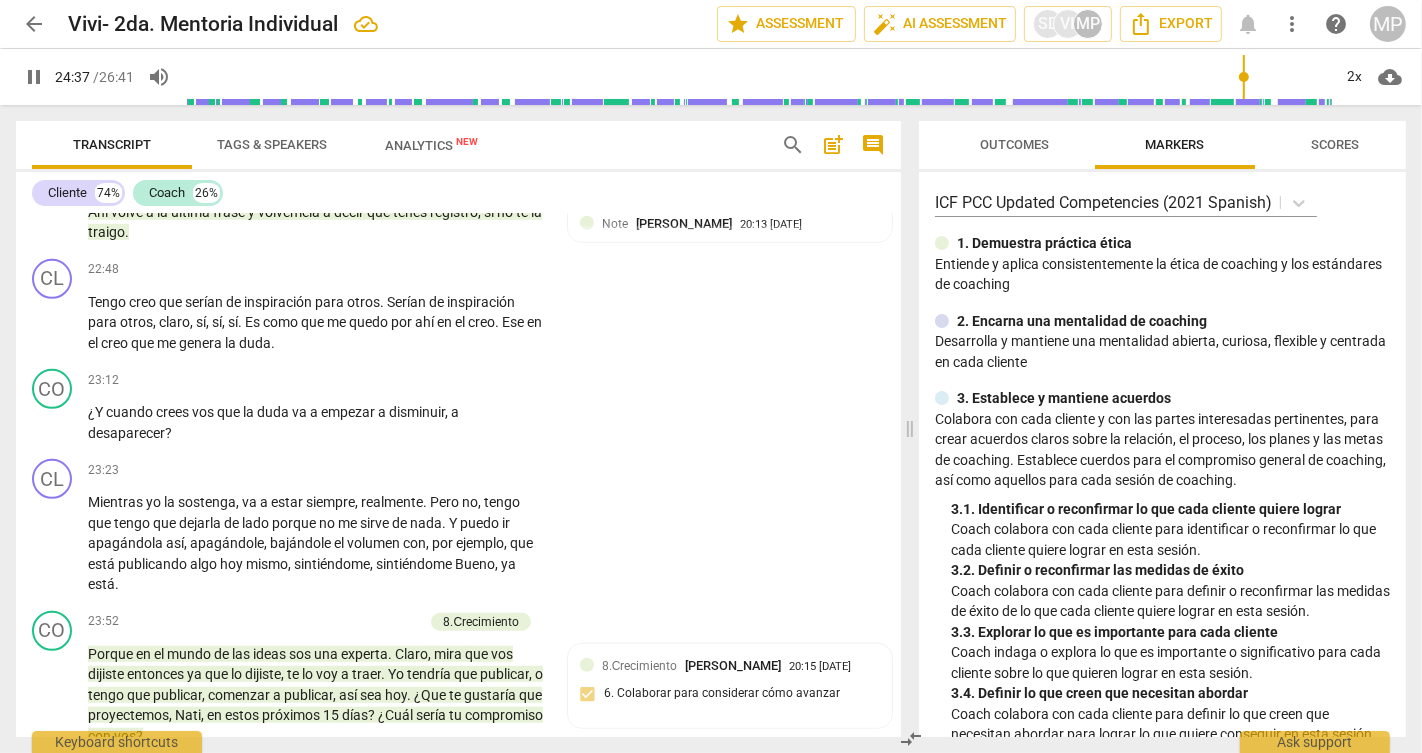 click on "pause" at bounding box center [34, 77] 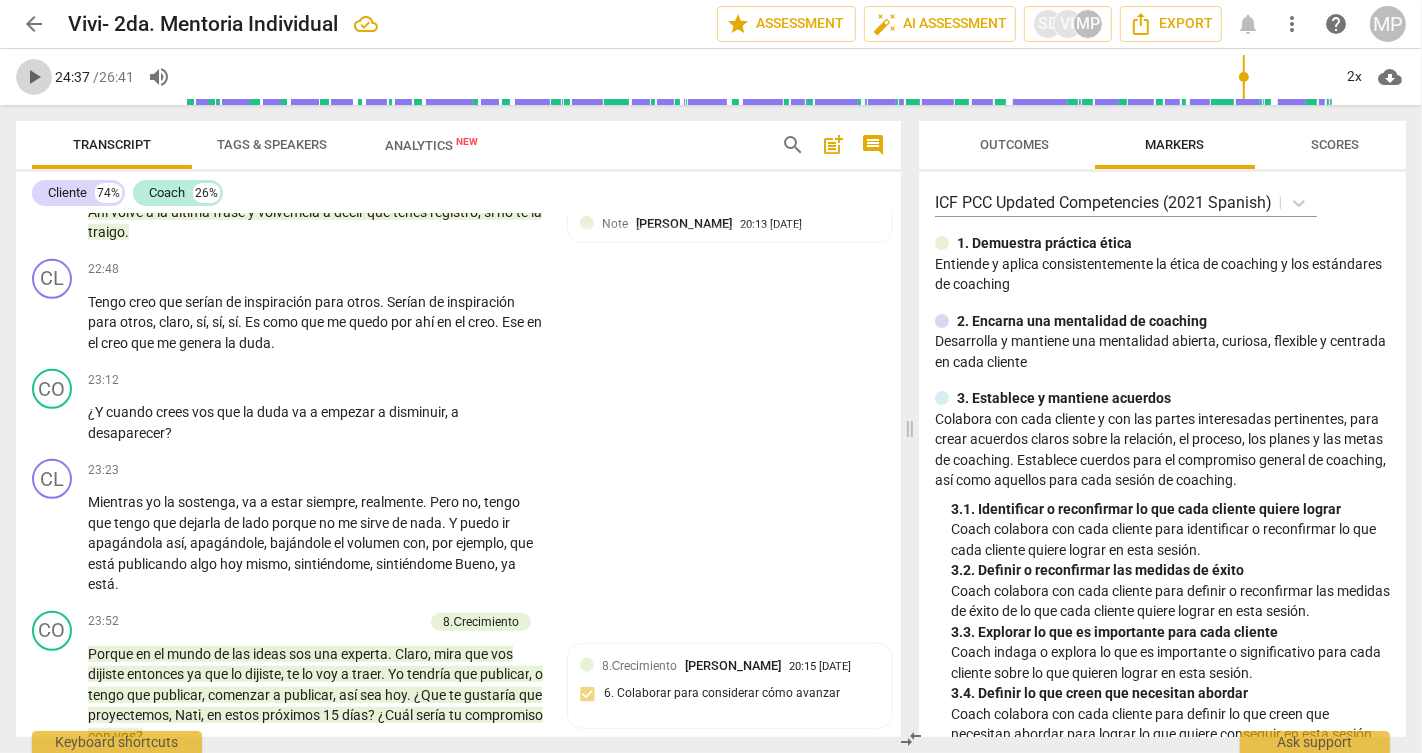 click on "play_arrow" at bounding box center [34, 77] 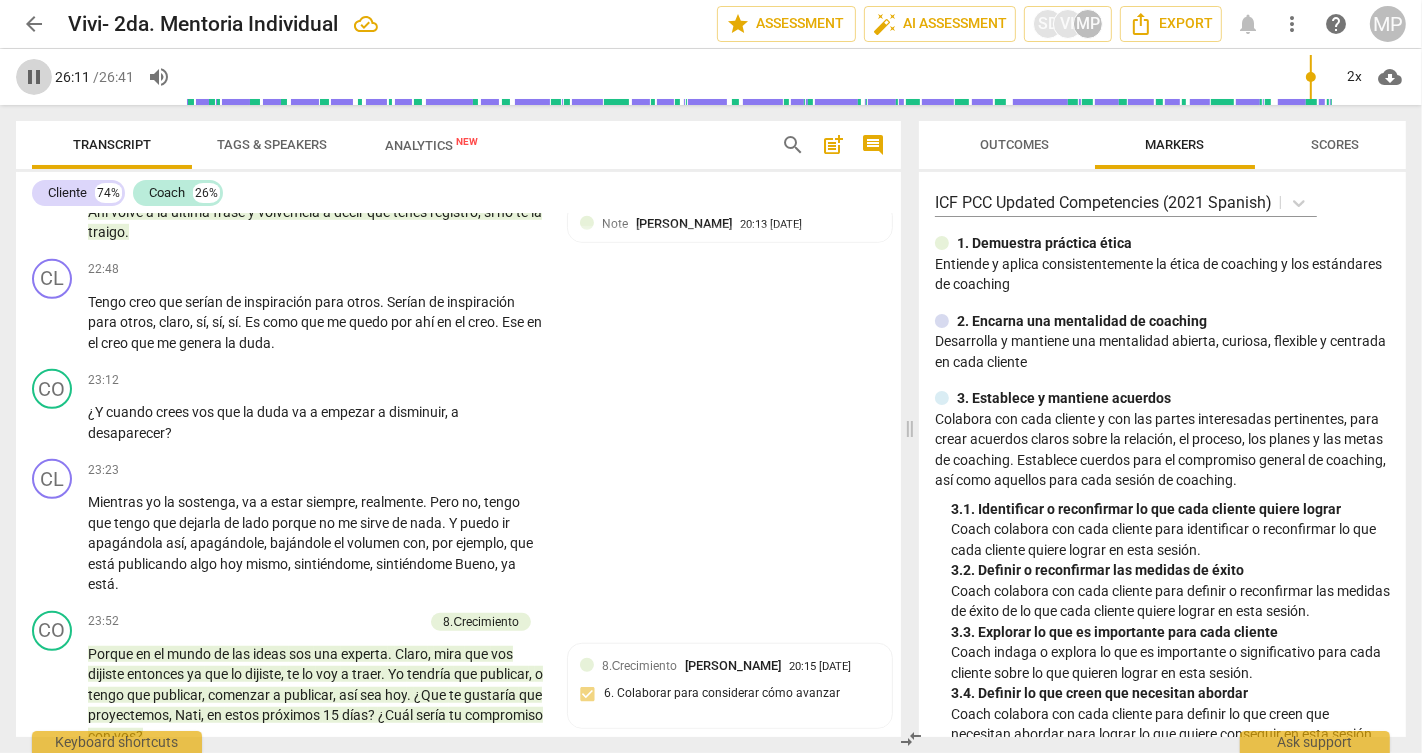click on "pause" at bounding box center (34, 77) 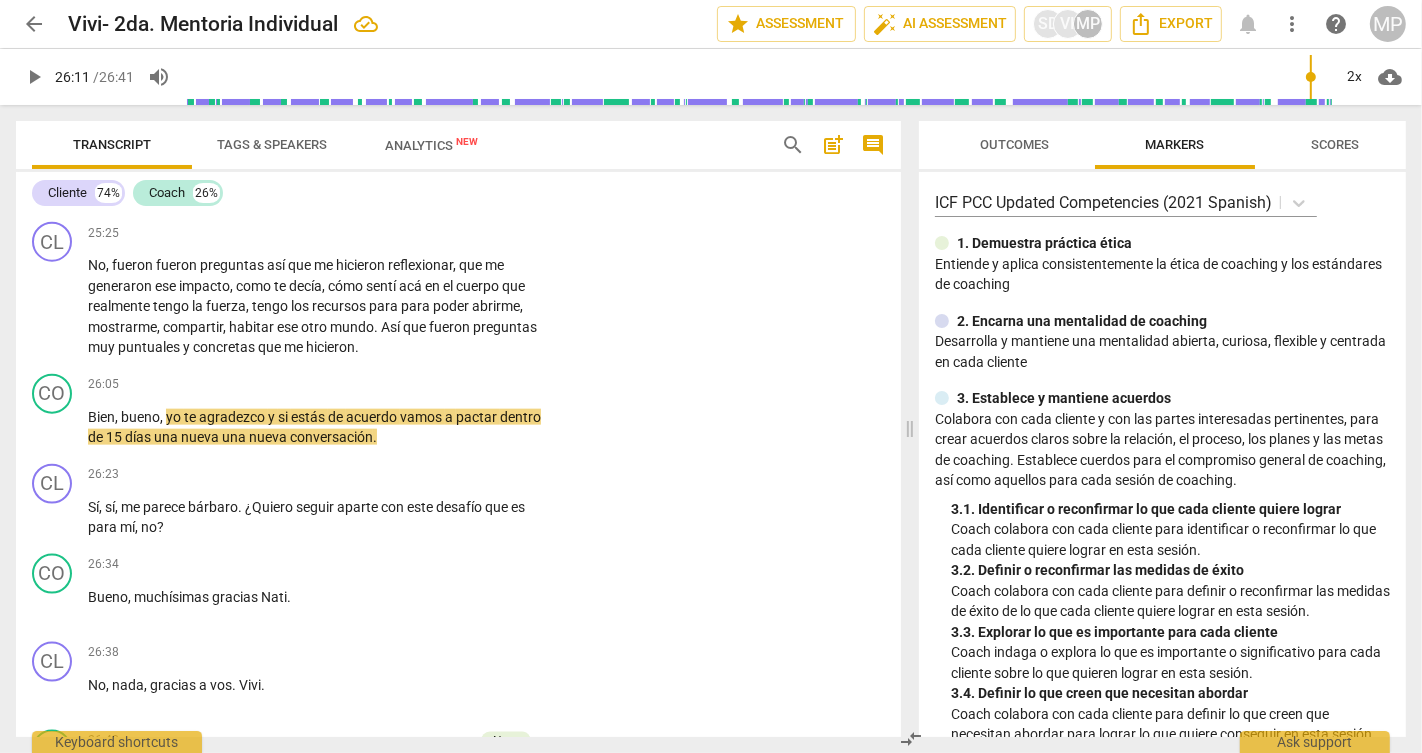 scroll, scrollTop: 8698, scrollLeft: 0, axis: vertical 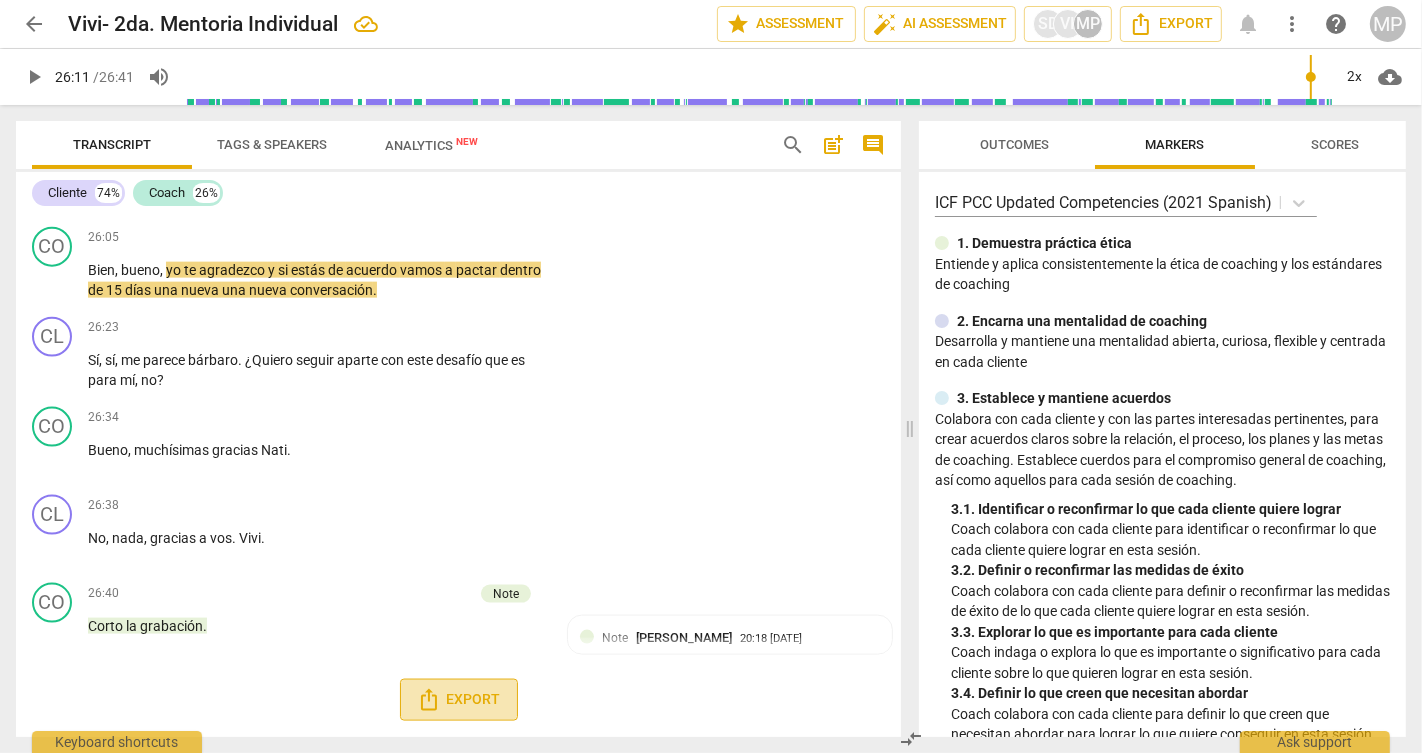 click on "Export" at bounding box center (459, 700) 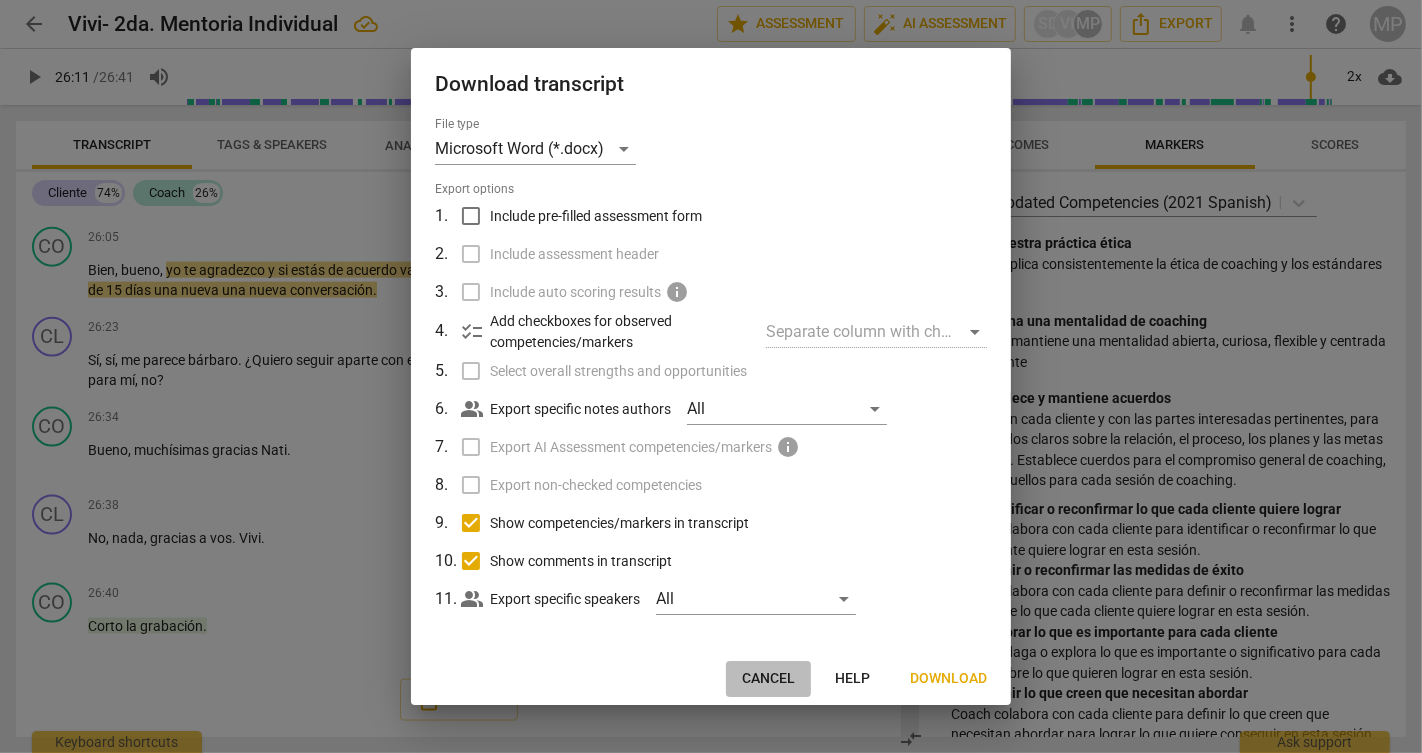 click on "Cancel" at bounding box center (768, 679) 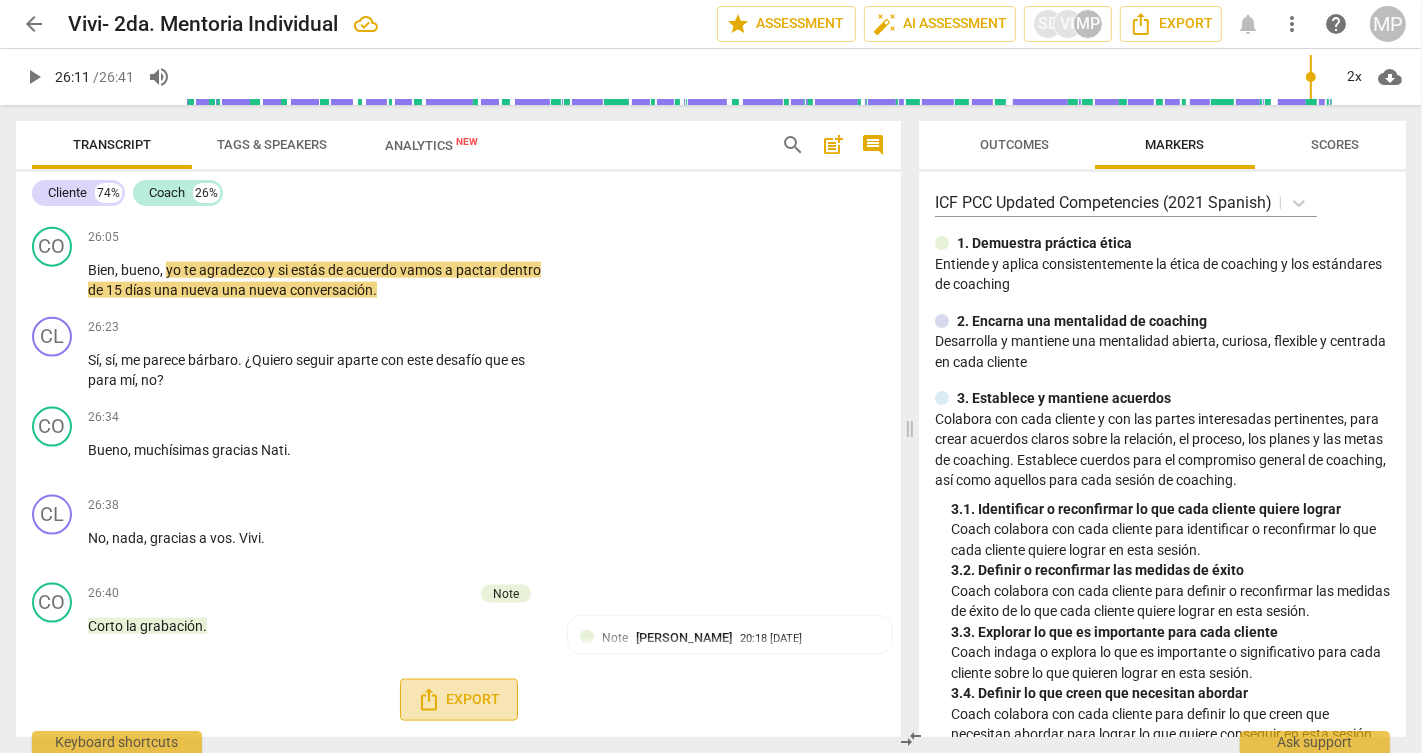 click on "Export" at bounding box center (459, 700) 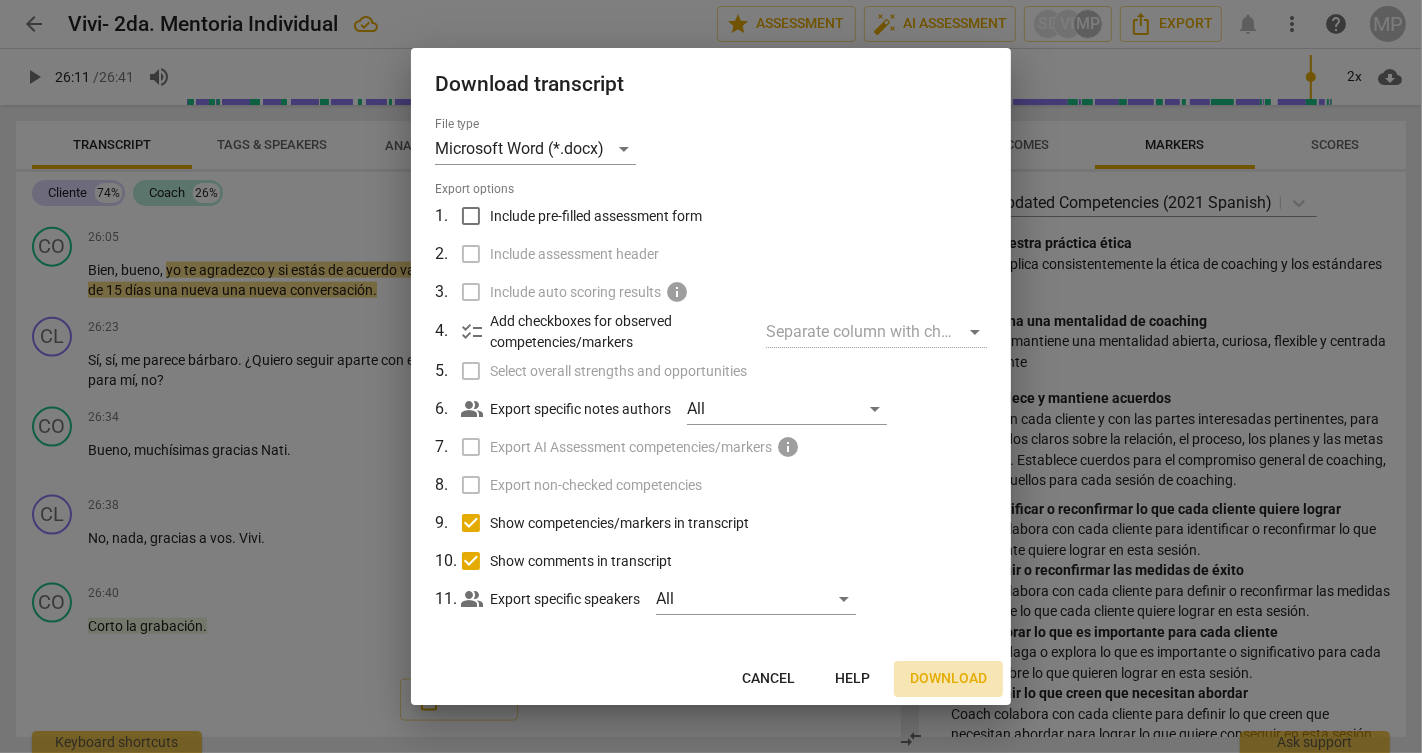 click on "Download" at bounding box center [948, 679] 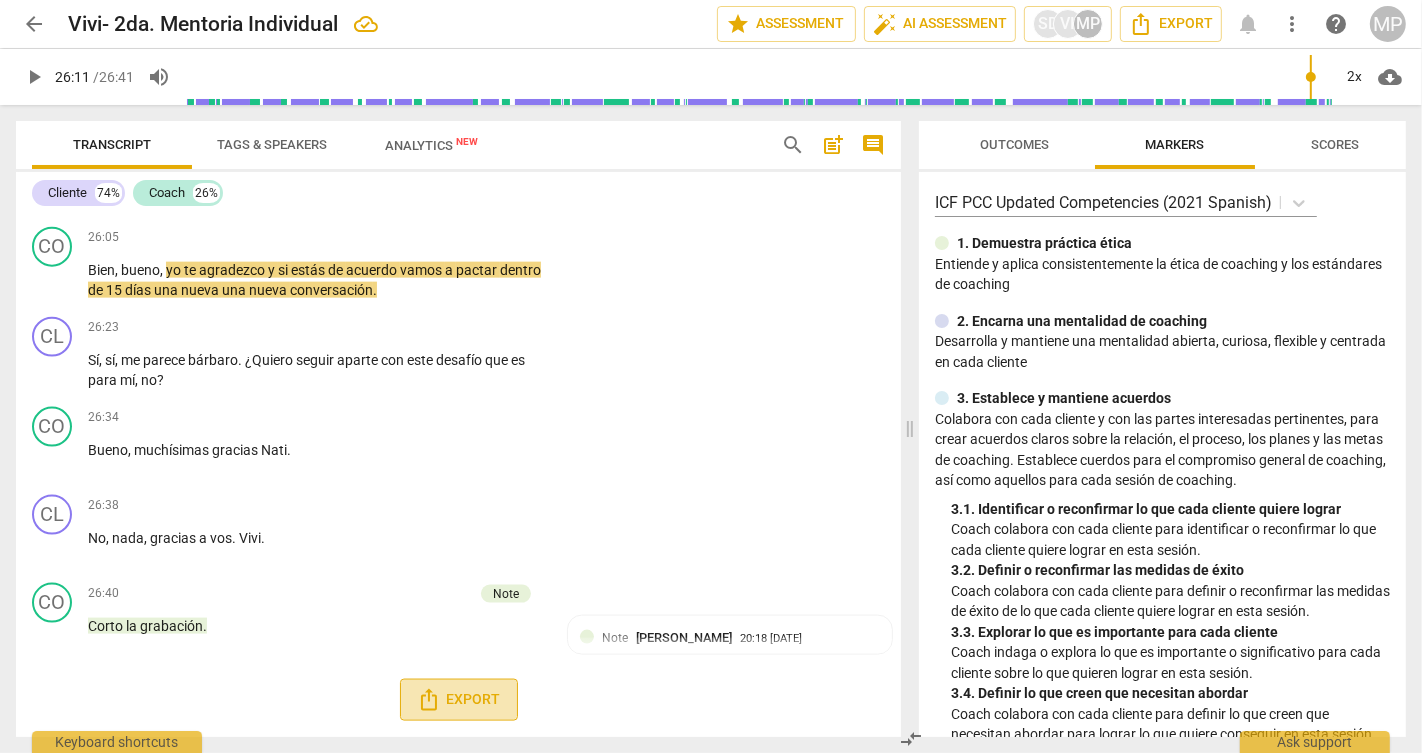 click on "Export" at bounding box center (459, 700) 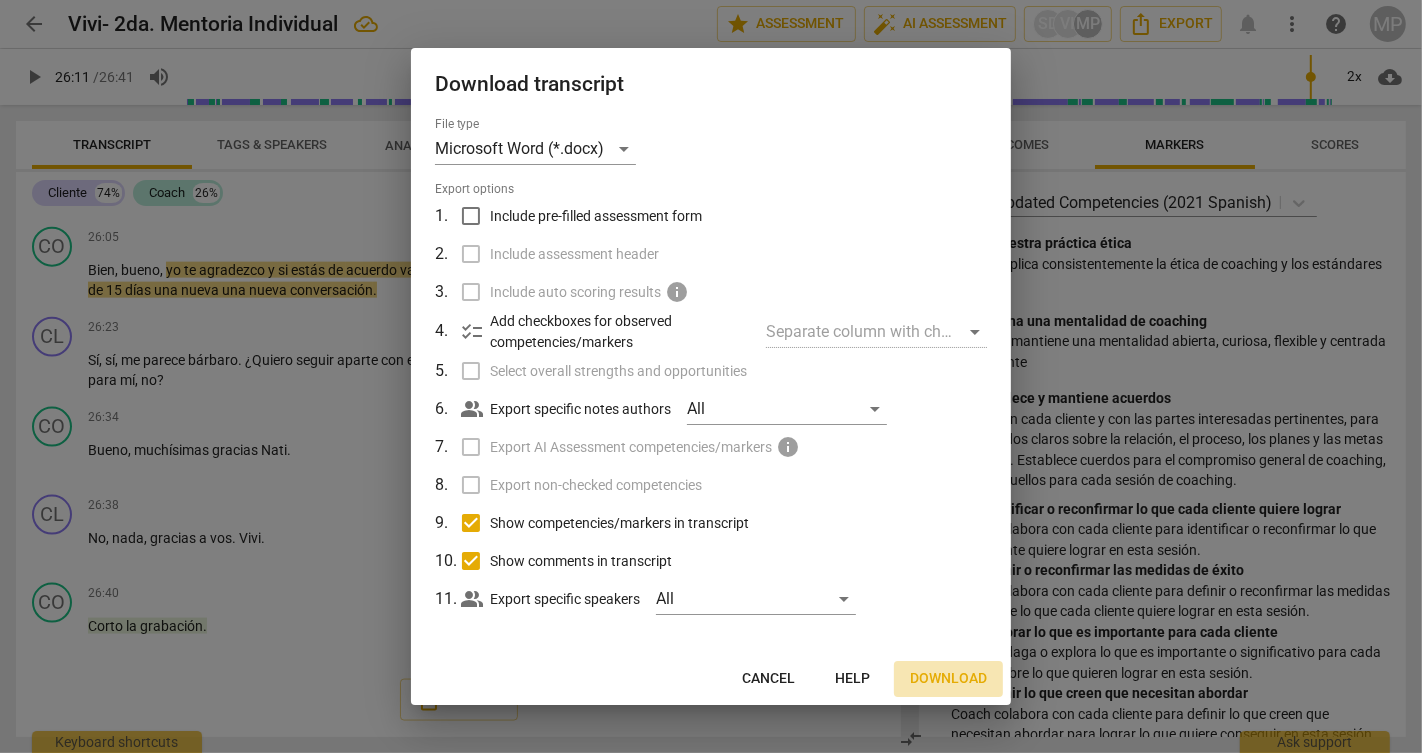 click on "Download" at bounding box center [948, 679] 